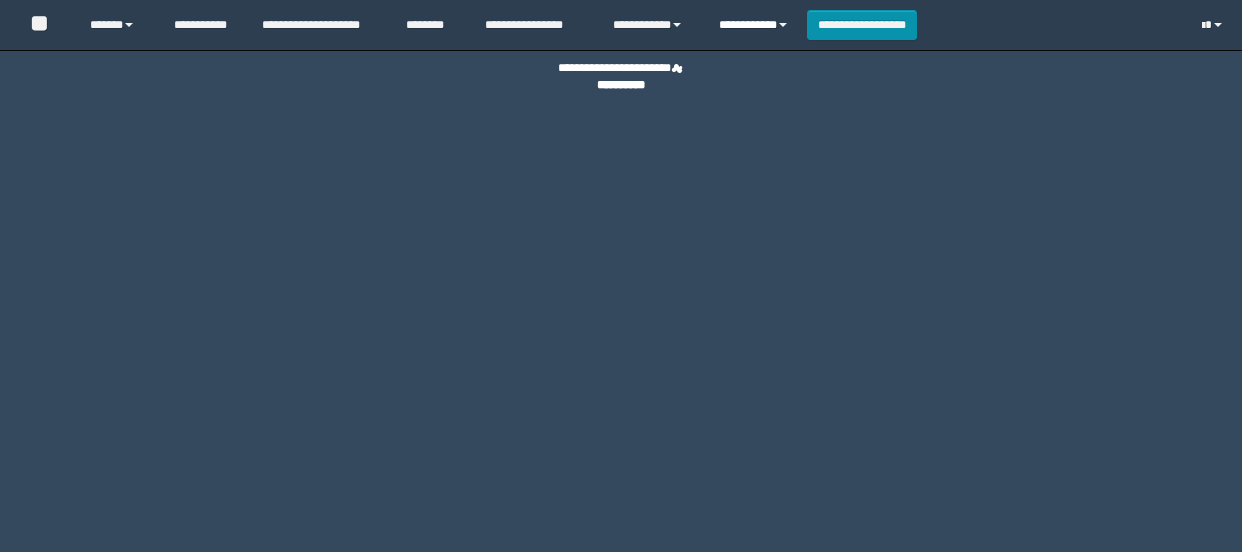 scroll, scrollTop: 0, scrollLeft: 0, axis: both 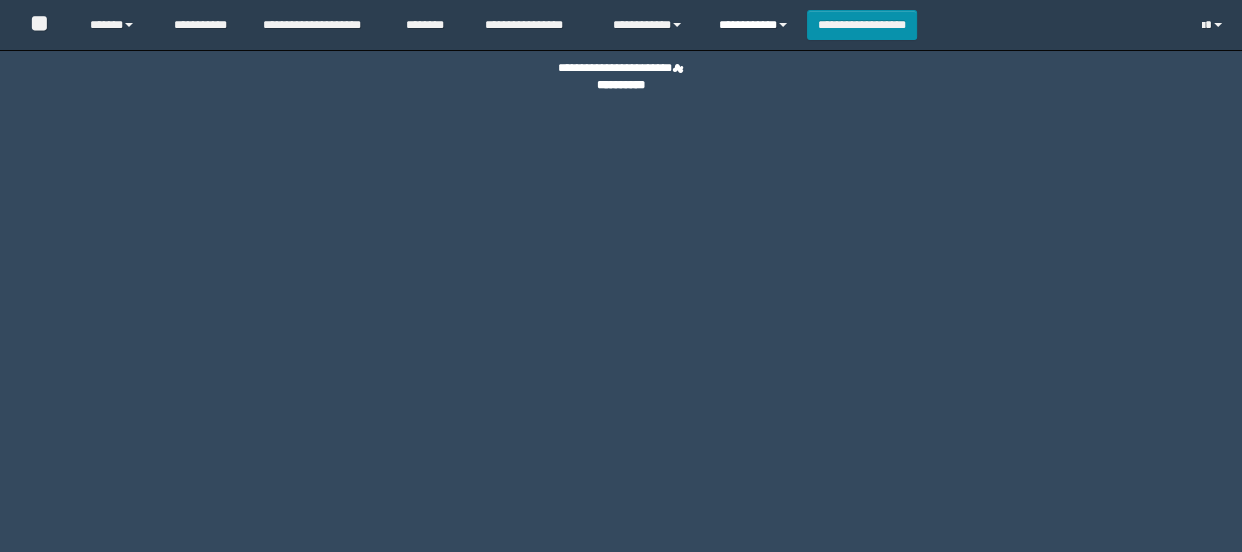 click on "**********" at bounding box center [755, 25] 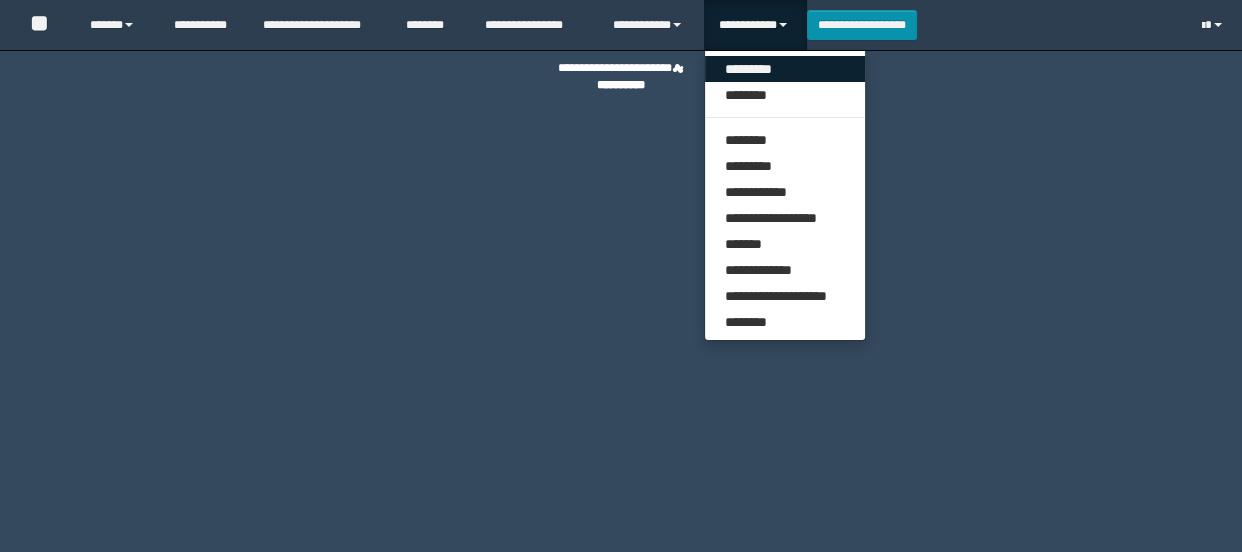 scroll, scrollTop: 0, scrollLeft: 0, axis: both 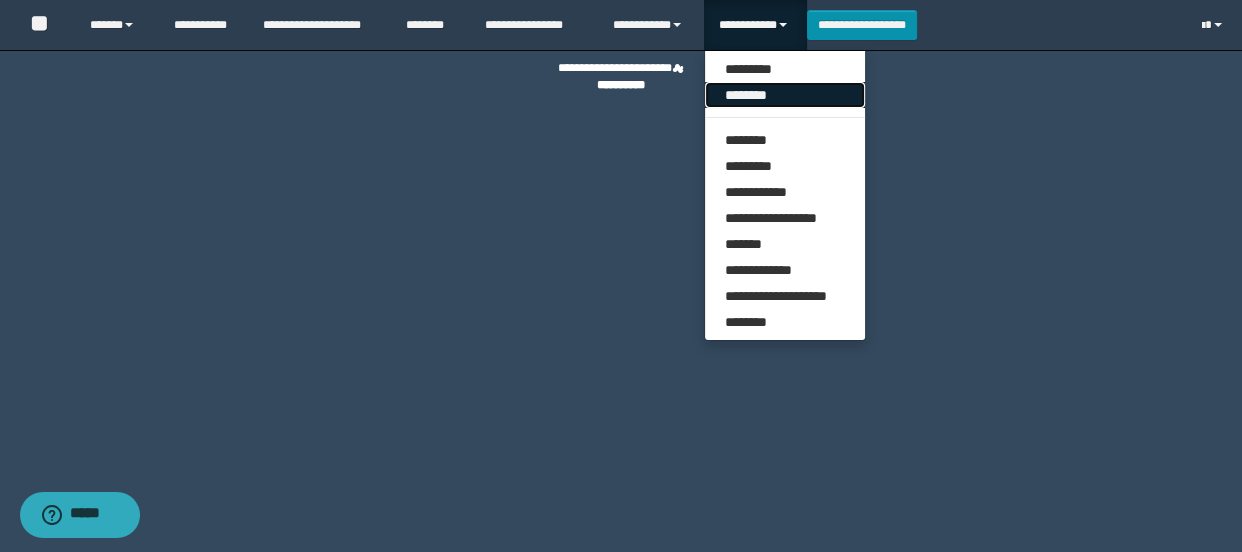 click on "********" at bounding box center (785, 95) 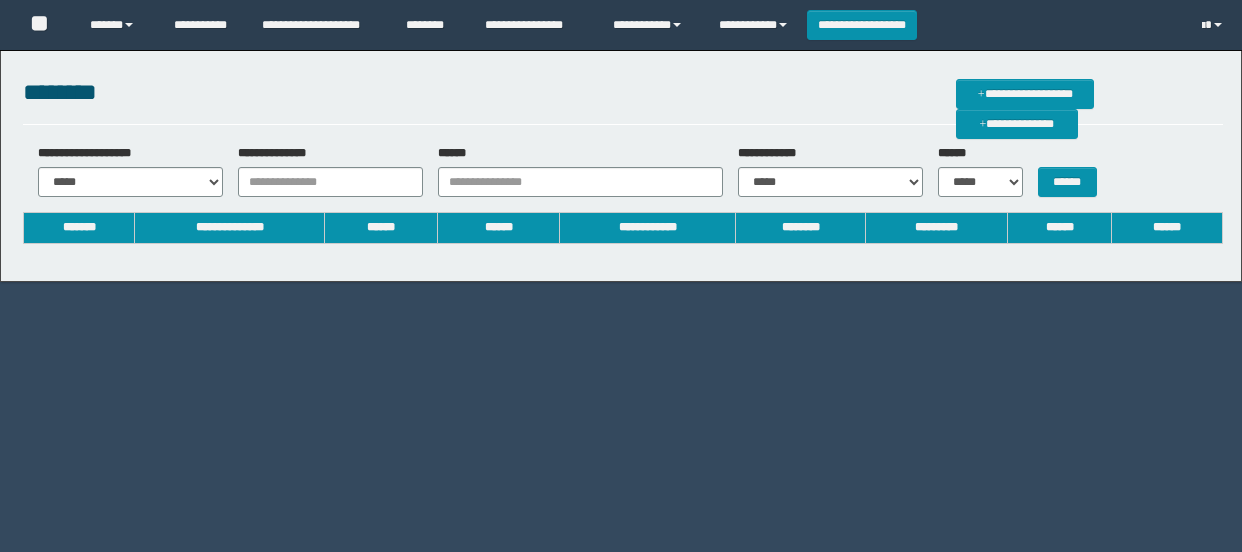 scroll, scrollTop: 0, scrollLeft: 0, axis: both 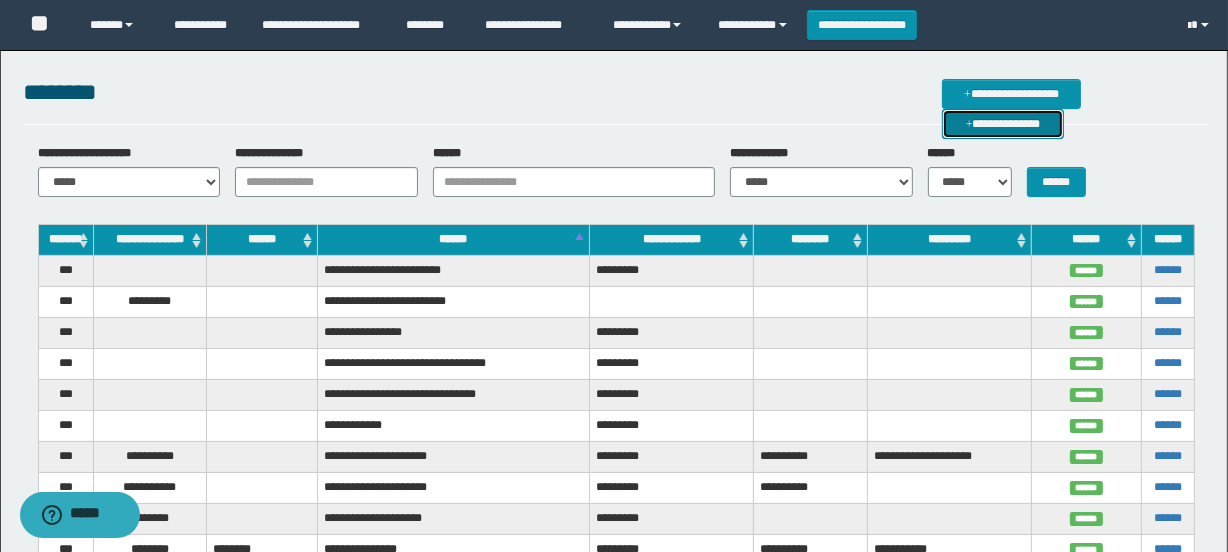 click on "**********" at bounding box center [1003, 124] 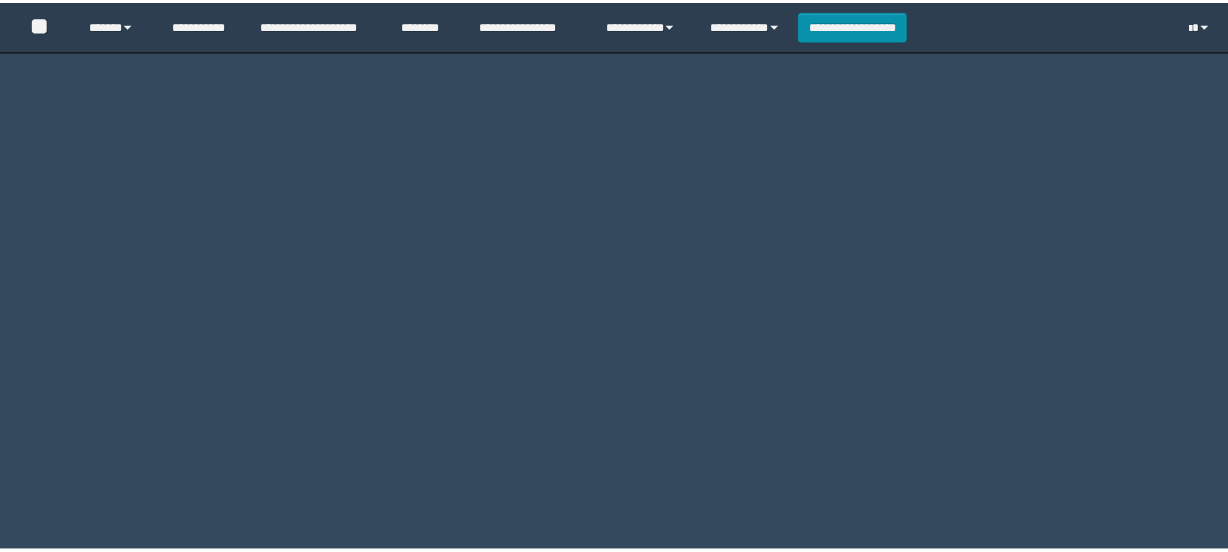 scroll, scrollTop: 0, scrollLeft: 0, axis: both 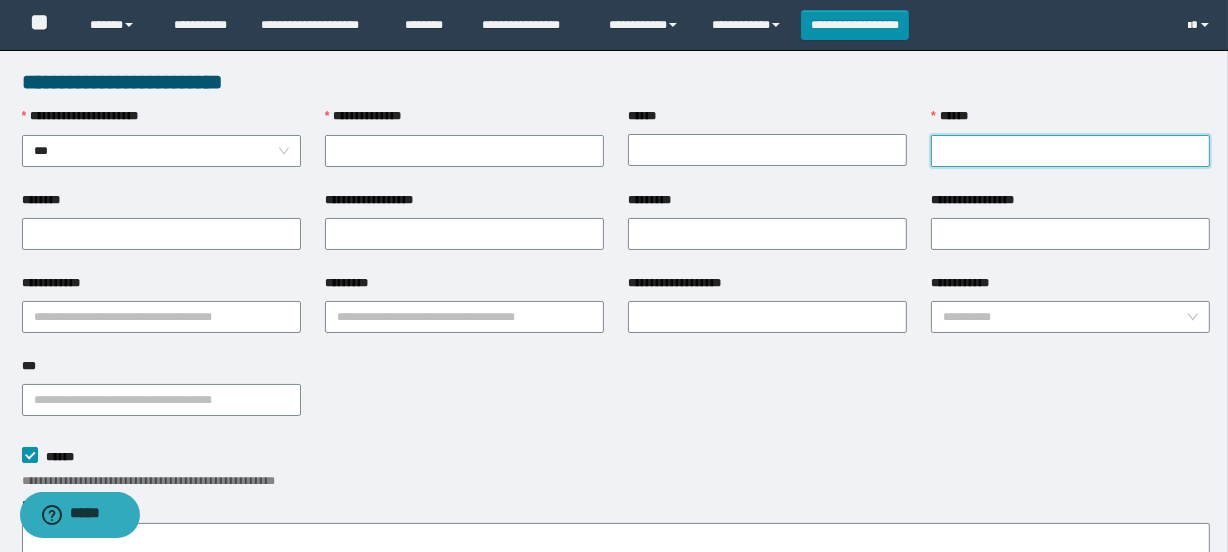 click on "******" at bounding box center (1070, 151) 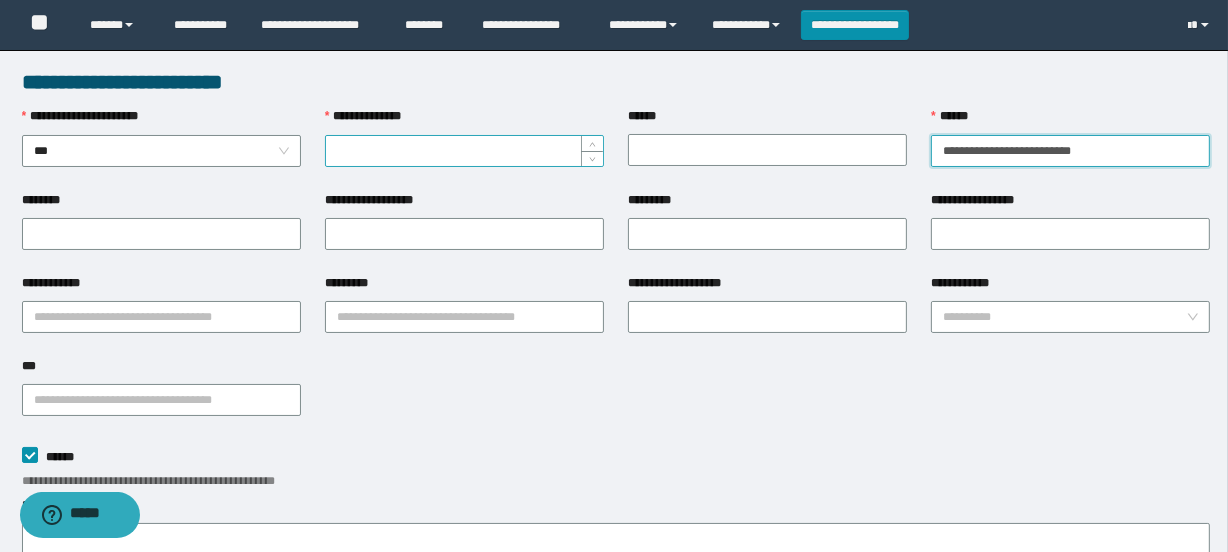 type on "**********" 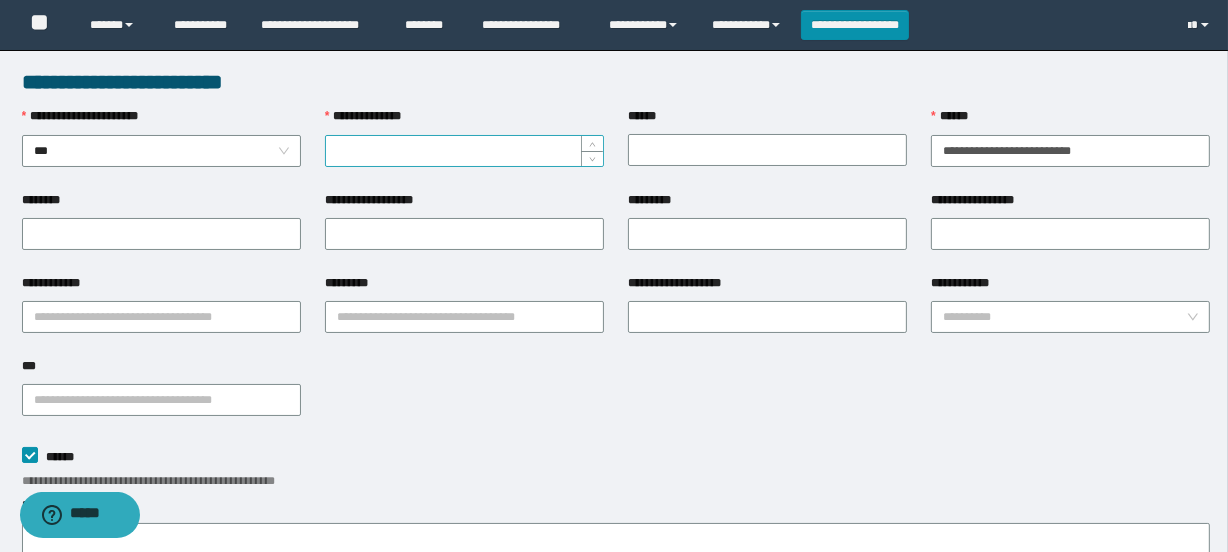click on "**********" at bounding box center (464, 151) 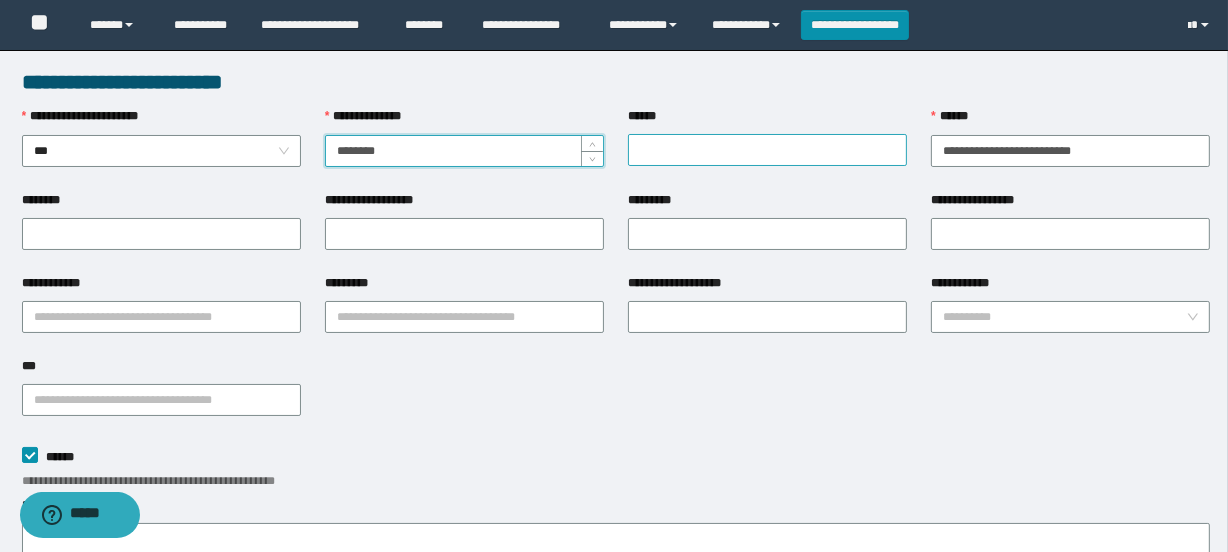 type on "********" 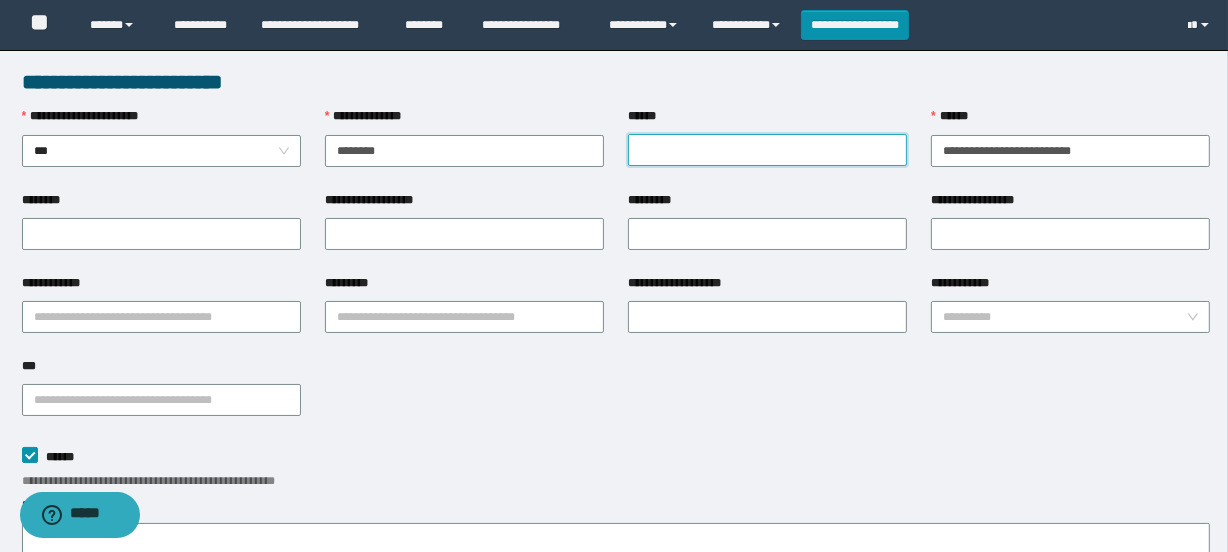 click on "******" at bounding box center [767, 150] 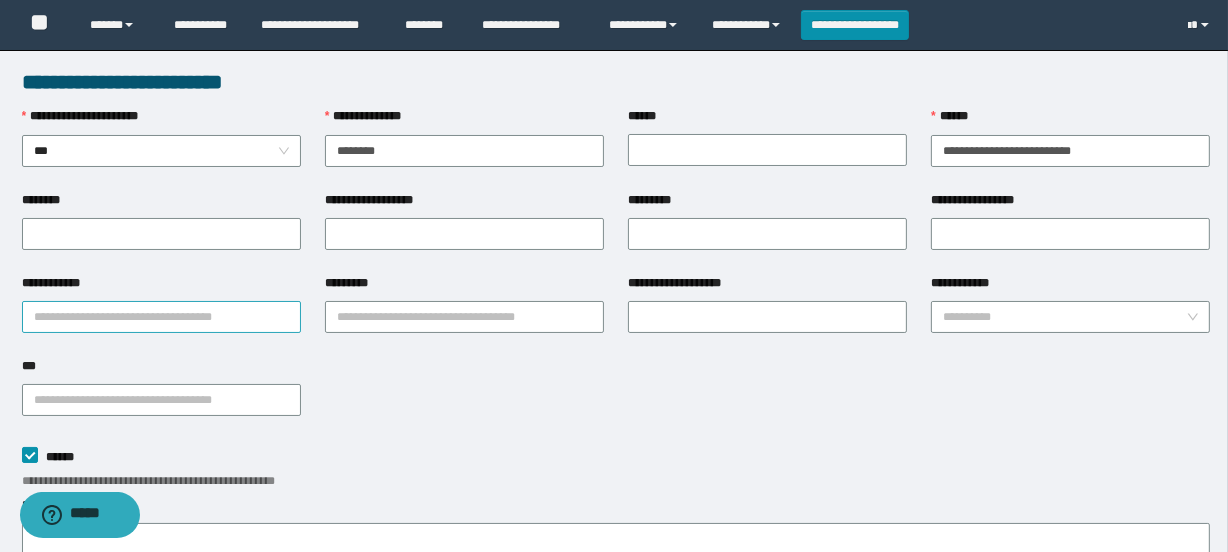 click on "**********" at bounding box center [161, 317] 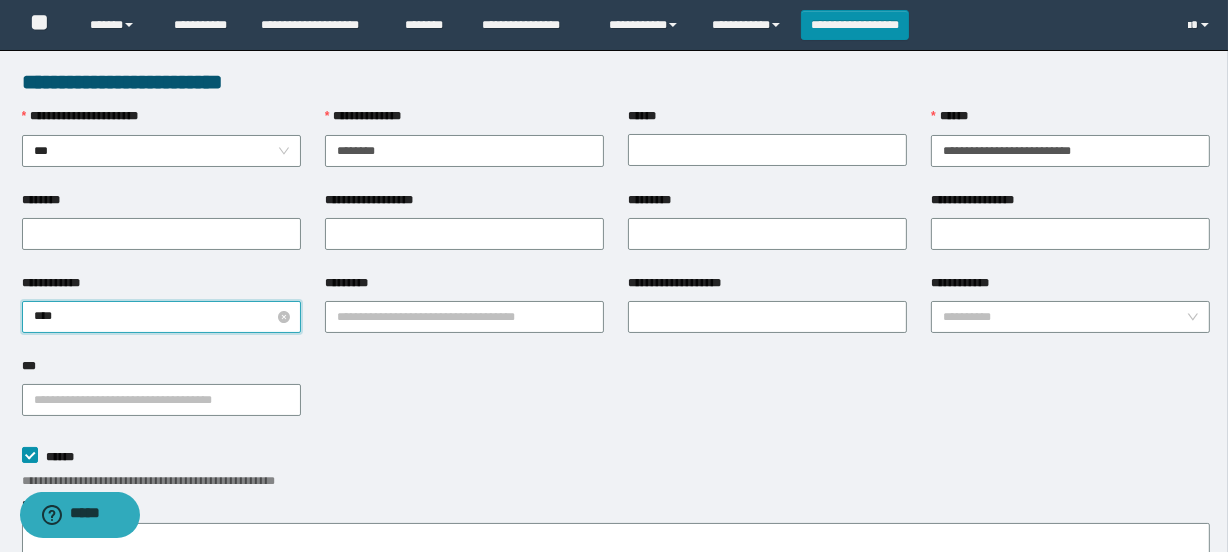 type on "*****" 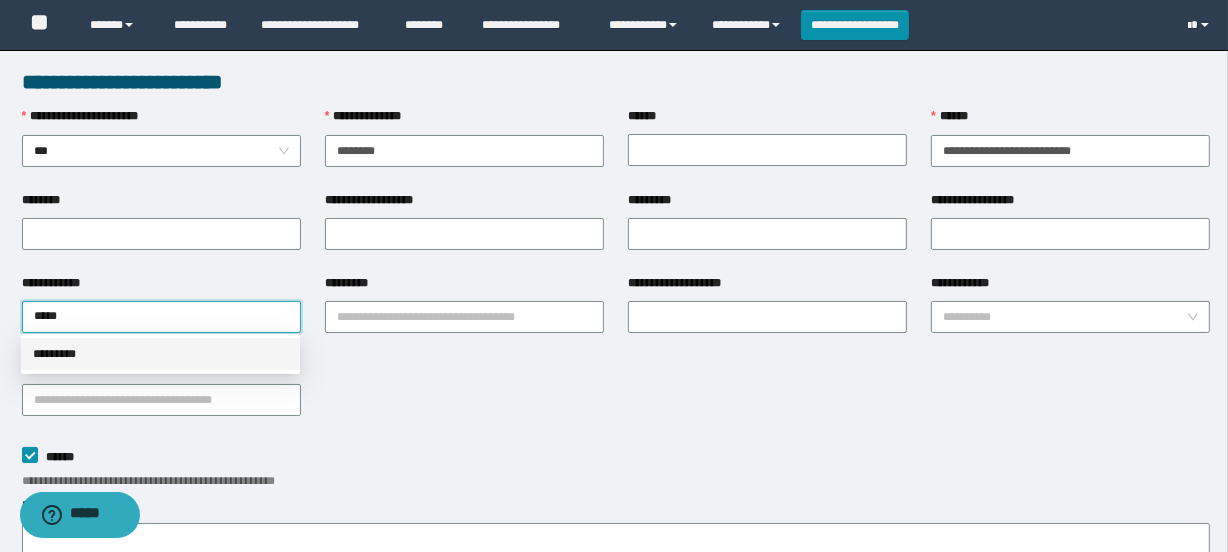 click on "*********" at bounding box center [160, 354] 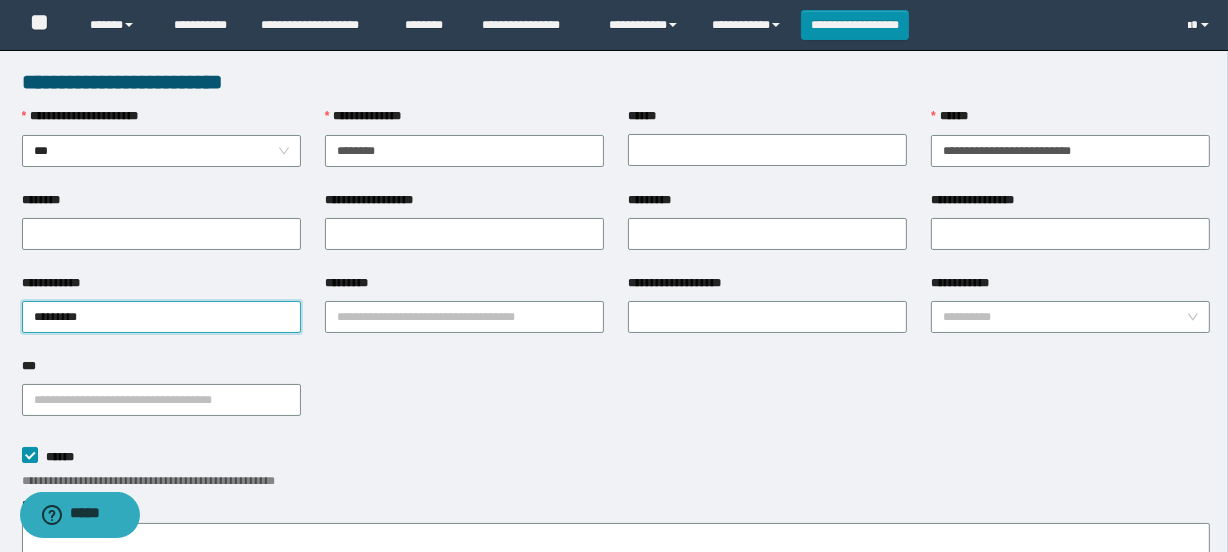 click on "*********" at bounding box center (464, 287) 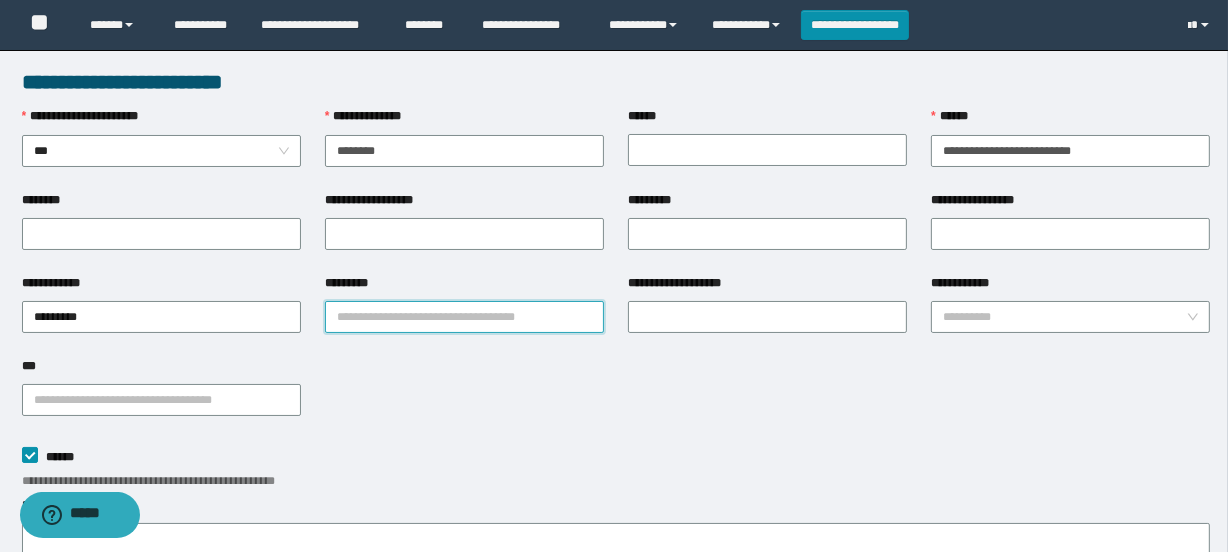 click on "*********" at bounding box center (464, 317) 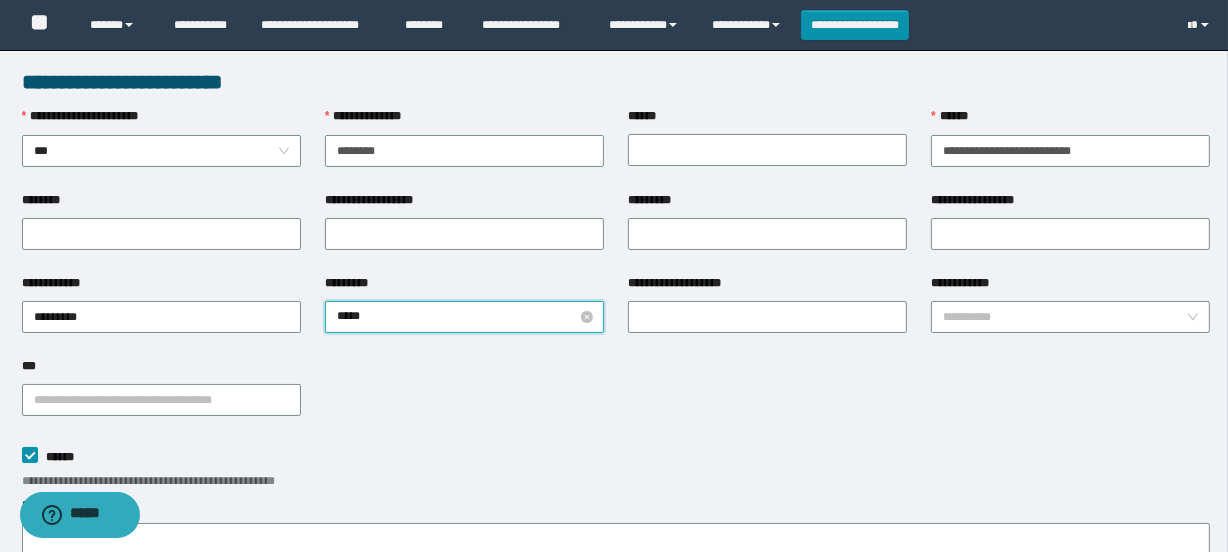 type on "******" 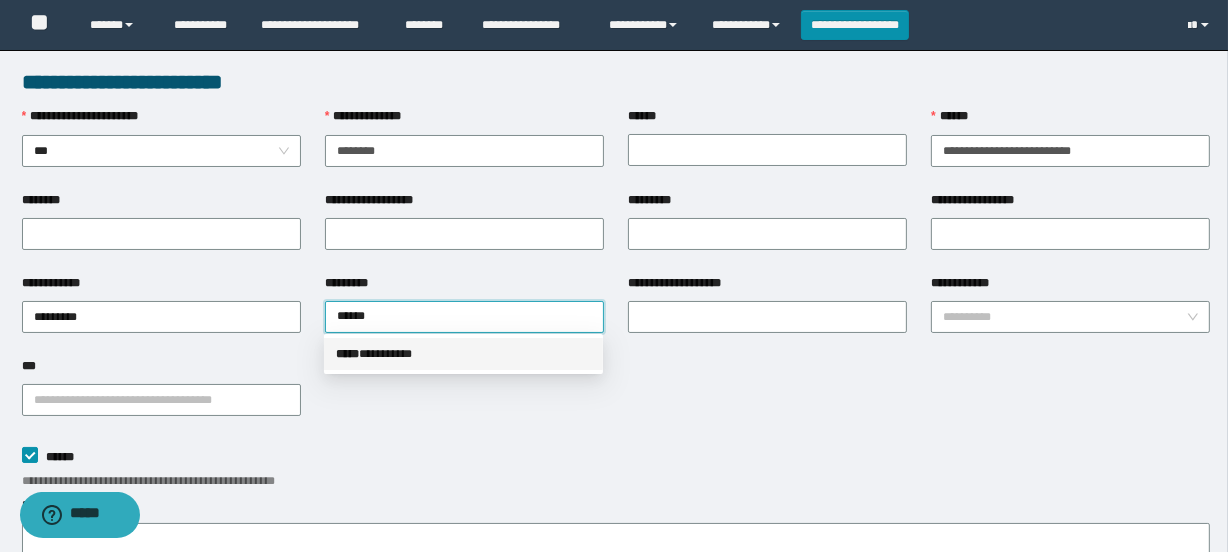 click on "***** * ********" at bounding box center (463, 354) 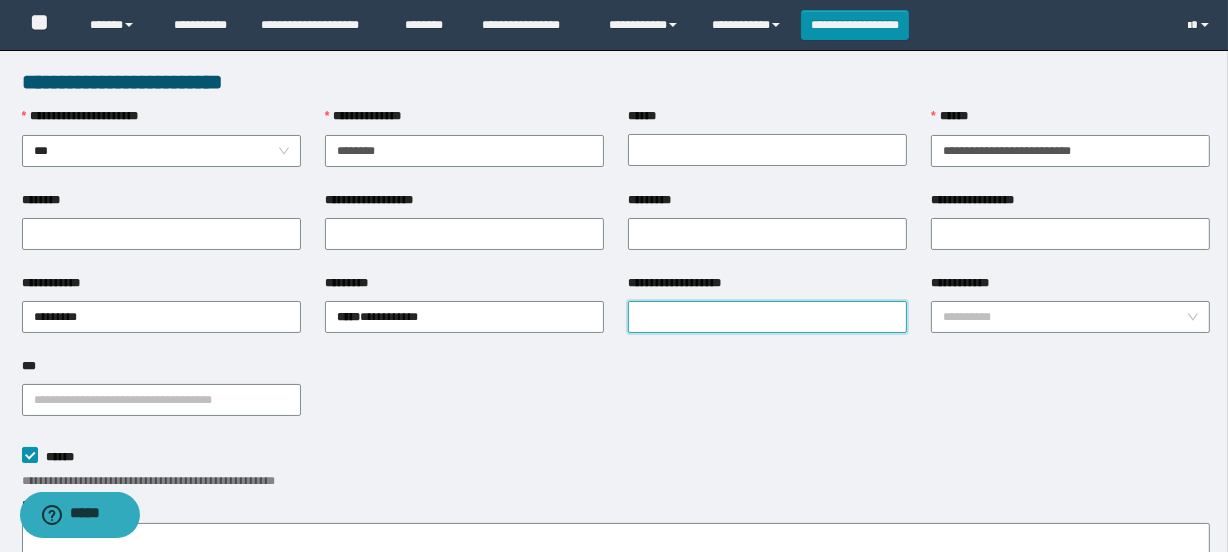 click on "**********" at bounding box center [767, 317] 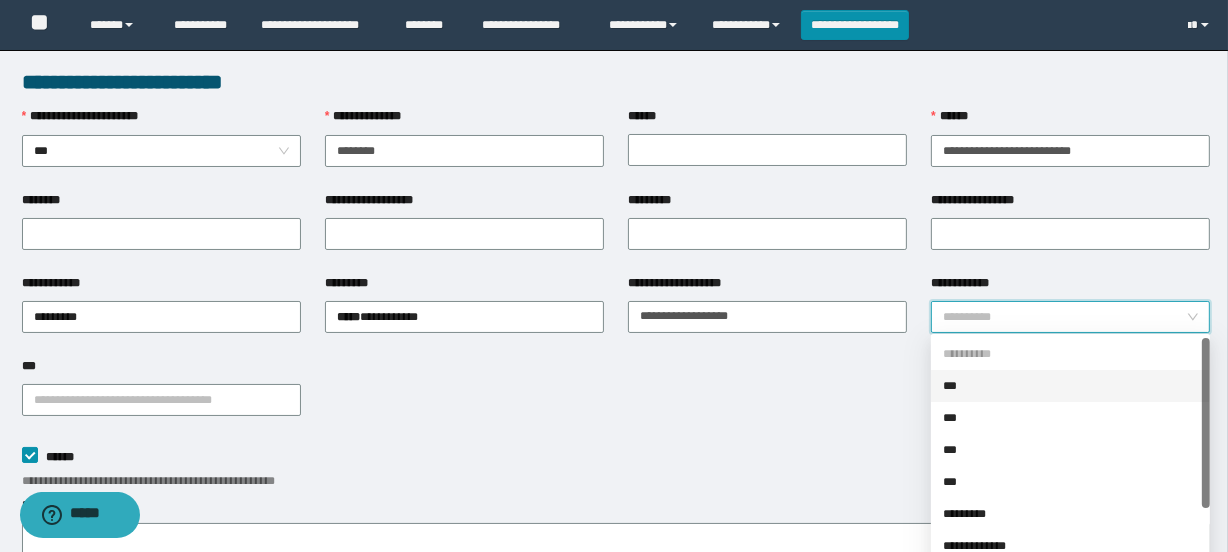 click on "**********" at bounding box center [1064, 317] 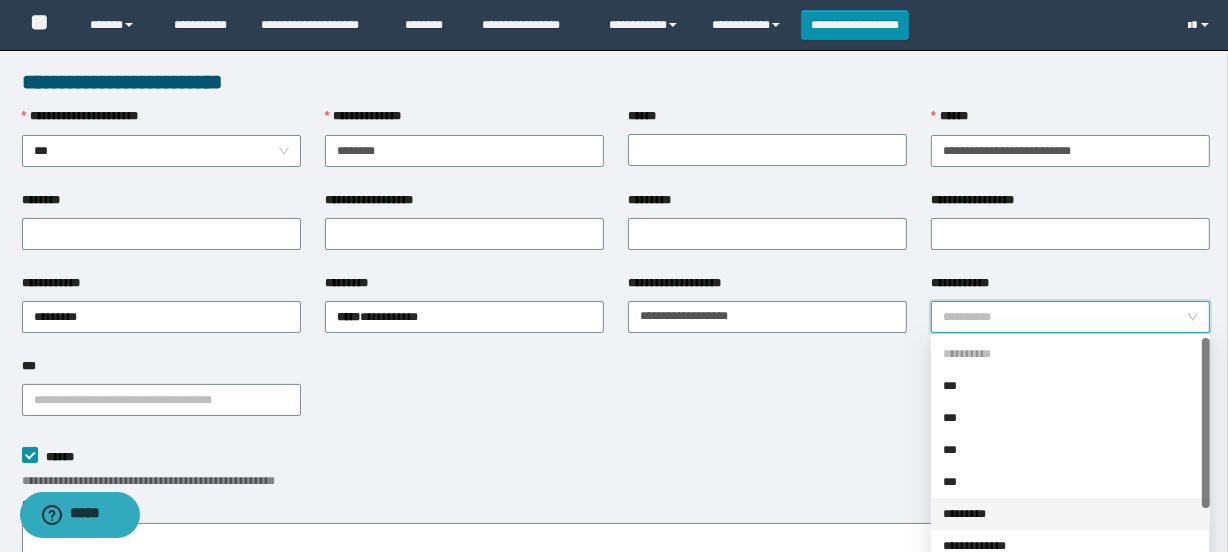 click on "*********" at bounding box center [1070, 514] 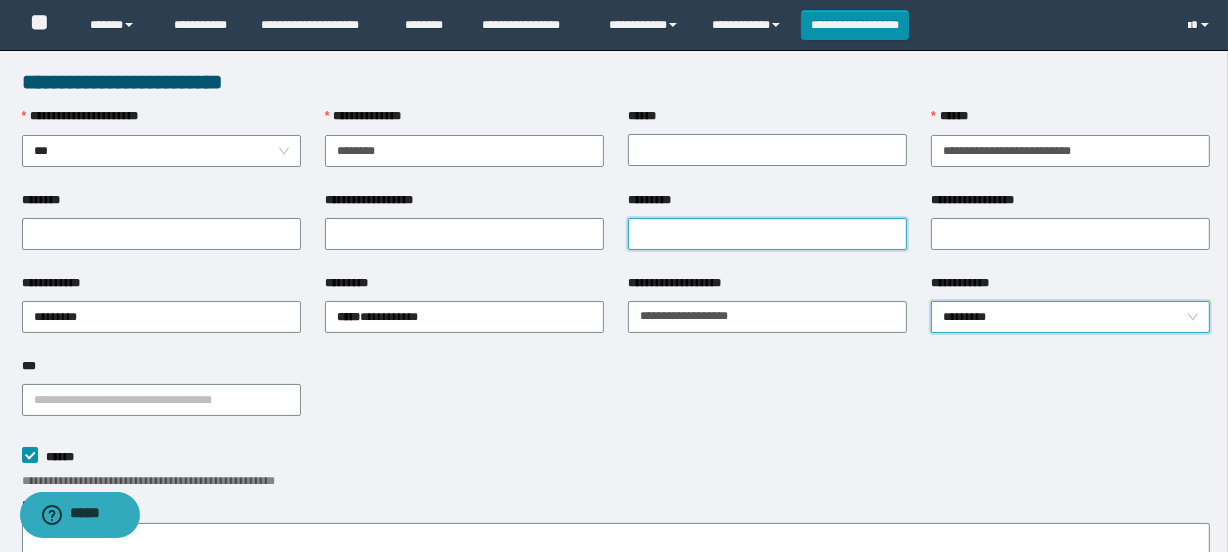 click on "*********" at bounding box center (767, 234) 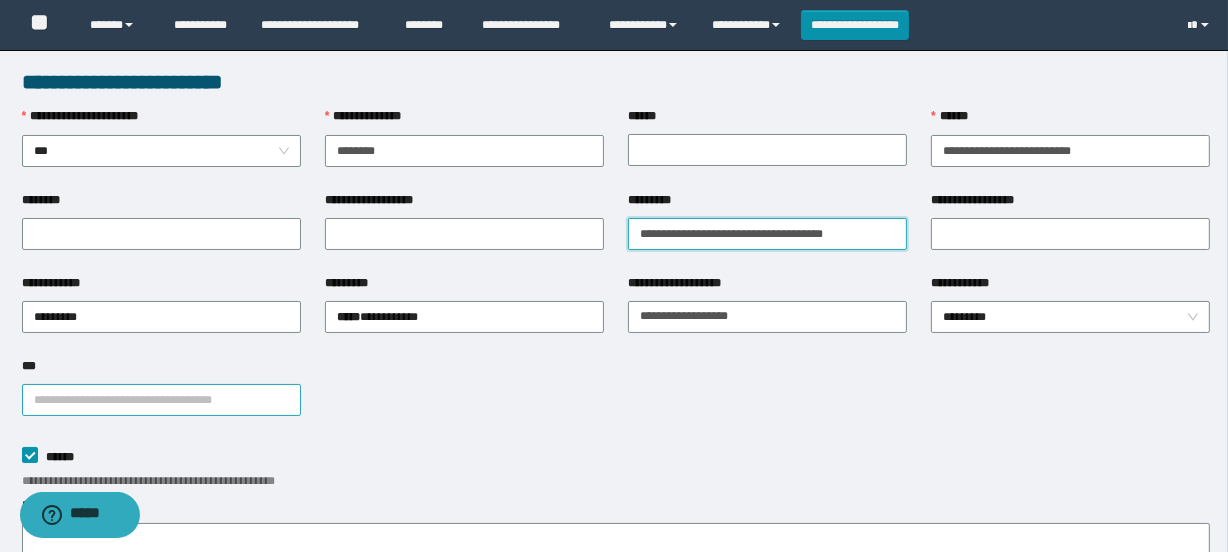 type on "**********" 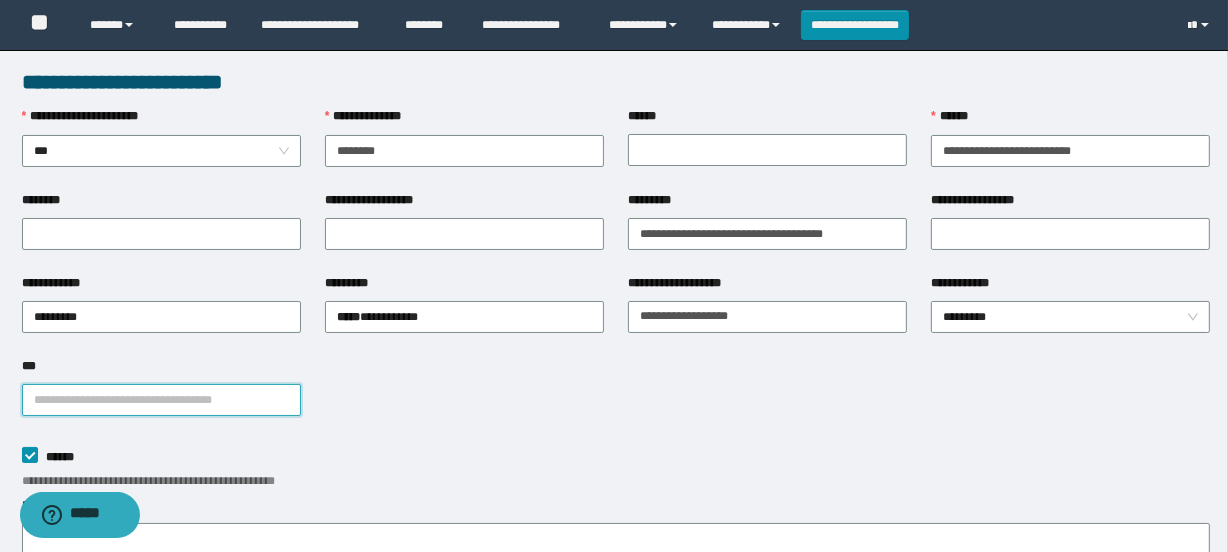 click on "***" at bounding box center [161, 400] 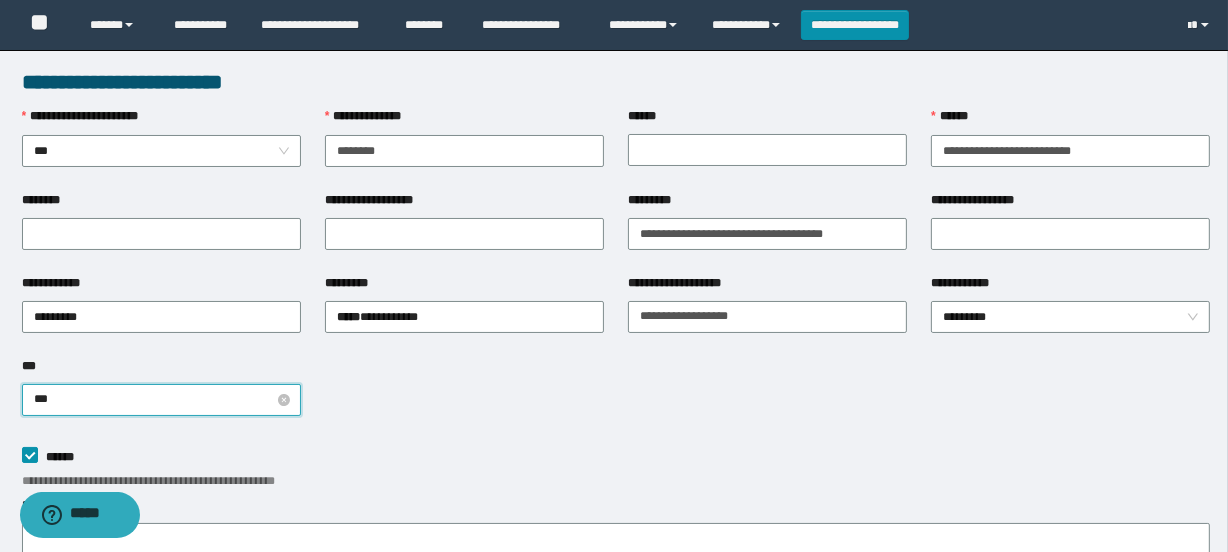 type on "****" 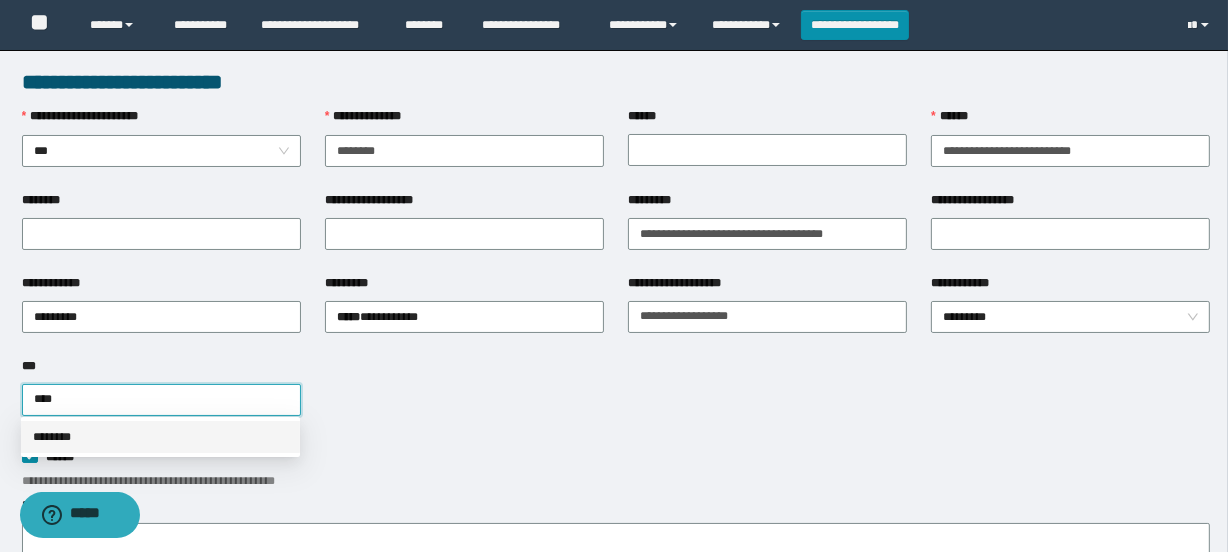 click on "********" at bounding box center [160, 437] 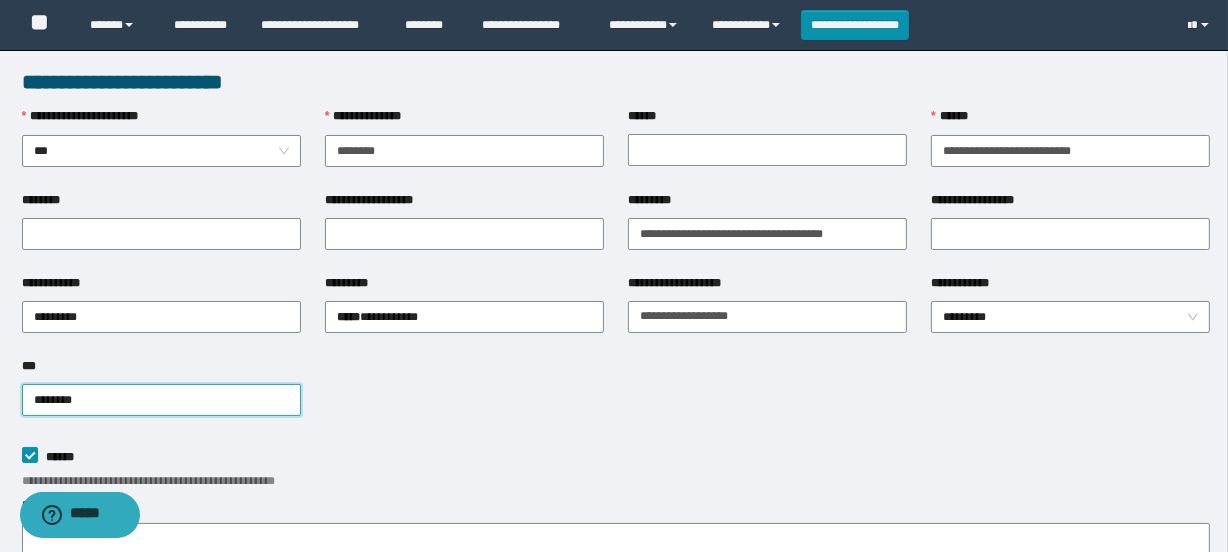 click on "[FIRST] [LAST]" at bounding box center [616, 398] 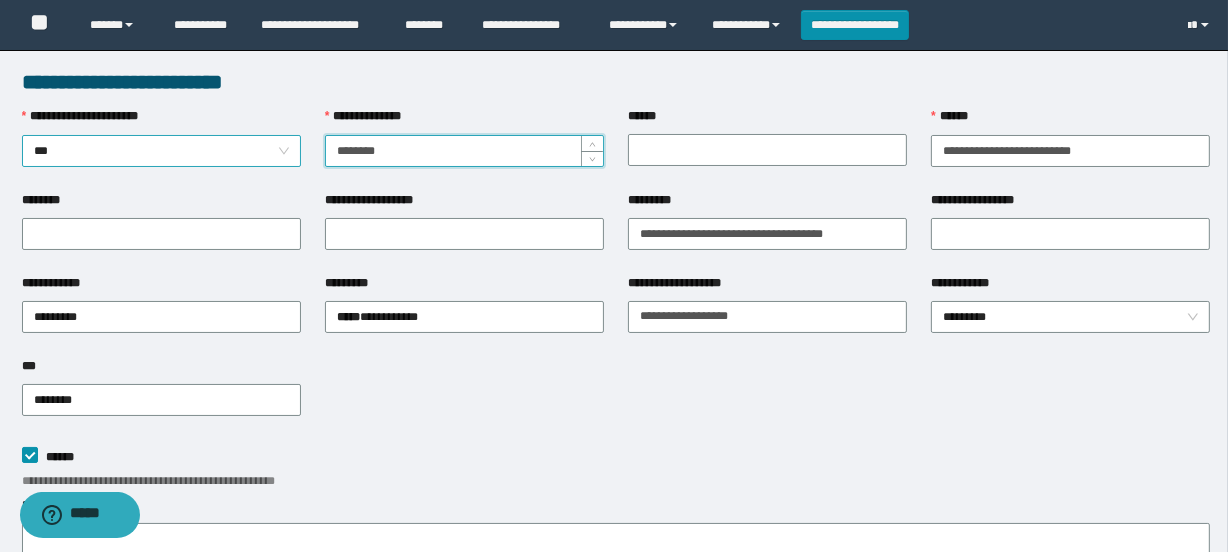 drag, startPoint x: 427, startPoint y: 150, endPoint x: 287, endPoint y: 149, distance: 140.00357 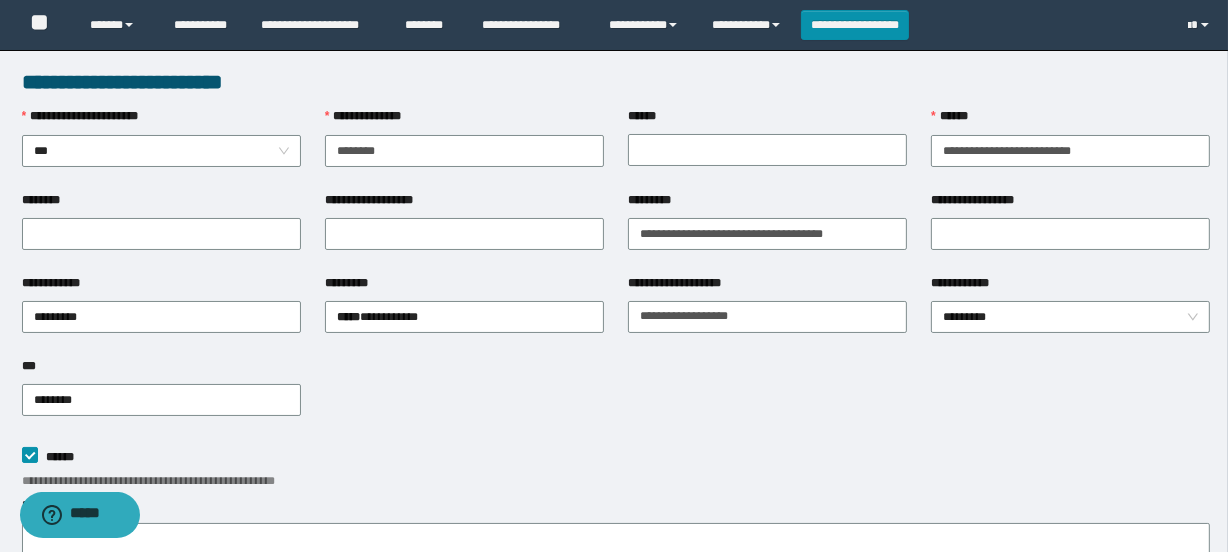 click on "**********" at bounding box center [616, 468] 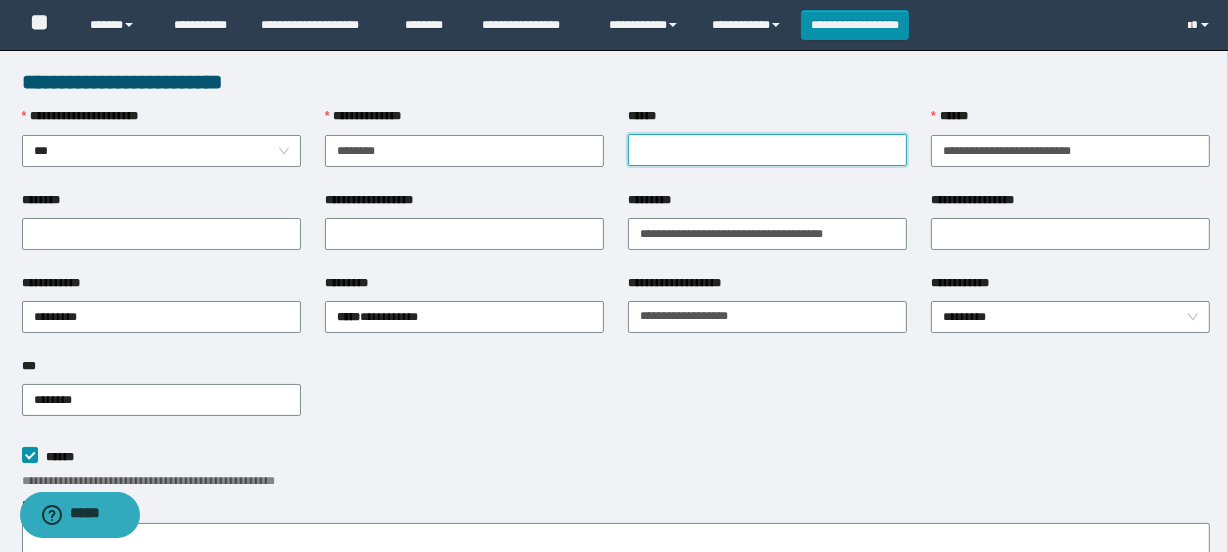 click on "******" at bounding box center [767, 150] 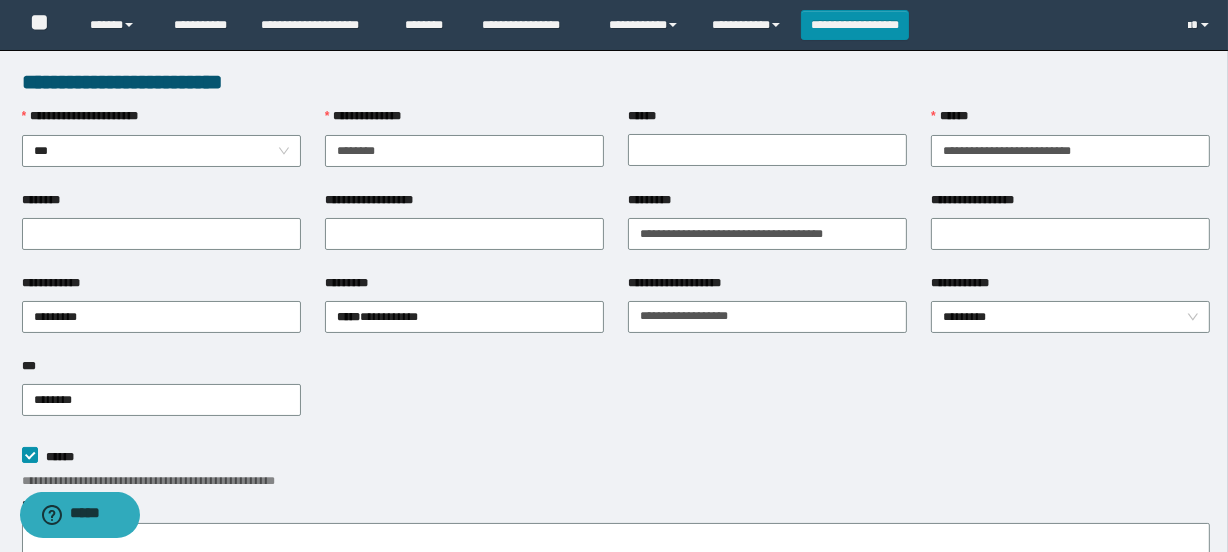 click on "*** ********" at bounding box center [616, 398] 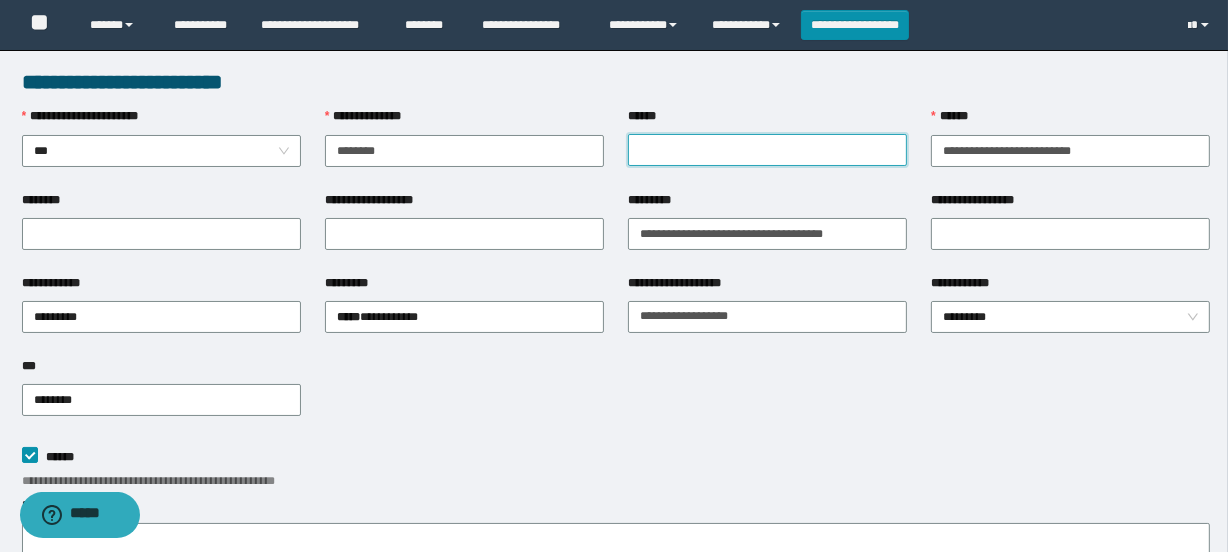 click on "******" at bounding box center [767, 150] 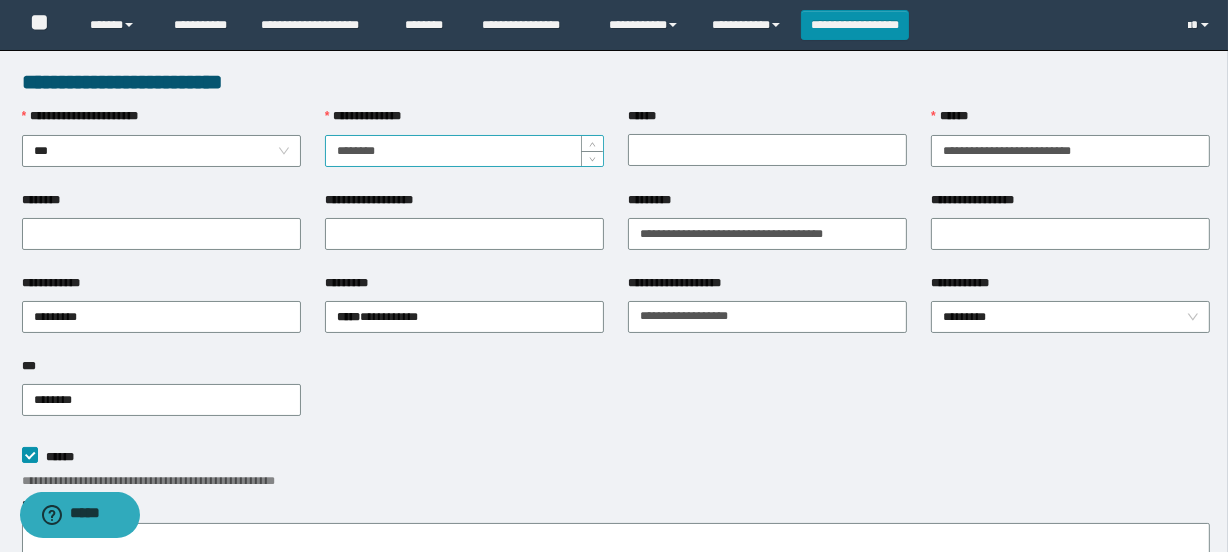 click on "********" at bounding box center [464, 151] 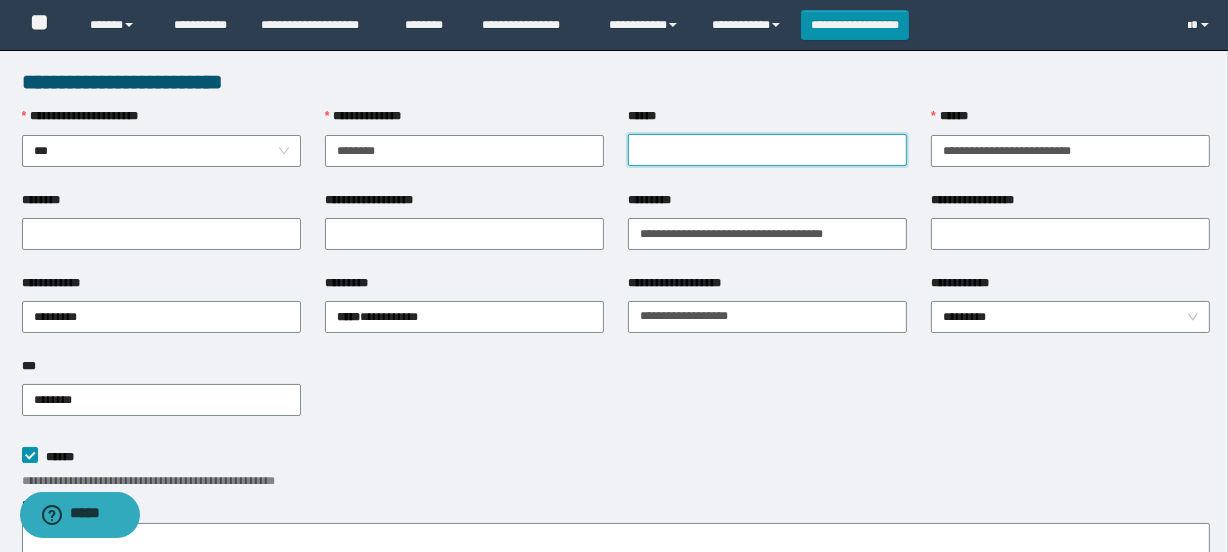 click on "******" at bounding box center [767, 150] 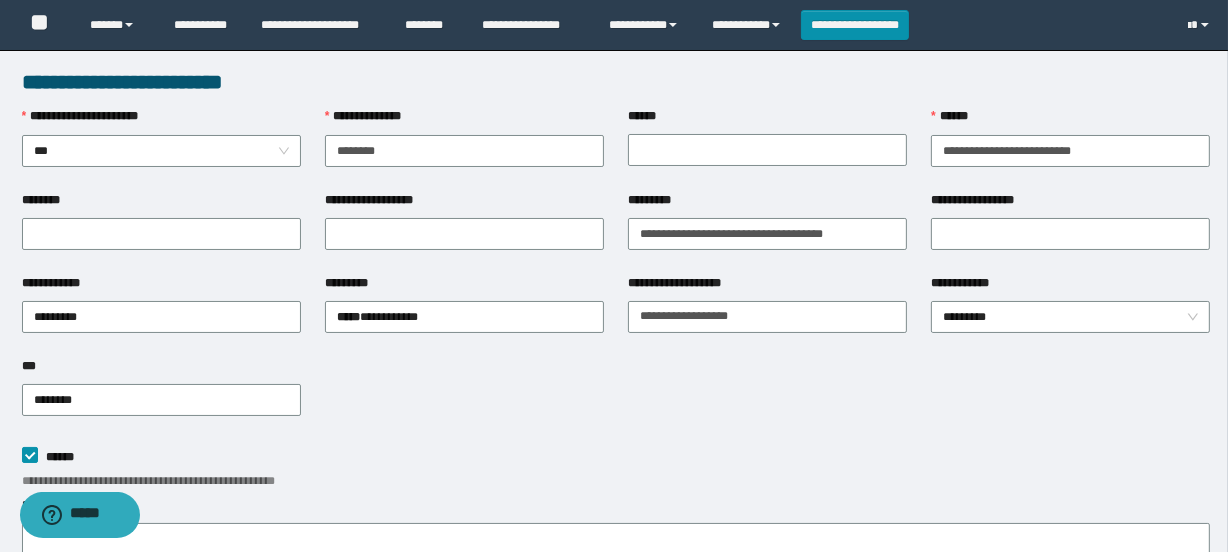 click on "*** ********" at bounding box center (616, 398) 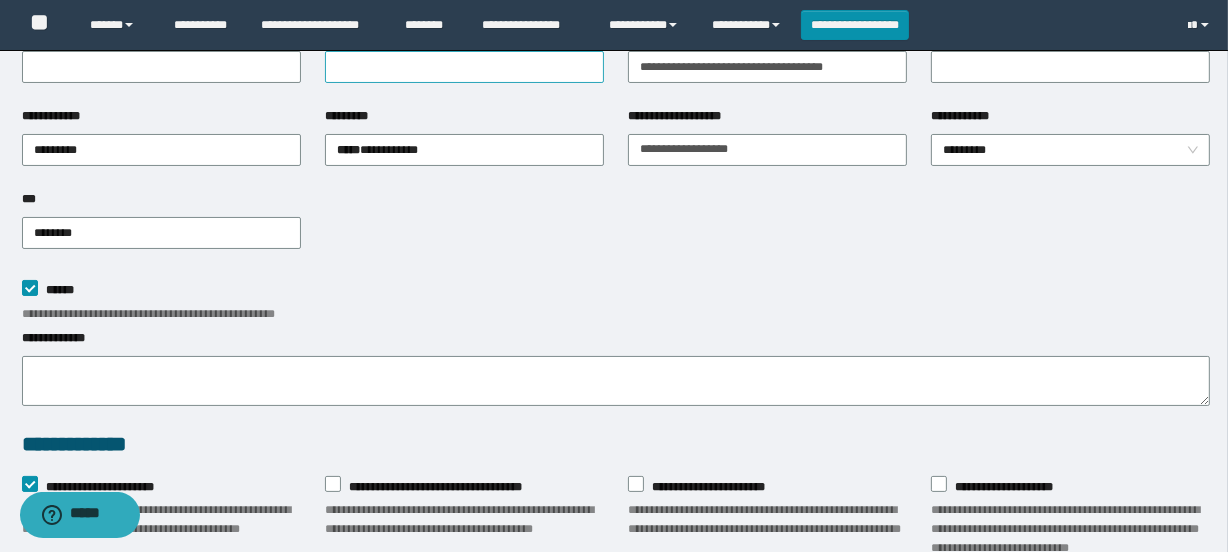 scroll, scrollTop: 0, scrollLeft: 0, axis: both 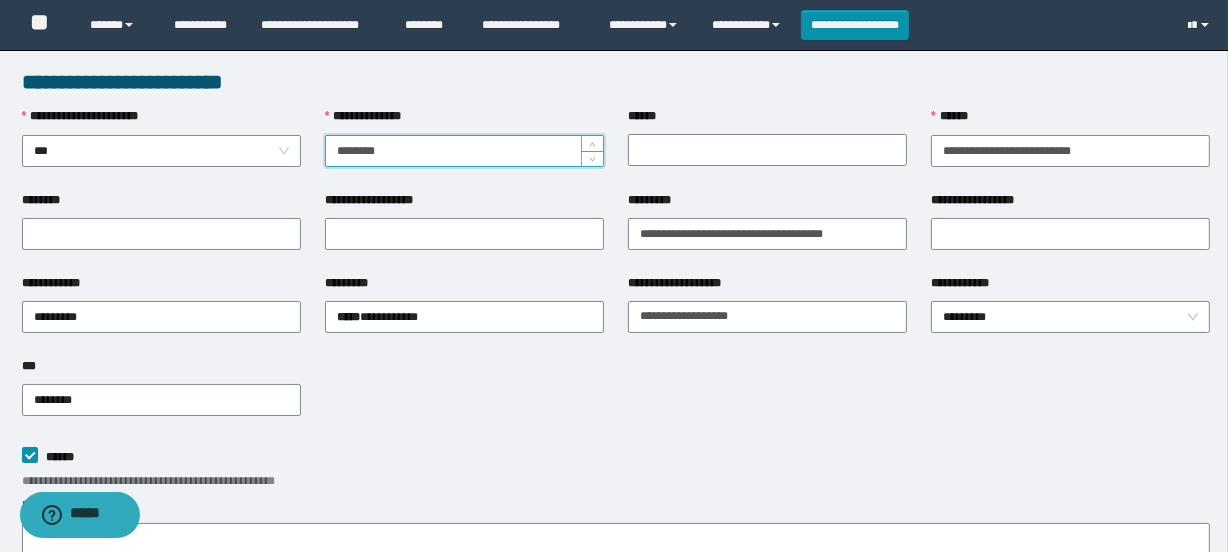 click on "********" at bounding box center (464, 151) 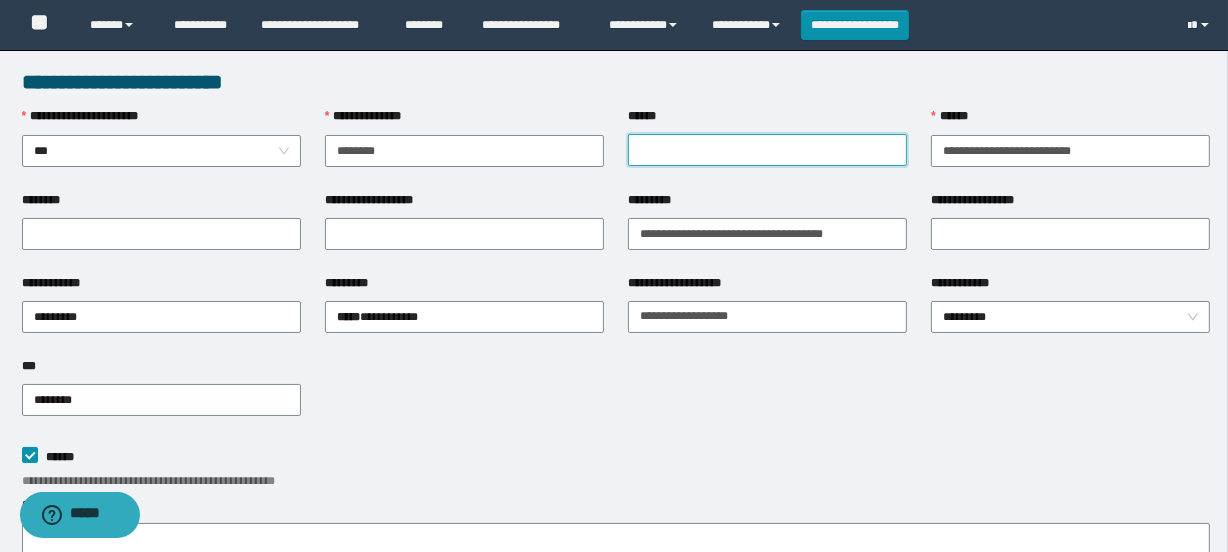 click on "******" at bounding box center (767, 150) 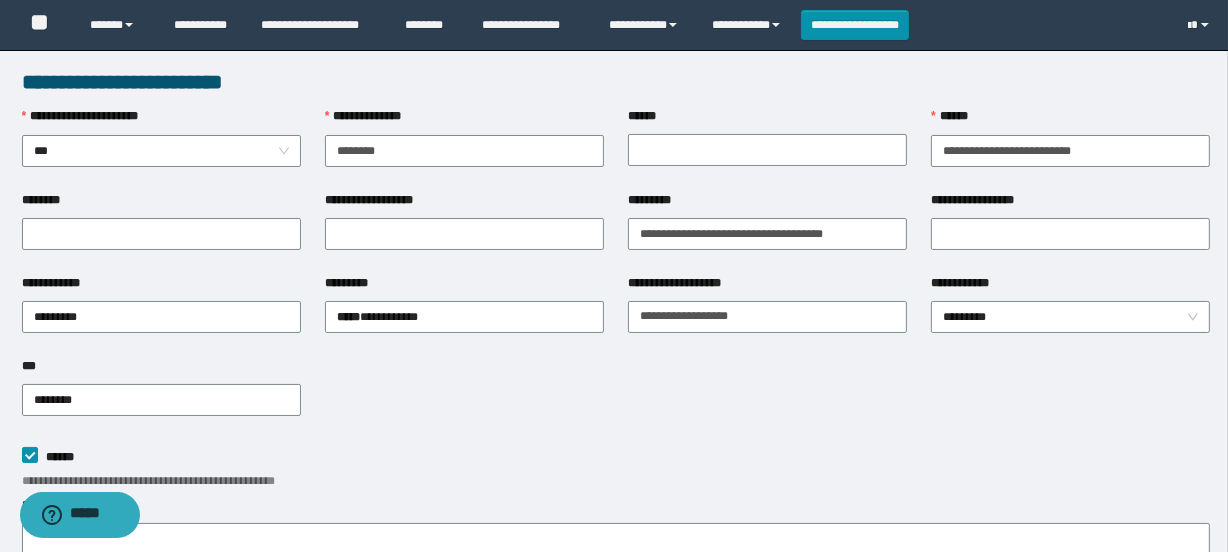 drag, startPoint x: 1091, startPoint y: 412, endPoint x: 1070, endPoint y: 390, distance: 30.413813 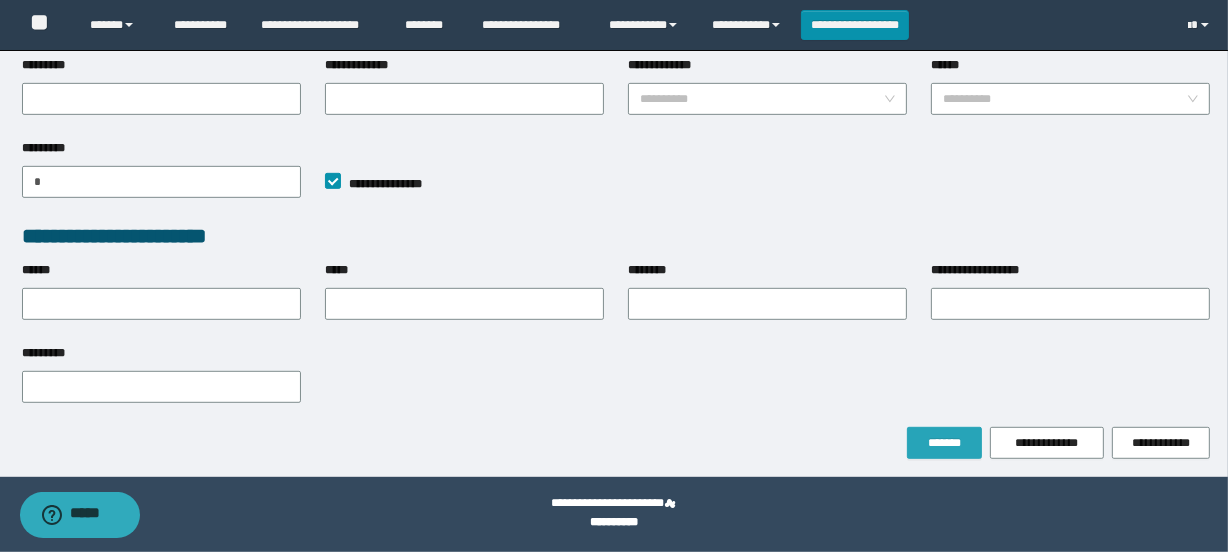 click on "*******" at bounding box center (944, 443) 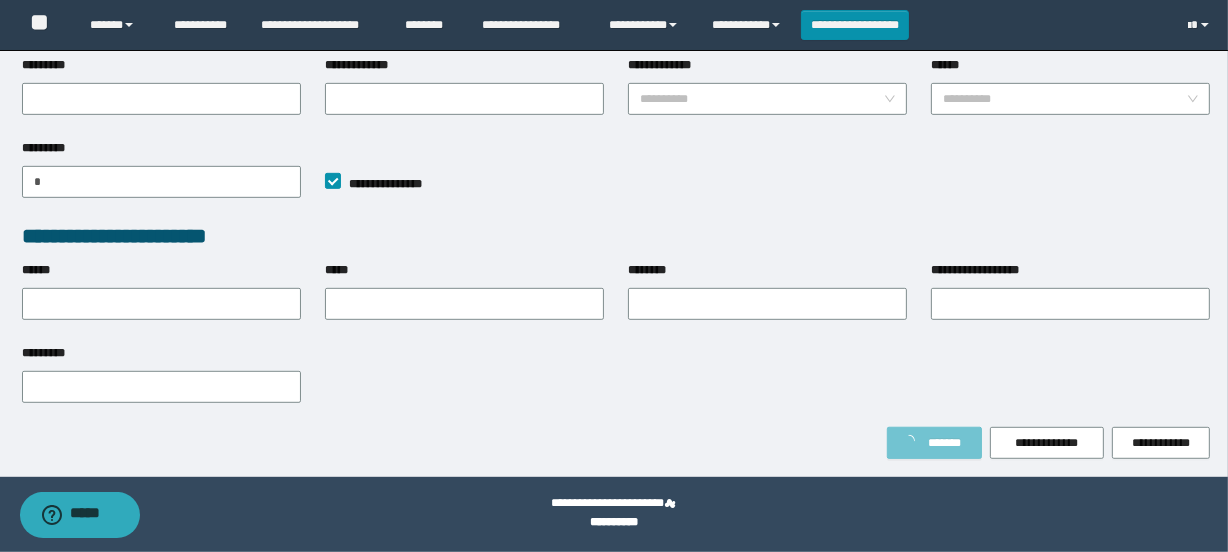 click on "*******" at bounding box center (944, 443) 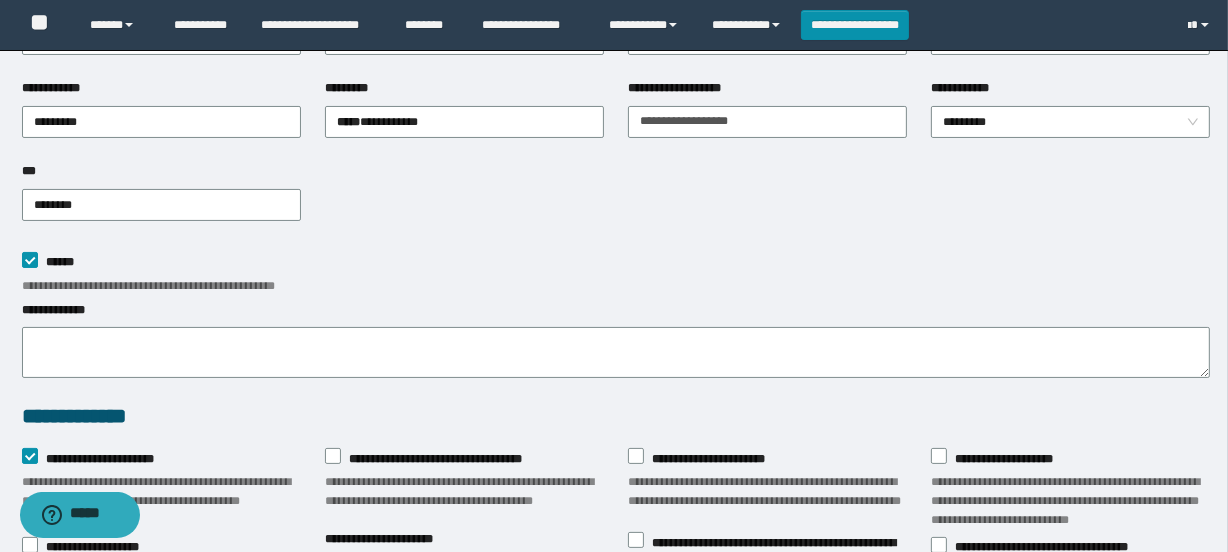 scroll, scrollTop: 90, scrollLeft: 0, axis: vertical 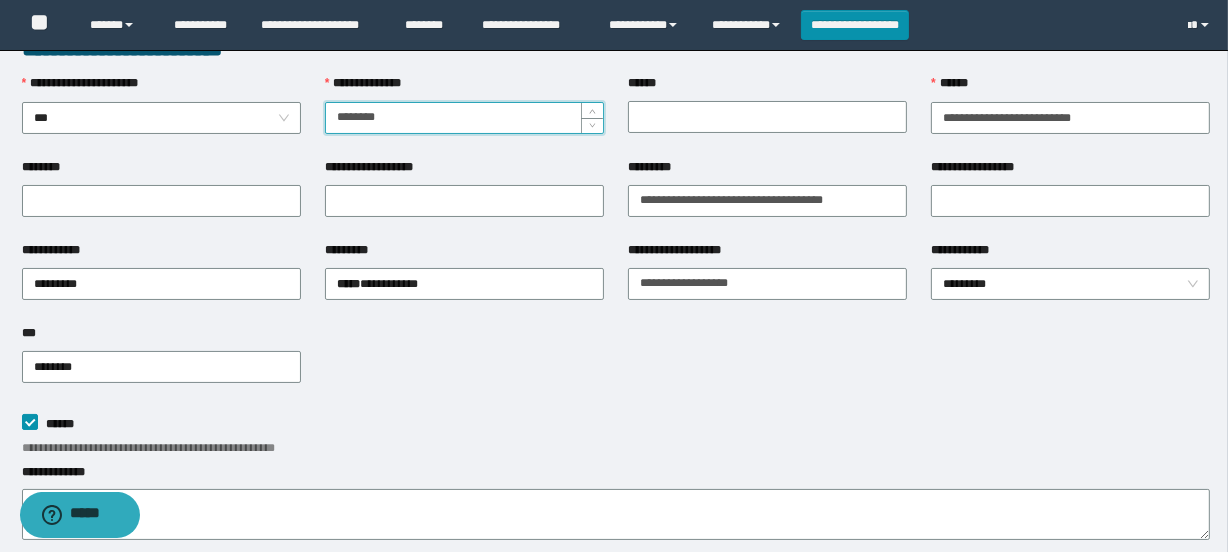 drag, startPoint x: 434, startPoint y: 124, endPoint x: 324, endPoint y: 125, distance: 110.00455 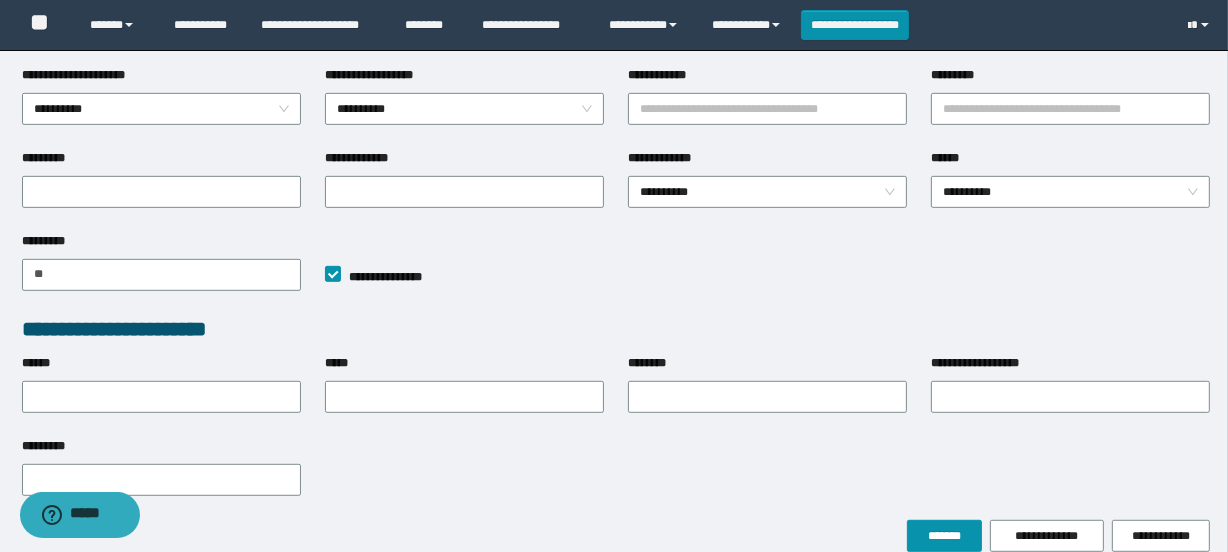 scroll, scrollTop: 982, scrollLeft: 0, axis: vertical 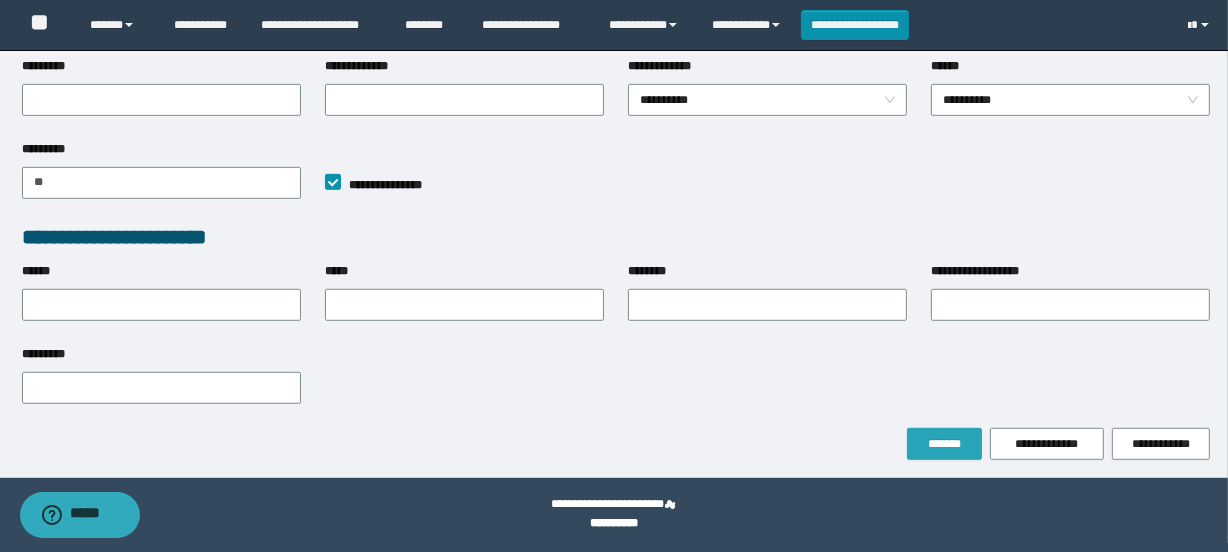 click on "*******" at bounding box center (944, 444) 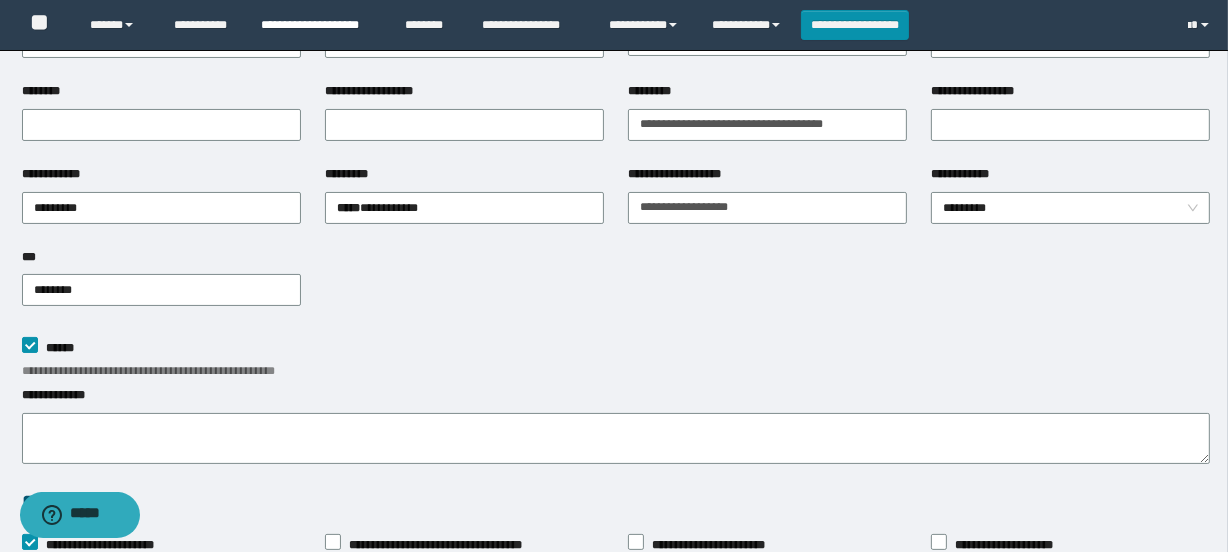 scroll, scrollTop: 217, scrollLeft: 0, axis: vertical 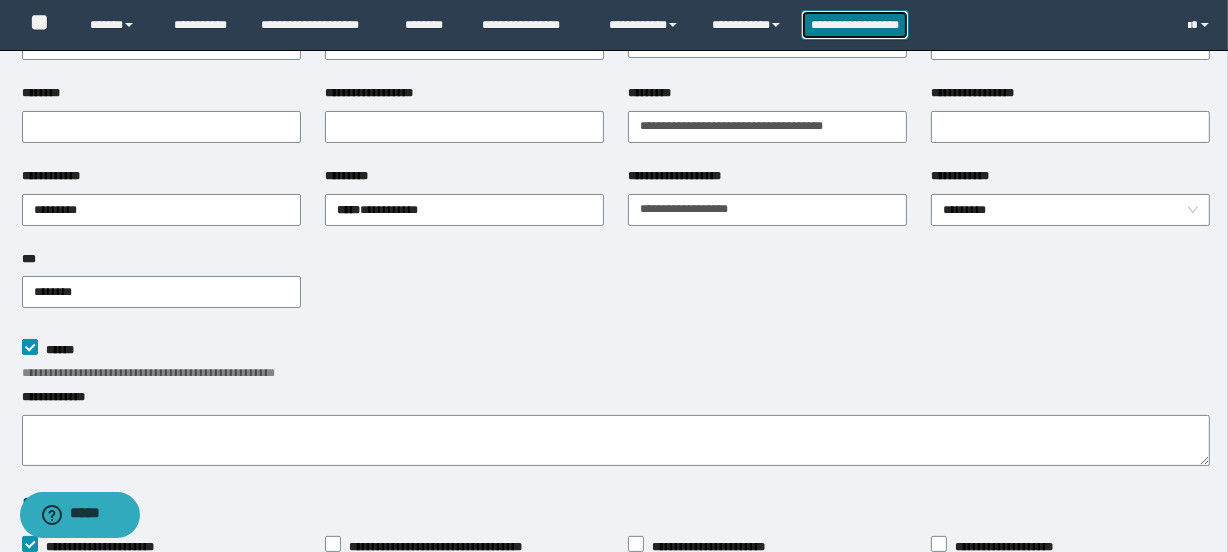 click on "**********" at bounding box center (855, 25) 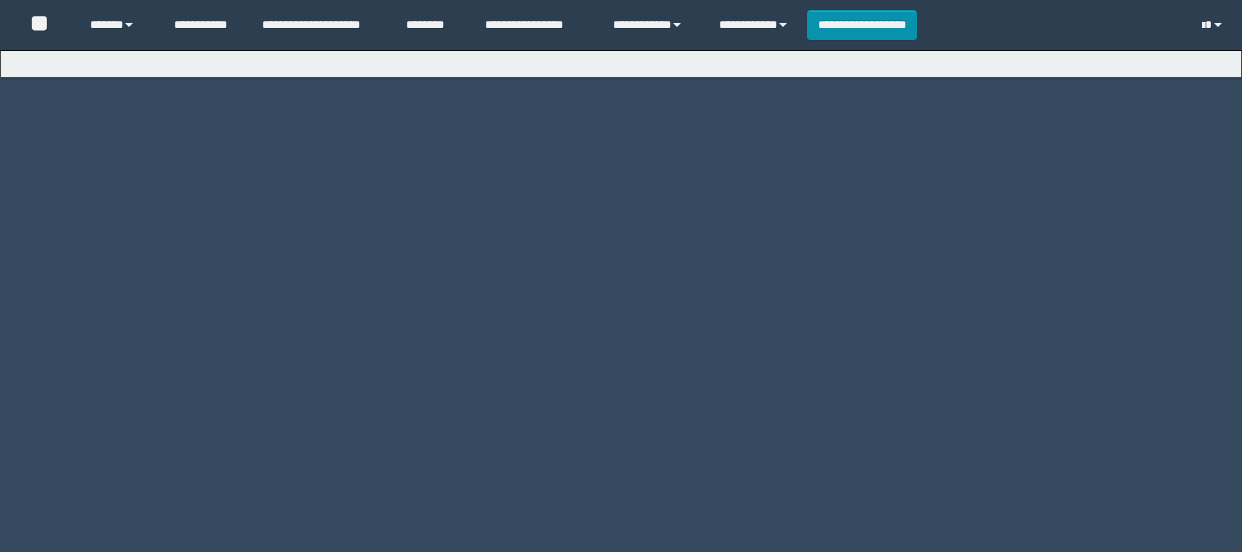scroll, scrollTop: 0, scrollLeft: 0, axis: both 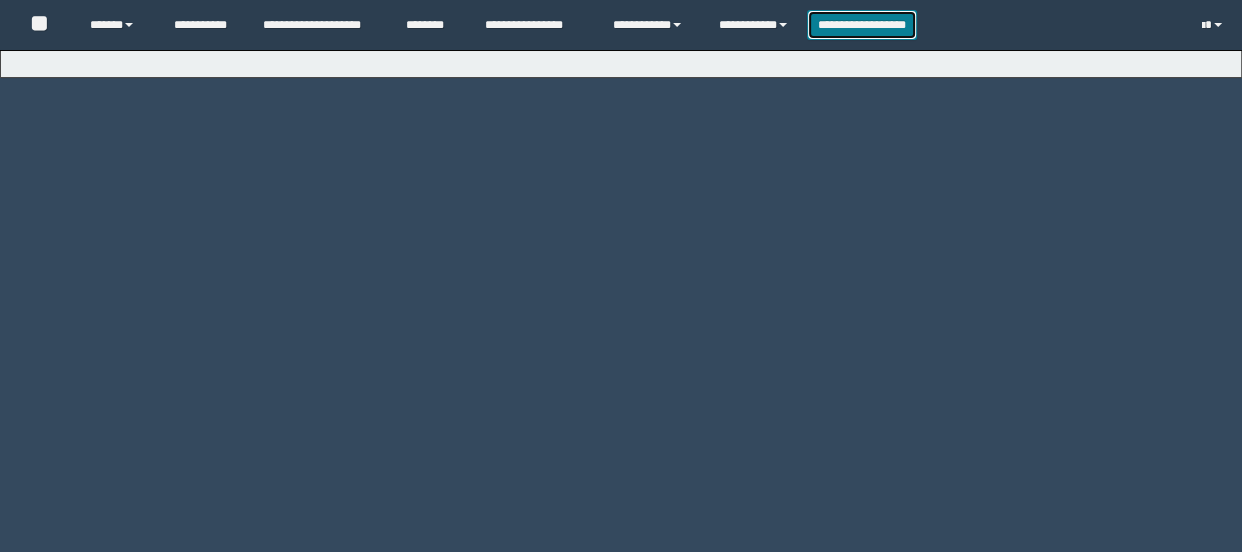 click on "**********" at bounding box center (862, 25) 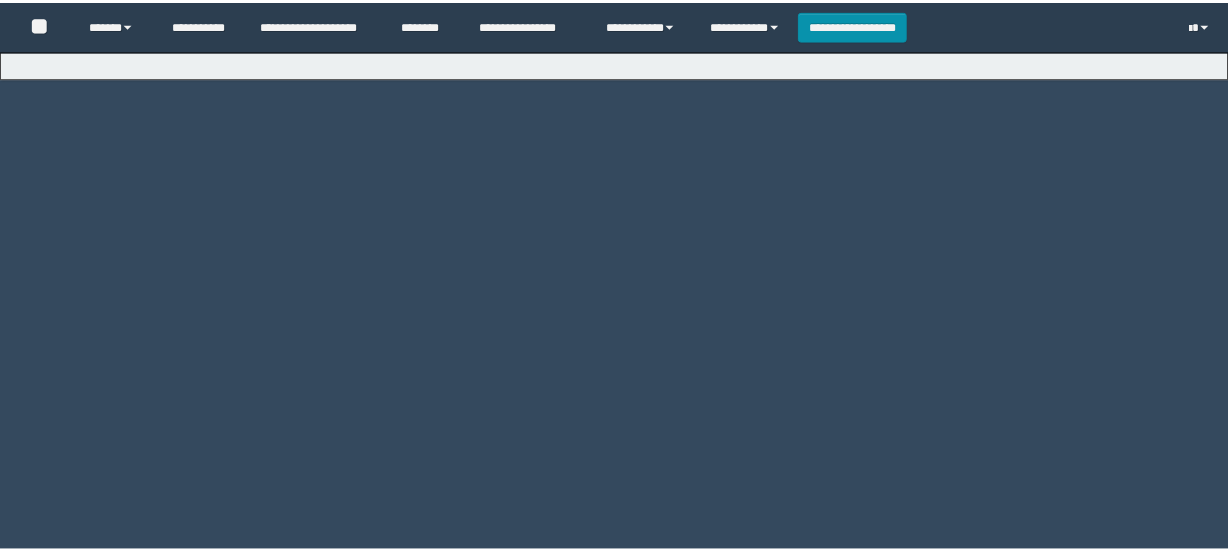 scroll, scrollTop: 0, scrollLeft: 0, axis: both 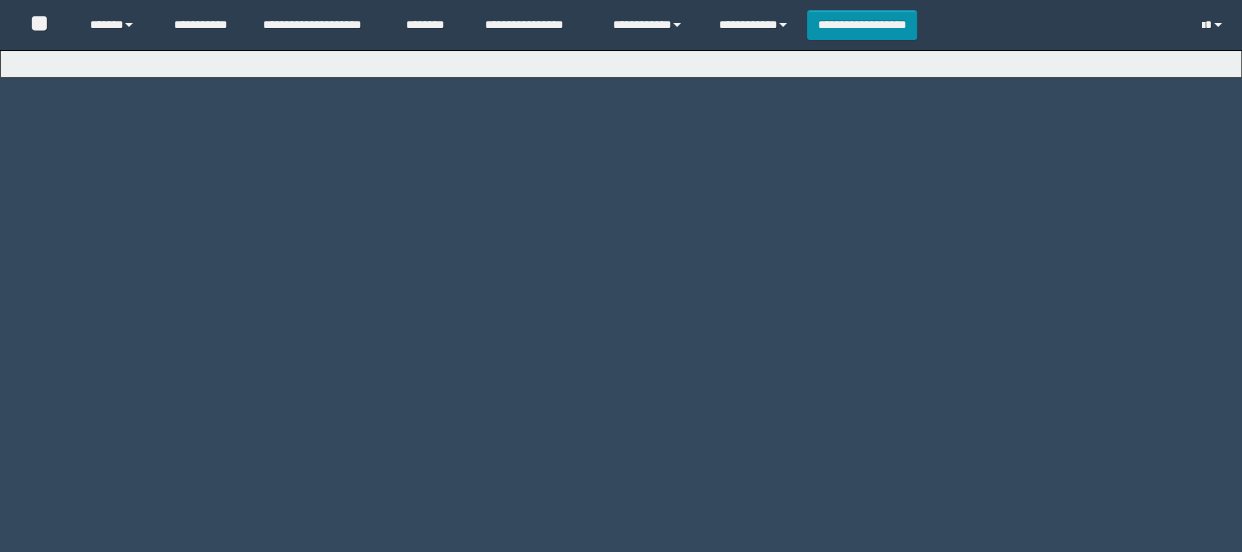 click on "**********" at bounding box center (621, 276) 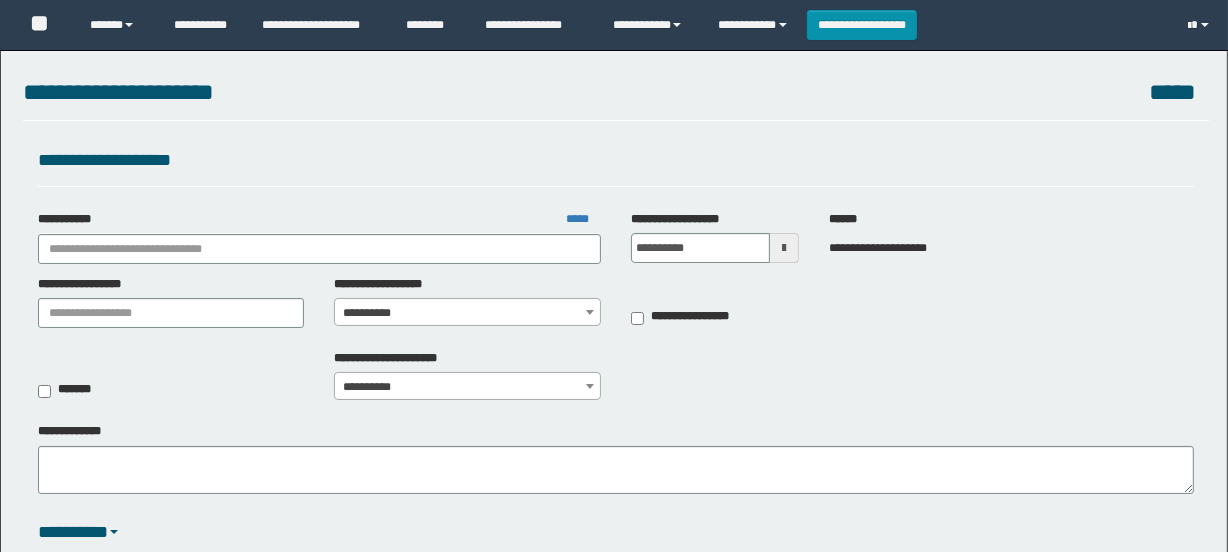 scroll, scrollTop: 0, scrollLeft: 0, axis: both 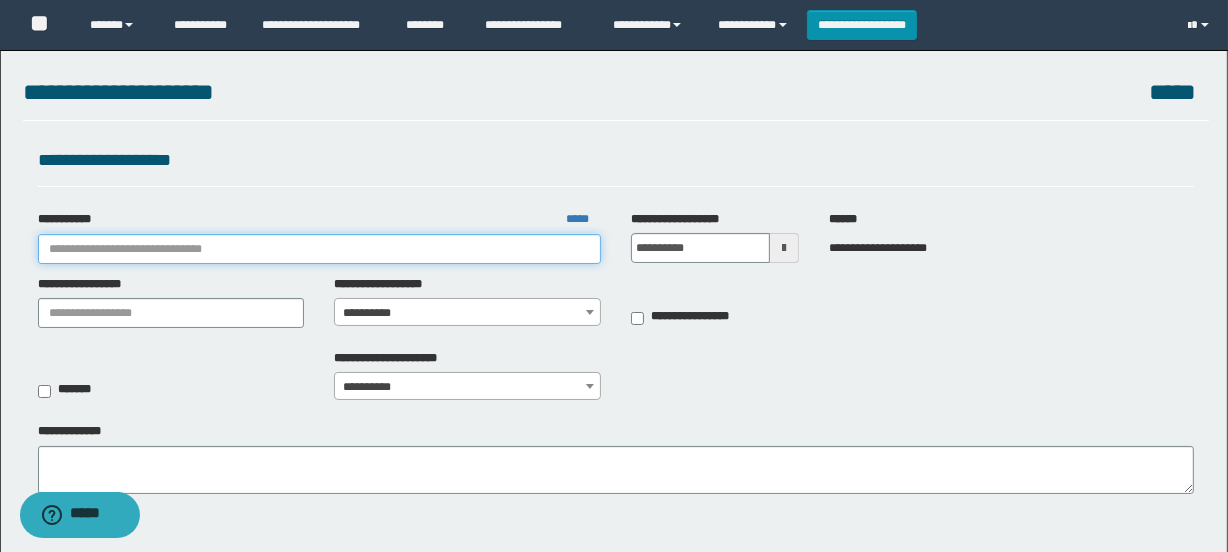 click on "**********" at bounding box center (319, 249) 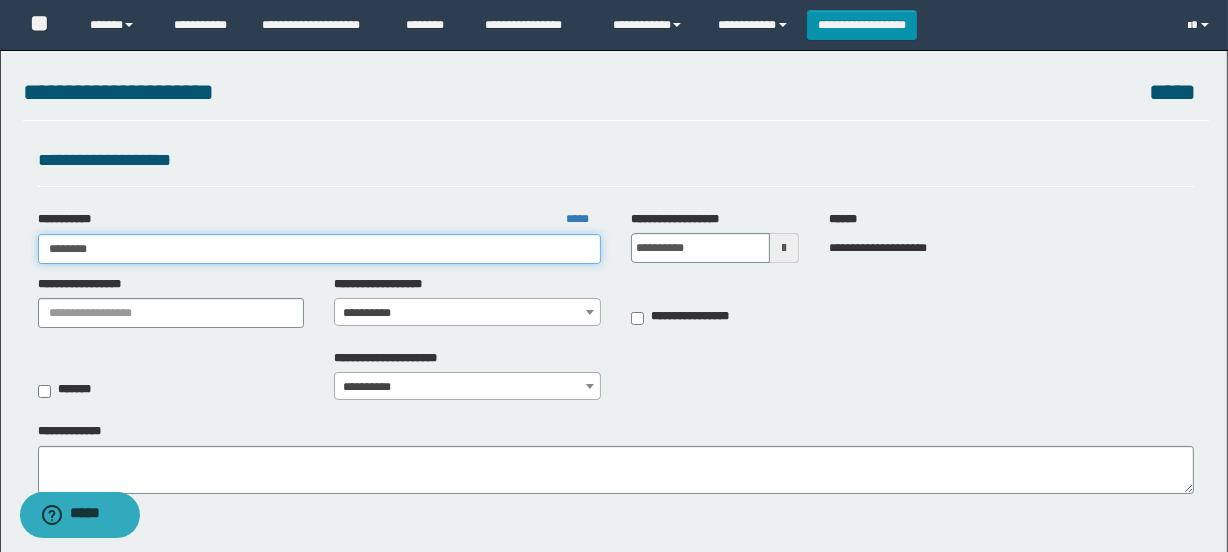 drag, startPoint x: 157, startPoint y: 252, endPoint x: 0, endPoint y: 245, distance: 157.15598 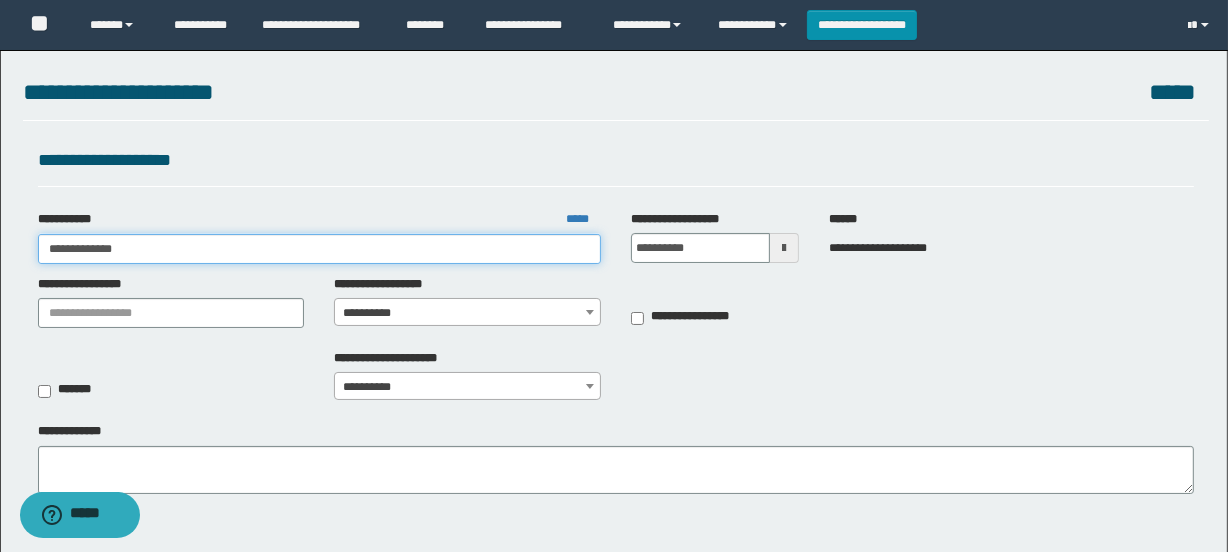 click on "**********" at bounding box center [319, 249] 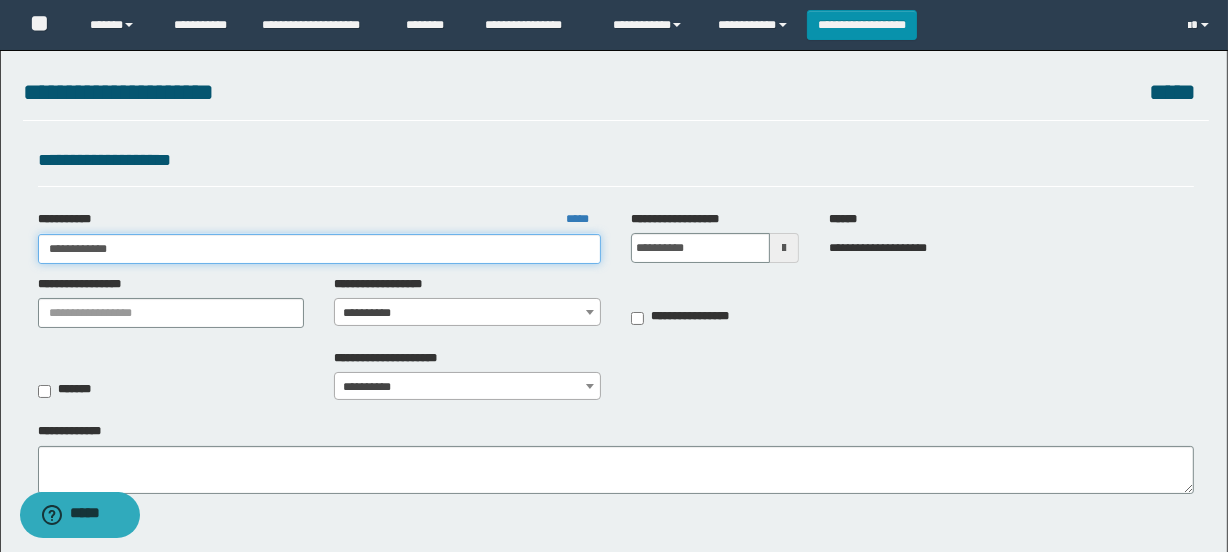 type on "**********" 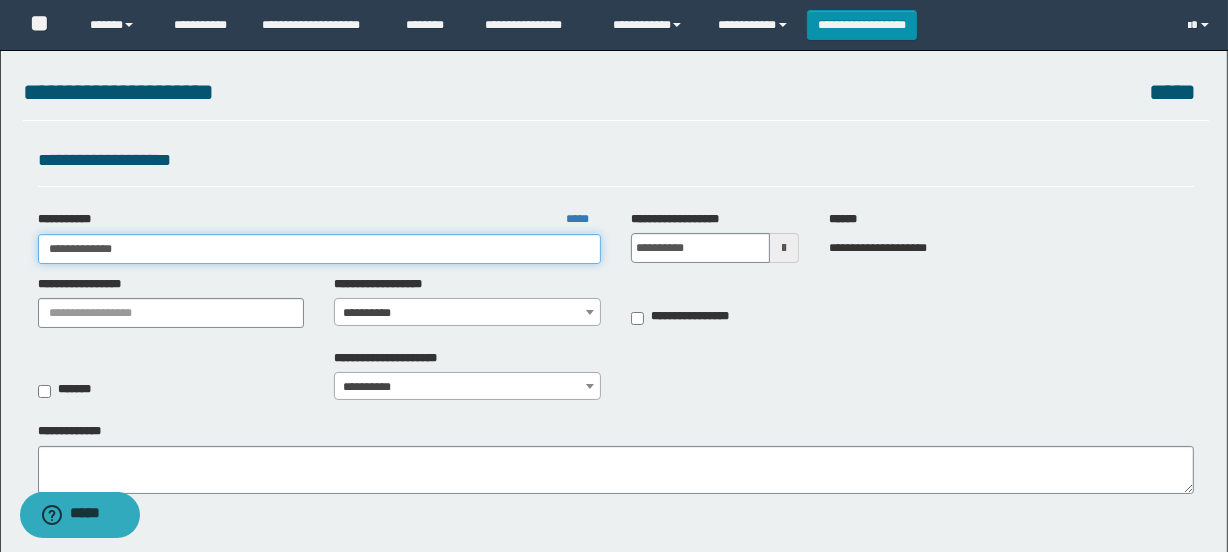 click on "**********" at bounding box center [319, 249] 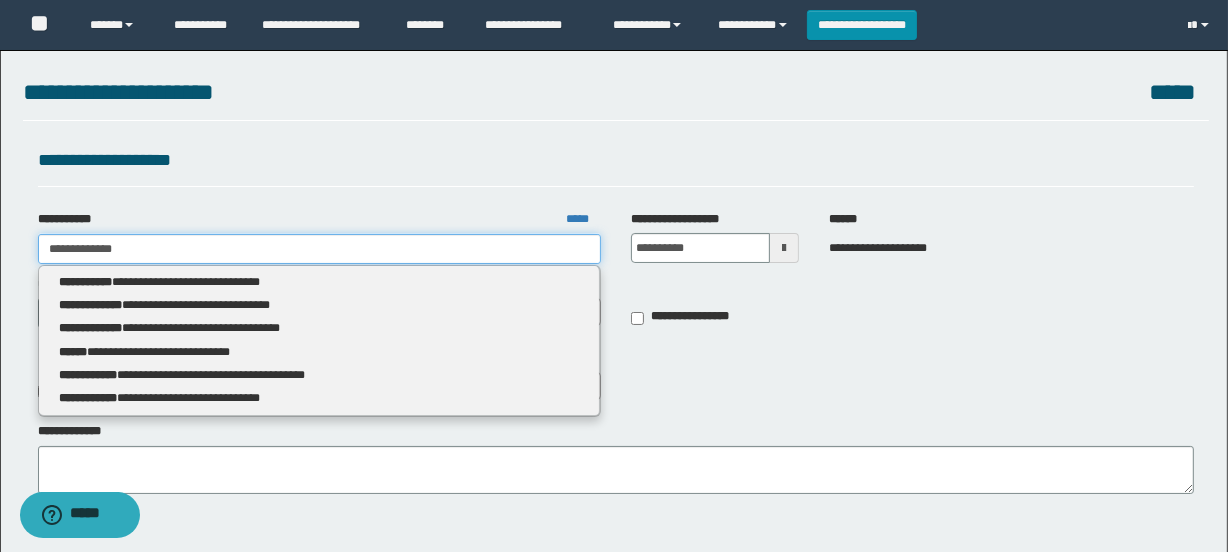 type on "**********" 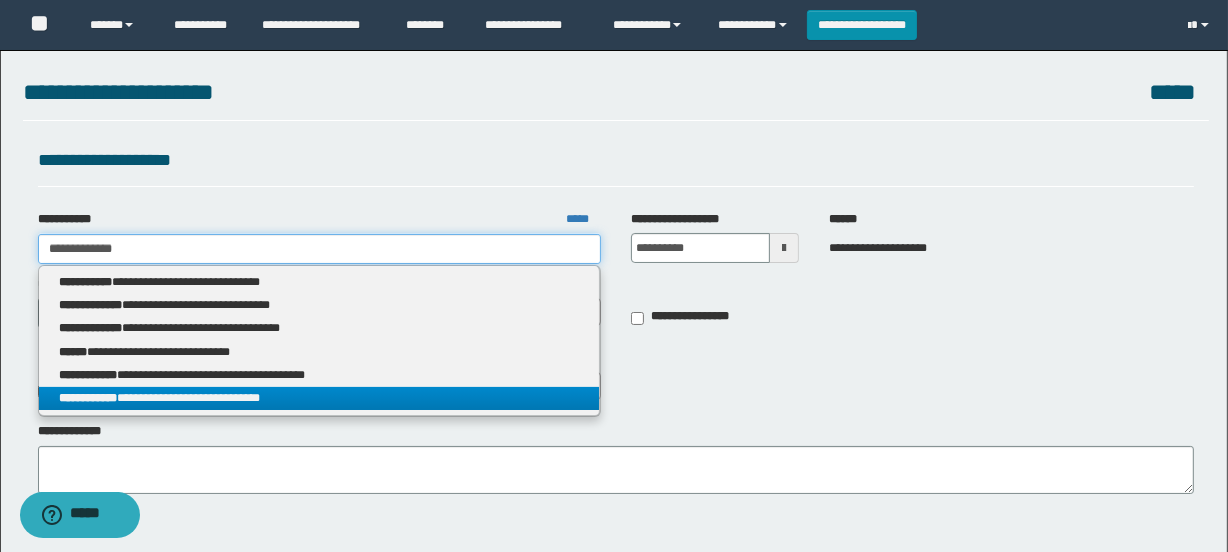 type on "**********" 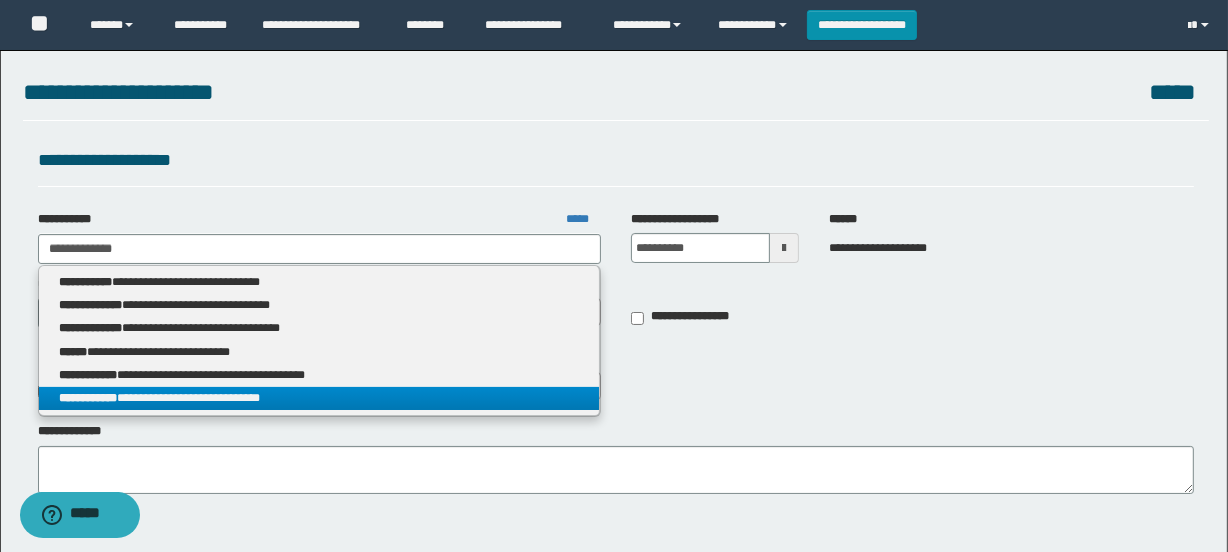 click on "**********" at bounding box center (319, 398) 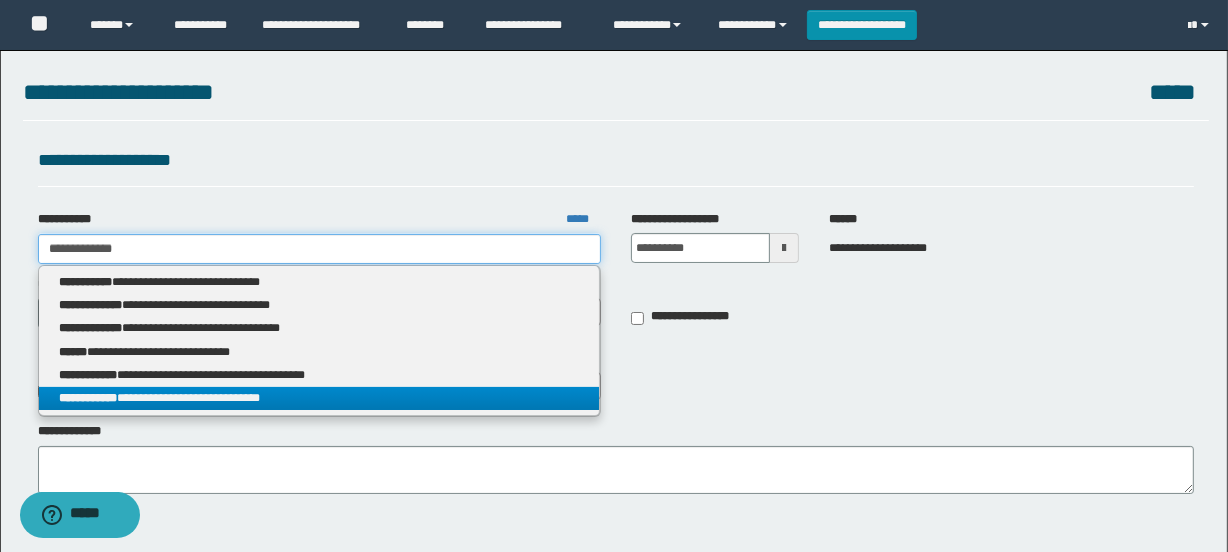 type 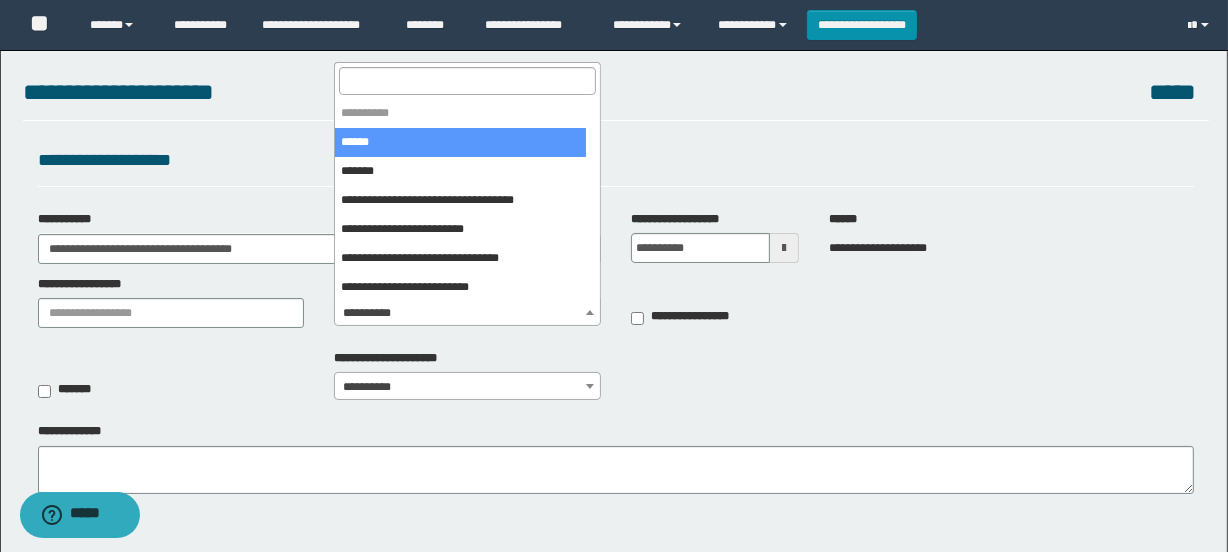 click on "**********" at bounding box center [467, 313] 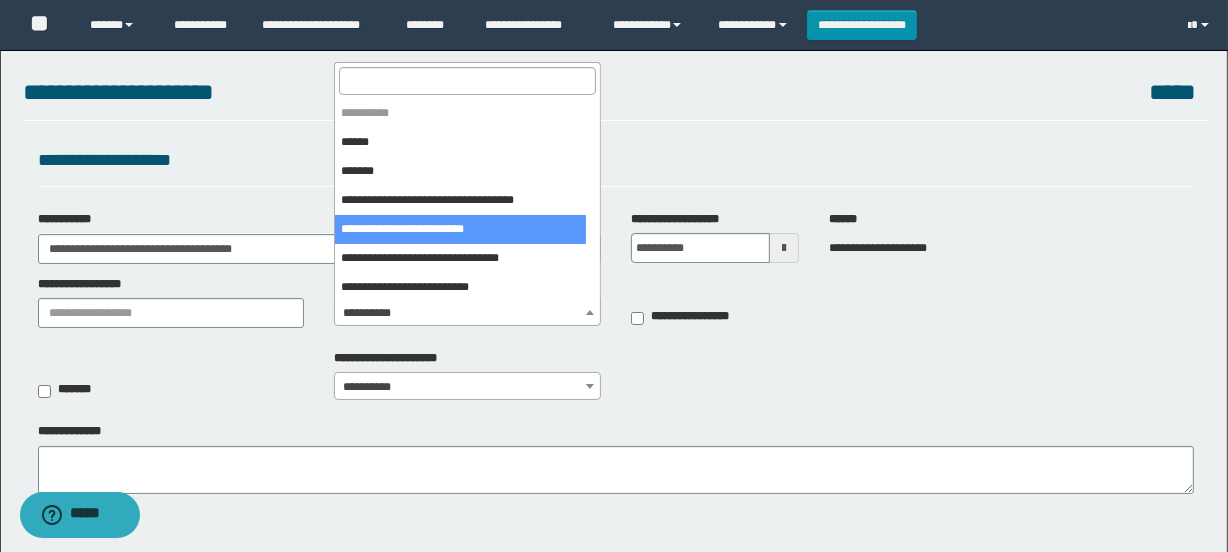 scroll, scrollTop: 90, scrollLeft: 0, axis: vertical 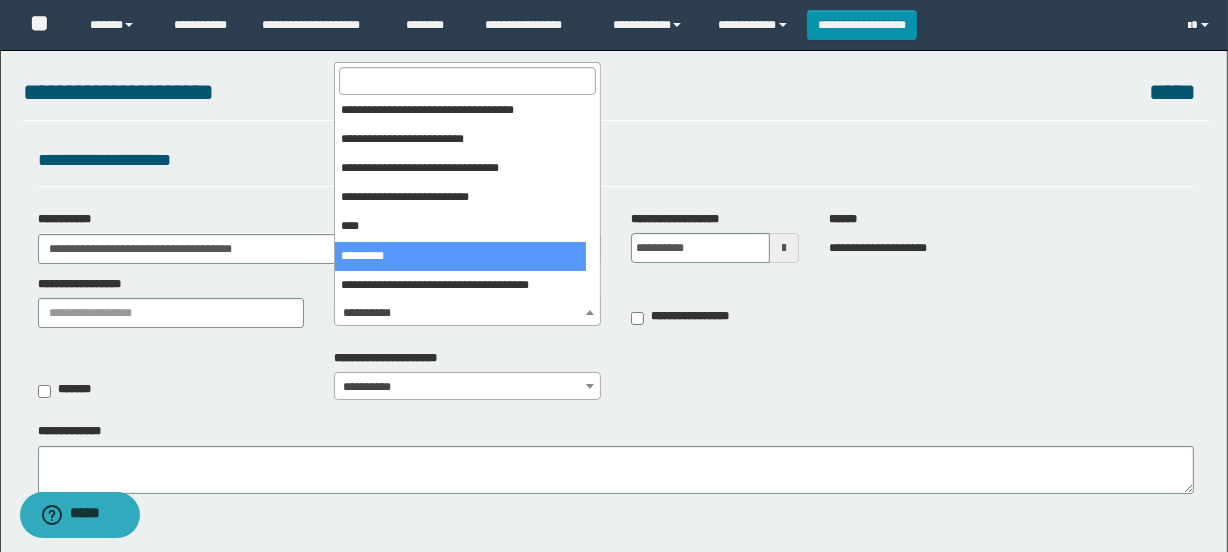 select on "****" 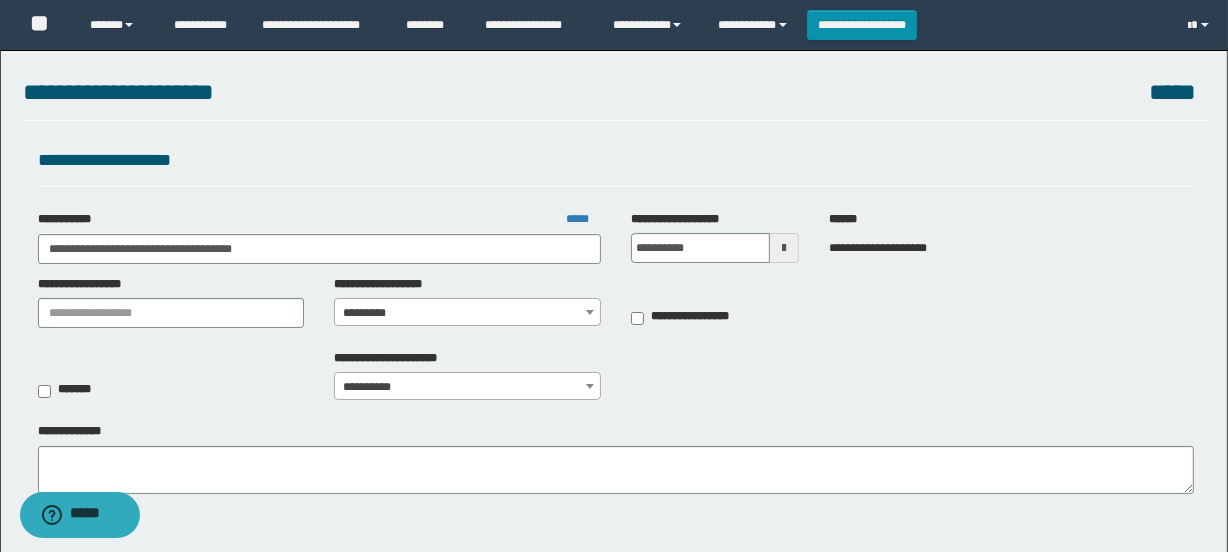 click on "**********" at bounding box center (616, 381) 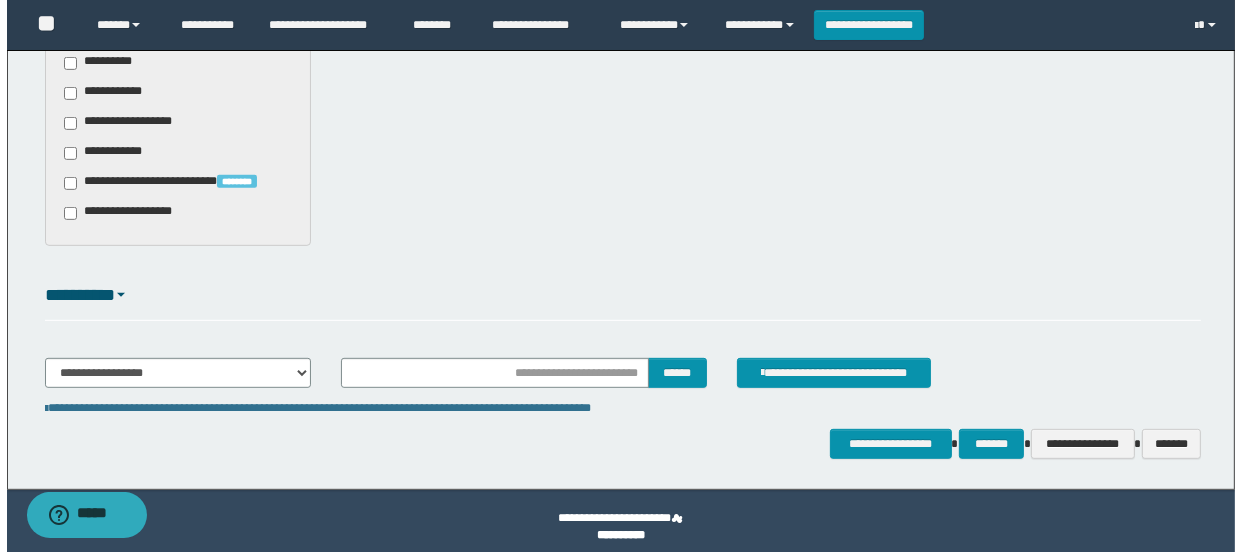 scroll, scrollTop: 727, scrollLeft: 0, axis: vertical 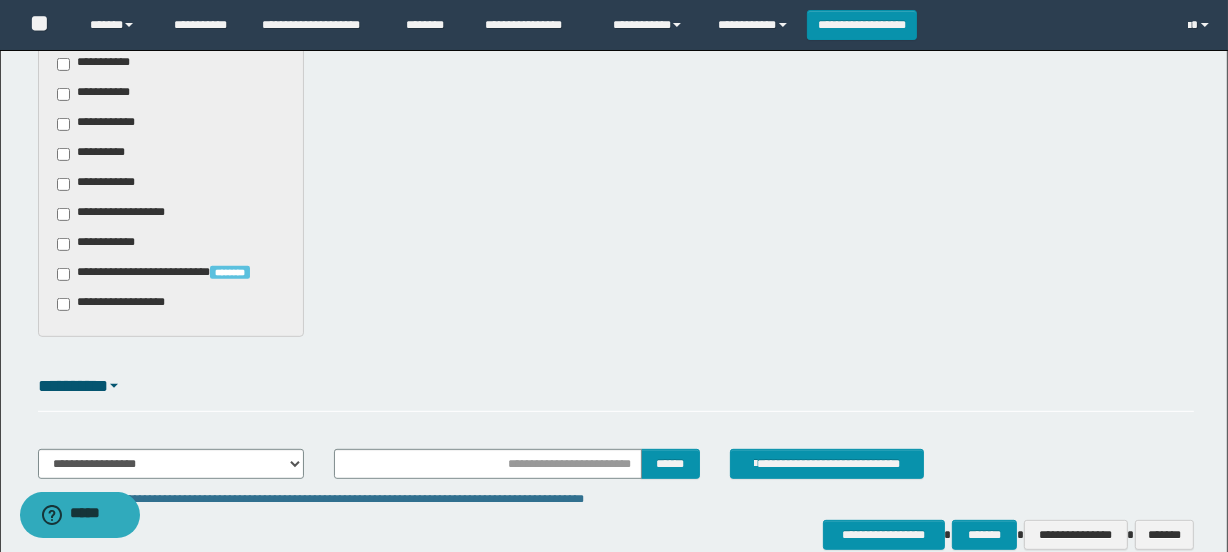 click on "**********" at bounding box center (124, 304) 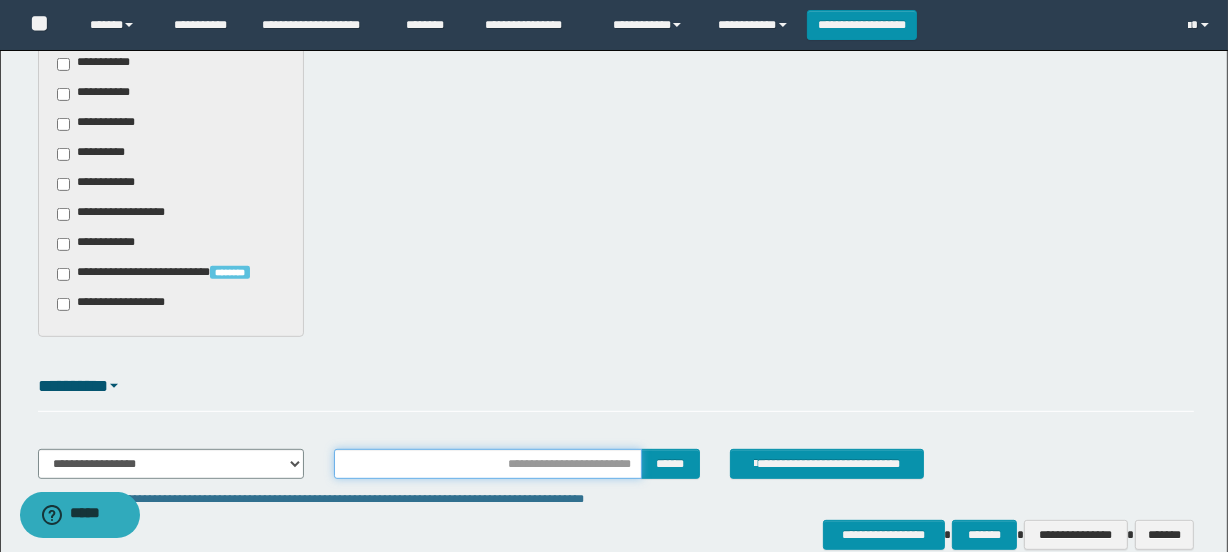 click at bounding box center [487, 464] 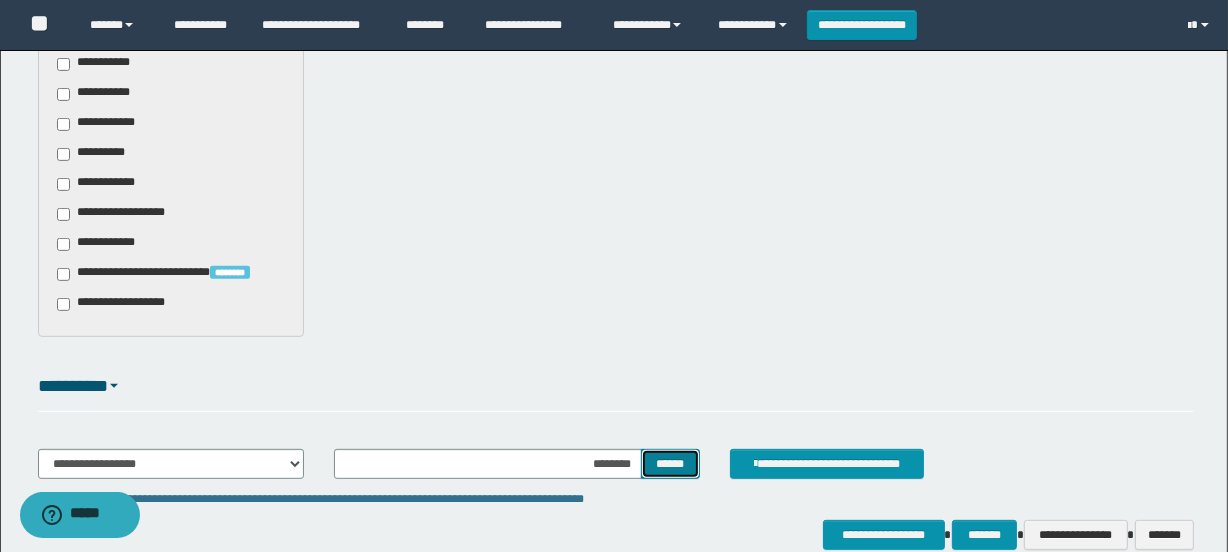 click on "******" at bounding box center [670, 464] 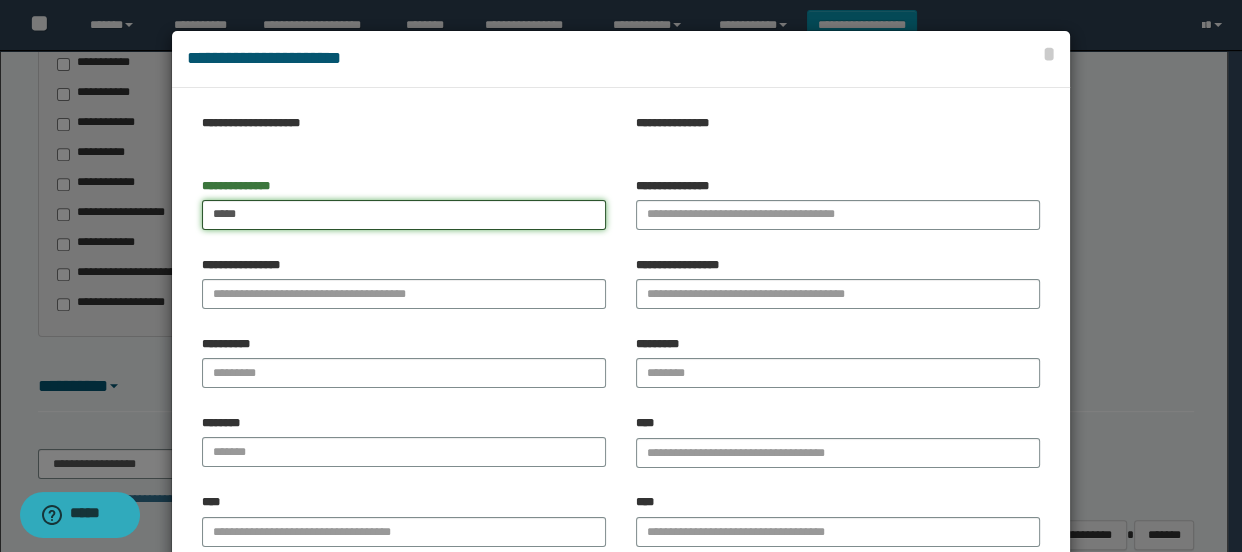 type on "****" 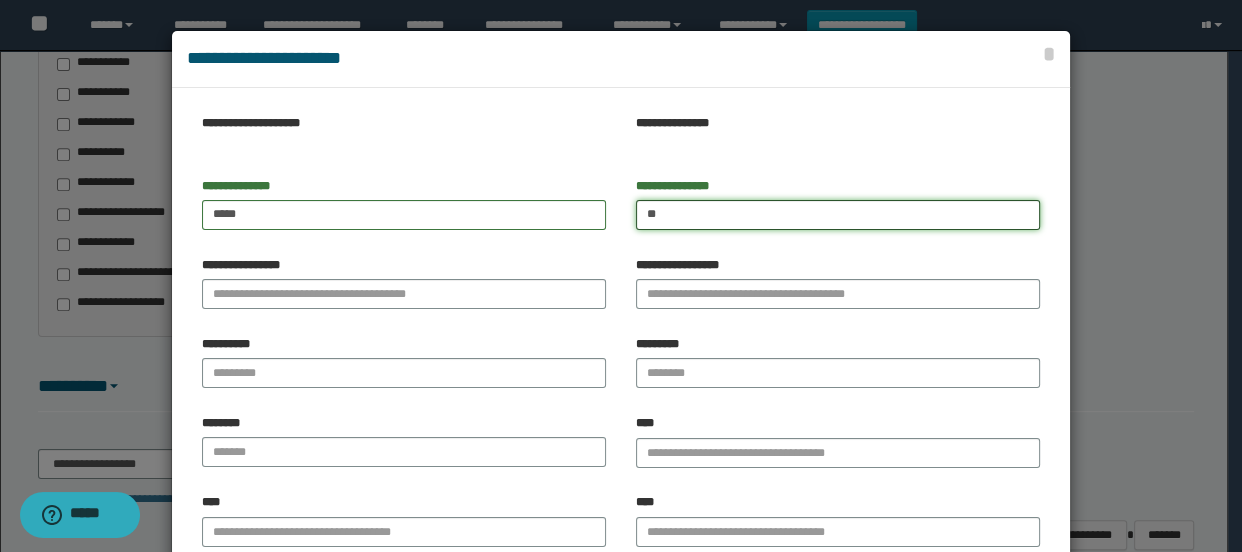 type on "*" 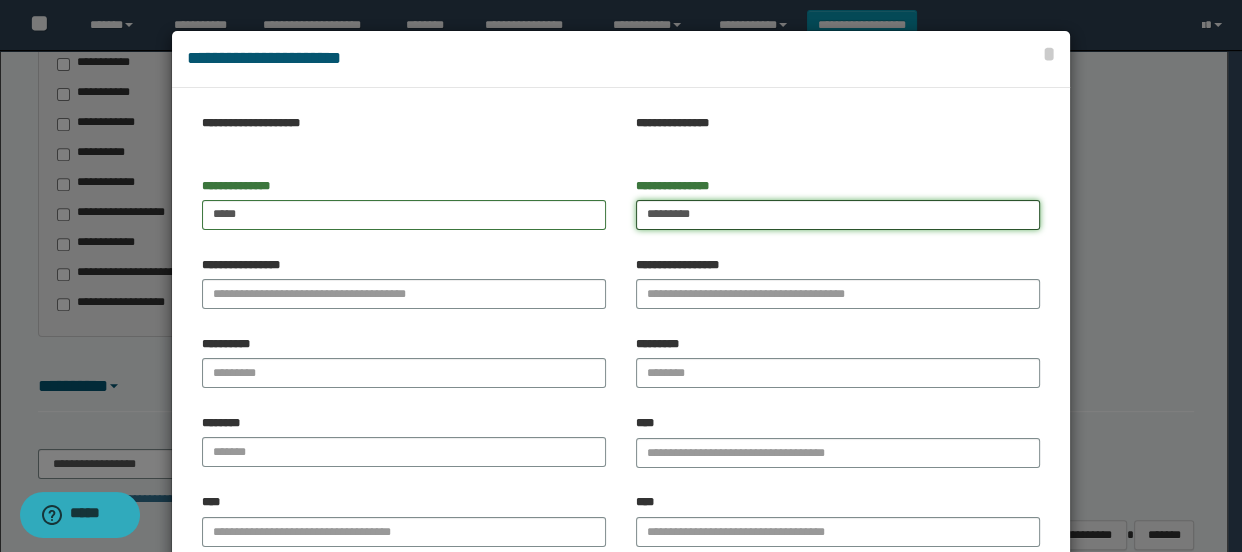 type on "********" 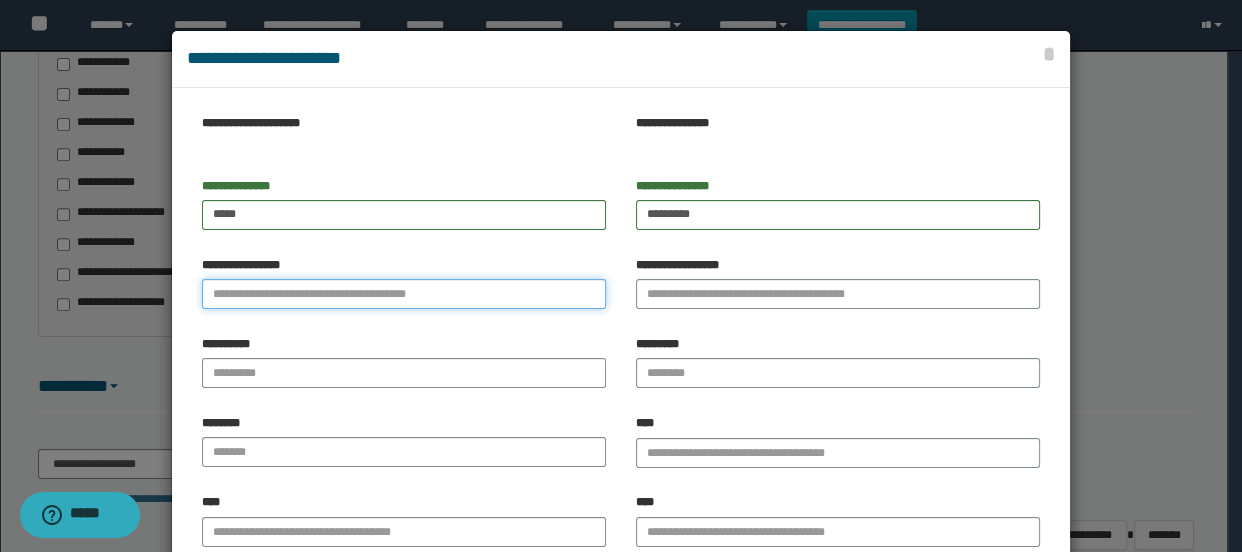click on "**********" at bounding box center [404, 294] 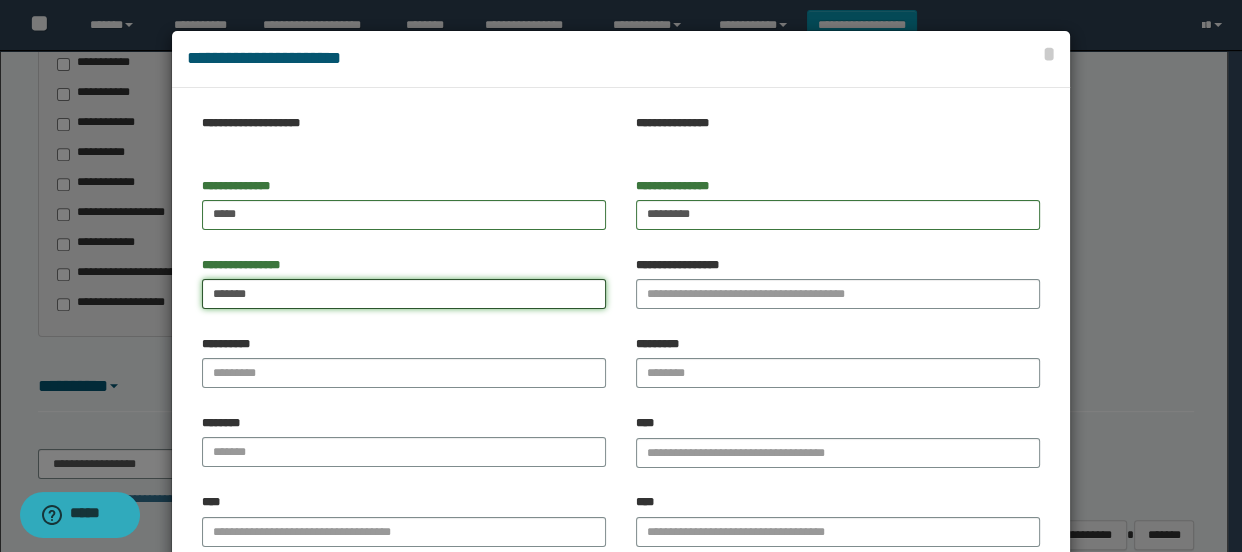 type on "*******" 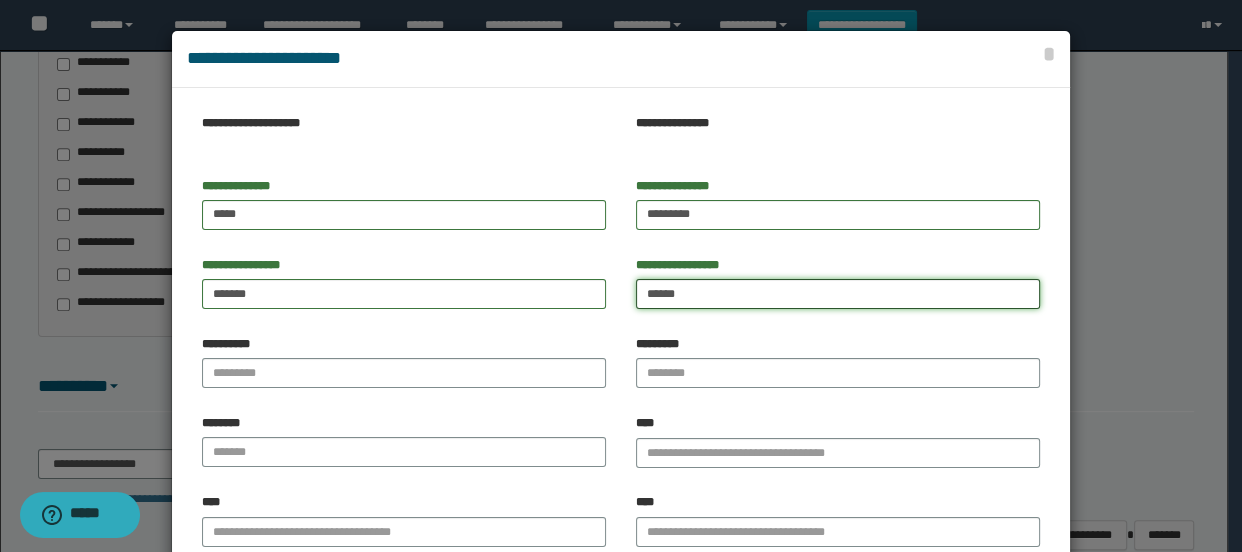 drag, startPoint x: 682, startPoint y: 287, endPoint x: 613, endPoint y: 287, distance: 69 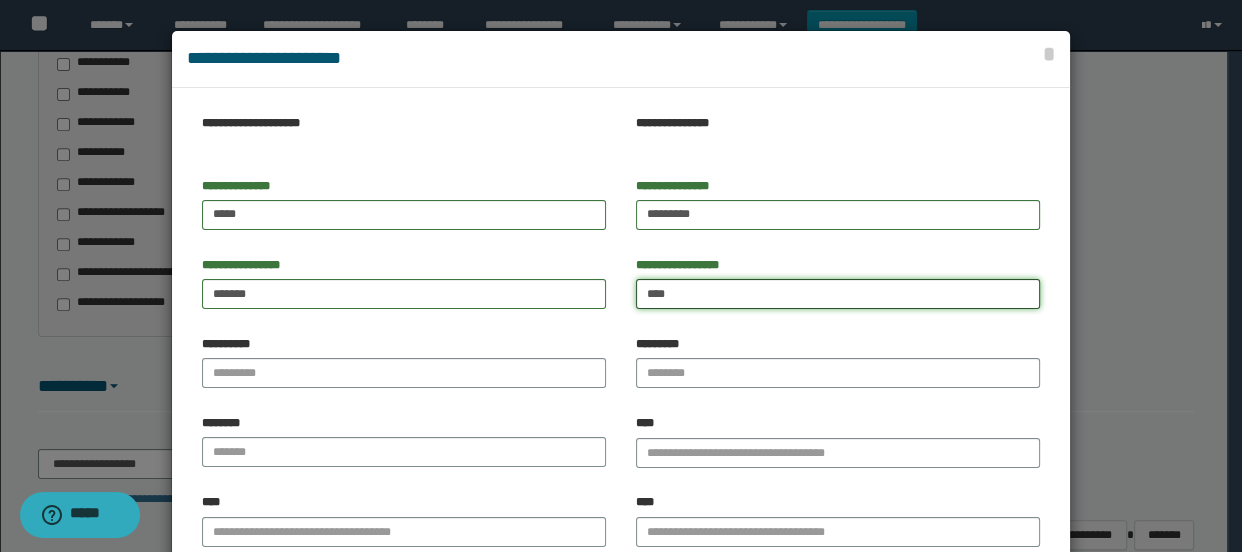 type on "****" 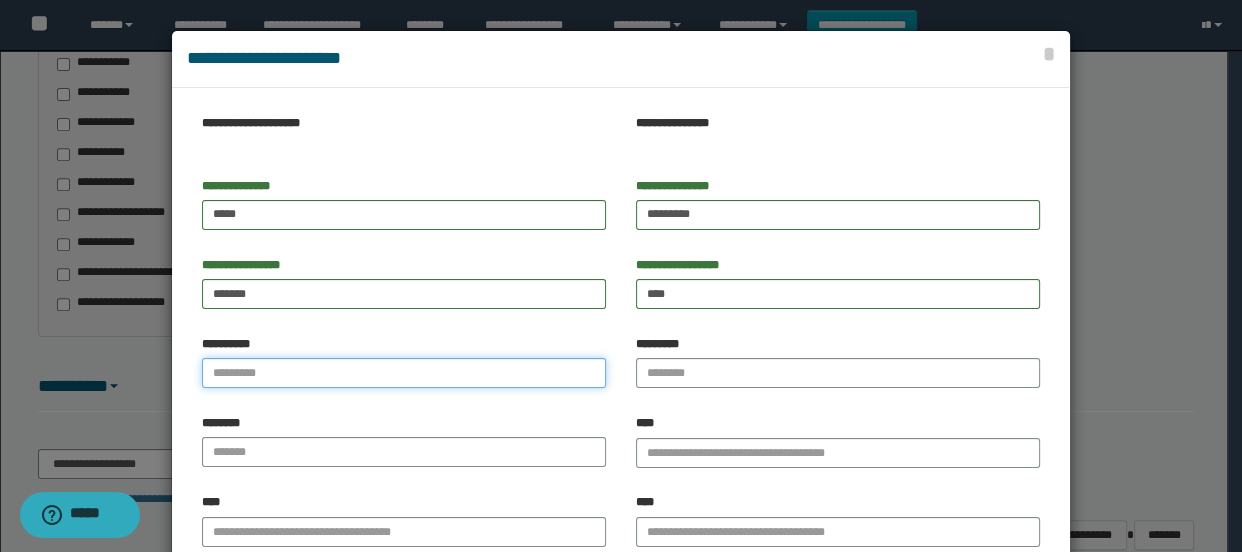 click on "**********" at bounding box center [404, 373] 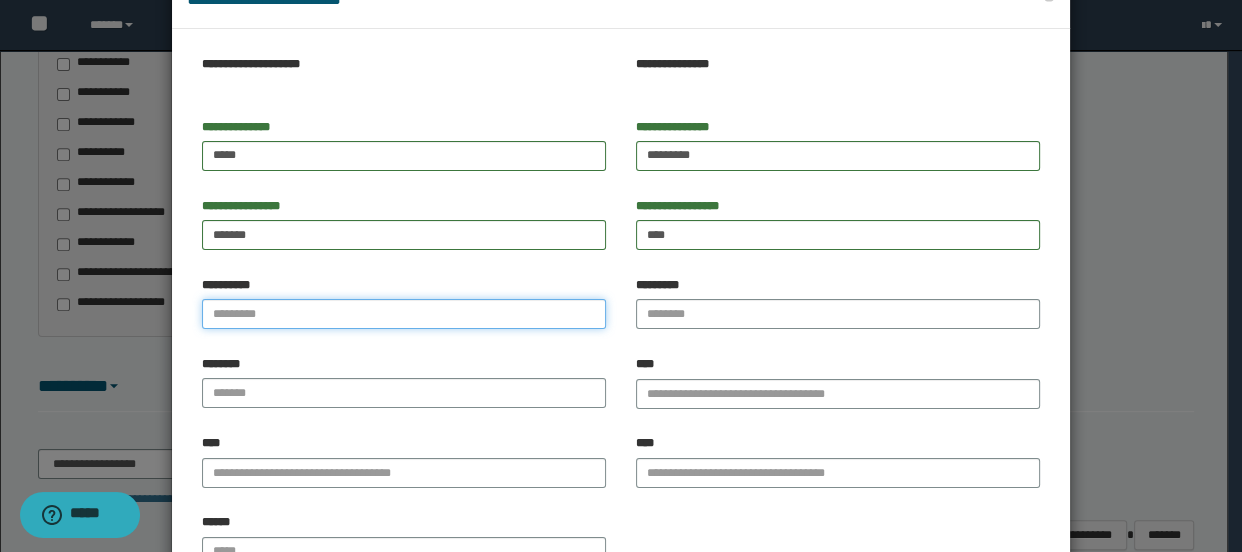 scroll, scrollTop: 90, scrollLeft: 0, axis: vertical 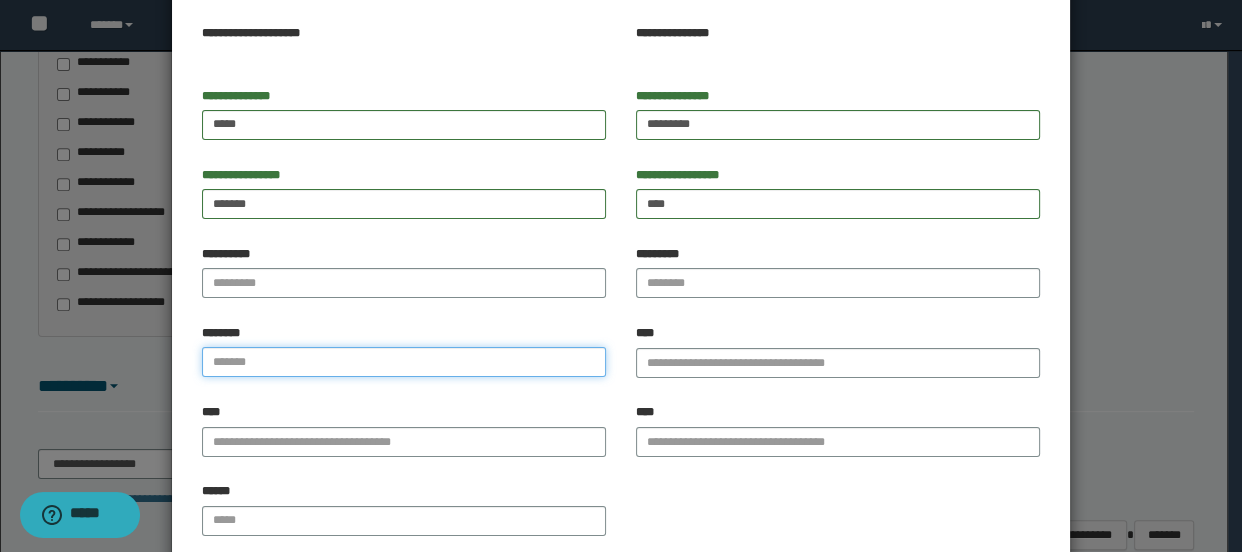 click at bounding box center [404, 362] 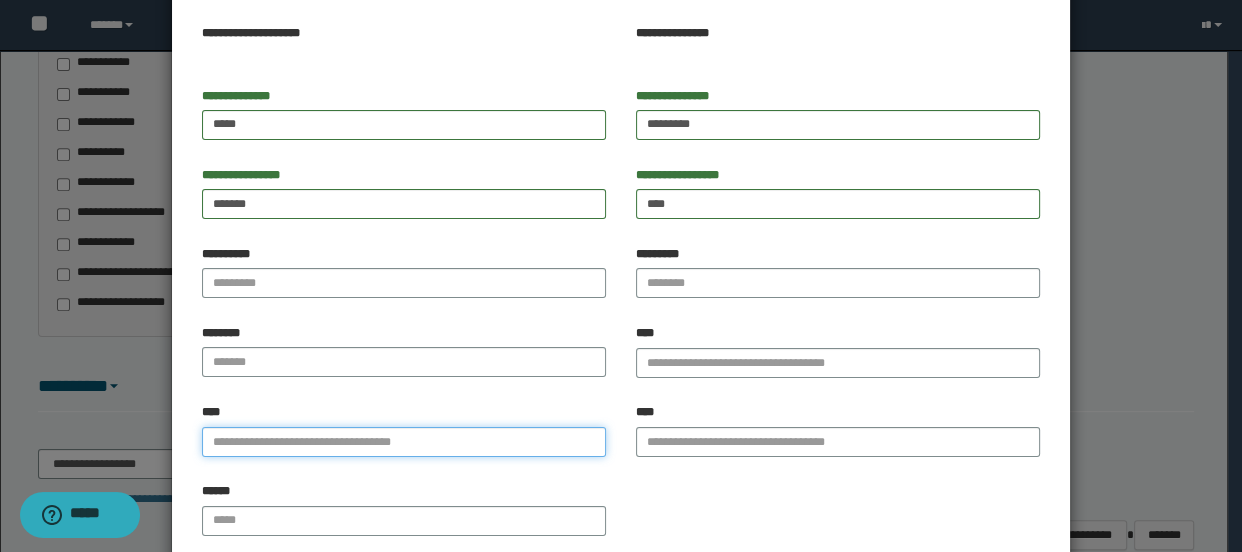 click on "****" at bounding box center (404, 442) 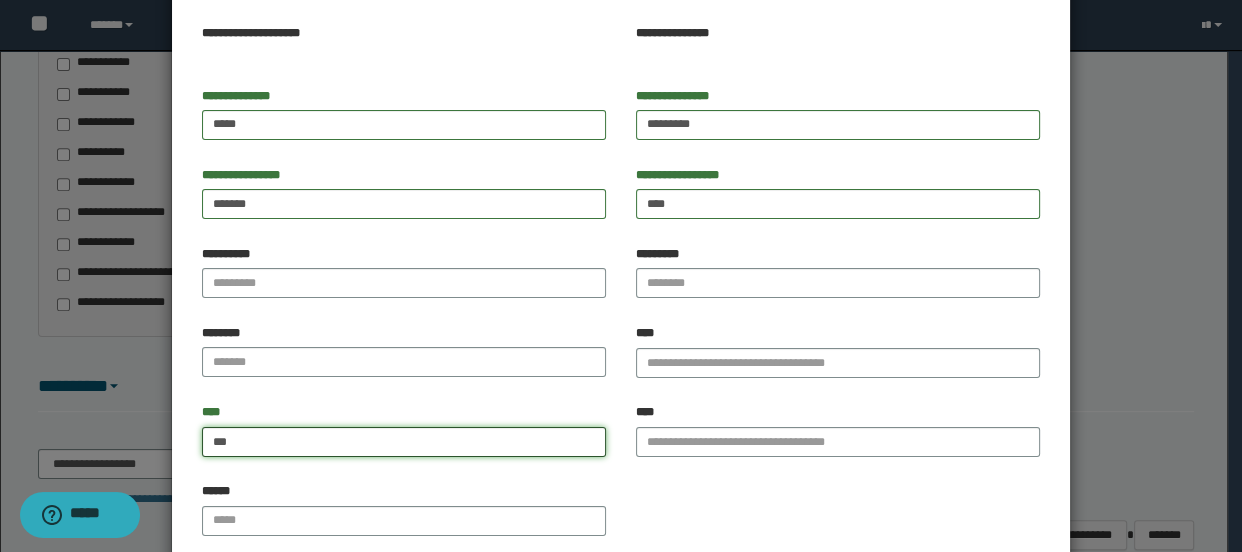 type on "****" 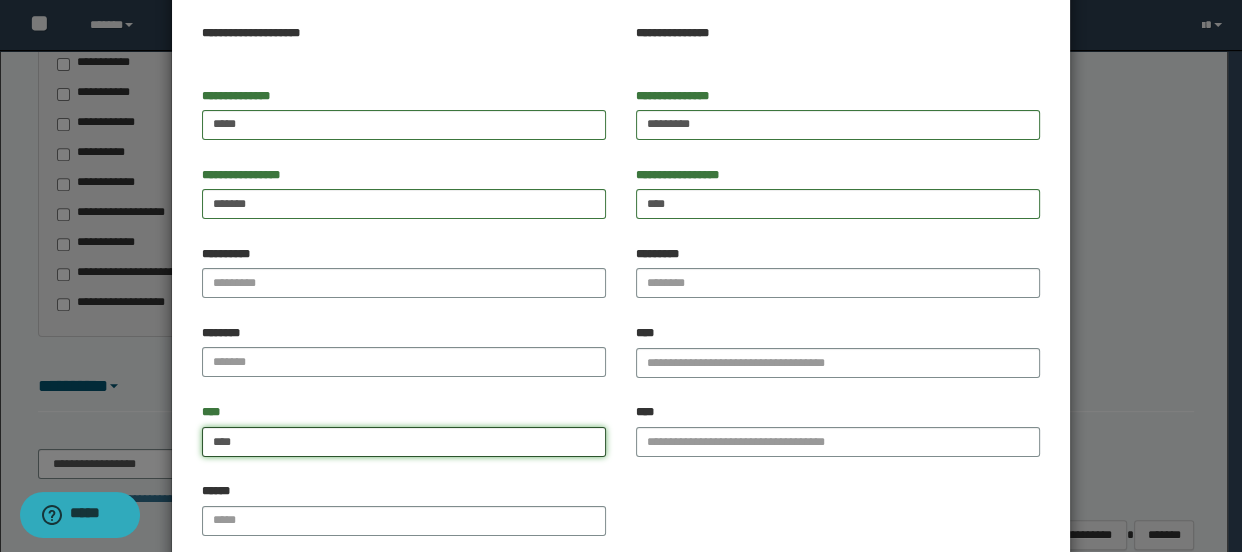 type on "****" 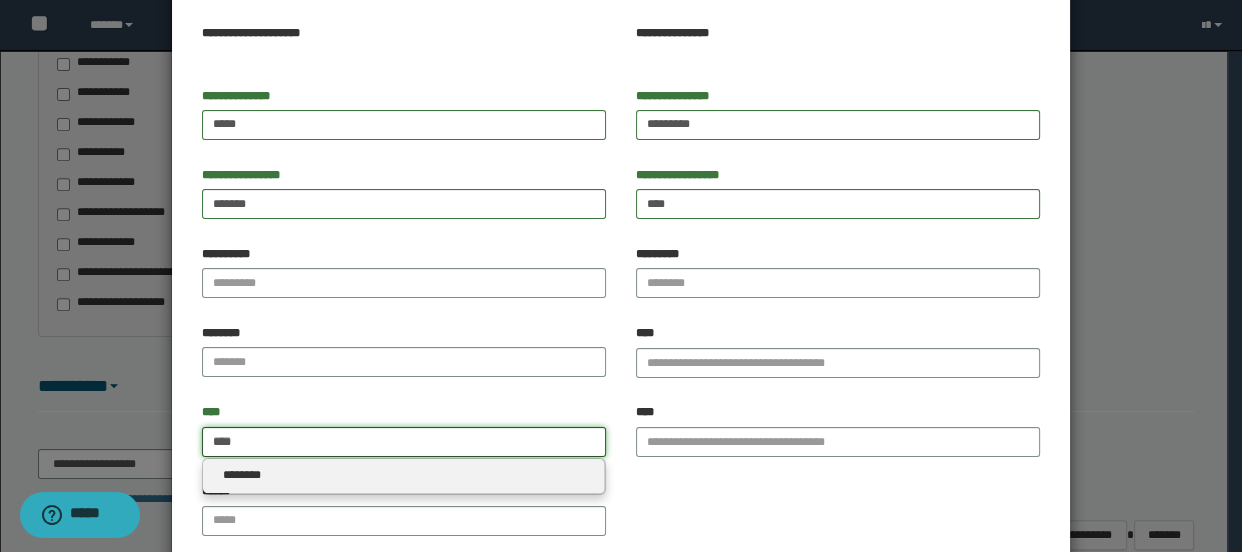 type on "****" 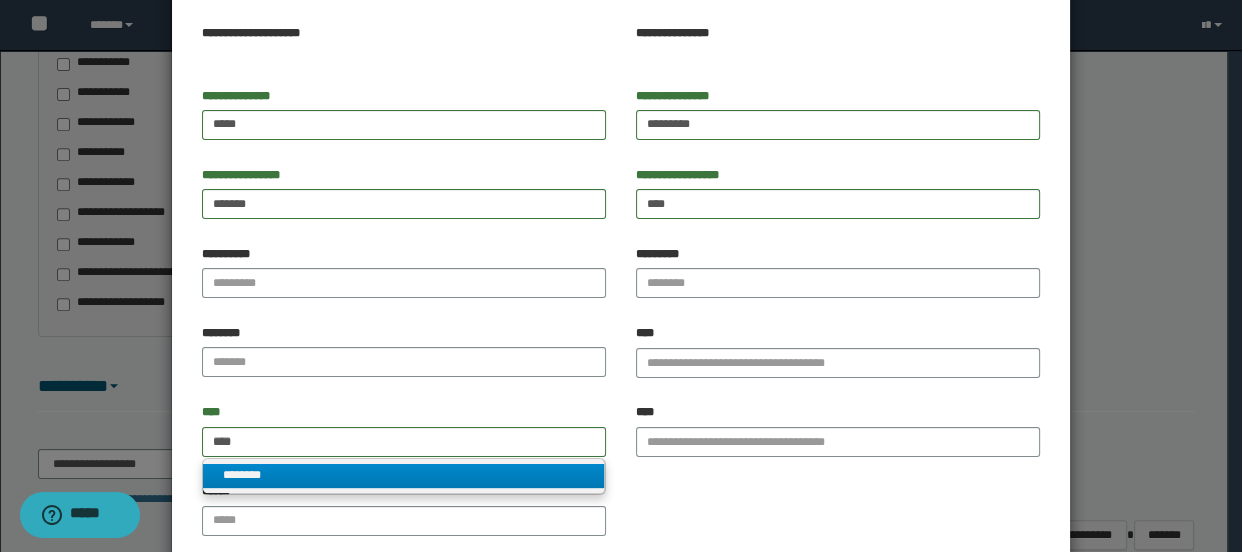 click on "********" at bounding box center [403, 475] 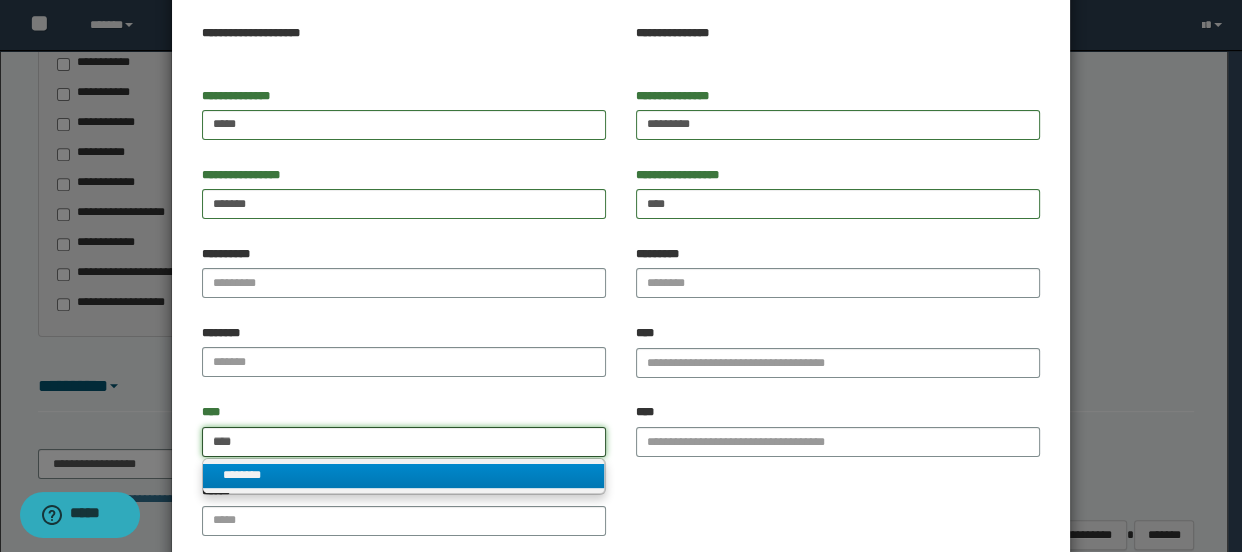 type 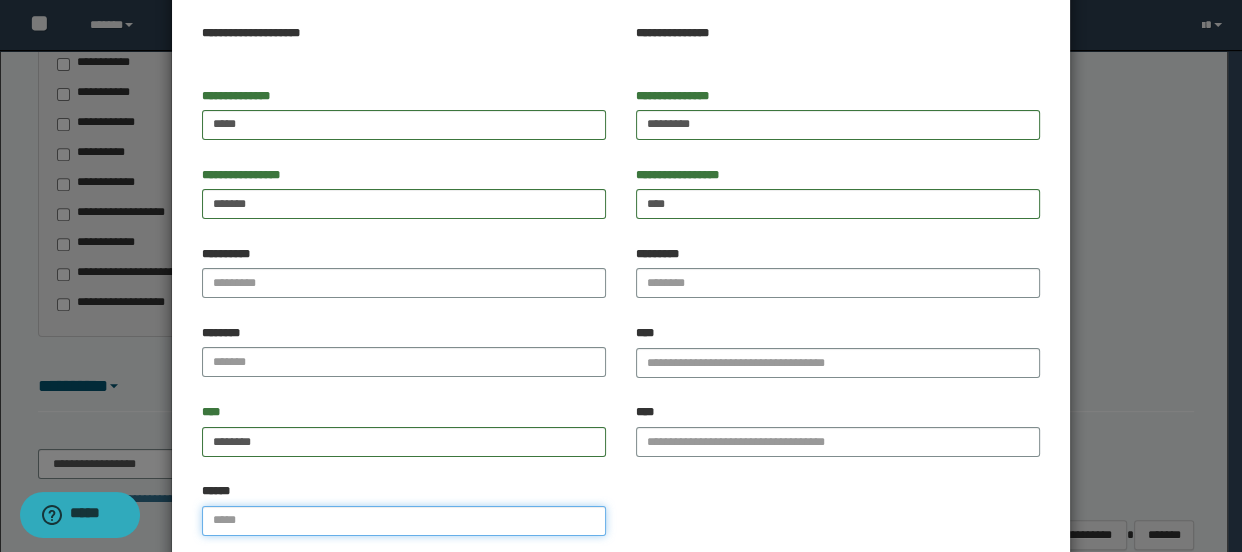 click on "******" at bounding box center [404, 521] 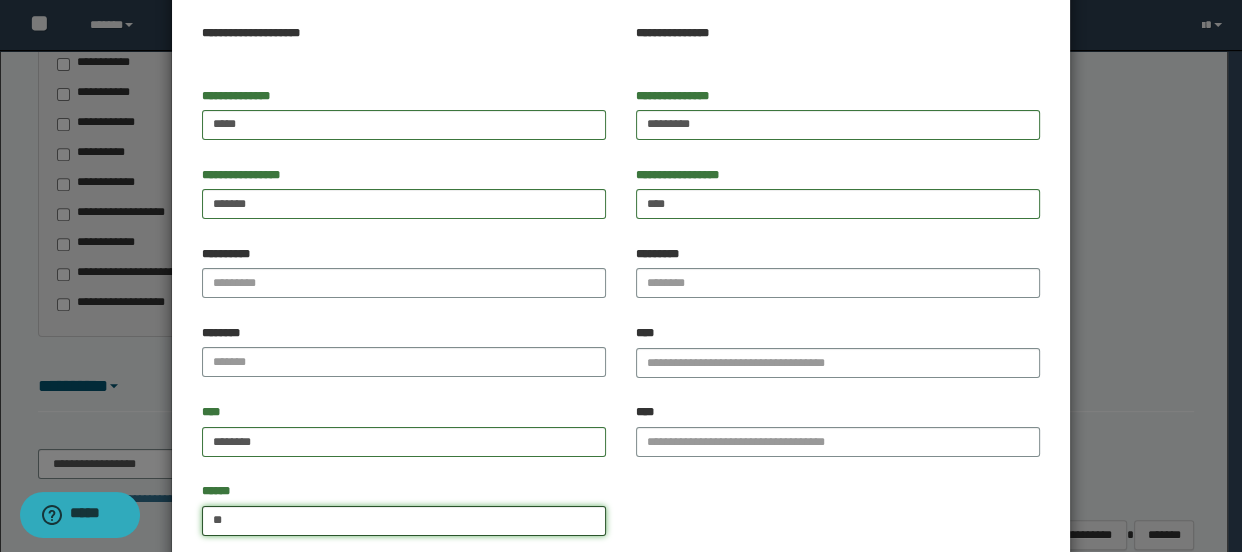type on "*" 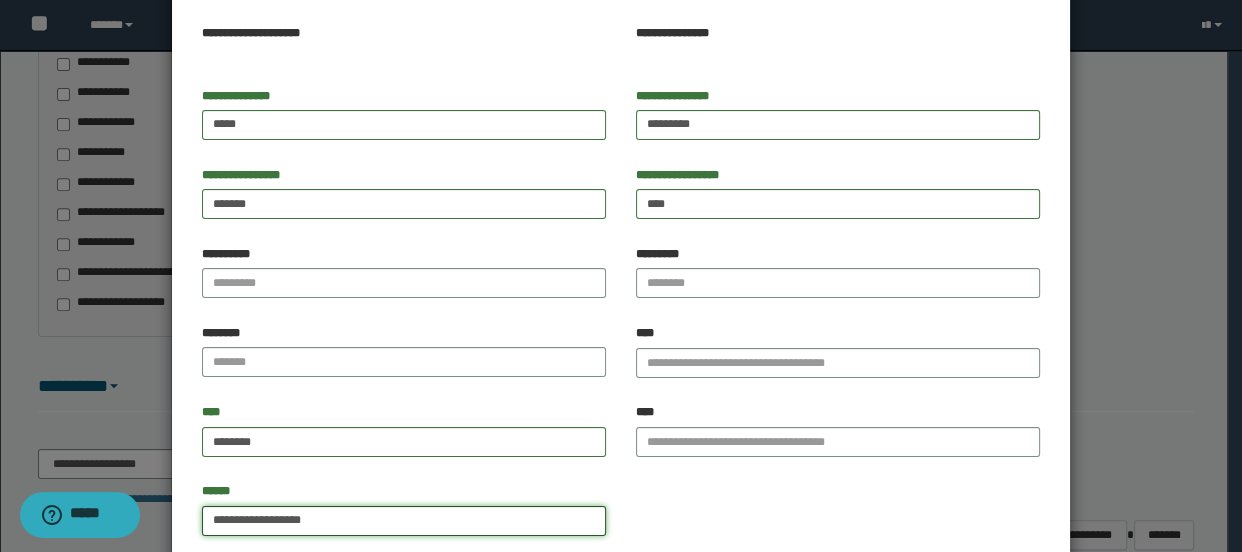 type on "**********" 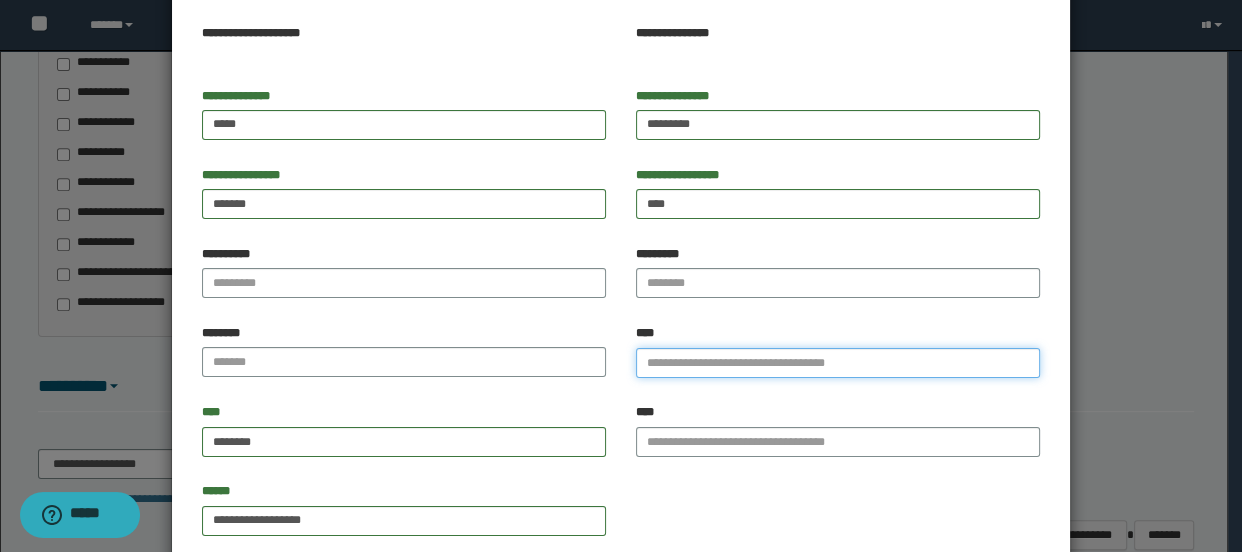 click on "****" at bounding box center [838, 363] 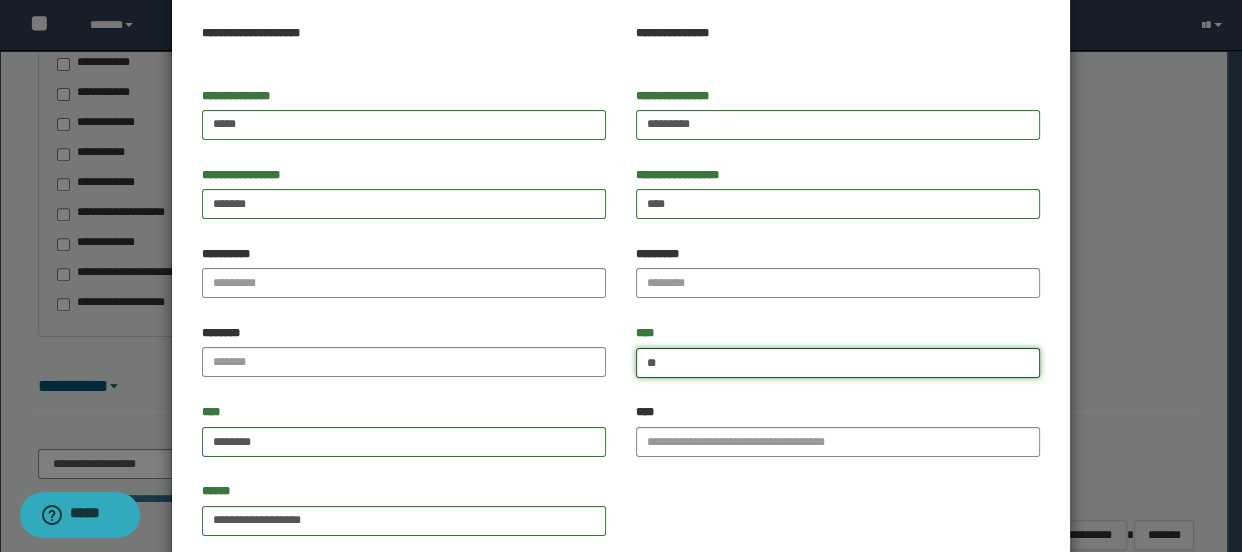 type on "***" 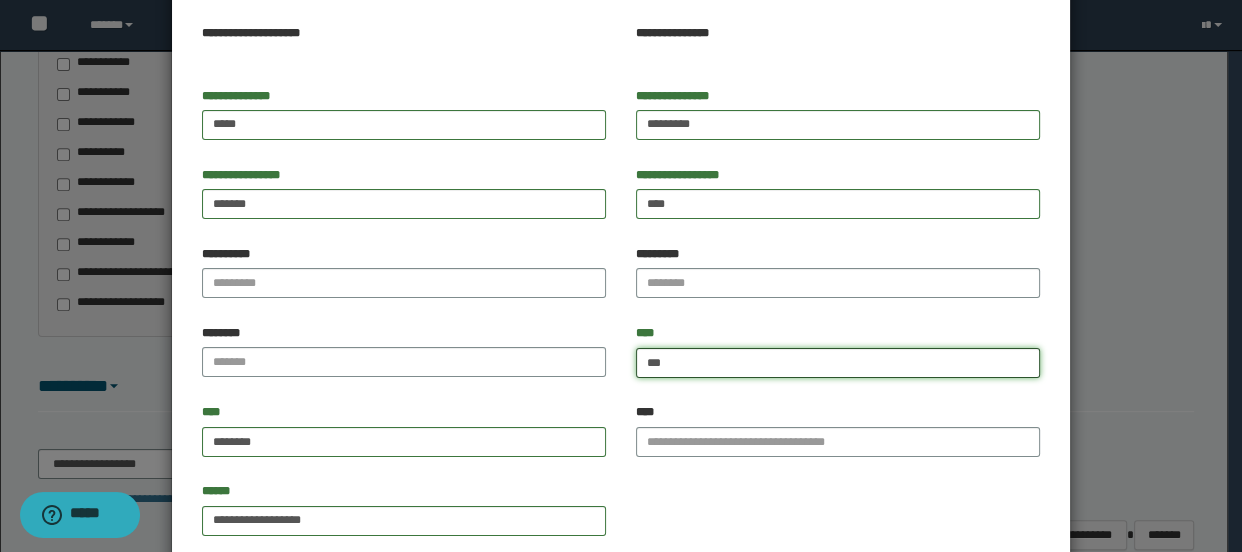 type on "***" 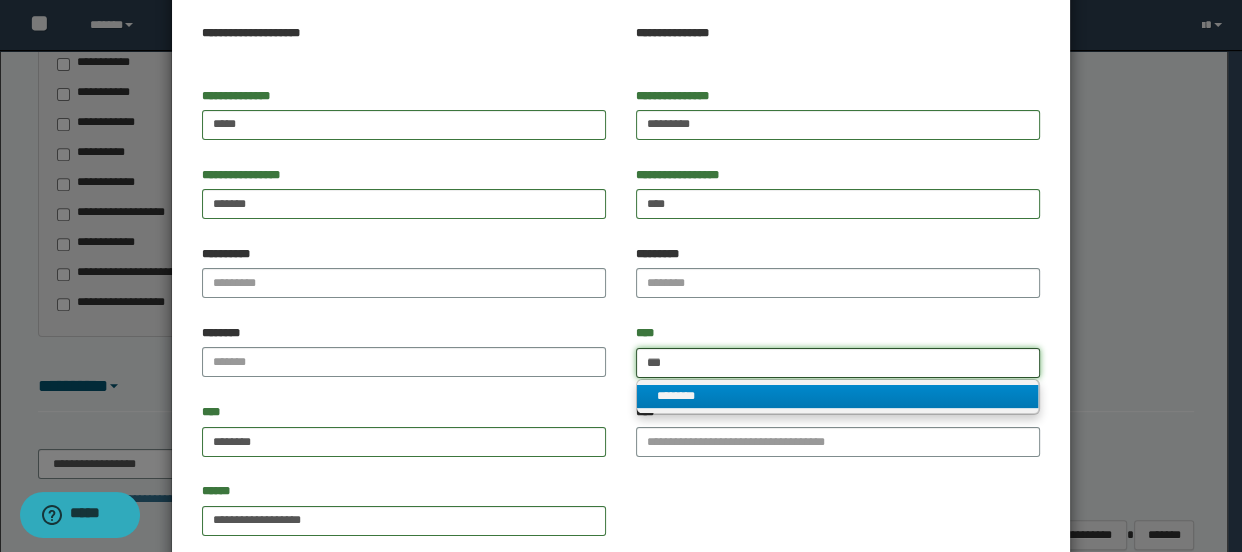 type on "***" 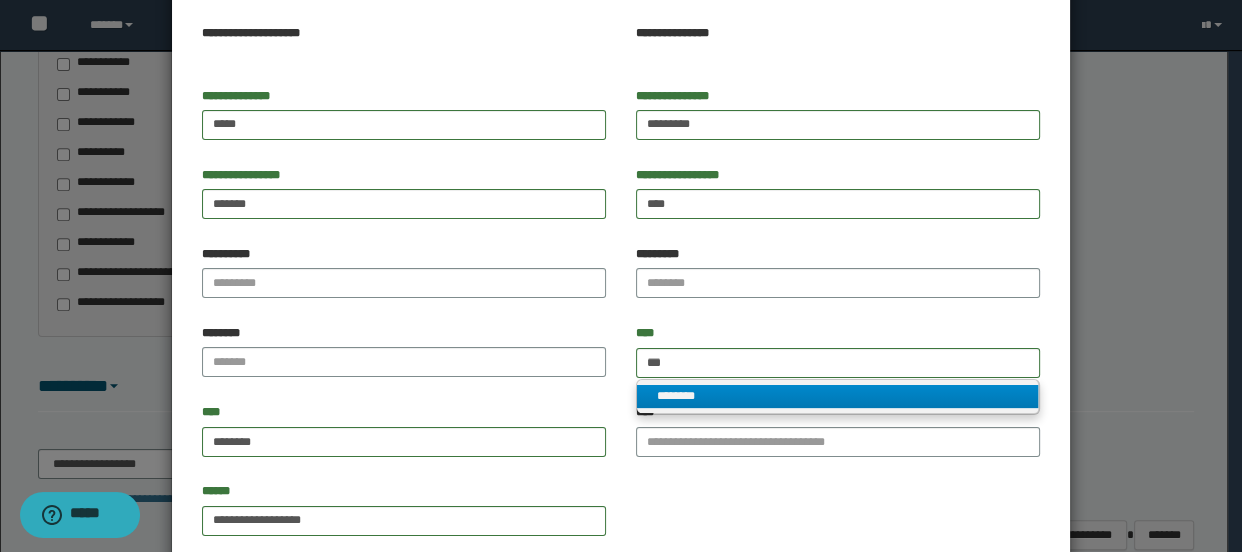 click on "********" at bounding box center (837, 396) 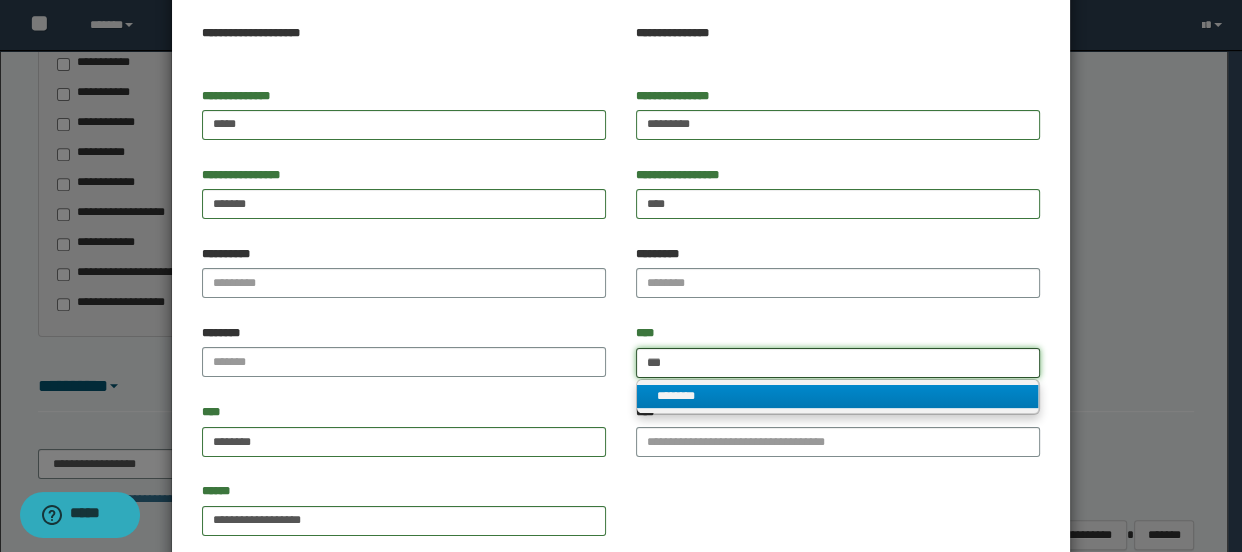 type 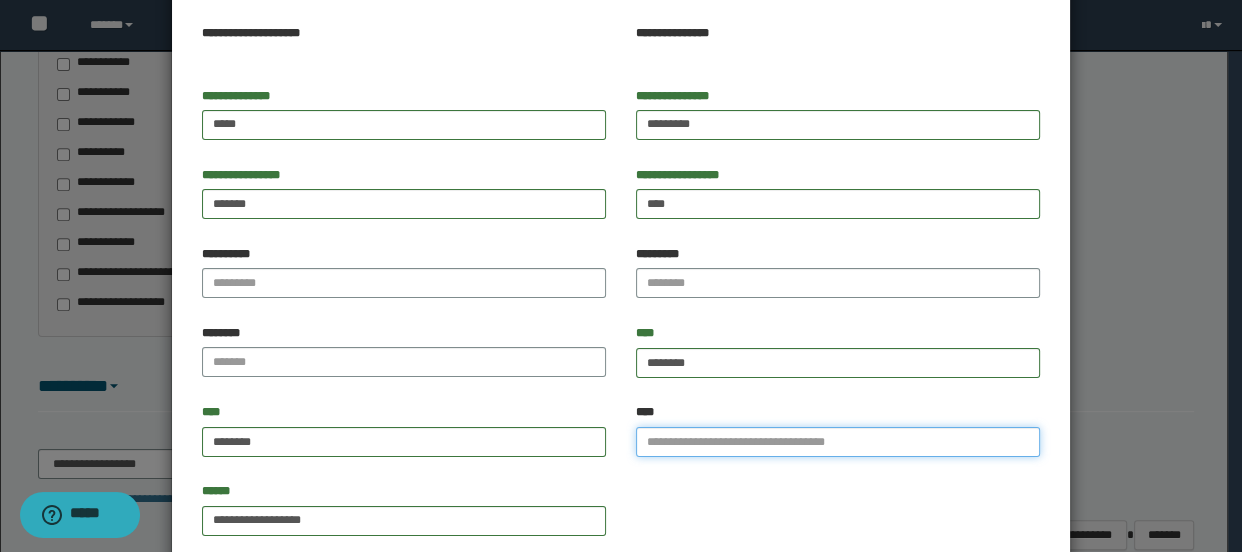 click on "****" at bounding box center (838, 442) 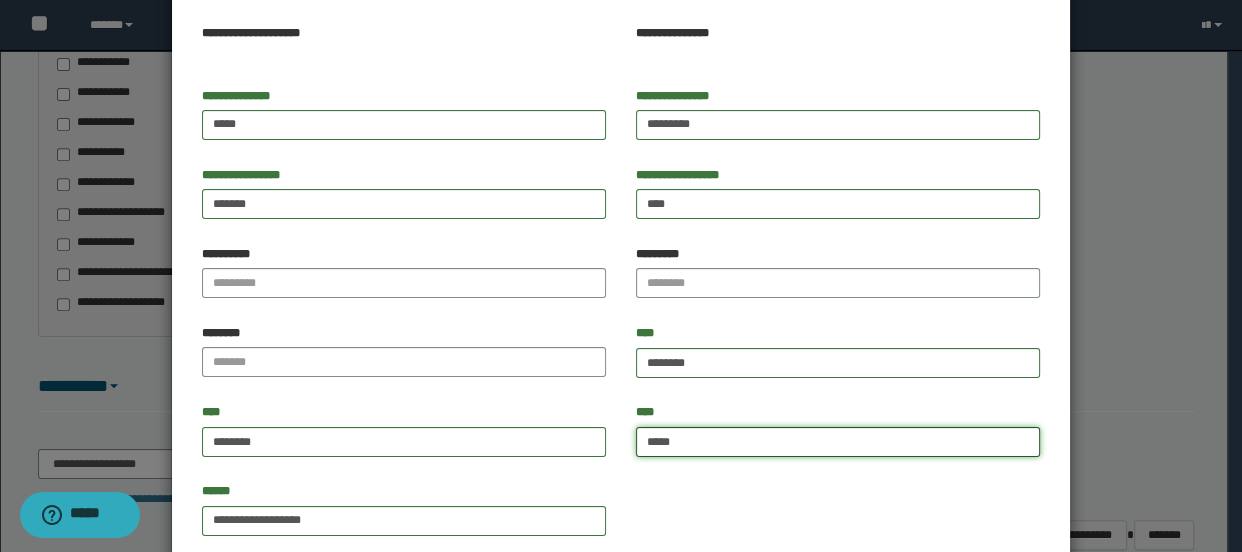 type on "******" 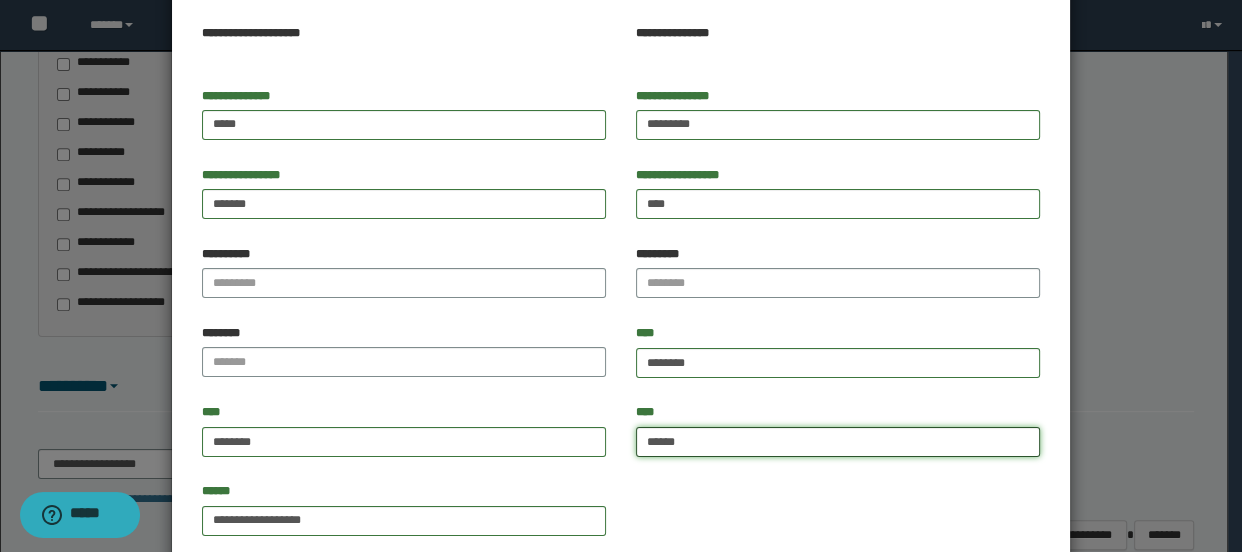 type on "**********" 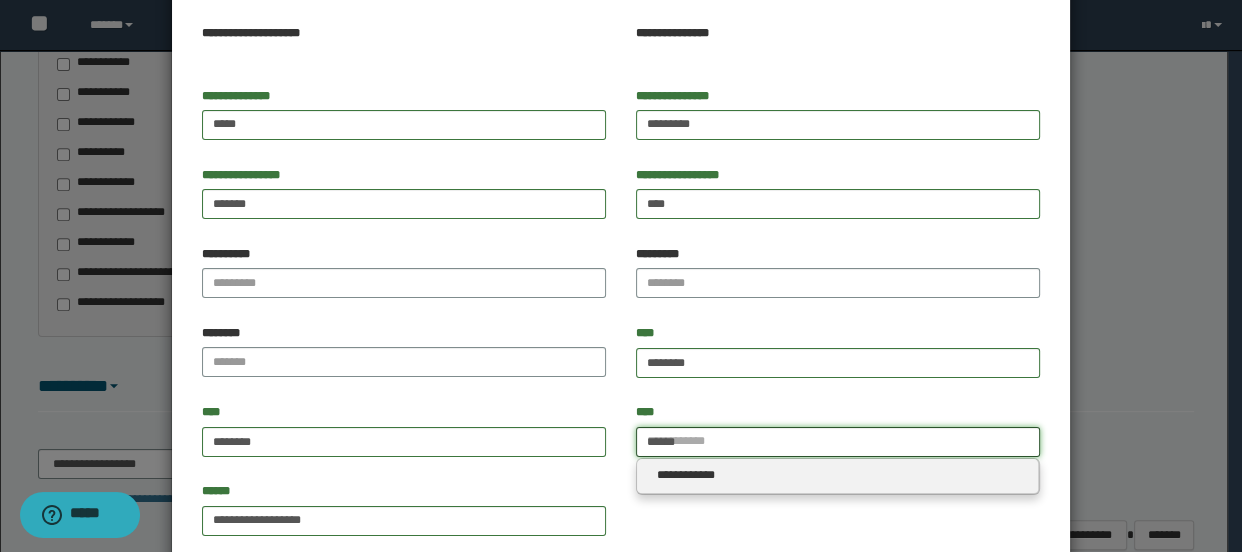 type 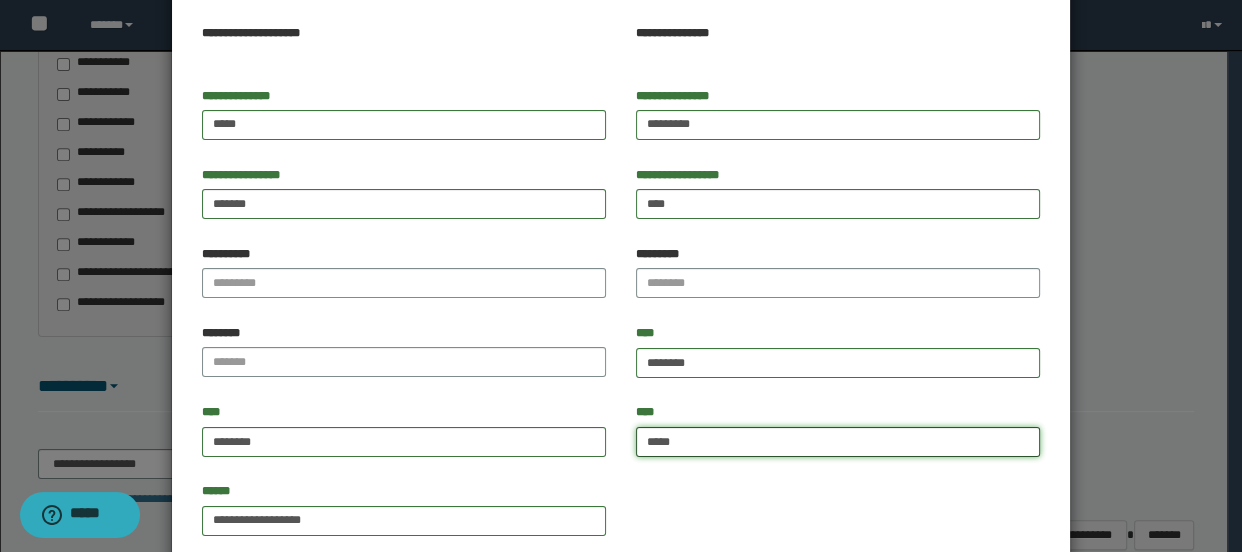 type on "**********" 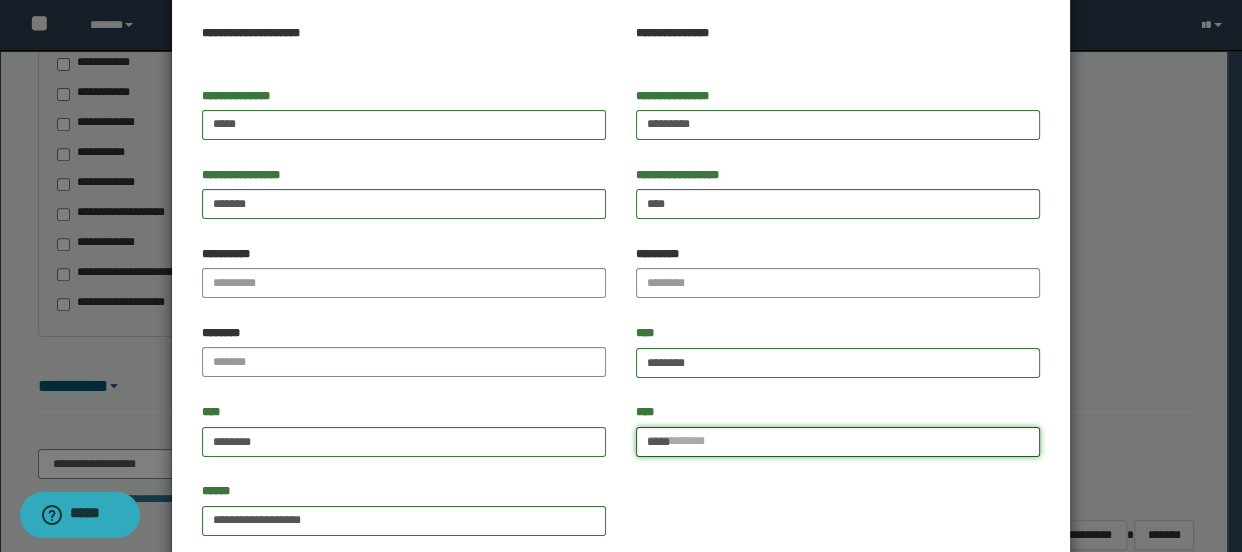 type 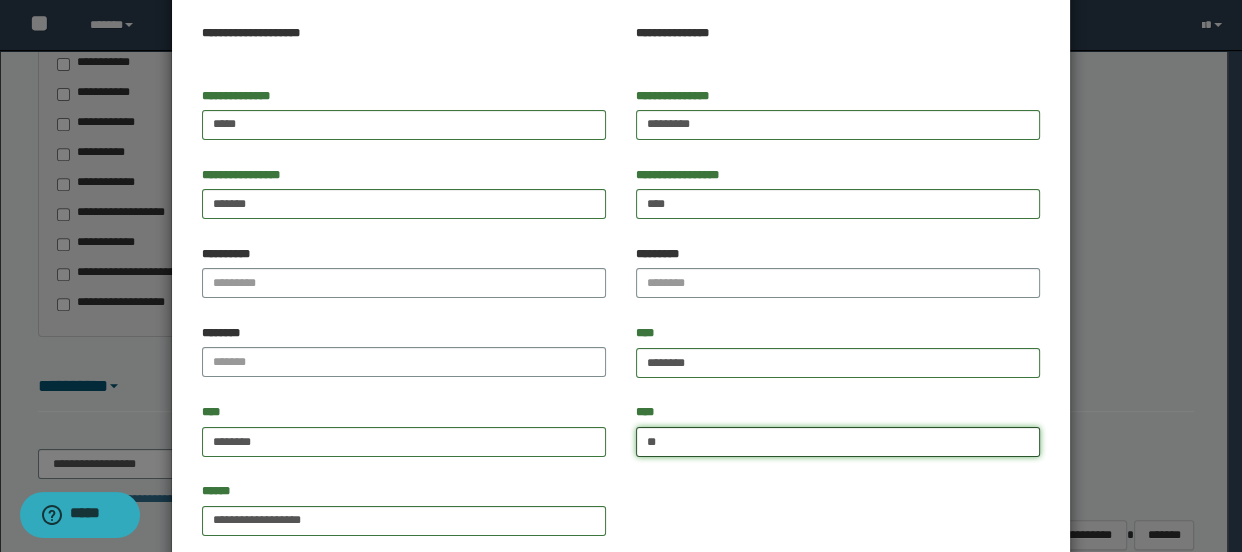 type on "*" 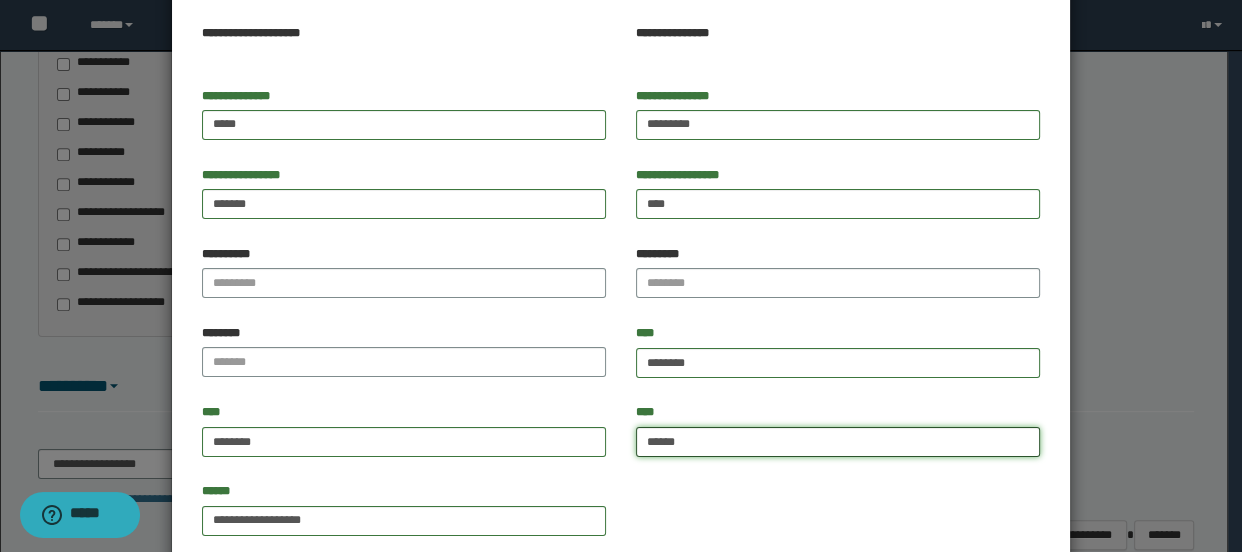 type on "*******" 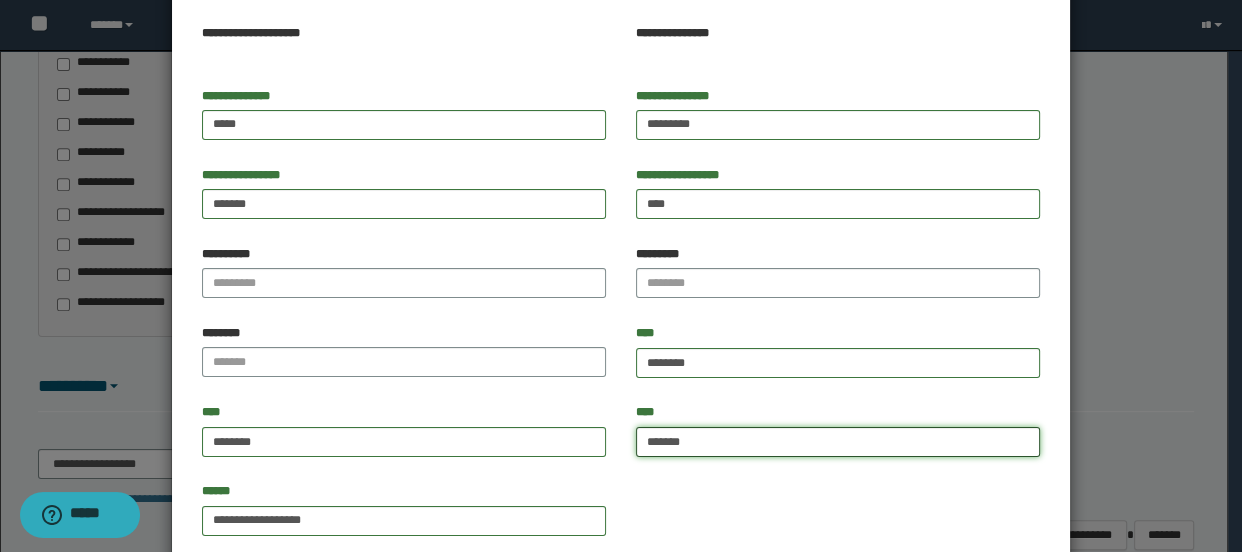 type on "**********" 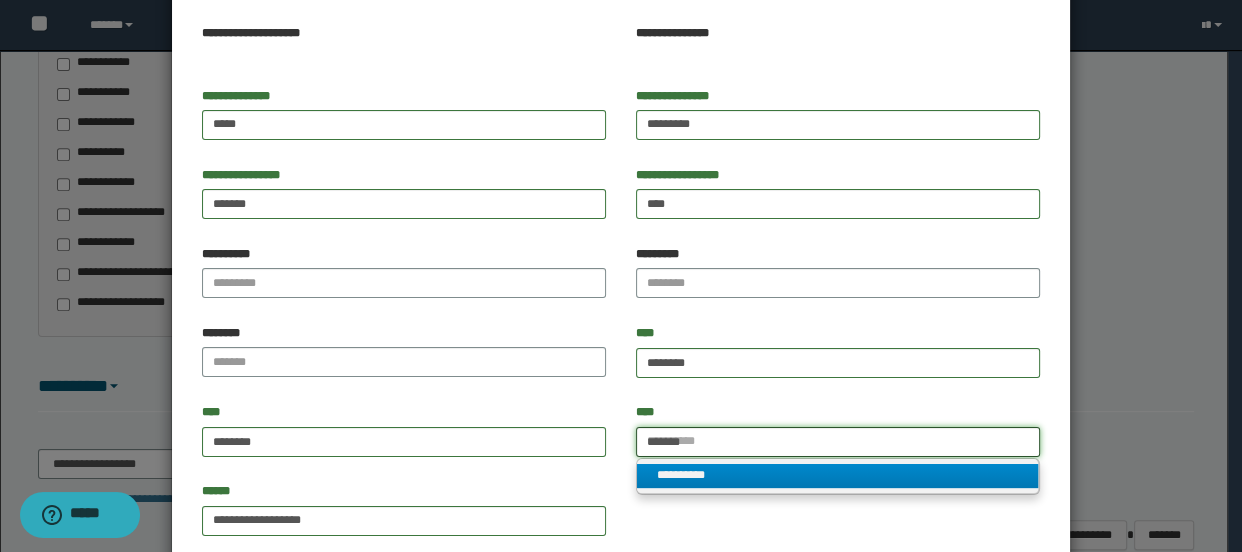 type on "*******" 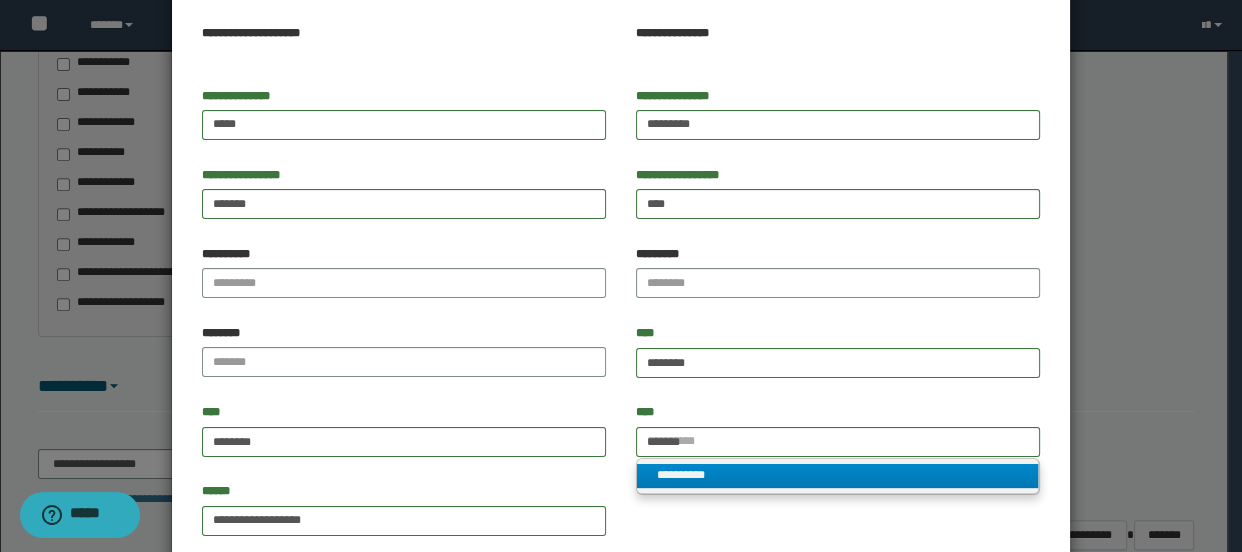 click on "**********" at bounding box center (837, 475) 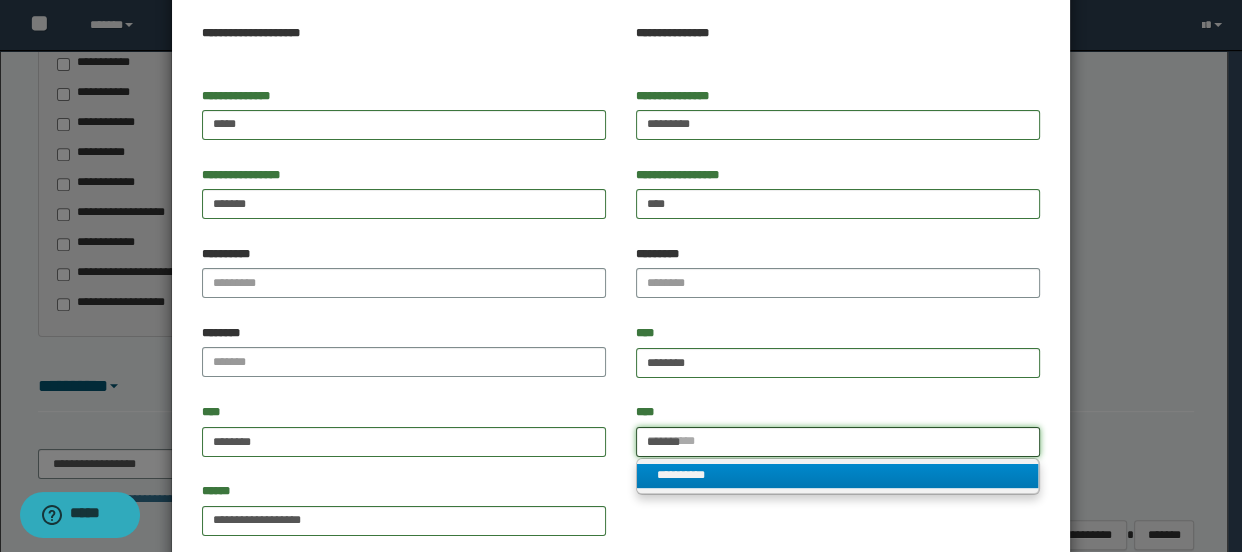 type 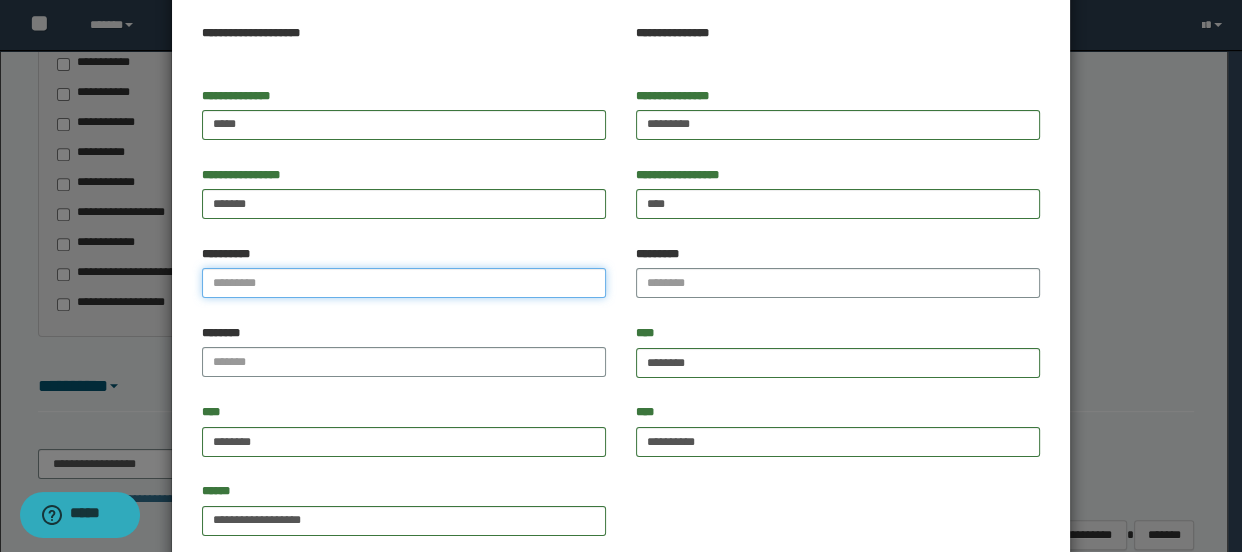 click on "**********" at bounding box center [404, 283] 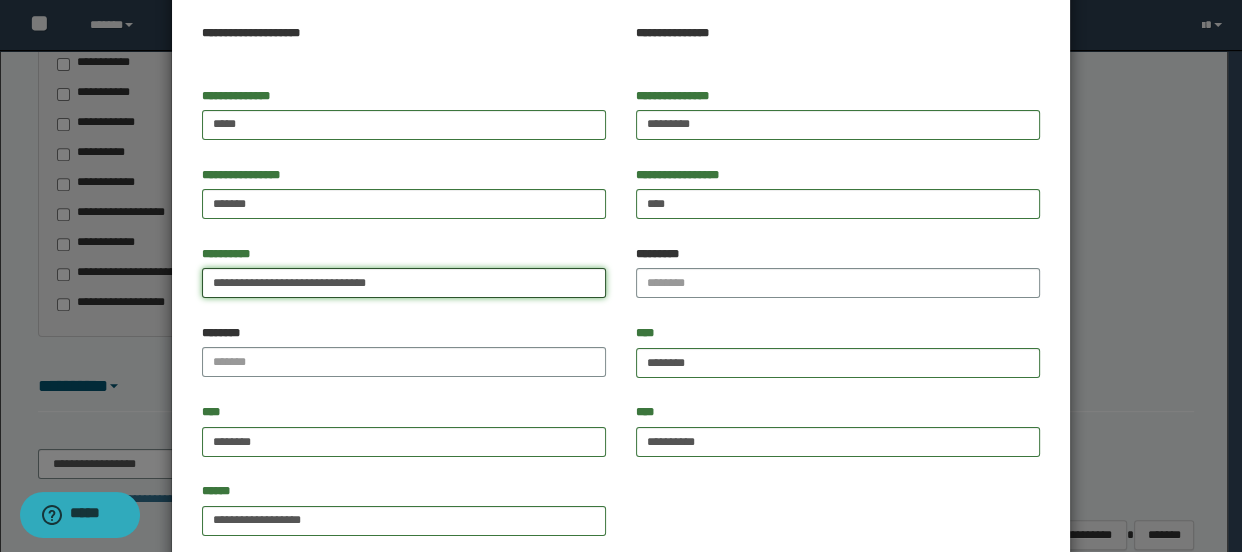 type on "**********" 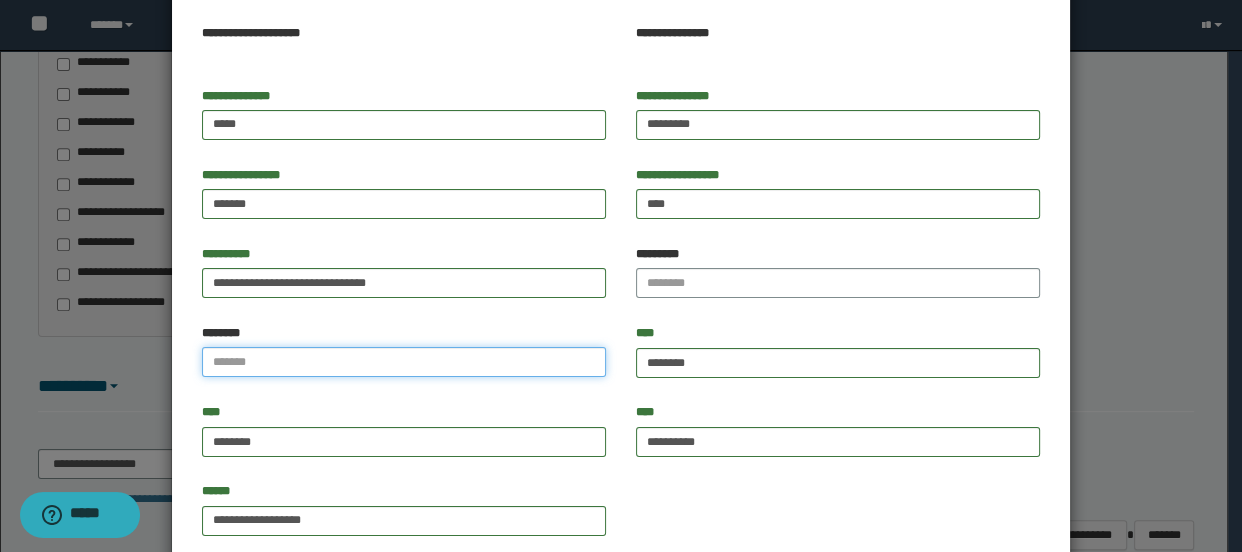 click at bounding box center (404, 362) 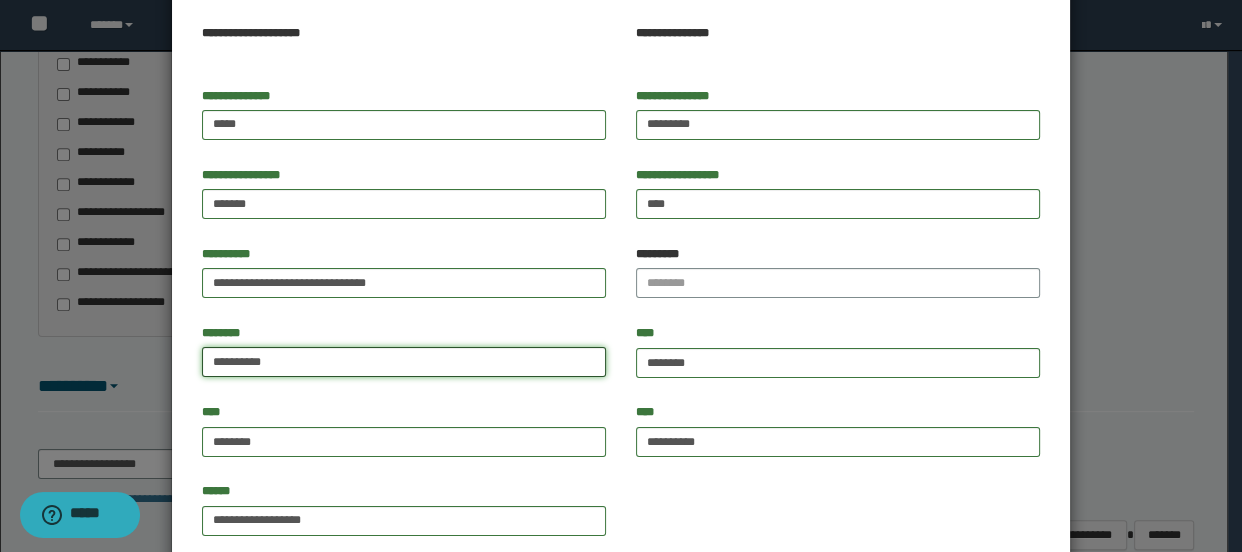 drag, startPoint x: 313, startPoint y: 350, endPoint x: 188, endPoint y: 346, distance: 125.06398 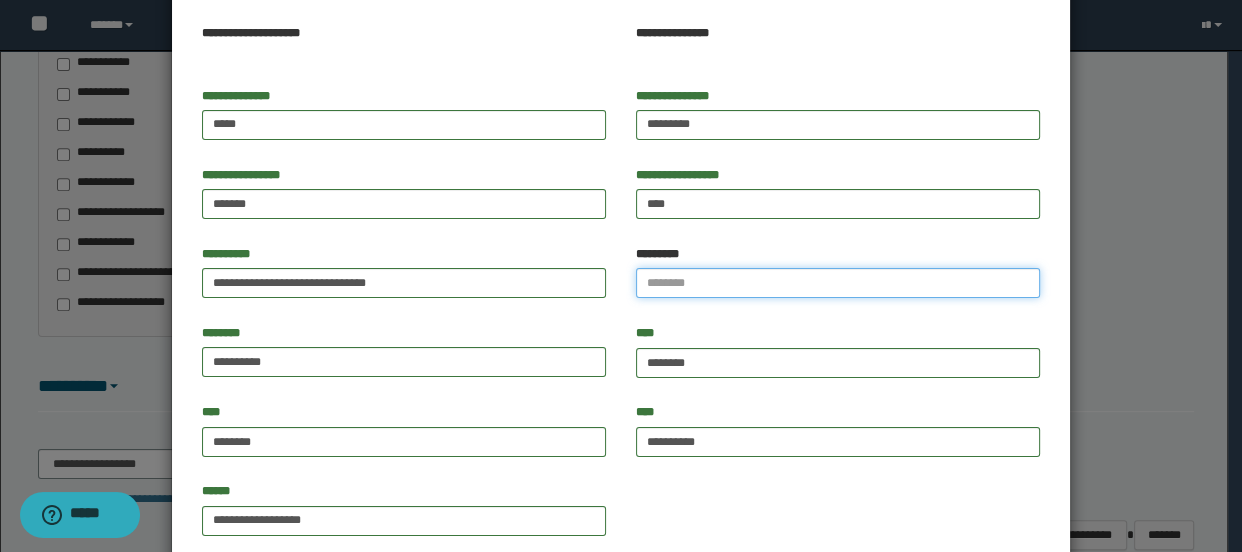 click on "*********" at bounding box center (838, 283) 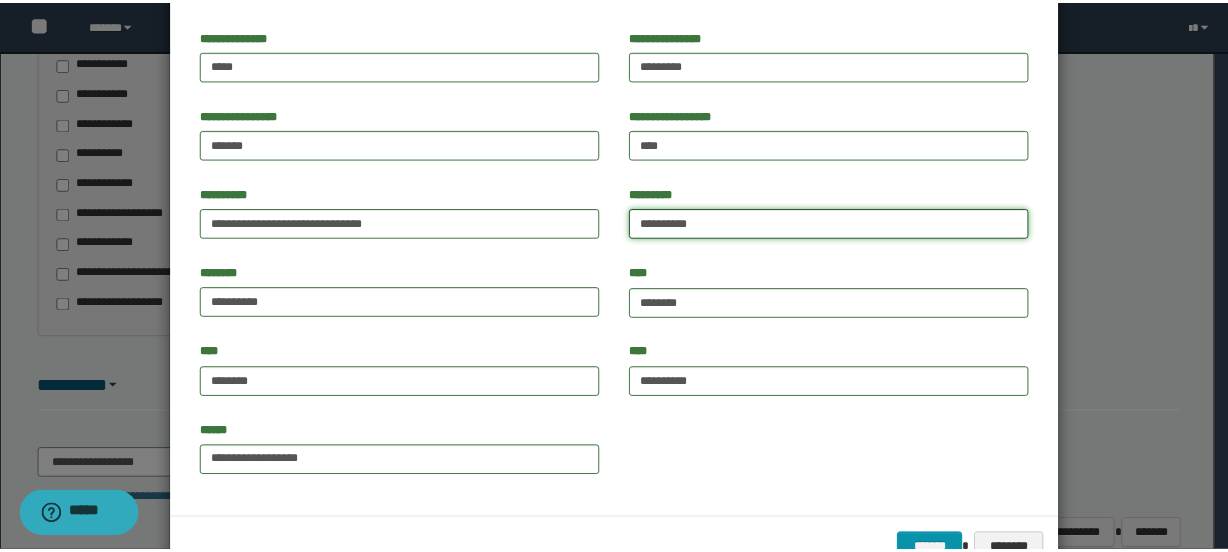 scroll, scrollTop: 207, scrollLeft: 0, axis: vertical 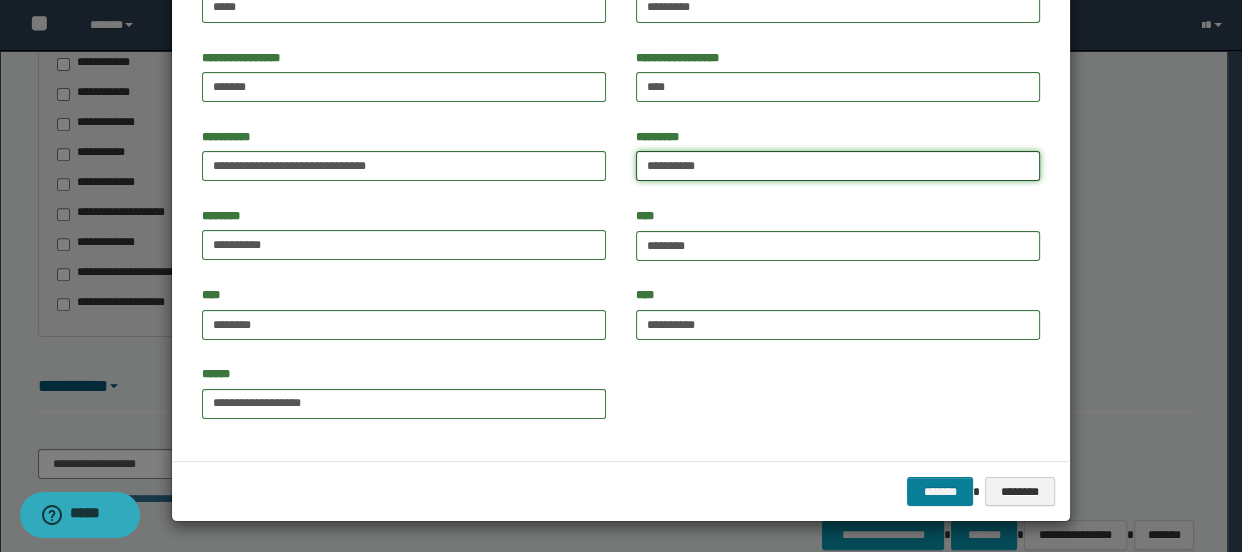 type on "**********" 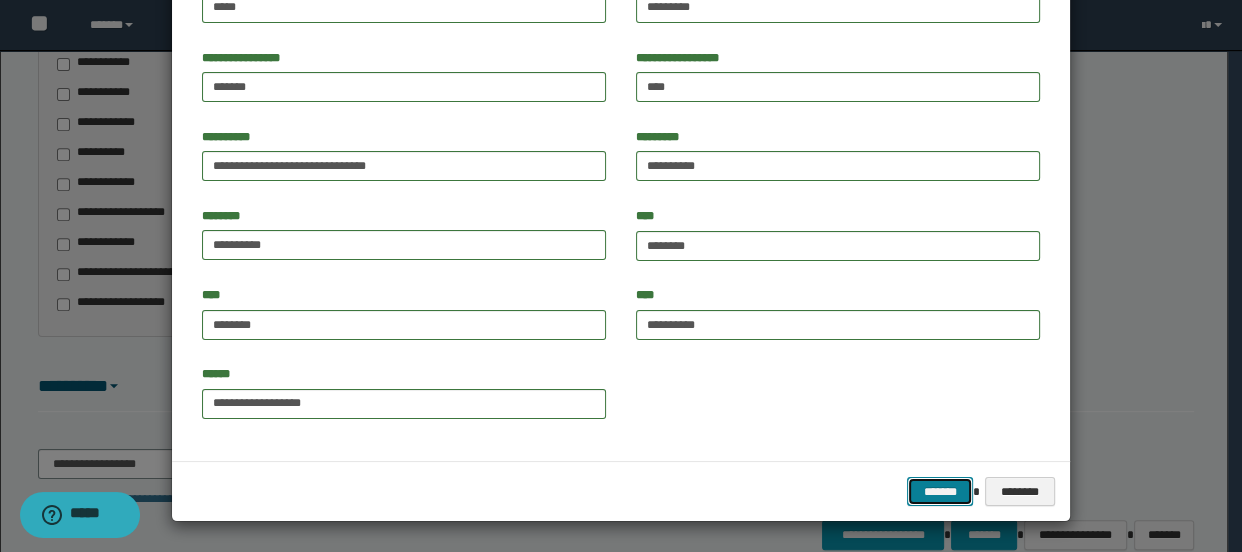 click on "*******" at bounding box center [940, 492] 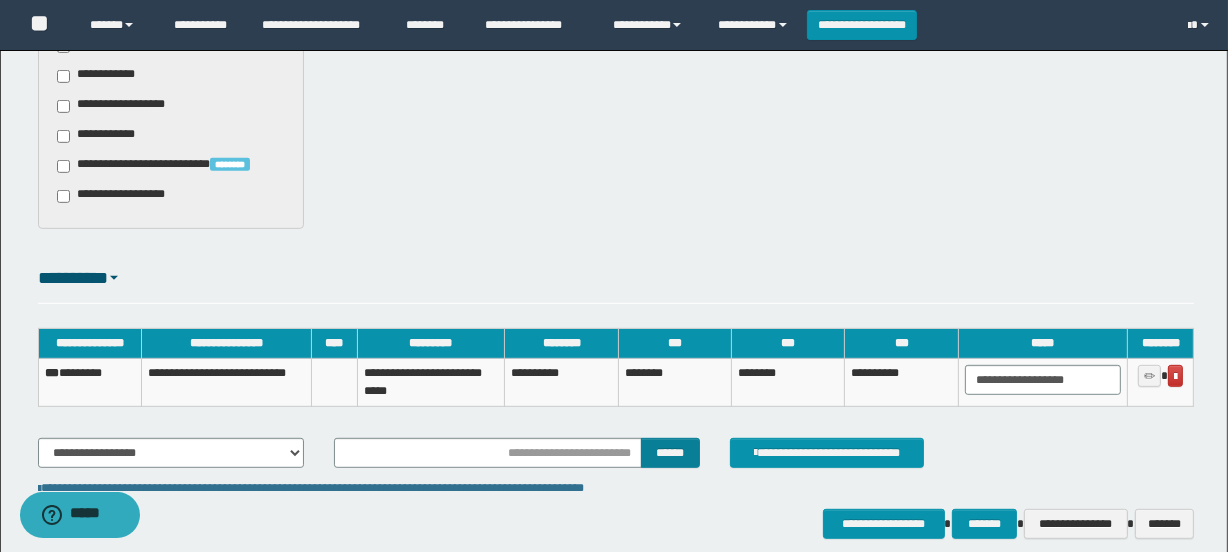 scroll, scrollTop: 927, scrollLeft: 0, axis: vertical 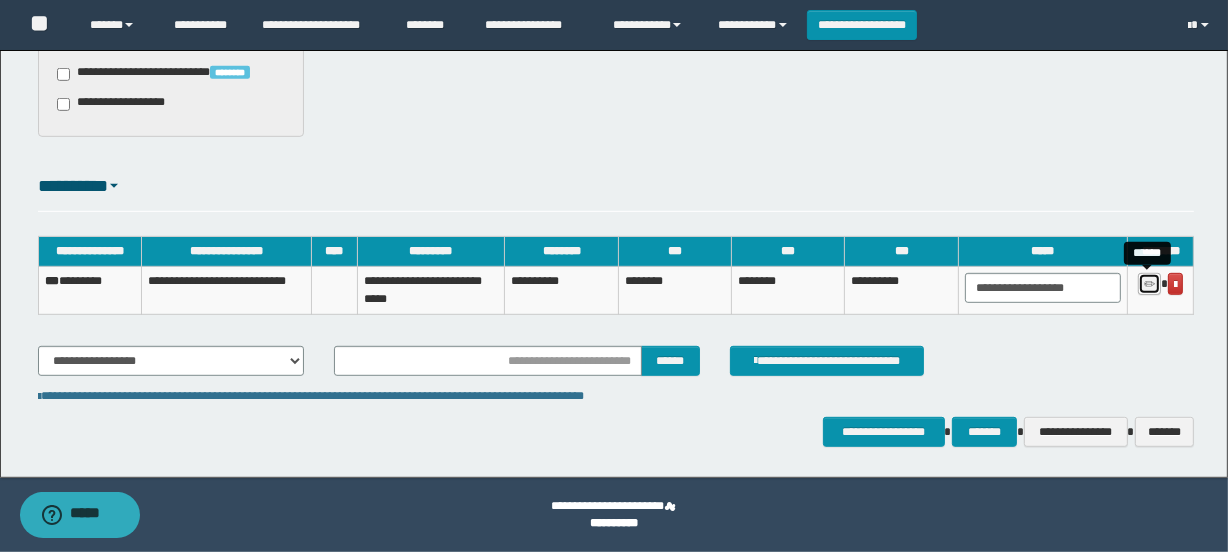 click at bounding box center (1149, 285) 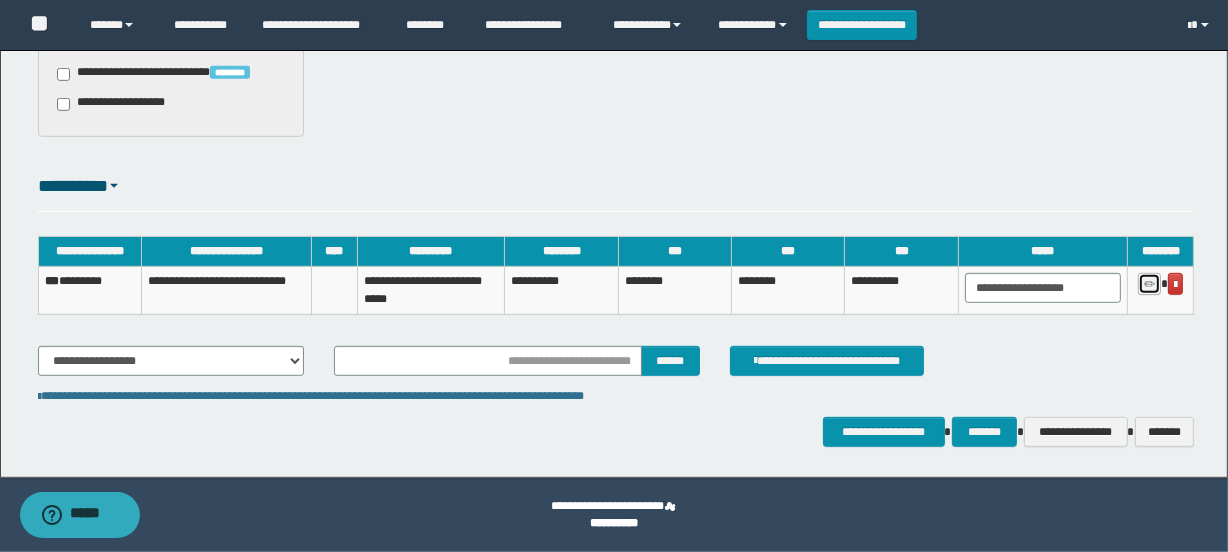 type on "********" 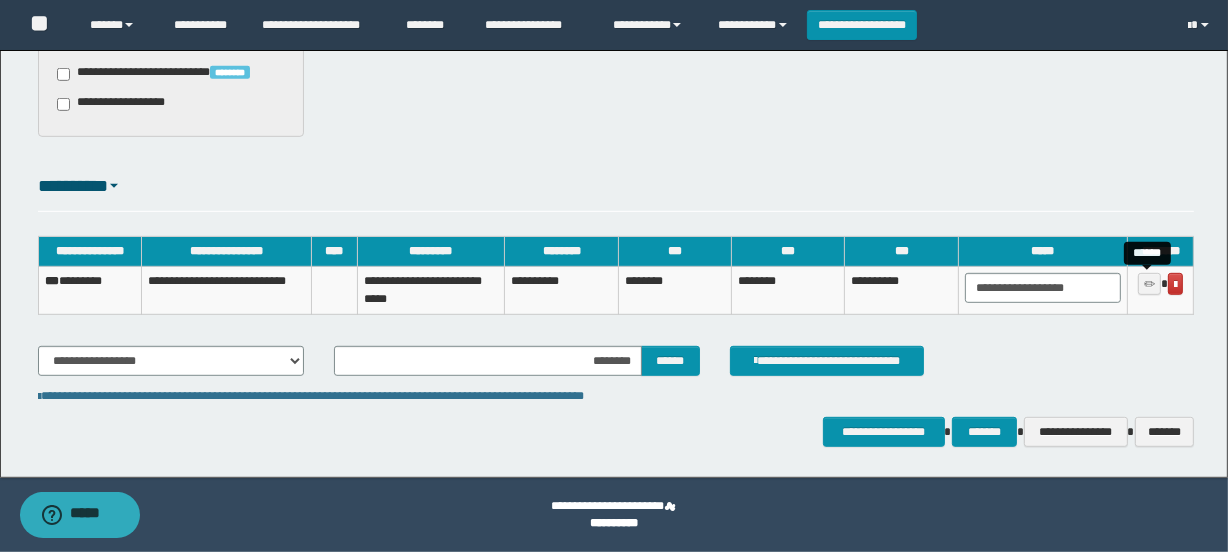 type 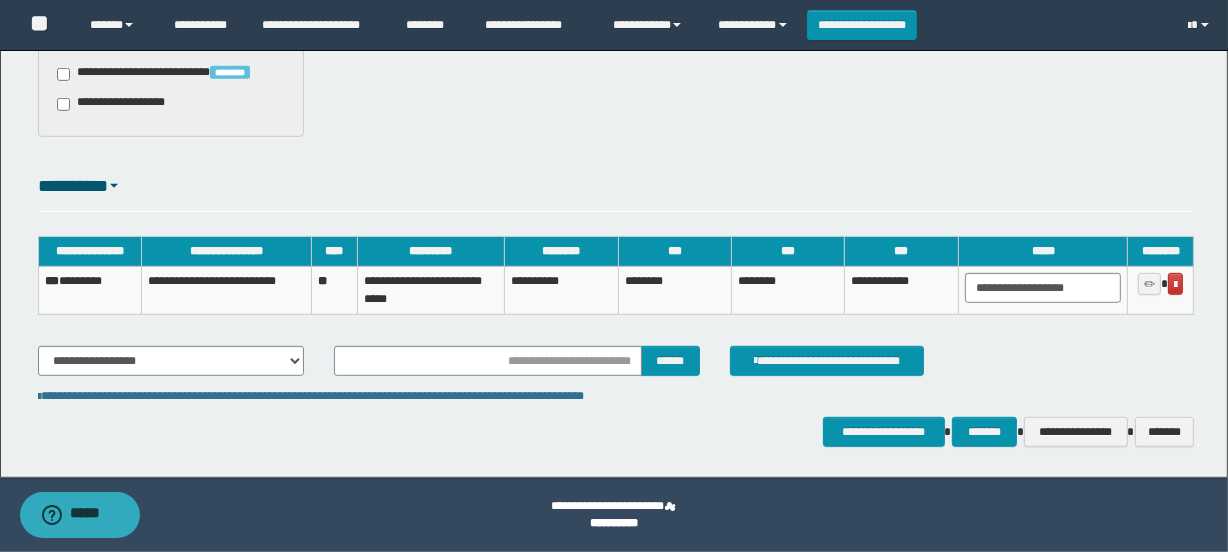click on "*** ********" at bounding box center [90, 290] 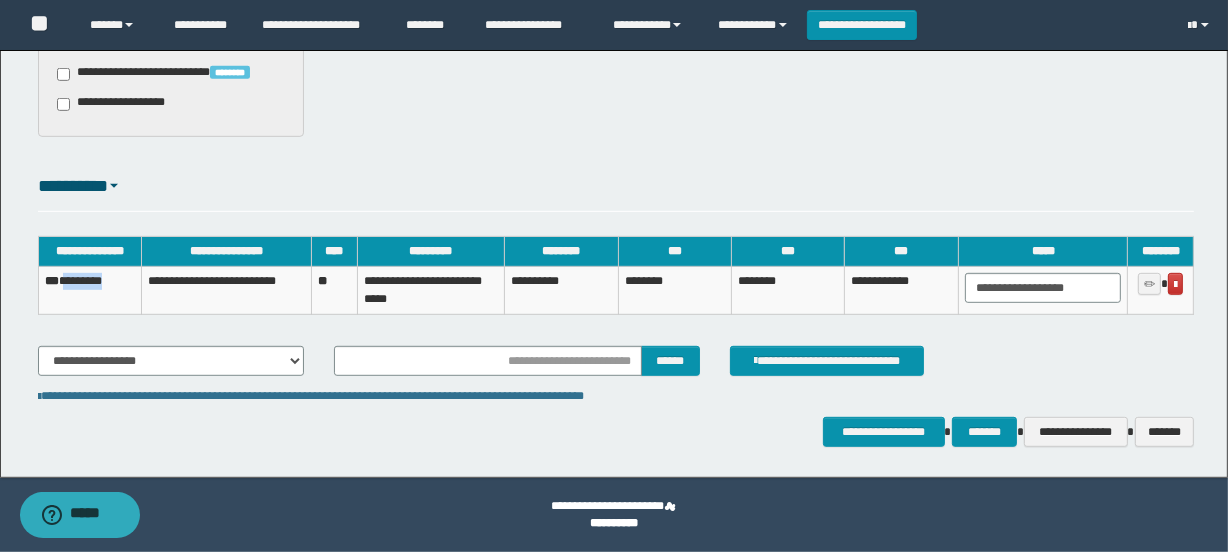 click on "*** ********" at bounding box center (90, 290) 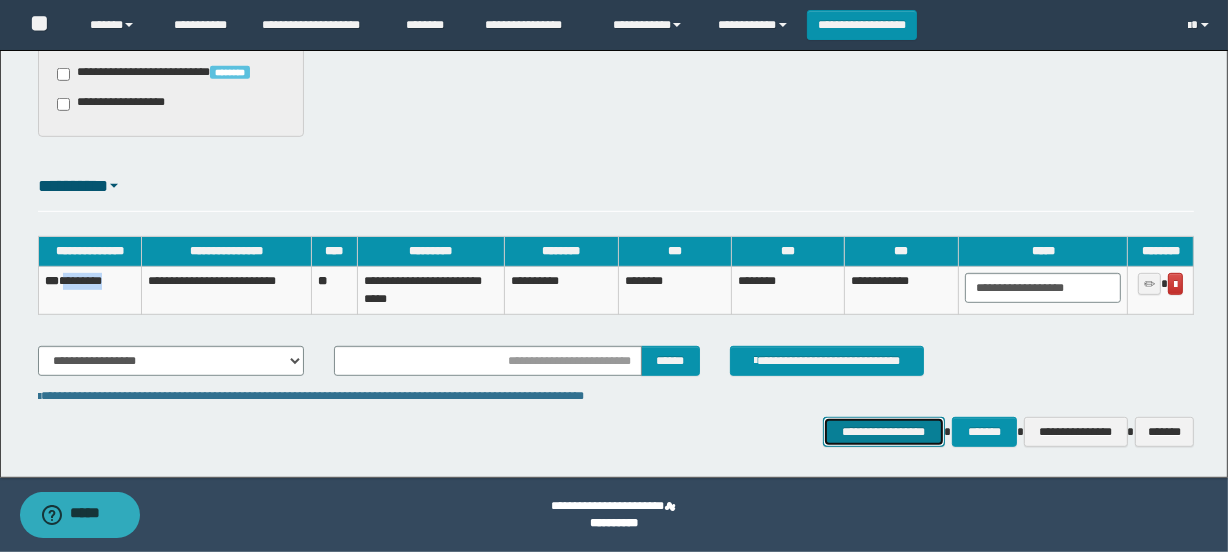click on "**********" at bounding box center [884, 432] 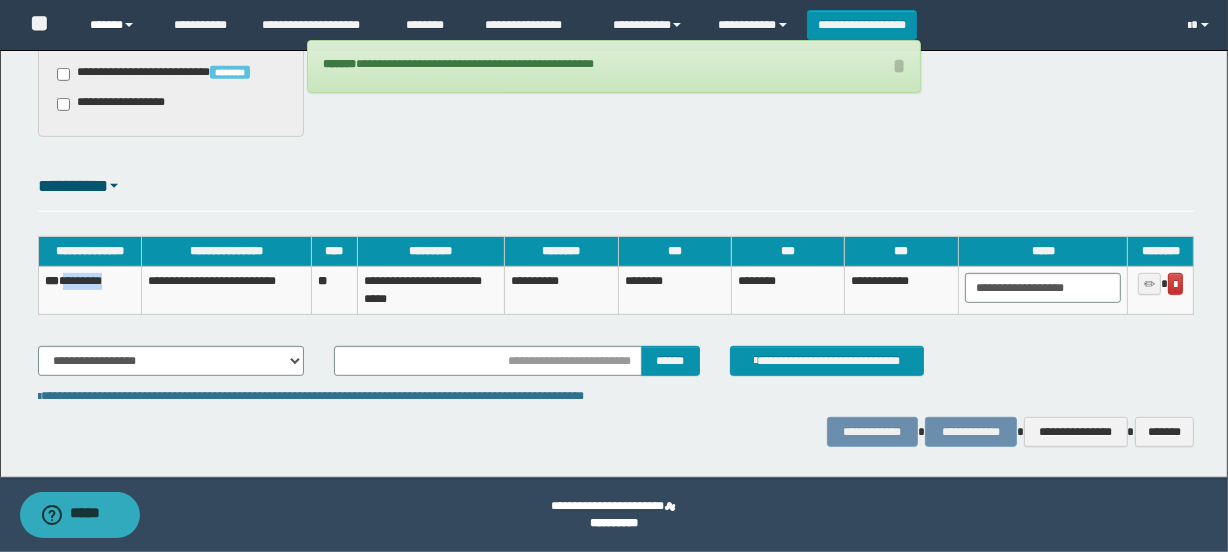 click on "******" at bounding box center (117, 25) 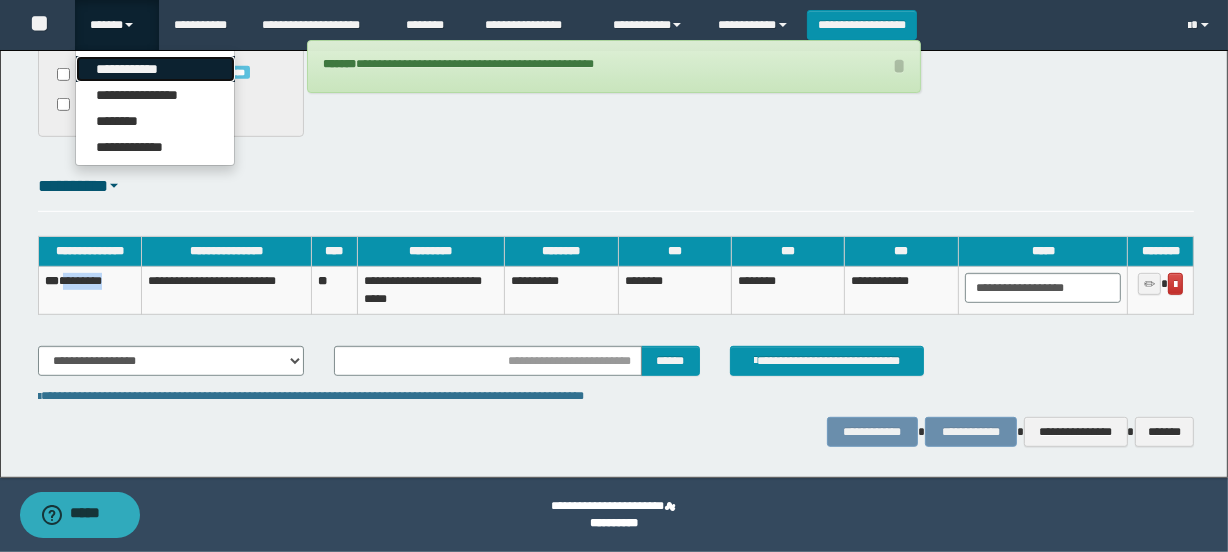 click on "**********" at bounding box center [155, 69] 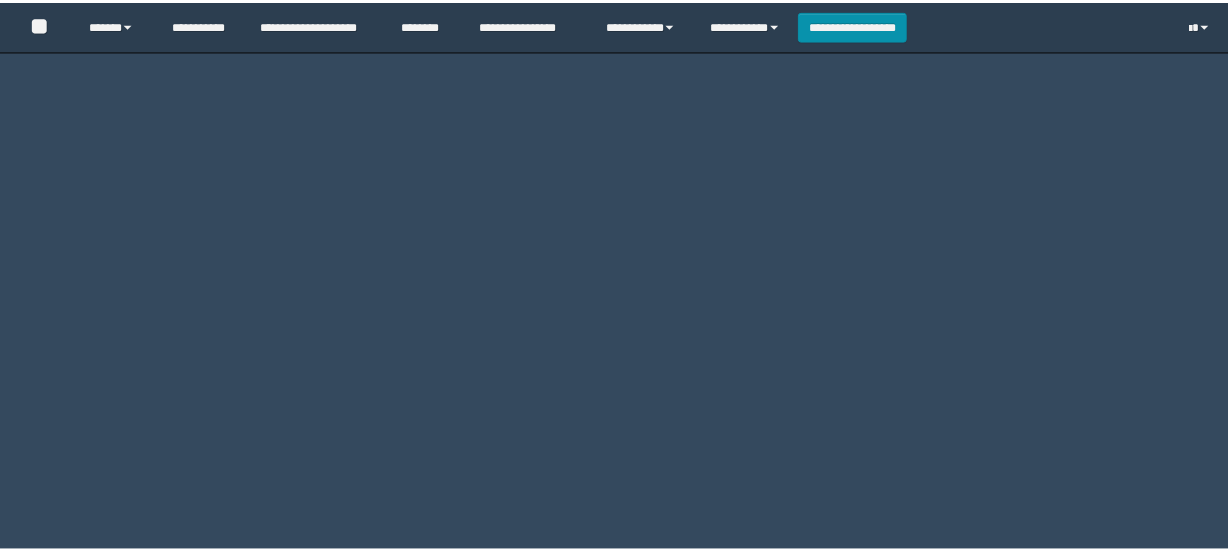 scroll, scrollTop: 0, scrollLeft: 0, axis: both 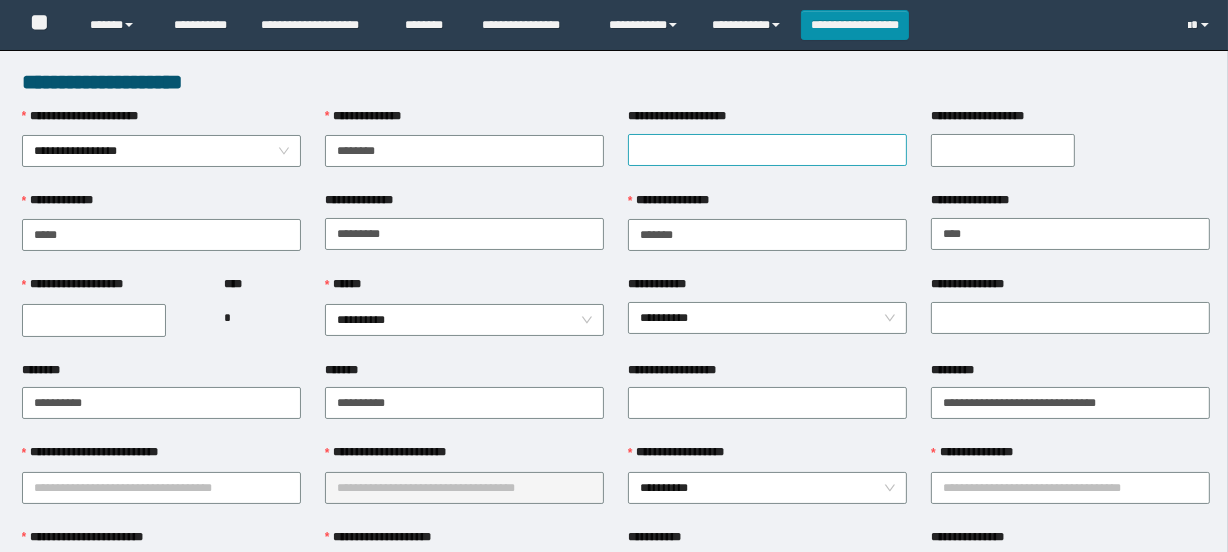 type on "********" 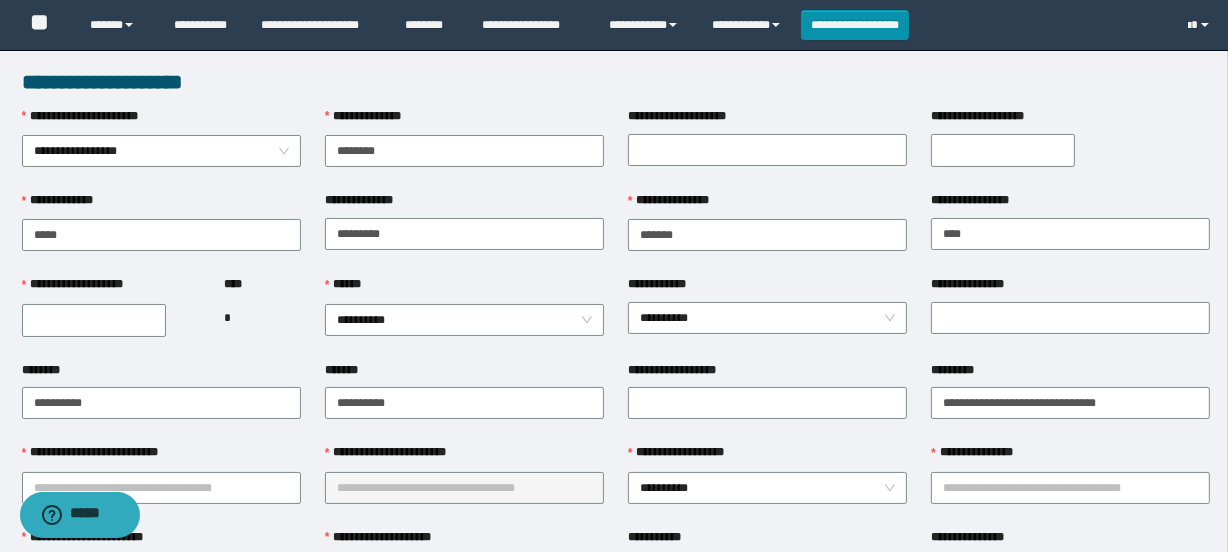 scroll, scrollTop: 0, scrollLeft: 0, axis: both 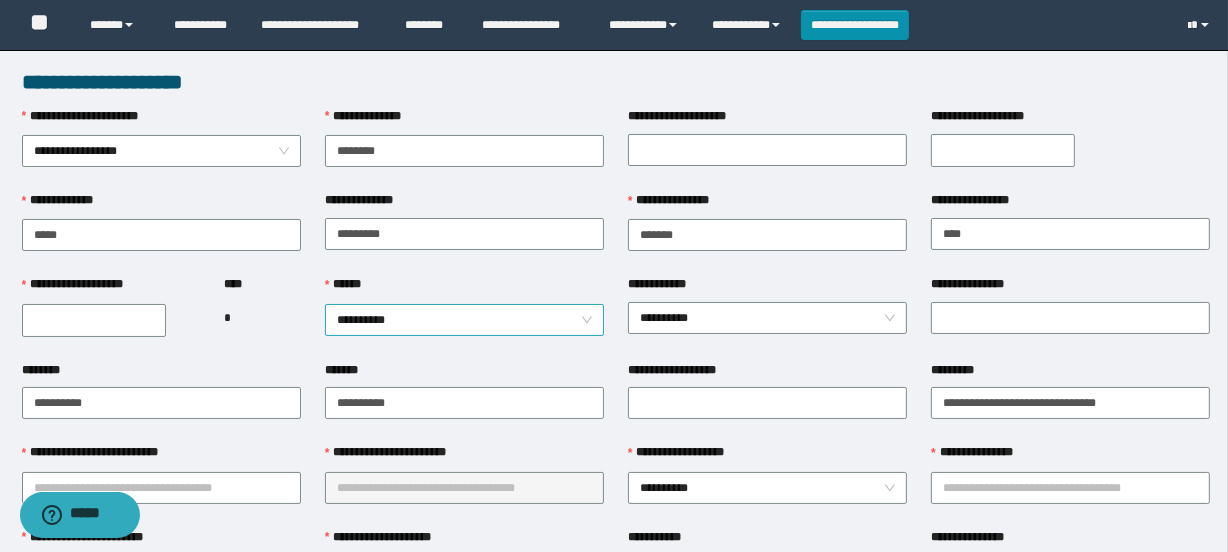 click on "**********" at bounding box center (464, 320) 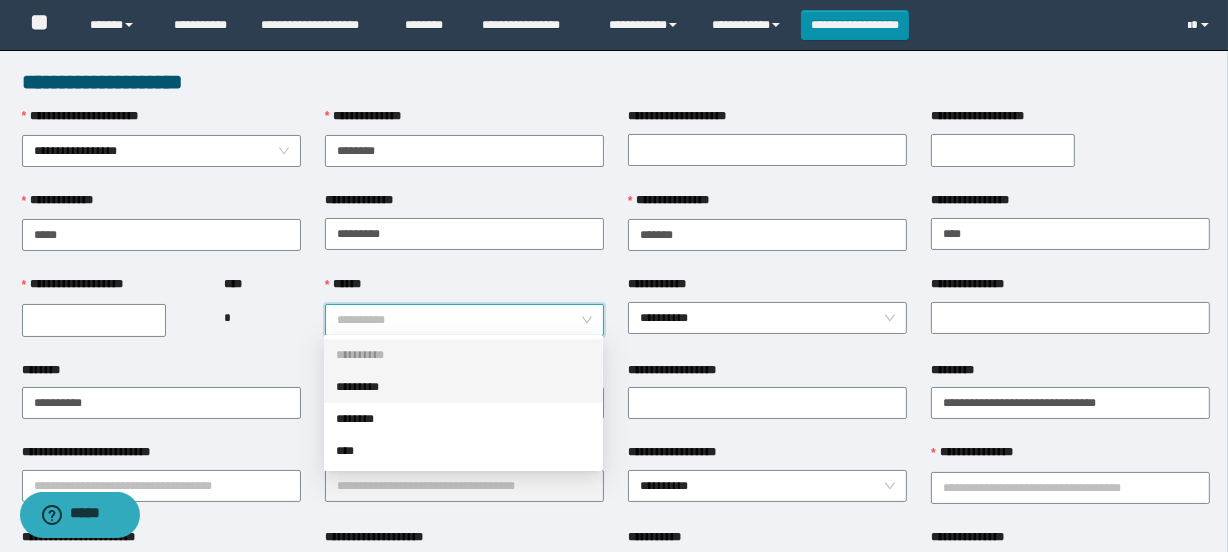 click on "*********" at bounding box center [463, 387] 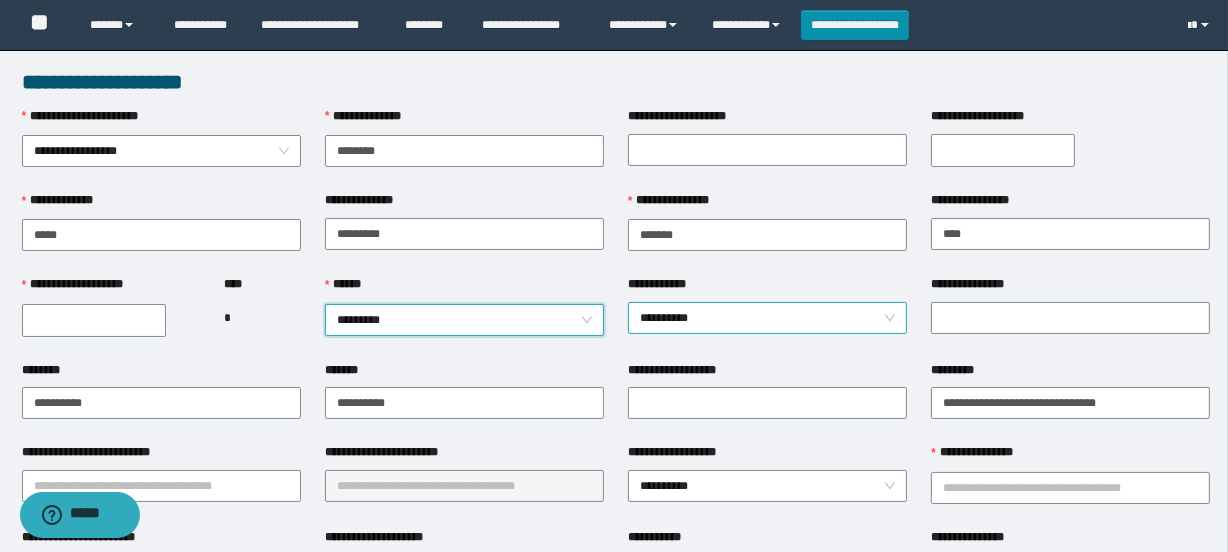 click on "**********" at bounding box center [767, 318] 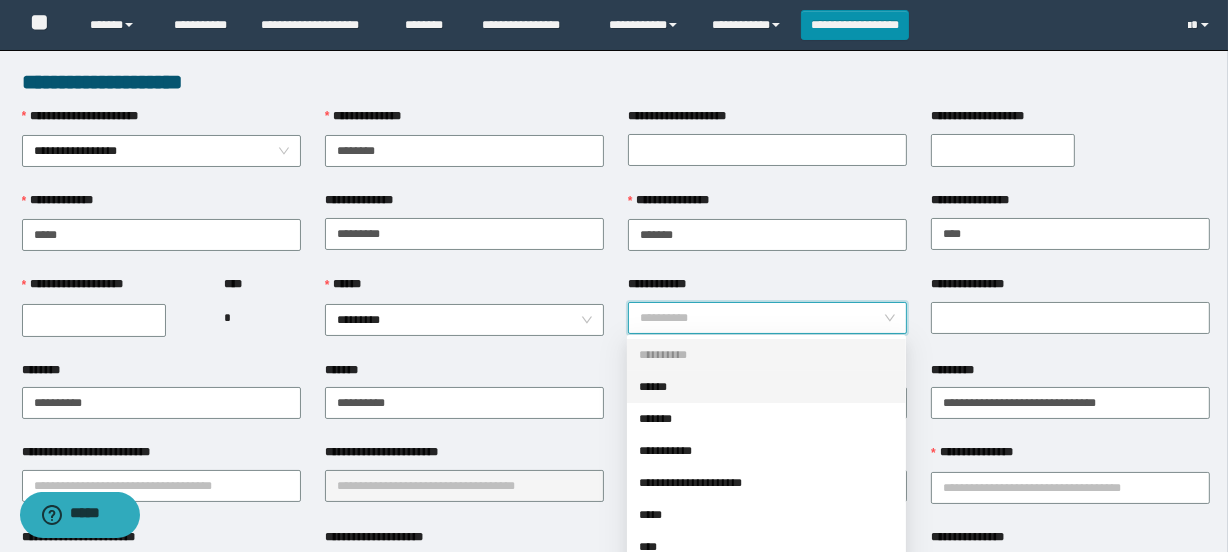 click on "******" at bounding box center (766, 387) 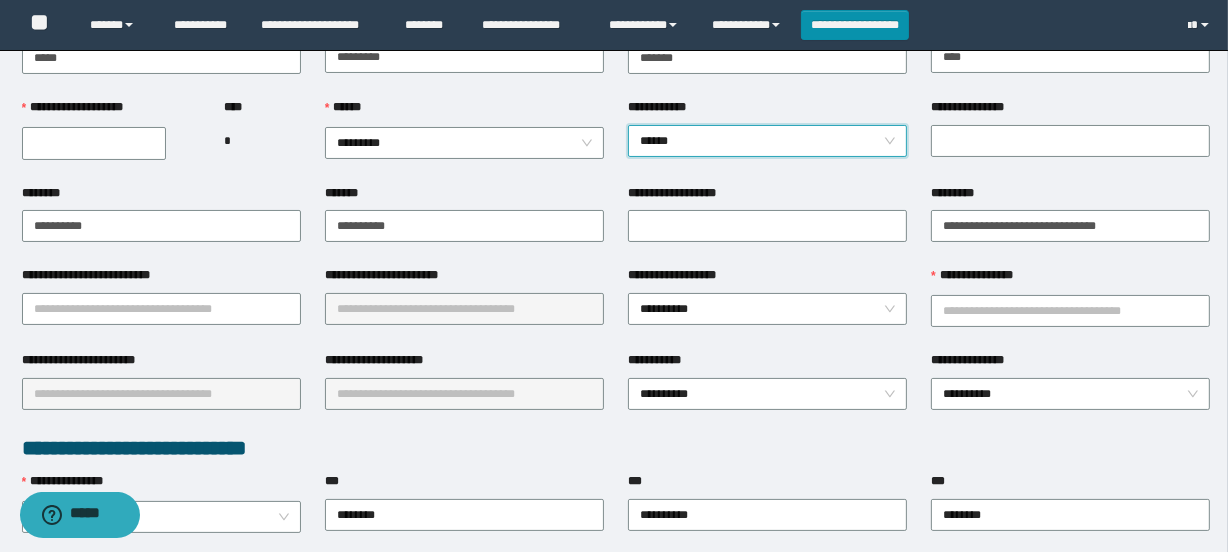 scroll, scrollTop: 181, scrollLeft: 0, axis: vertical 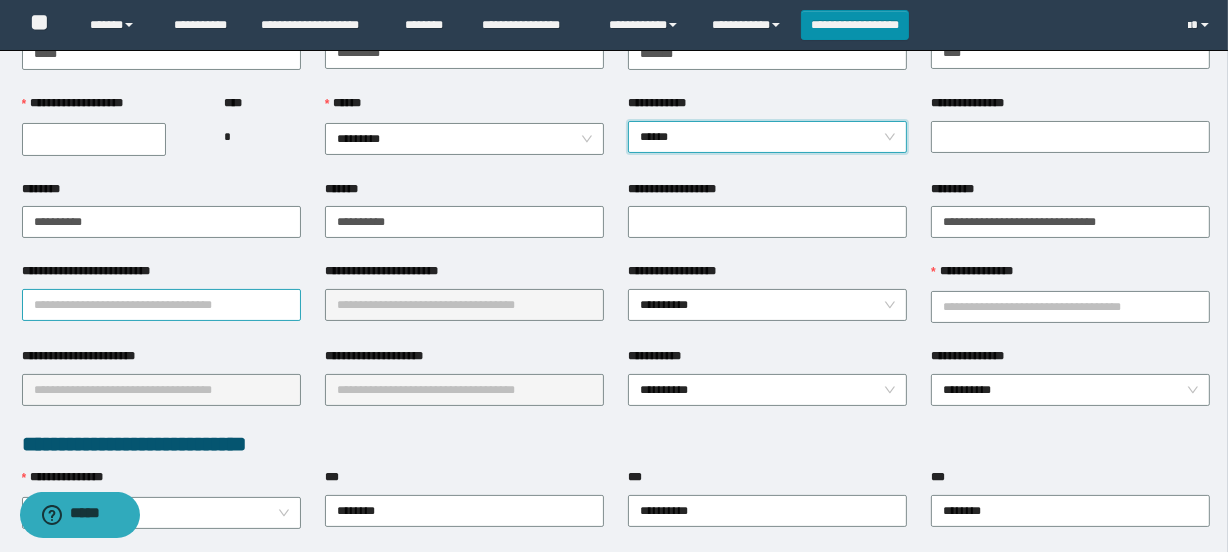 click on "**********" at bounding box center (161, 305) 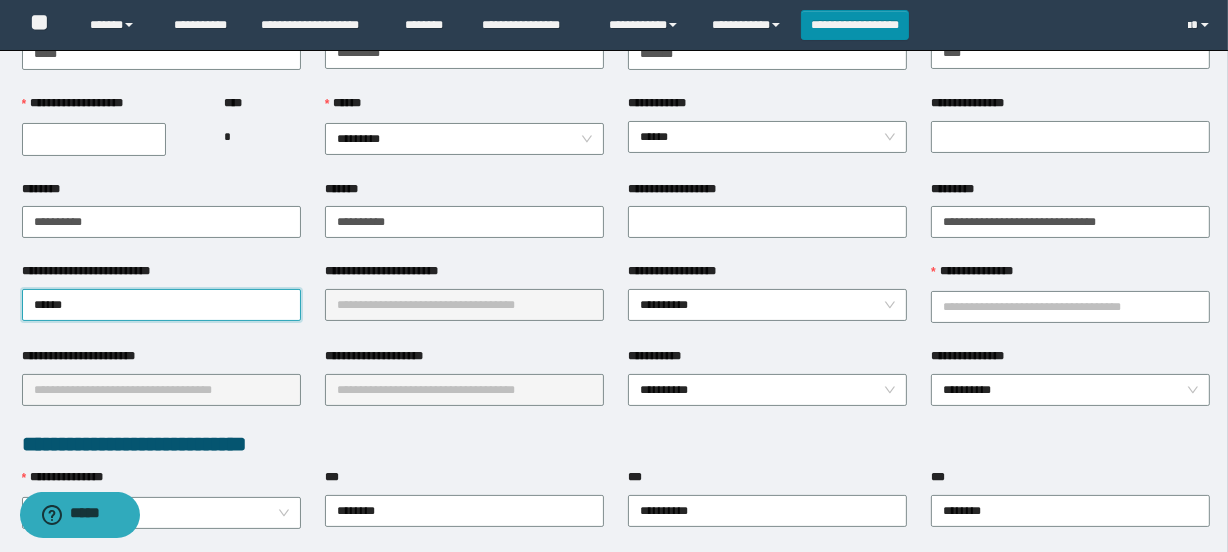 type on "*****" 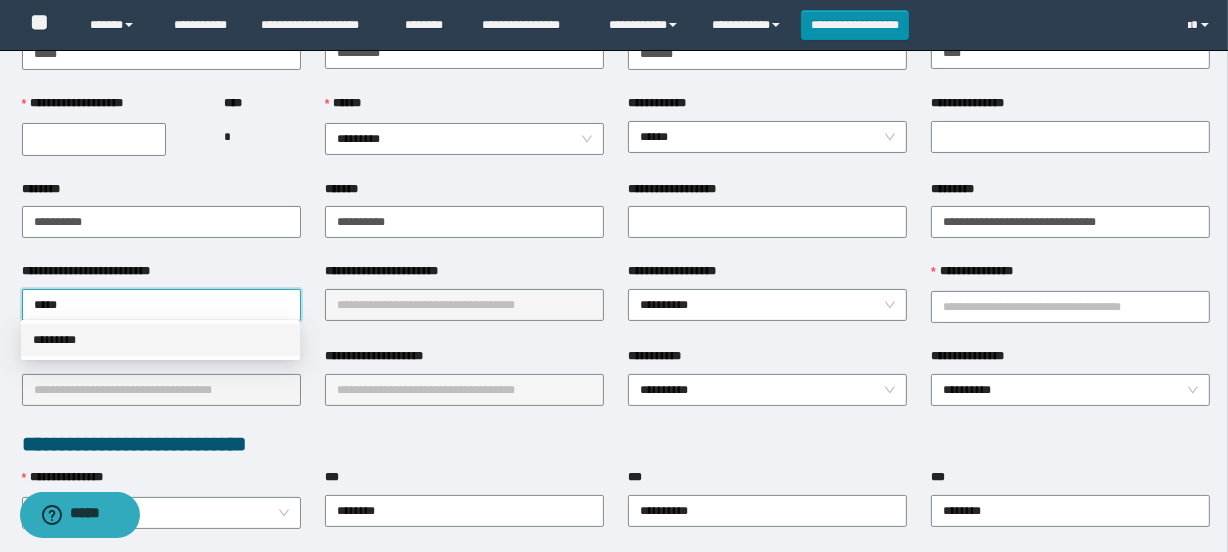 click on "*********" at bounding box center (160, 340) 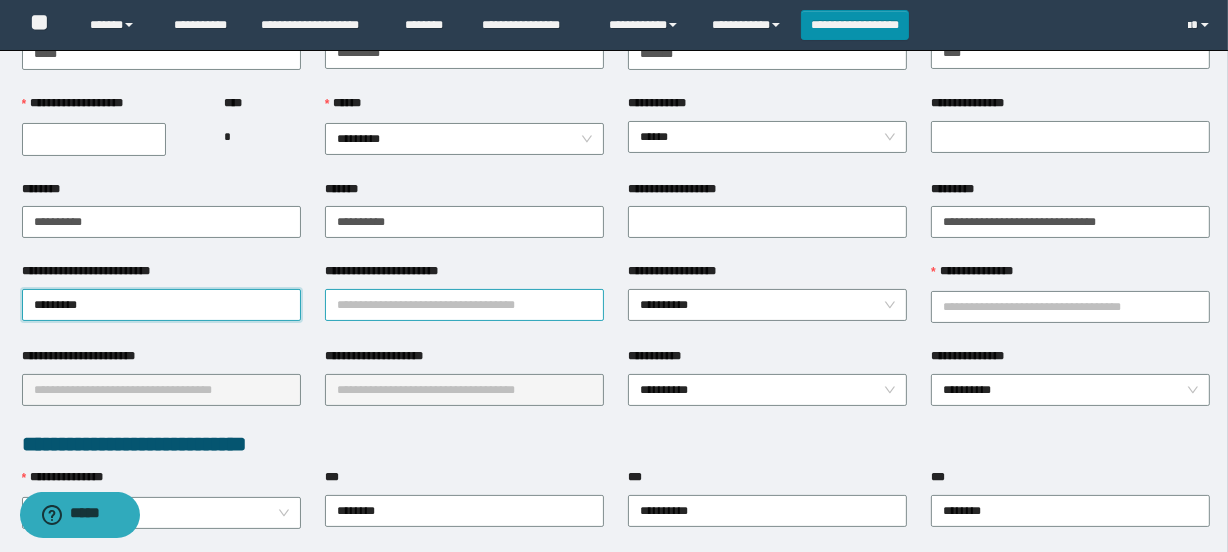 click on "**********" at bounding box center (464, 305) 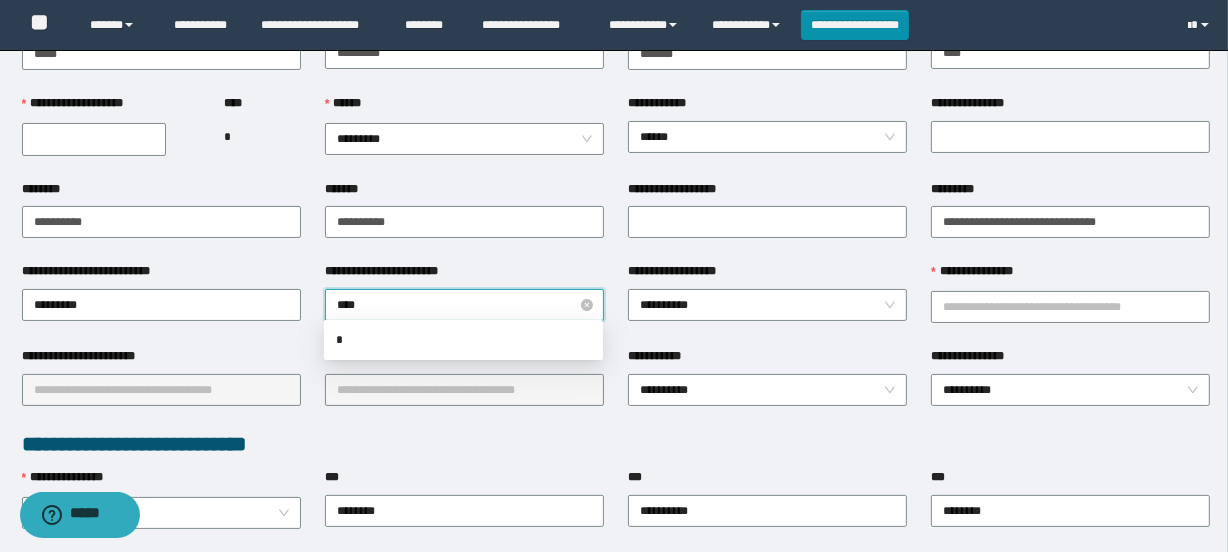 type on "*****" 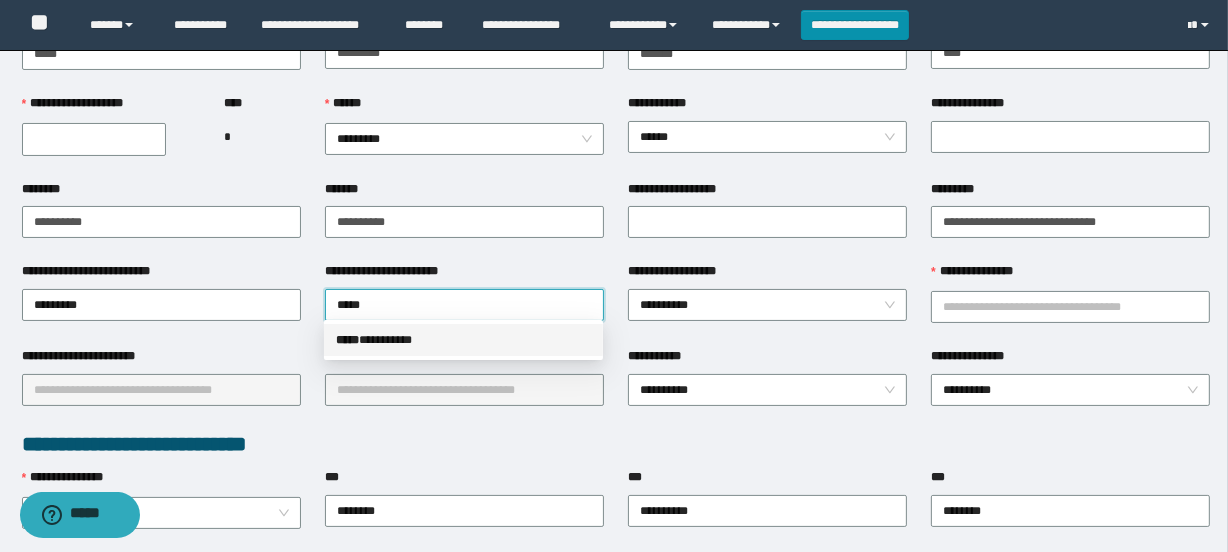 click on "***** * ********" at bounding box center [463, 340] 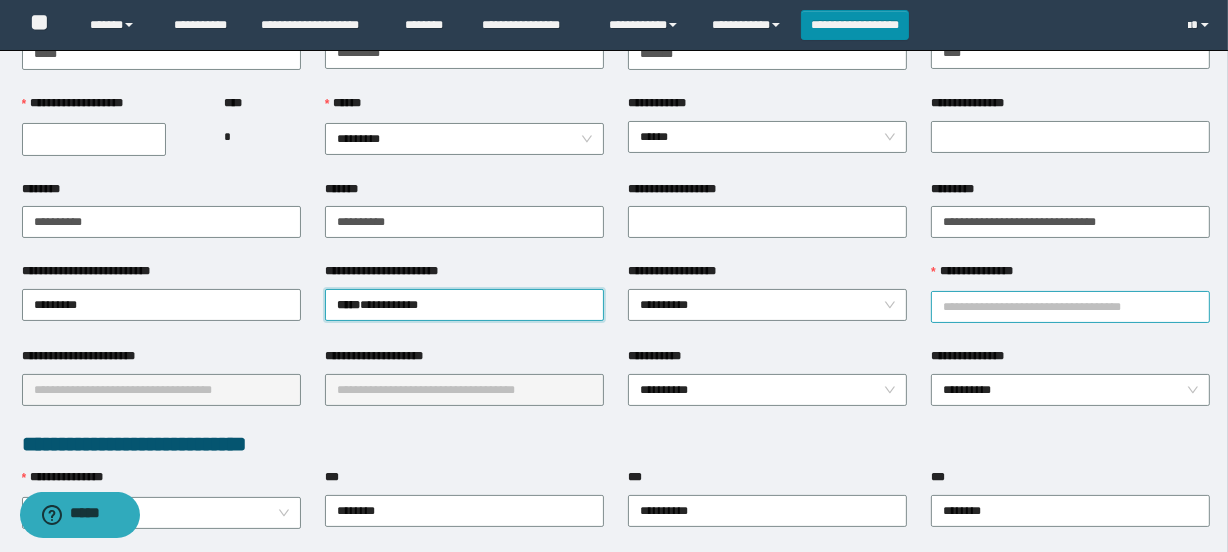 click on "**********" at bounding box center (1070, 307) 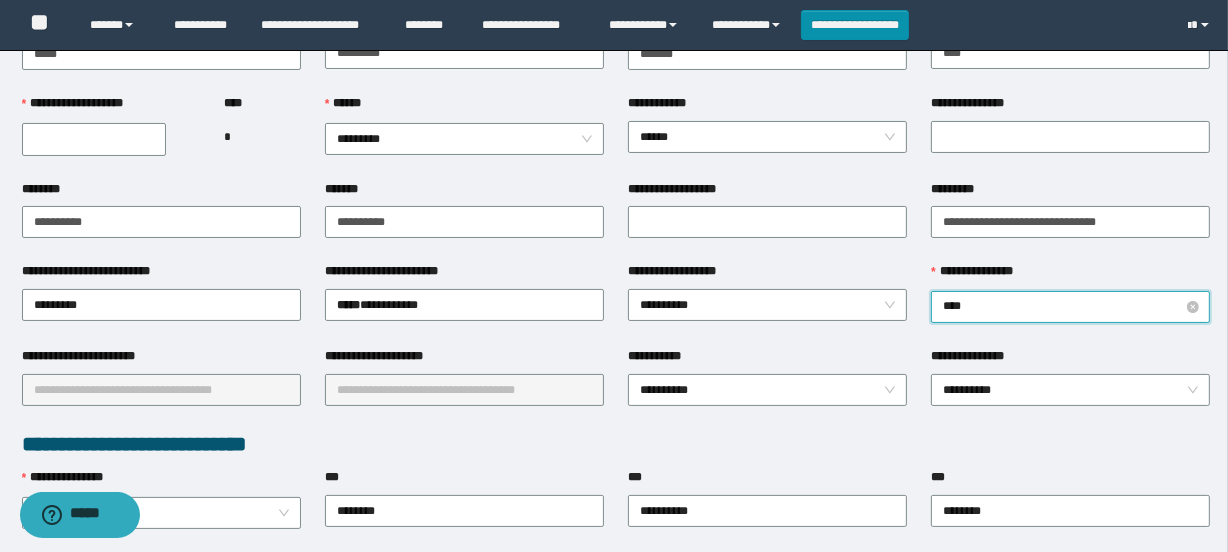 type on "*****" 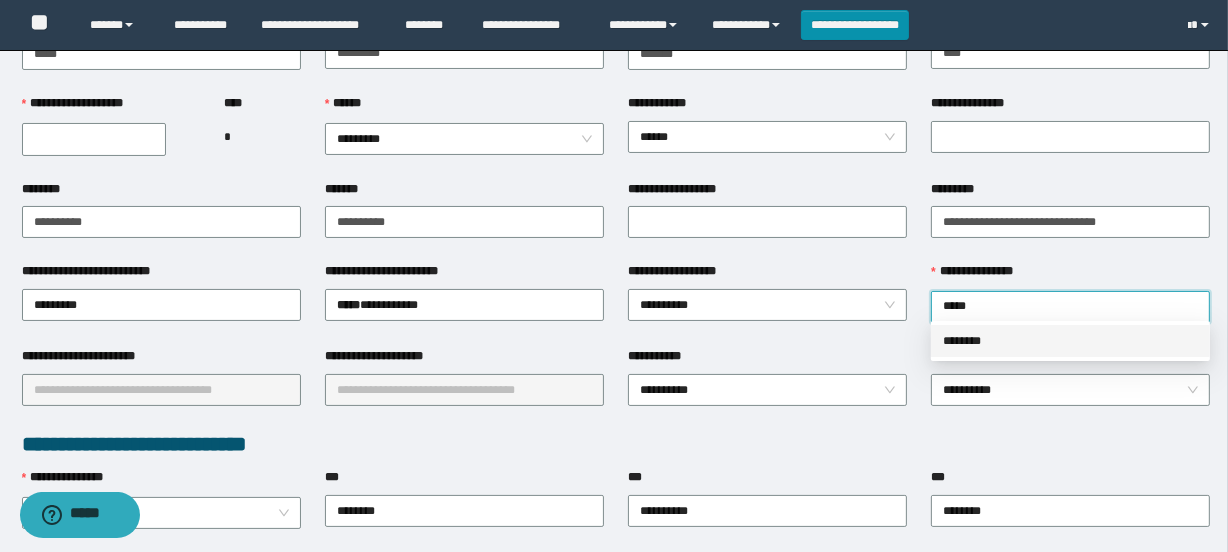 click on "********" at bounding box center (1070, 341) 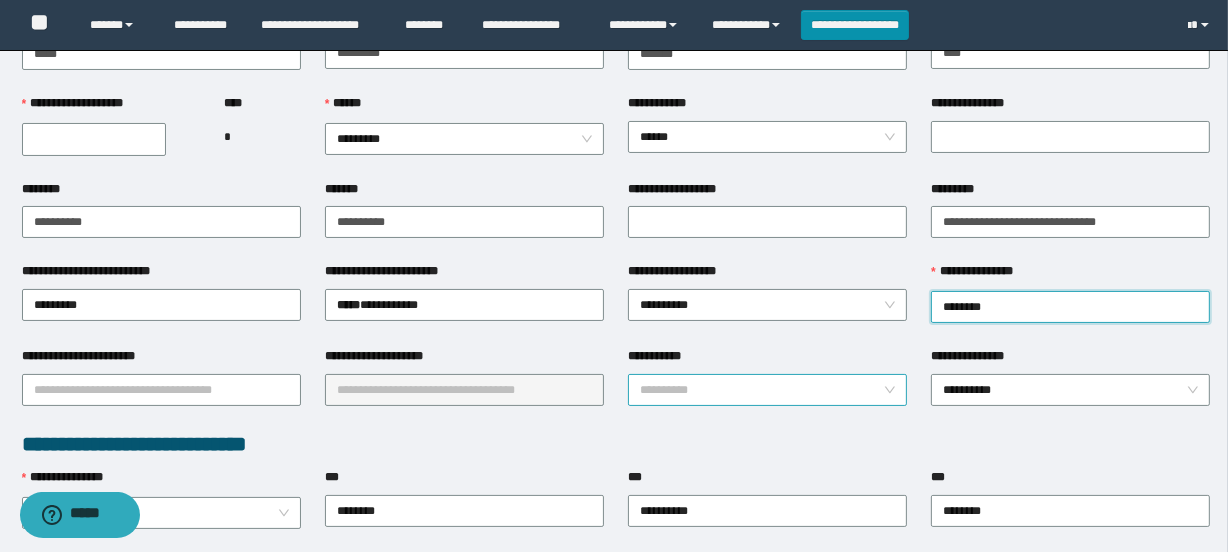 click on "**********" at bounding box center [767, 390] 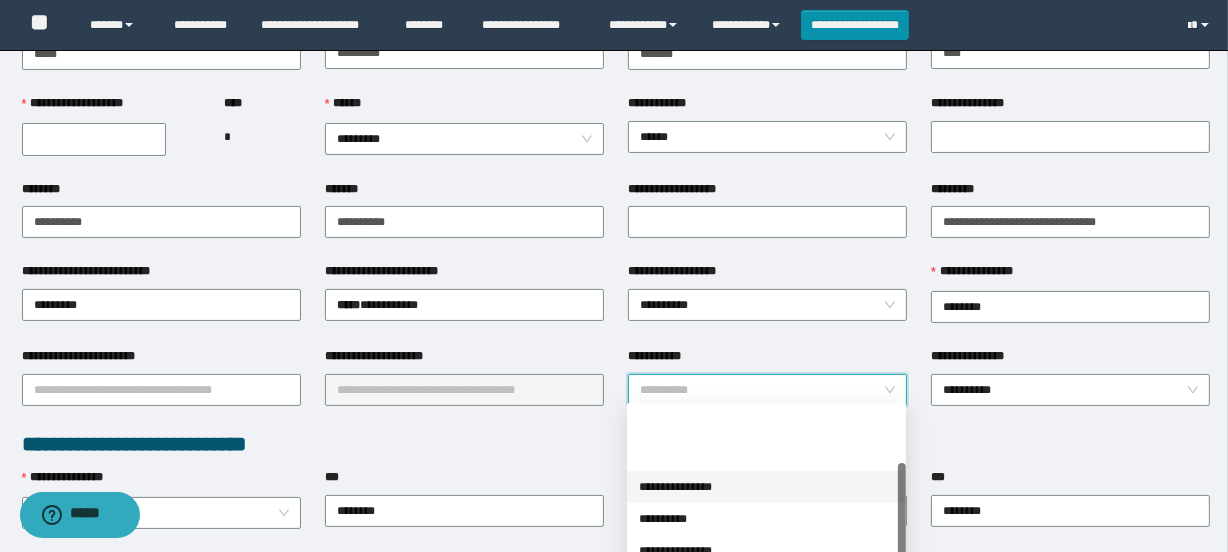 scroll, scrollTop: 160, scrollLeft: 0, axis: vertical 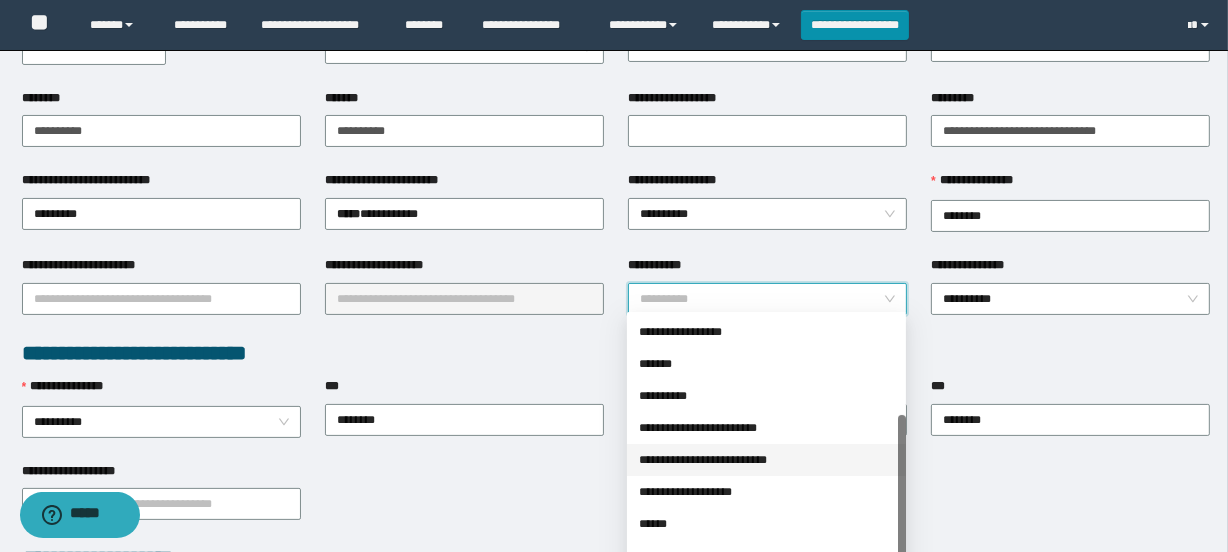 click on "**********" at bounding box center [766, 460] 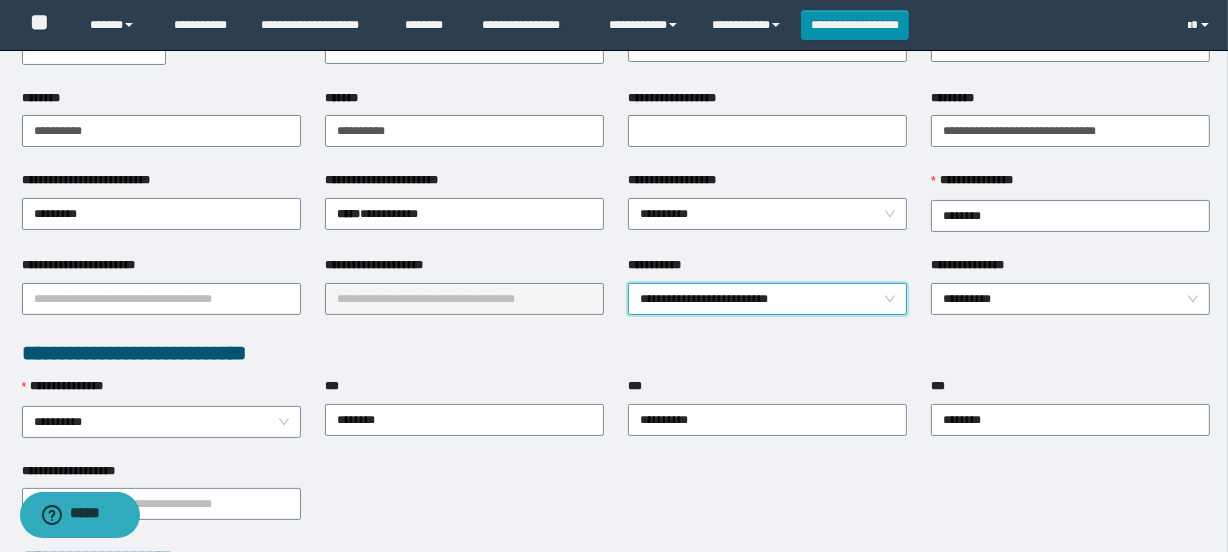 click on "**********" at bounding box center (616, 503) 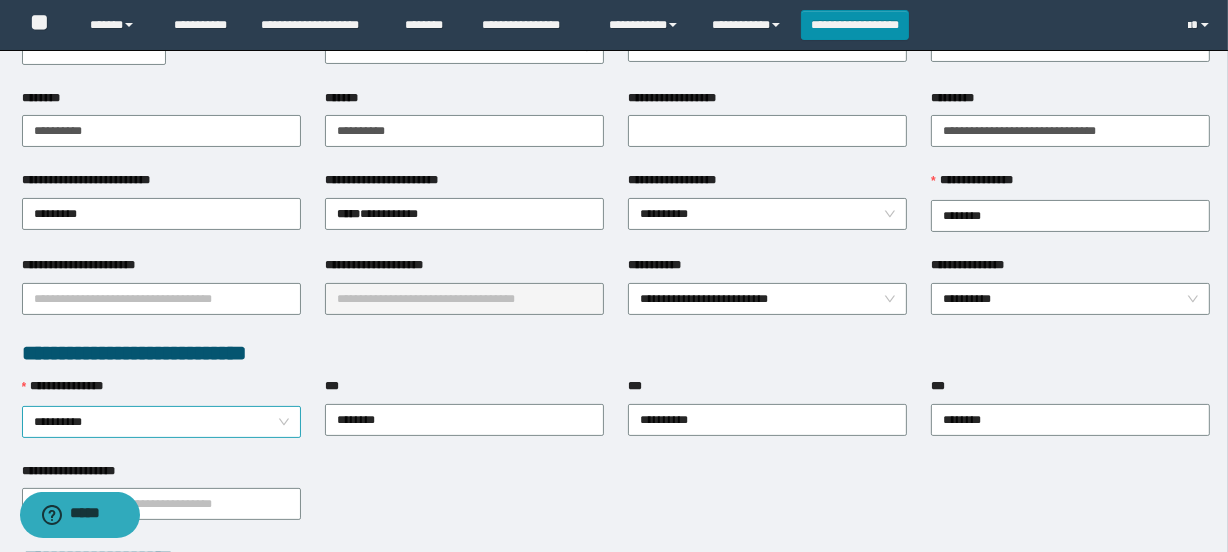 click on "**********" at bounding box center [161, 422] 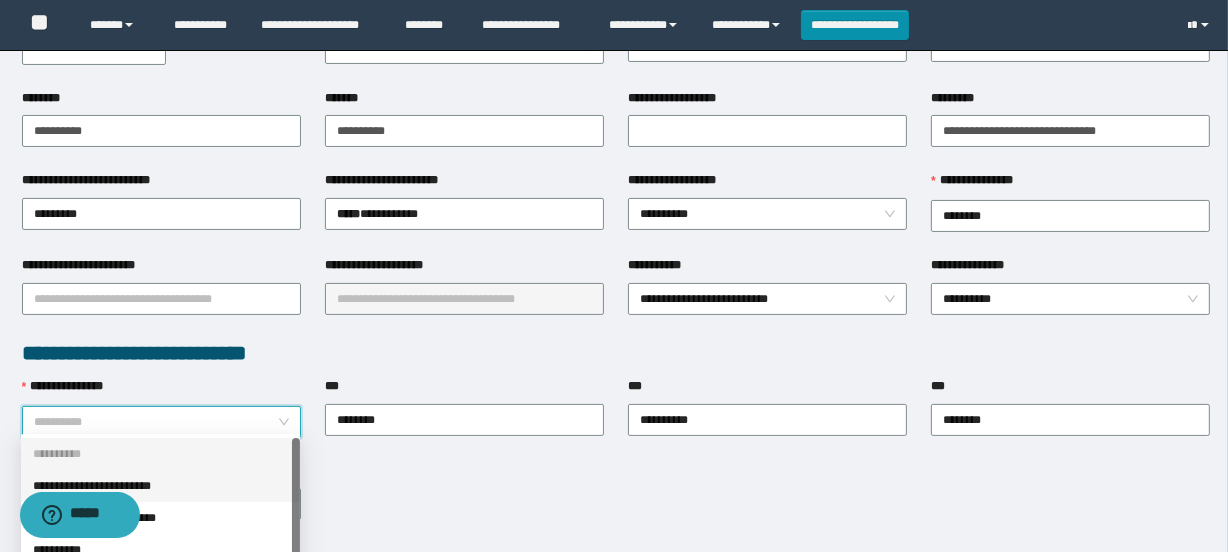 click on "**********" at bounding box center [160, 486] 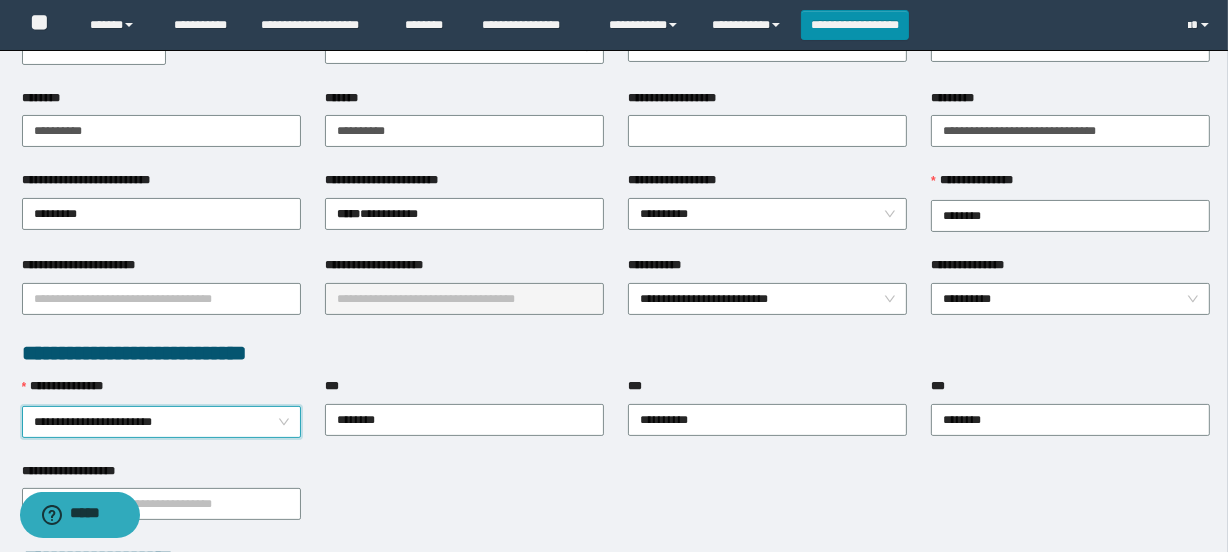 drag, startPoint x: 358, startPoint y: 499, endPoint x: 318, endPoint y: 479, distance: 44.72136 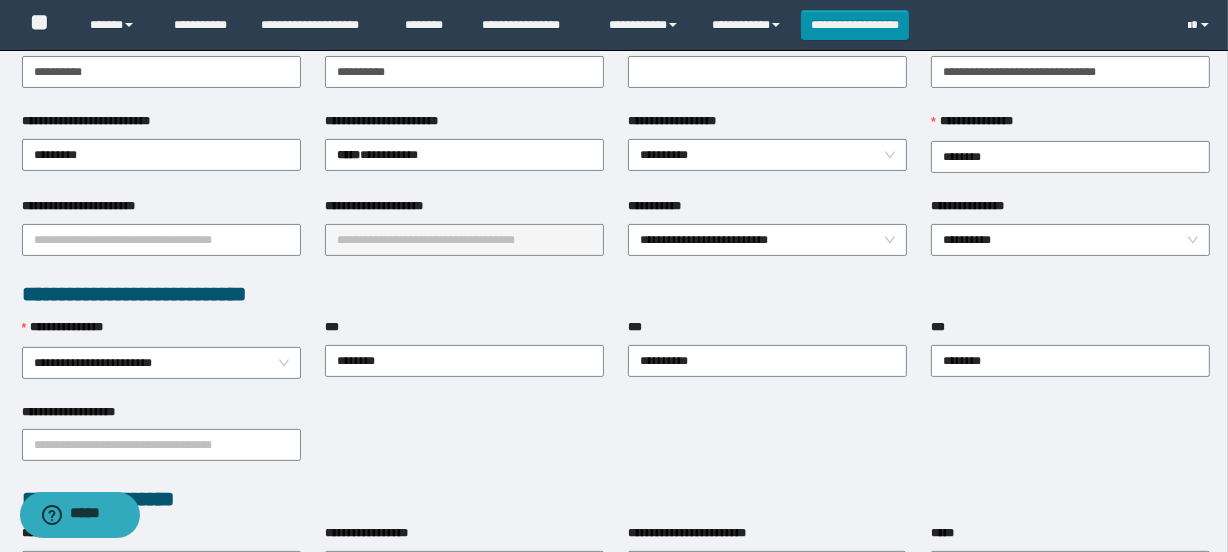 scroll, scrollTop: 363, scrollLeft: 0, axis: vertical 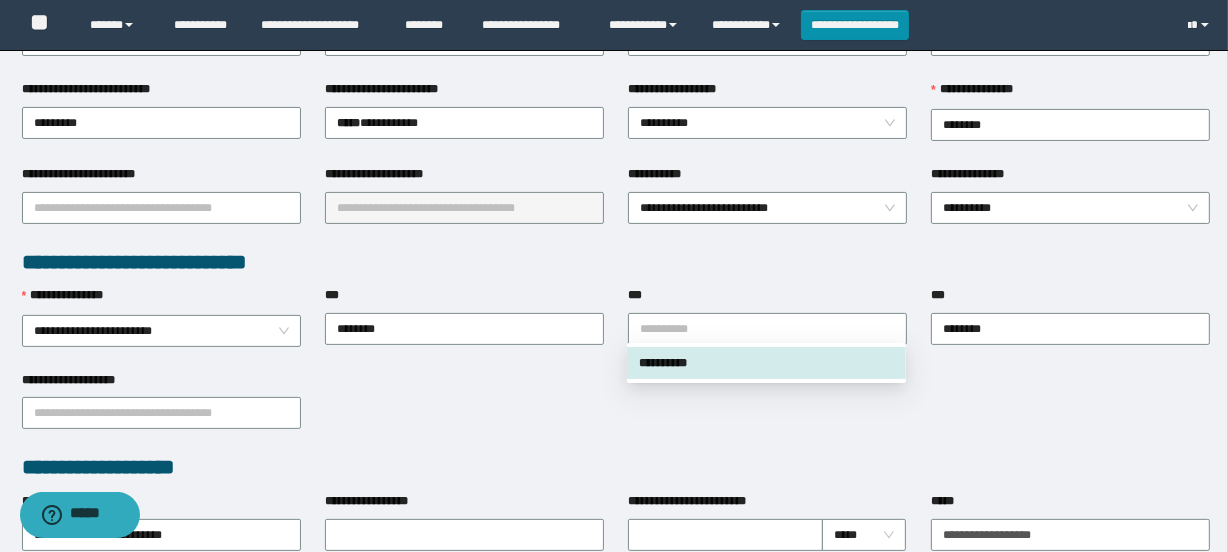 drag, startPoint x: 692, startPoint y: 326, endPoint x: 604, endPoint y: 335, distance: 88.45903 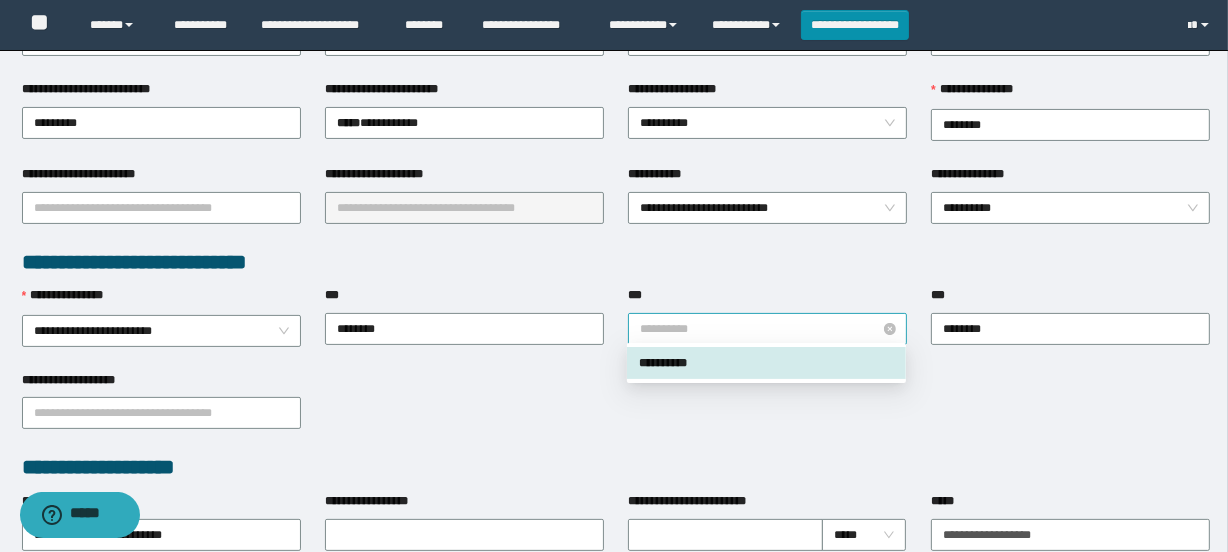 click on "**********" at bounding box center [767, 329] 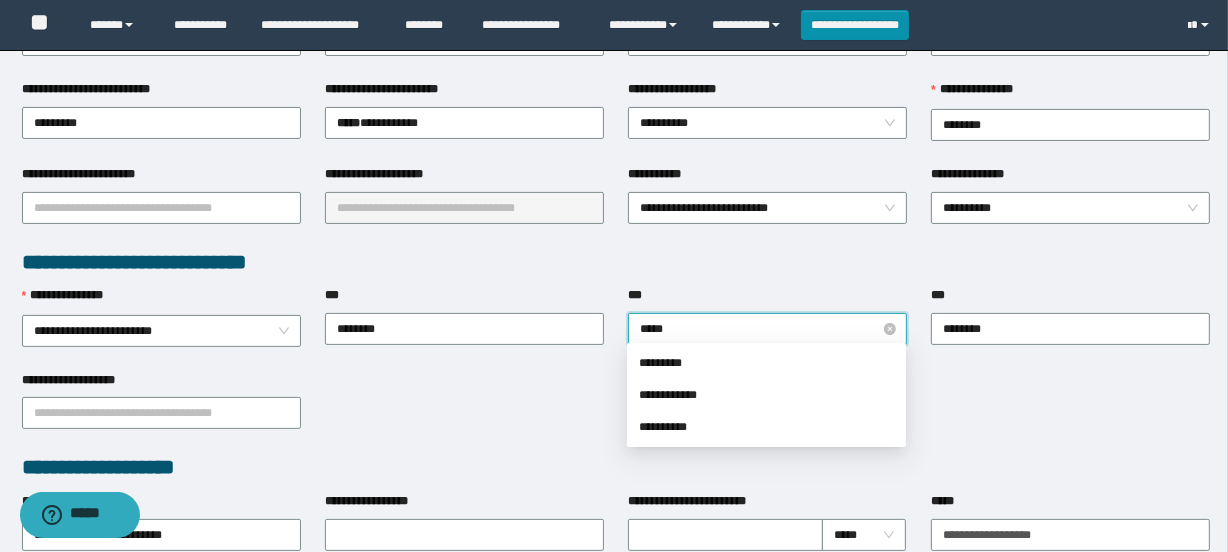 type on "******" 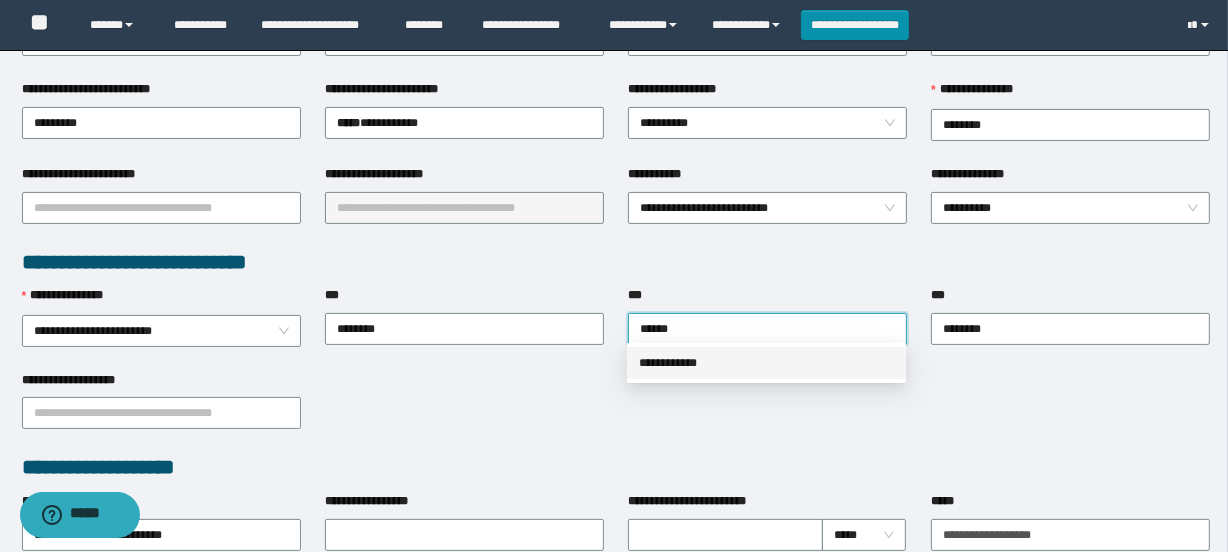click on "**********" at bounding box center [766, 363] 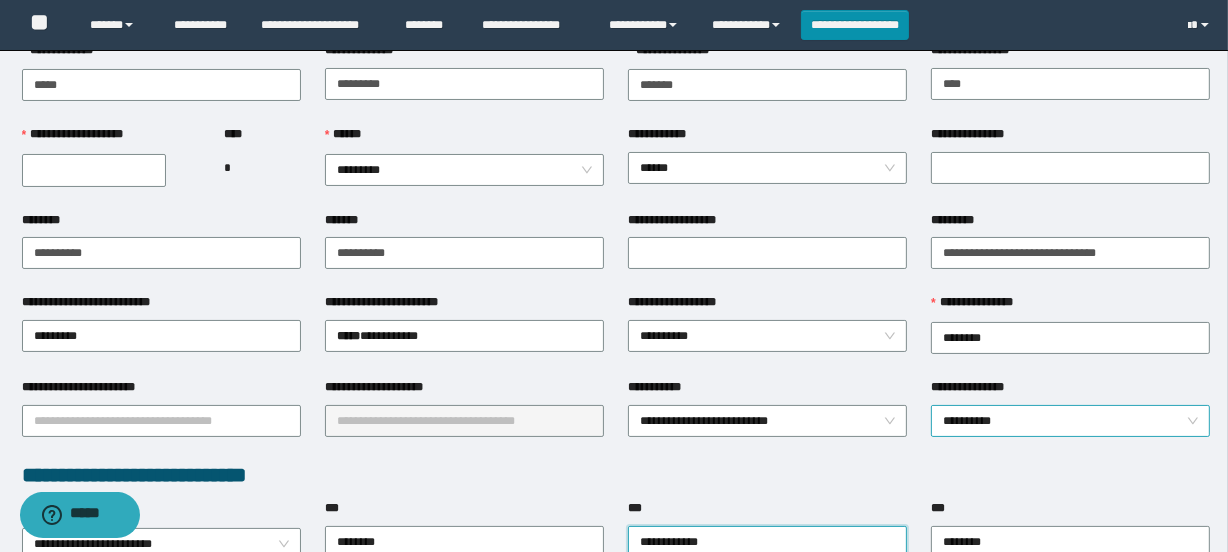 scroll, scrollTop: 181, scrollLeft: 0, axis: vertical 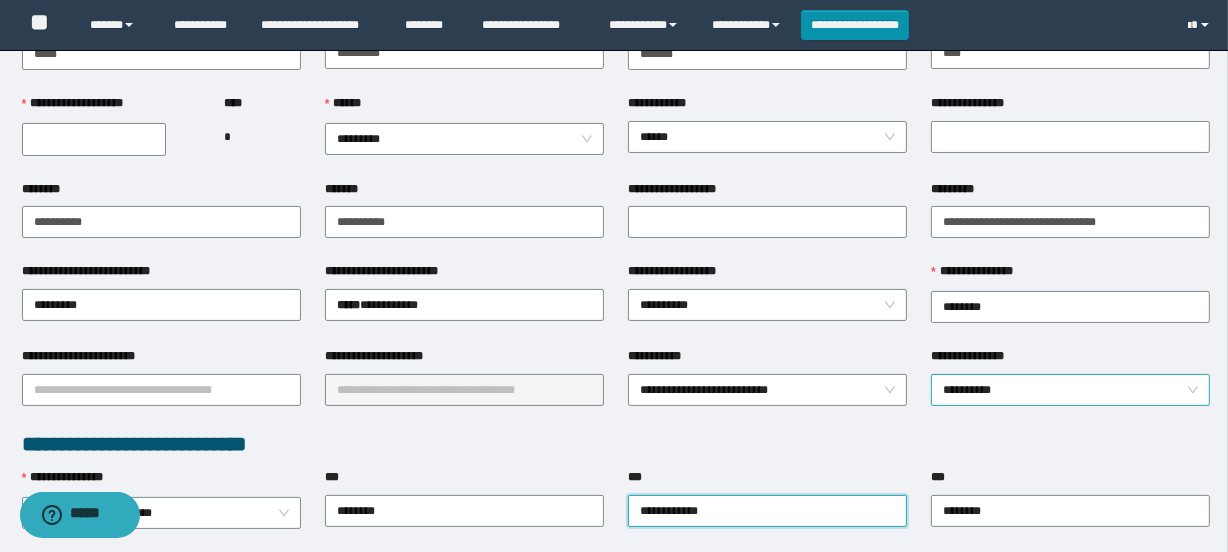 click on "**********" at bounding box center (1070, 390) 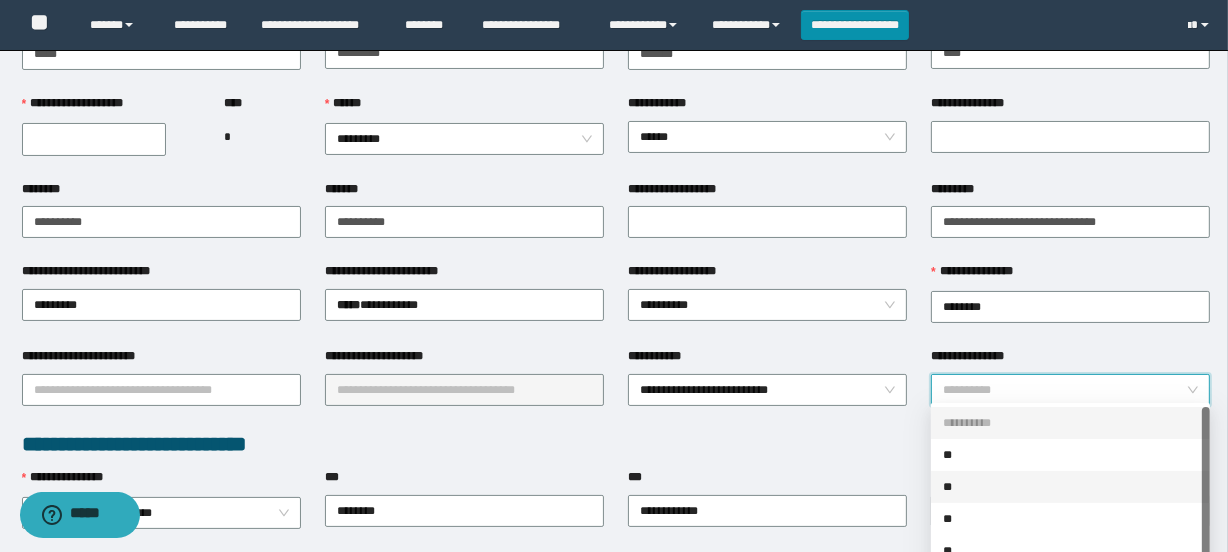 scroll, scrollTop: 31, scrollLeft: 0, axis: vertical 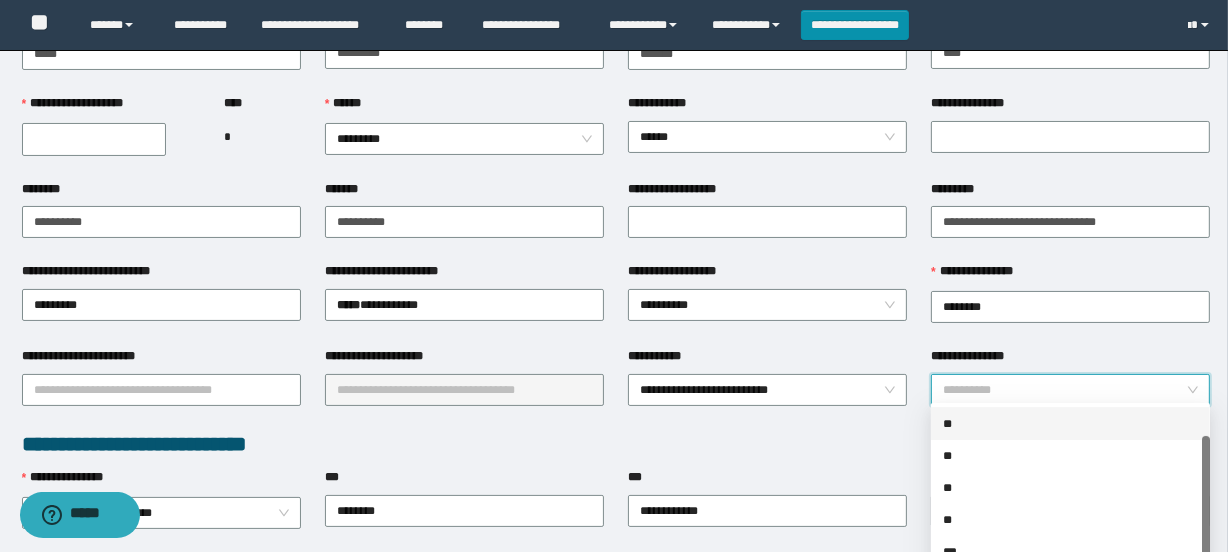 click on "**" at bounding box center (1070, 424) 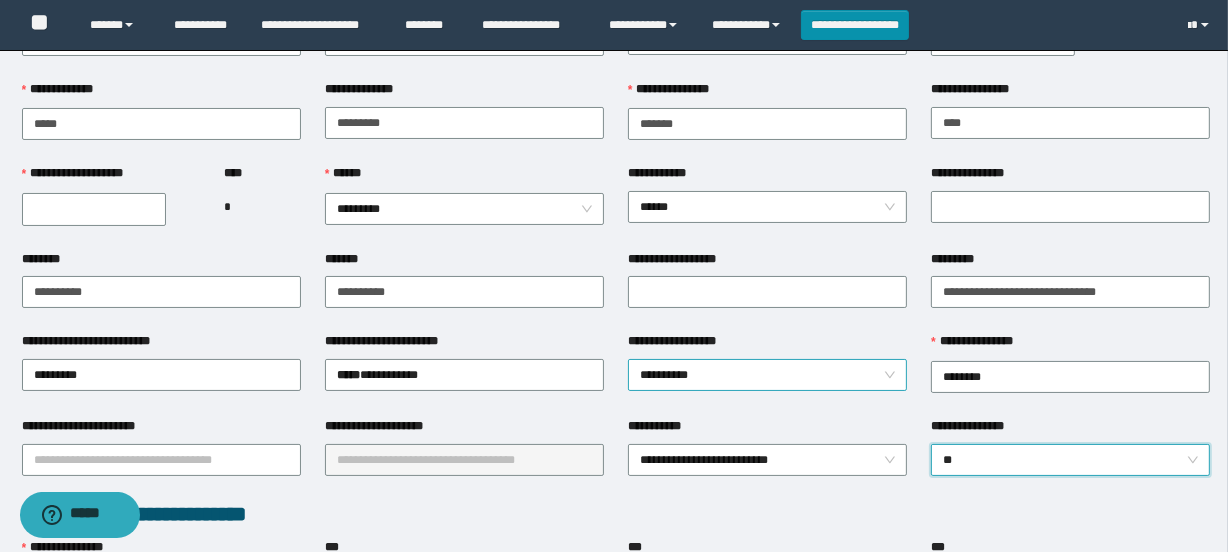 scroll, scrollTop: 90, scrollLeft: 0, axis: vertical 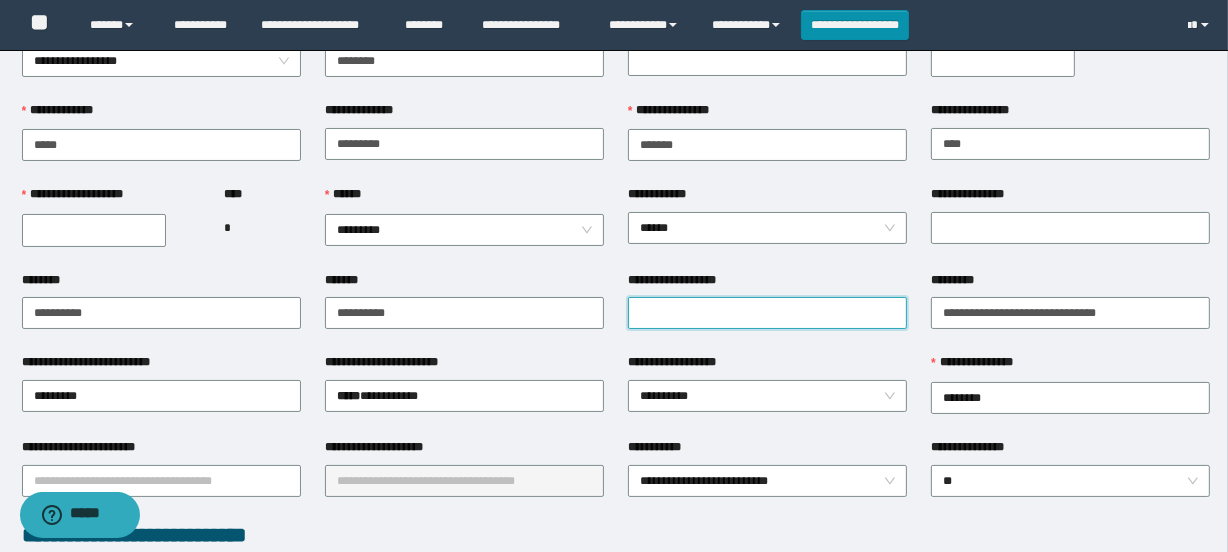 click on "**********" at bounding box center (767, 313) 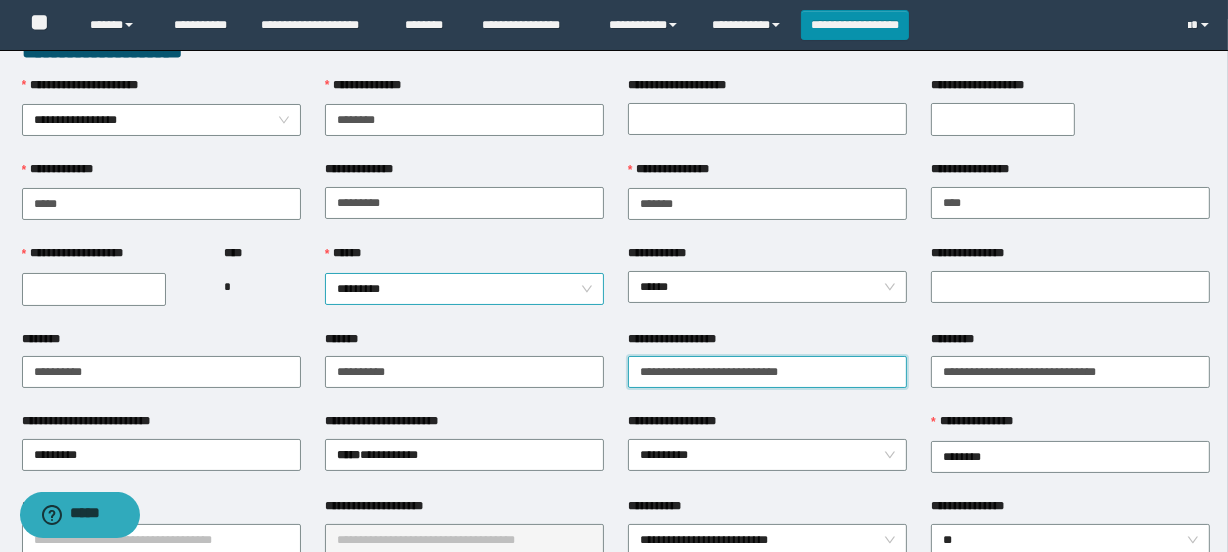 scroll, scrollTop: 0, scrollLeft: 0, axis: both 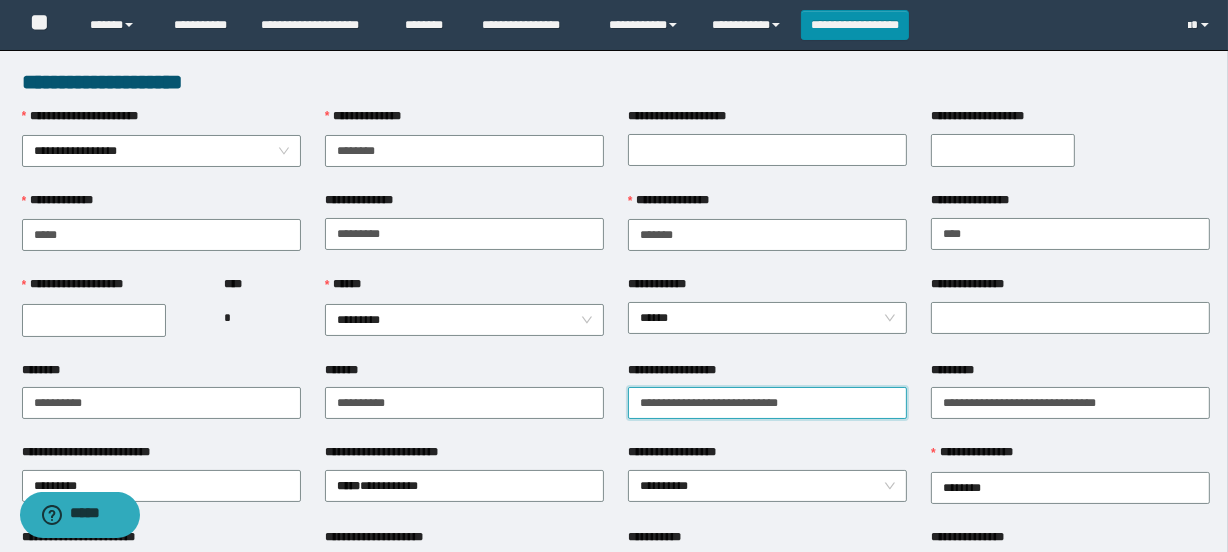 type on "**********" 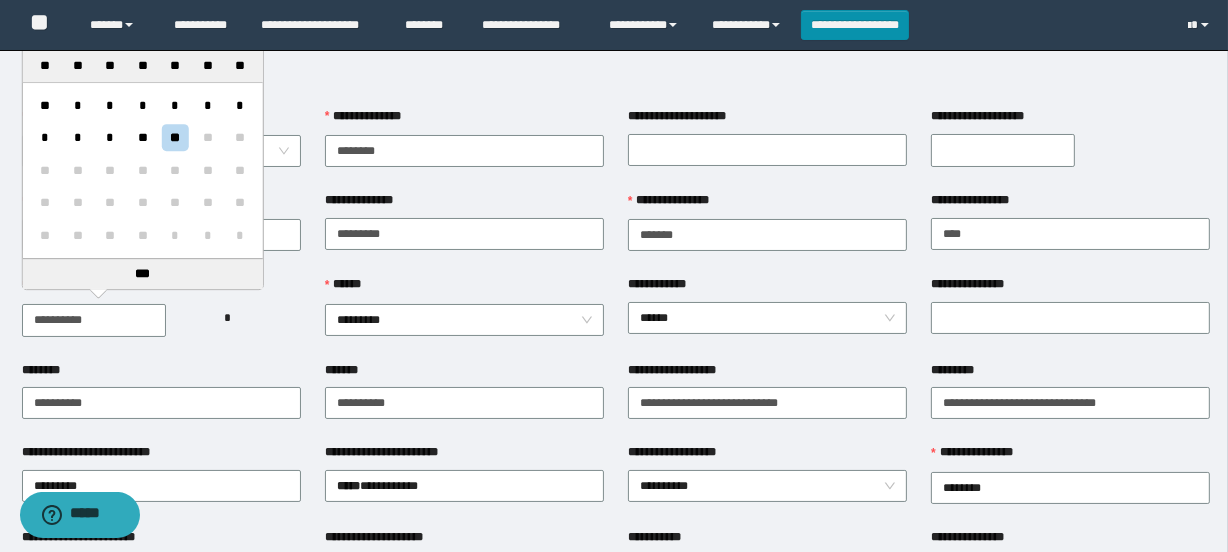 click on "**********" at bounding box center (94, 320) 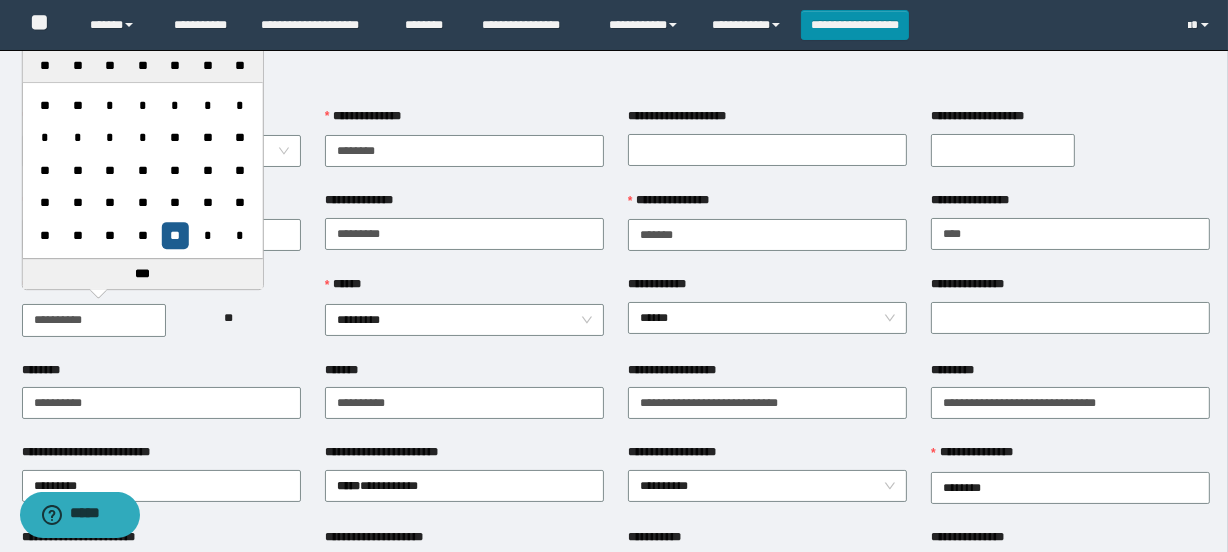 type on "**********" 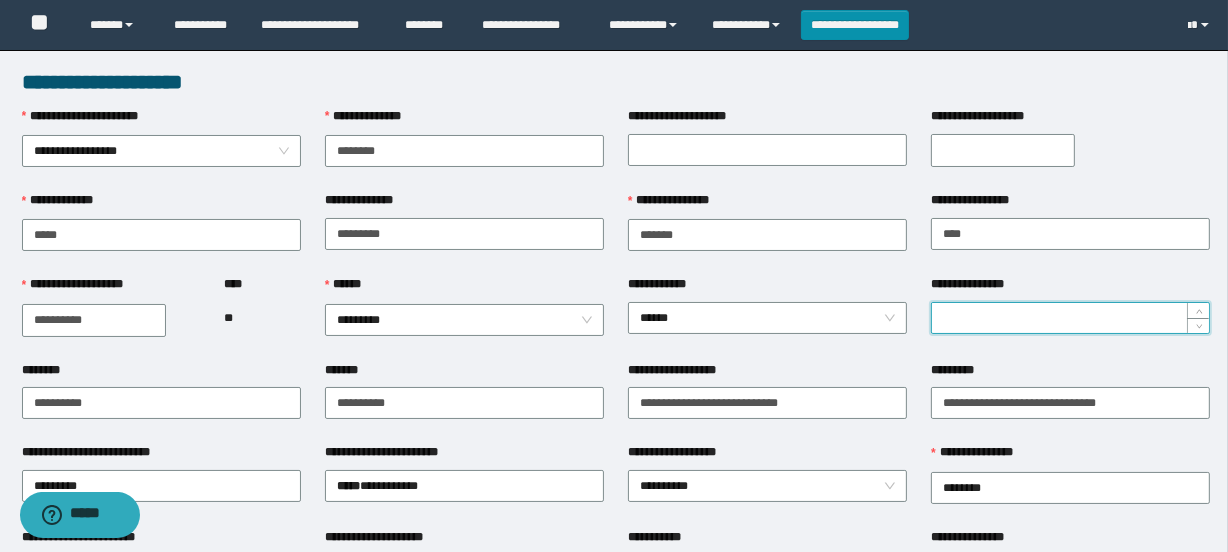 click on "**********" at bounding box center [1070, 318] 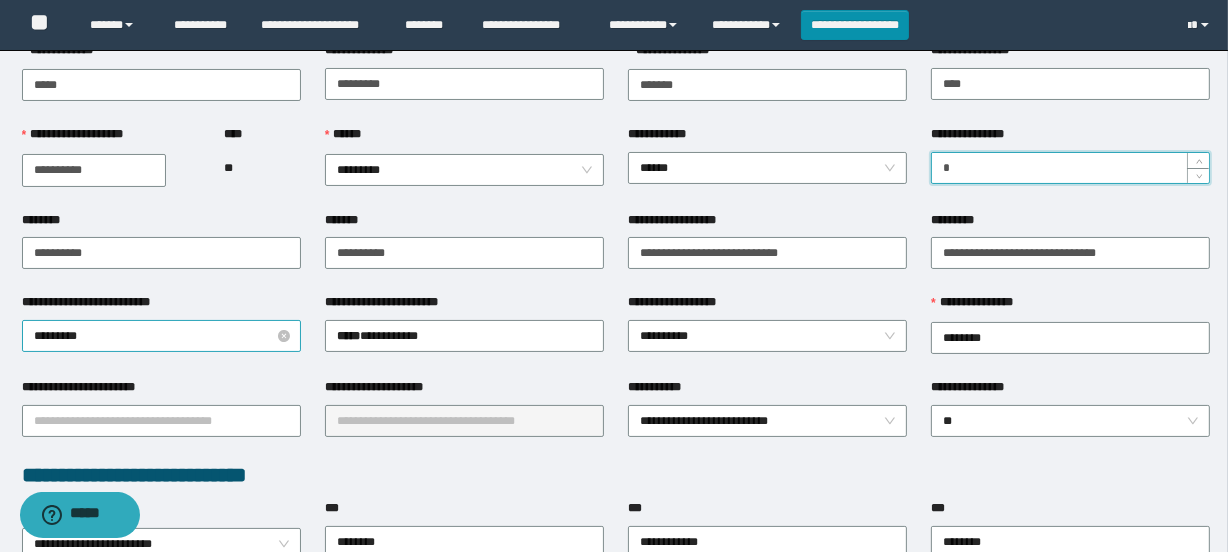 scroll, scrollTop: 181, scrollLeft: 0, axis: vertical 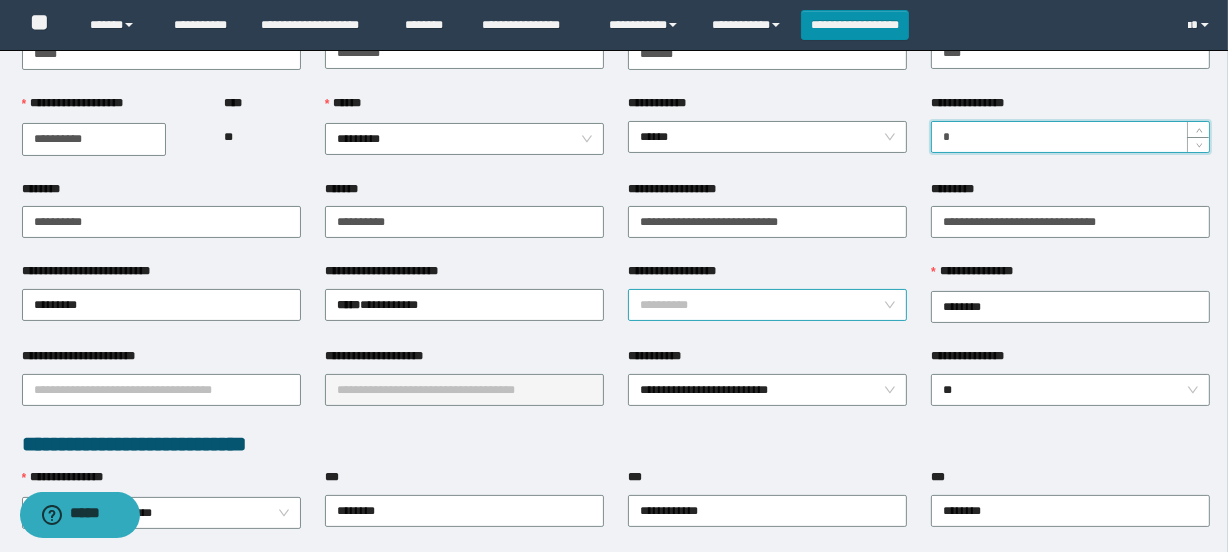 click on "**********" at bounding box center (767, 305) 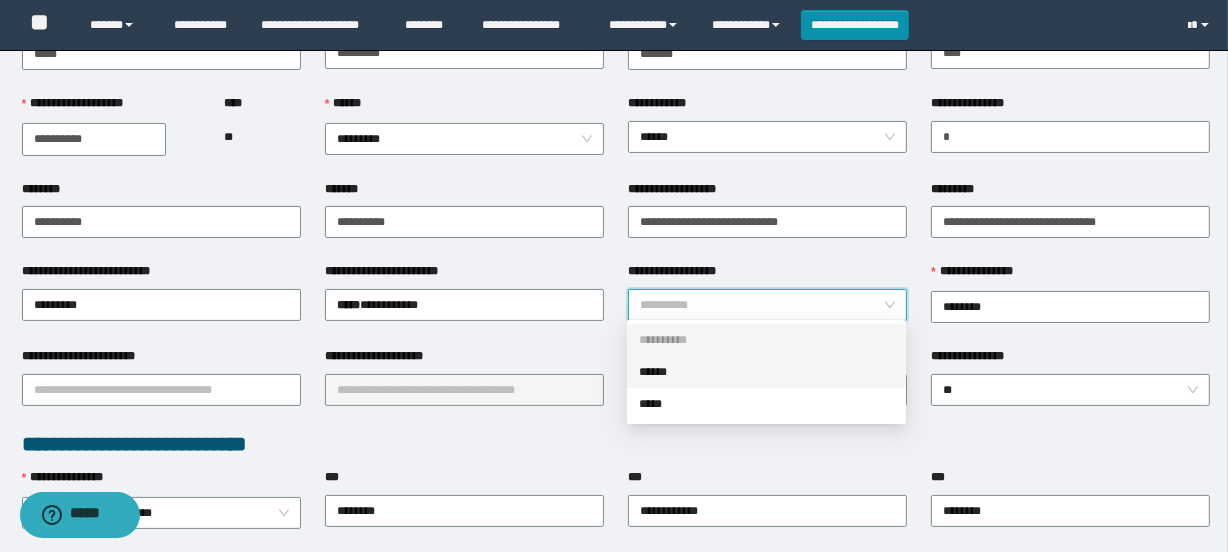 click on "******" at bounding box center (766, 372) 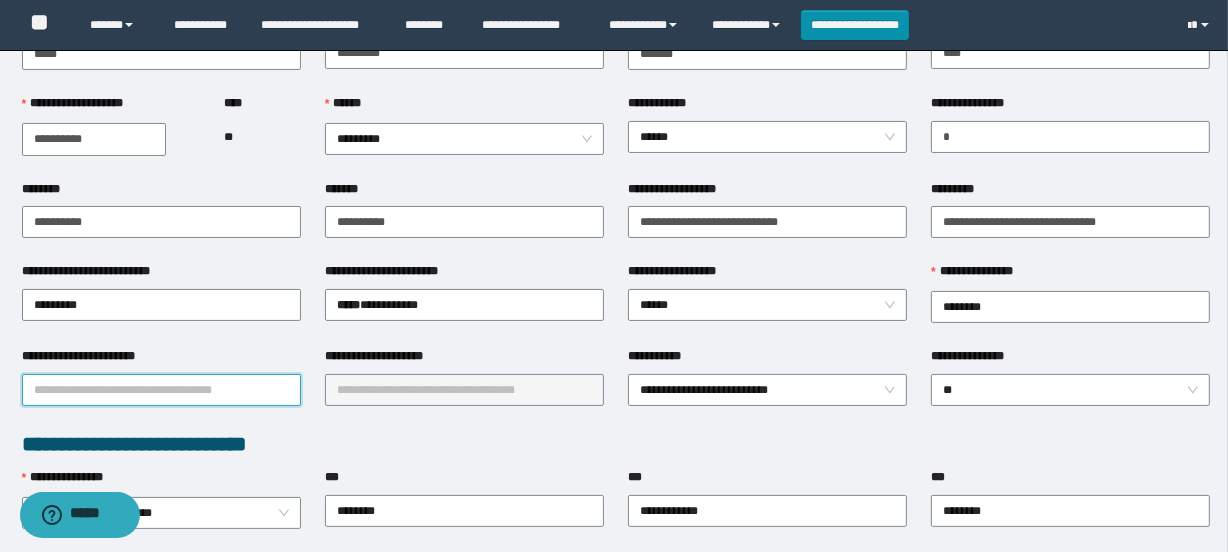 click on "**********" at bounding box center [161, 390] 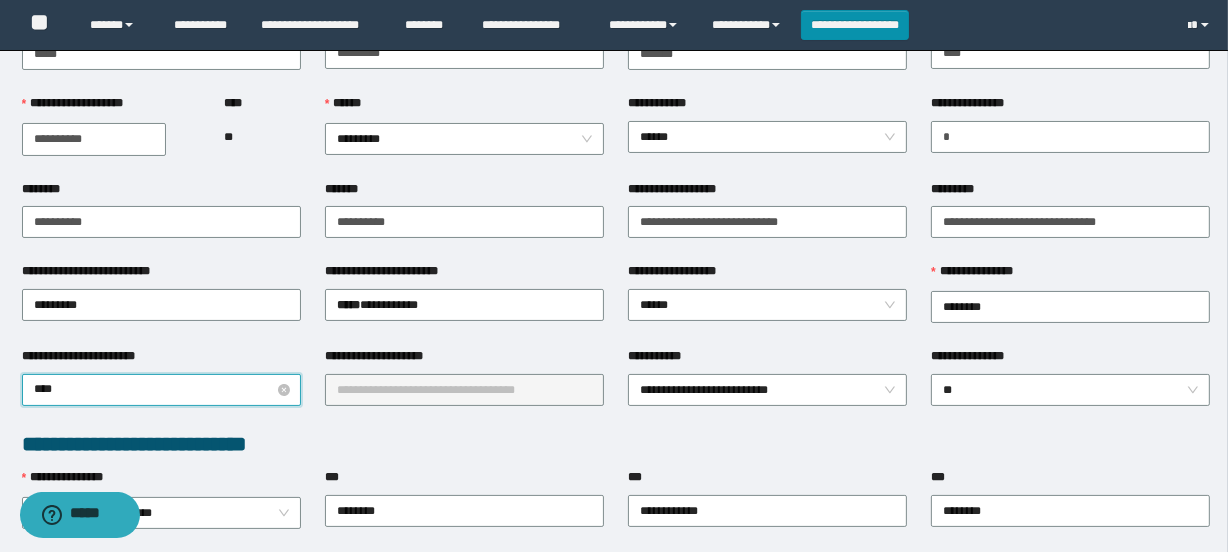 type on "*****" 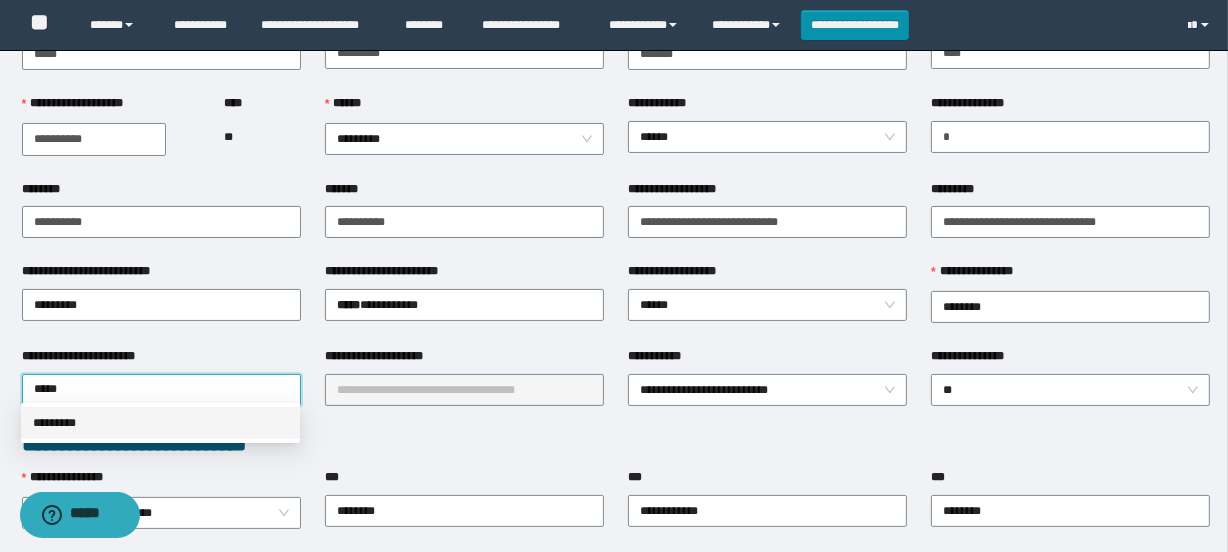 click on "*********" at bounding box center [160, 423] 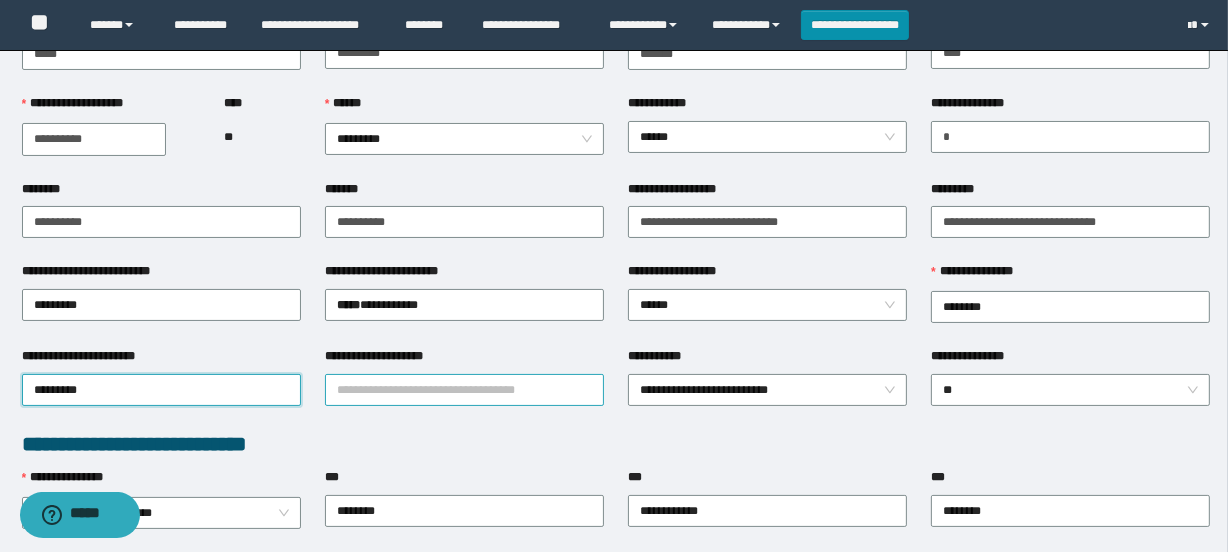 click on "**********" at bounding box center (464, 390) 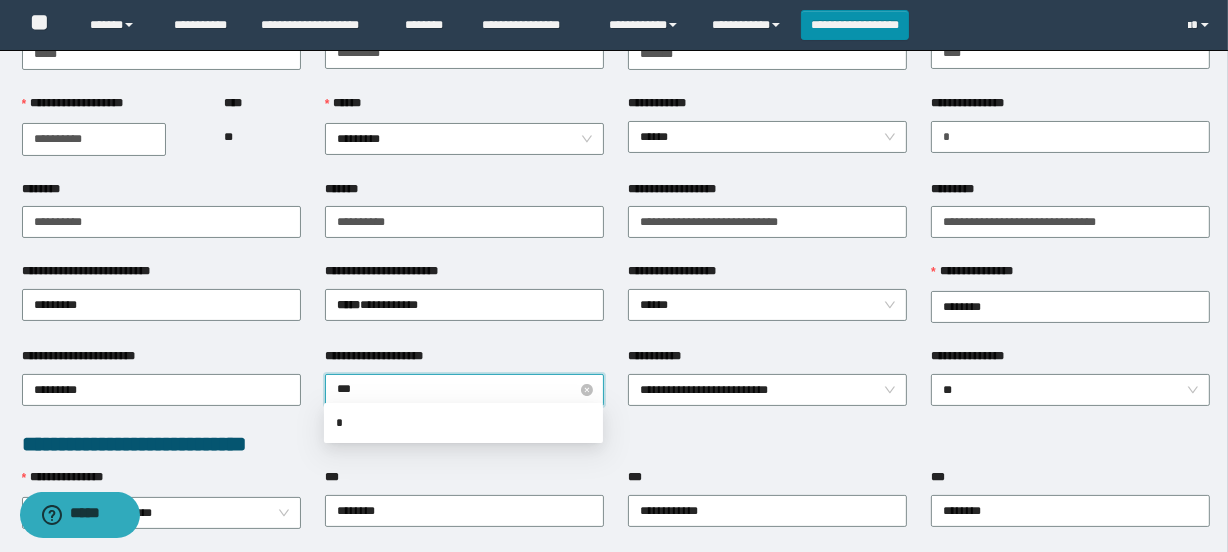 type on "****" 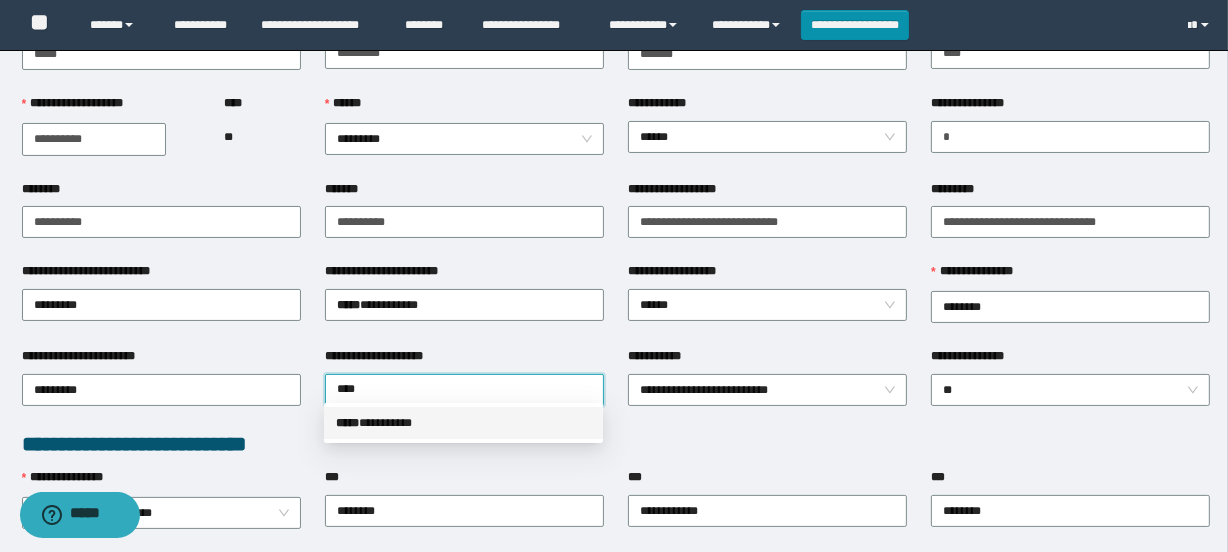 click on "***** * ********" at bounding box center [463, 423] 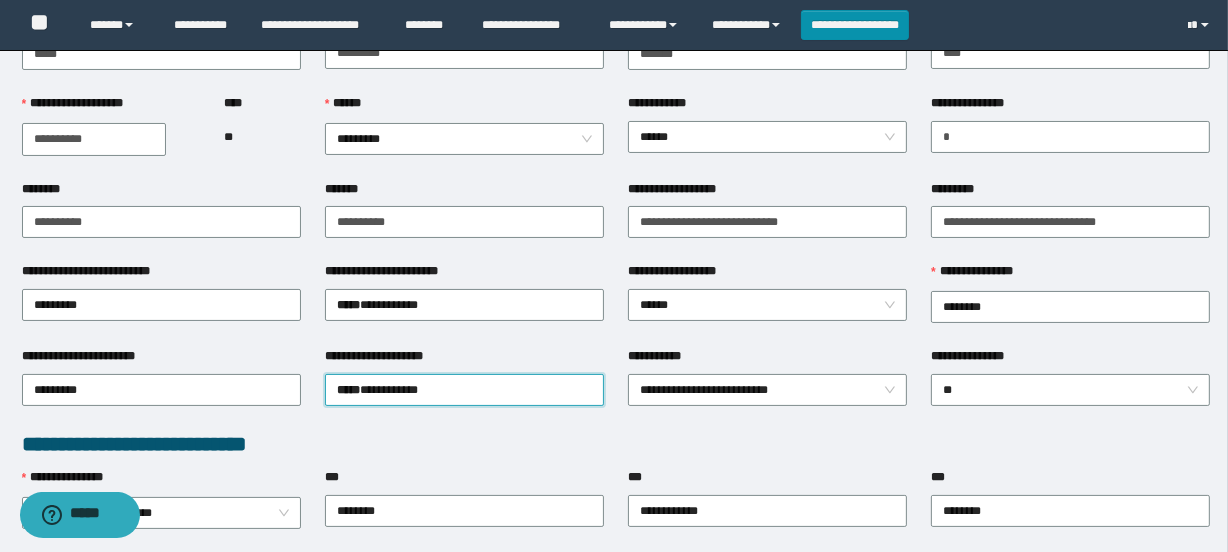 click on "**********" at bounding box center (616, 444) 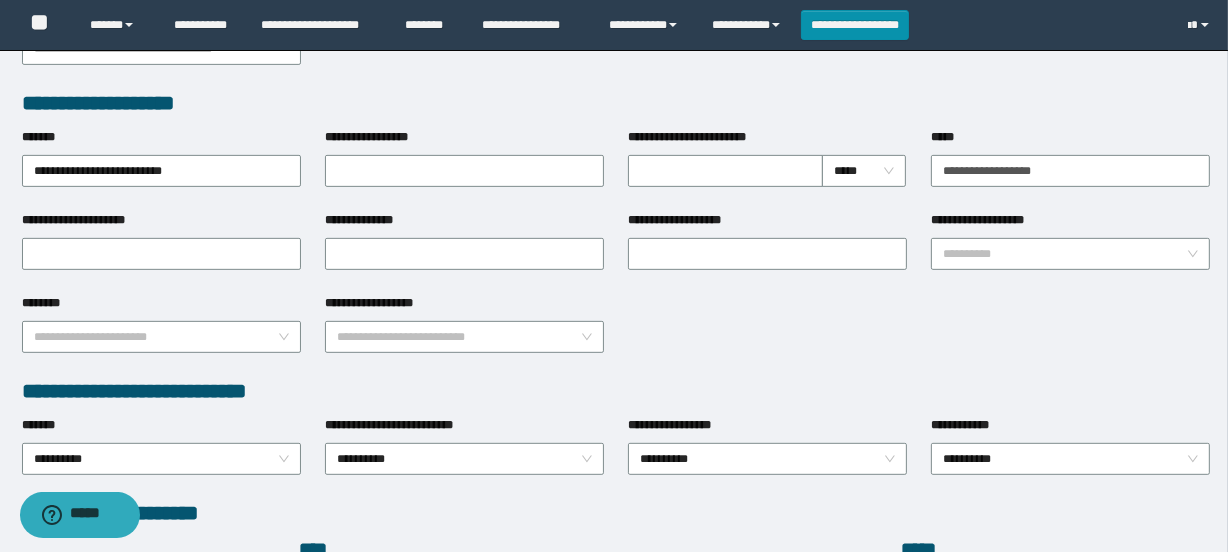 scroll, scrollTop: 1182, scrollLeft: 0, axis: vertical 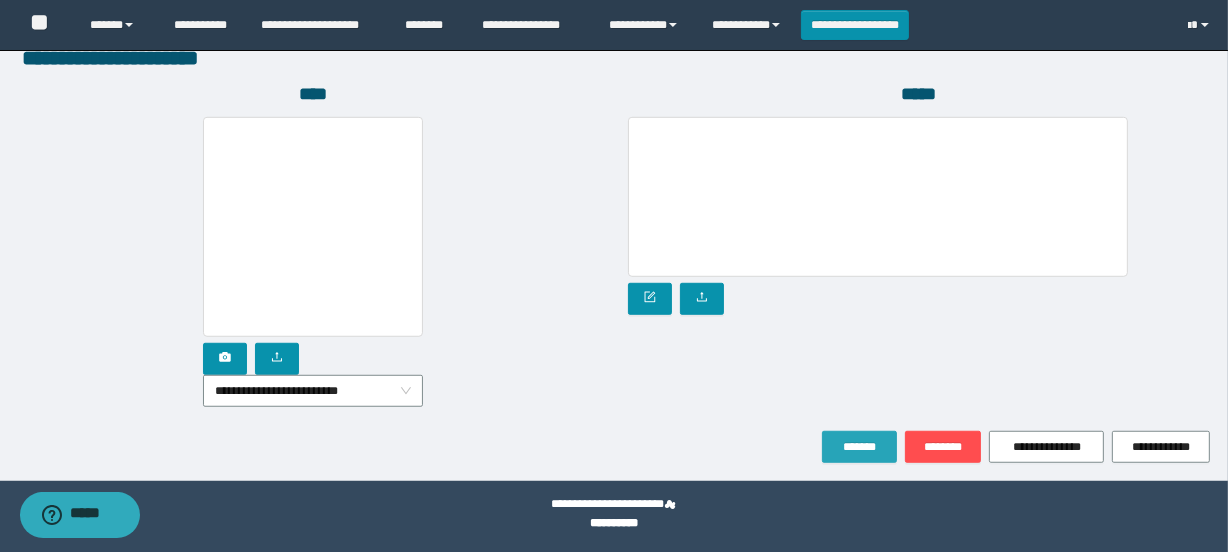 click on "*******" at bounding box center [859, 447] 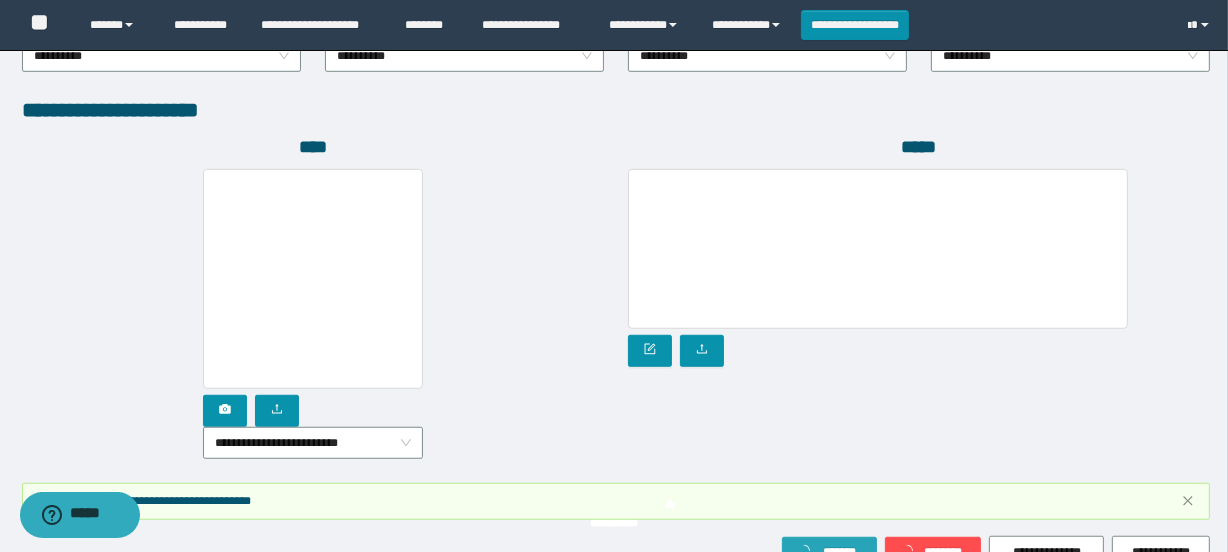 scroll, scrollTop: 1235, scrollLeft: 0, axis: vertical 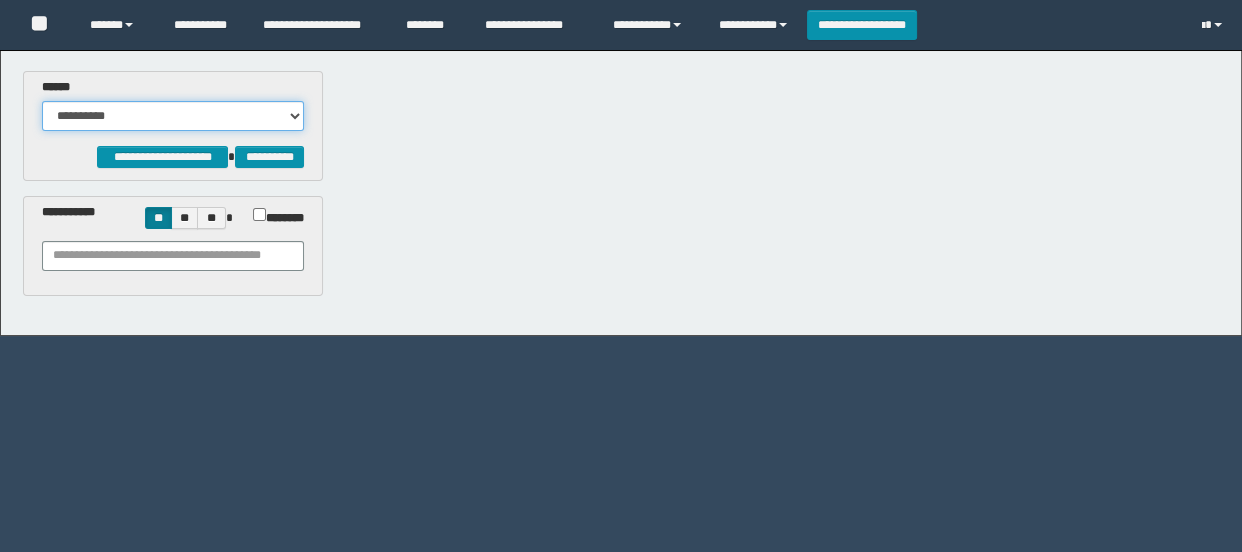 click on "**********" at bounding box center (173, 116) 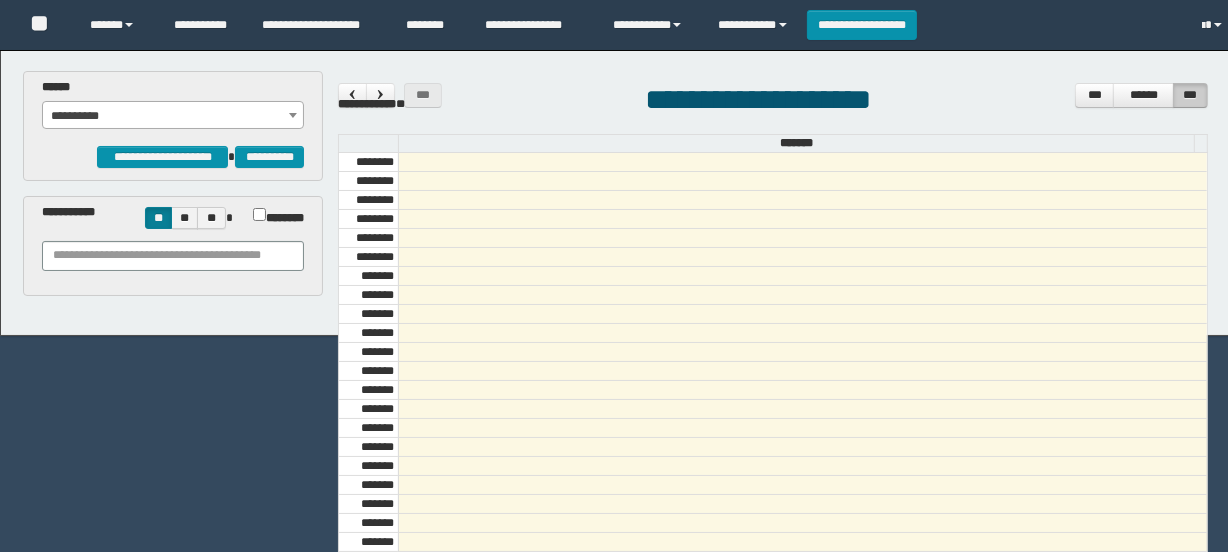 scroll, scrollTop: 681, scrollLeft: 0, axis: vertical 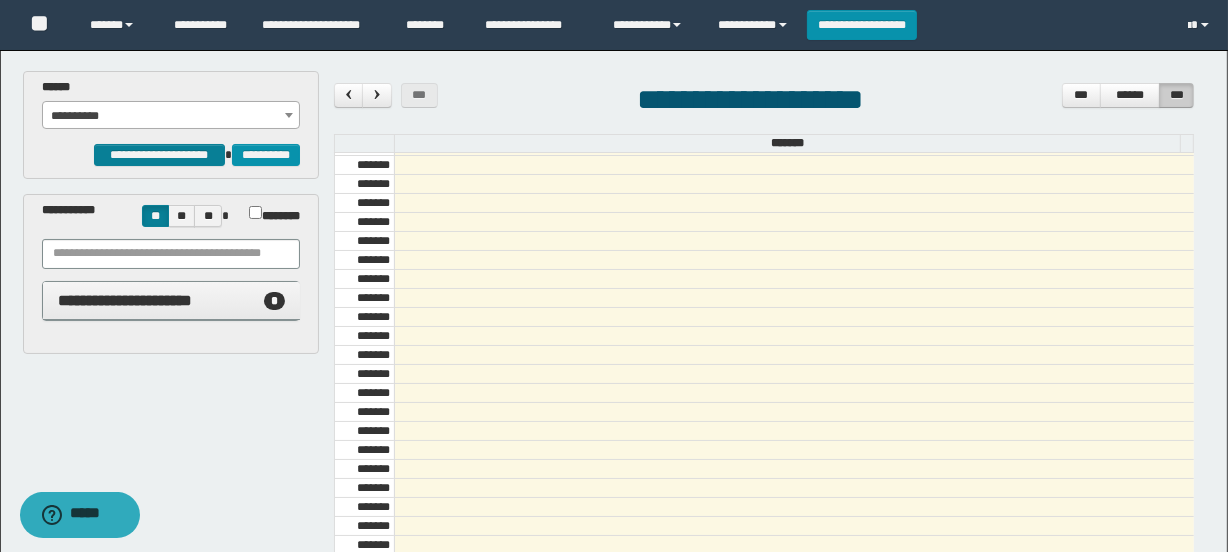 select on "******" 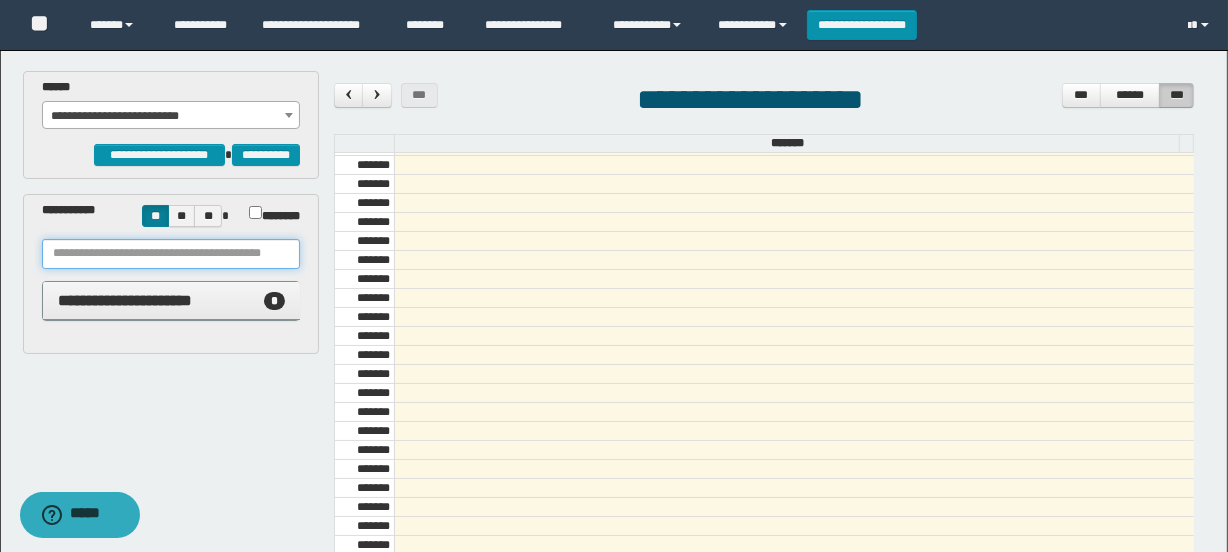 click at bounding box center (171, 254) 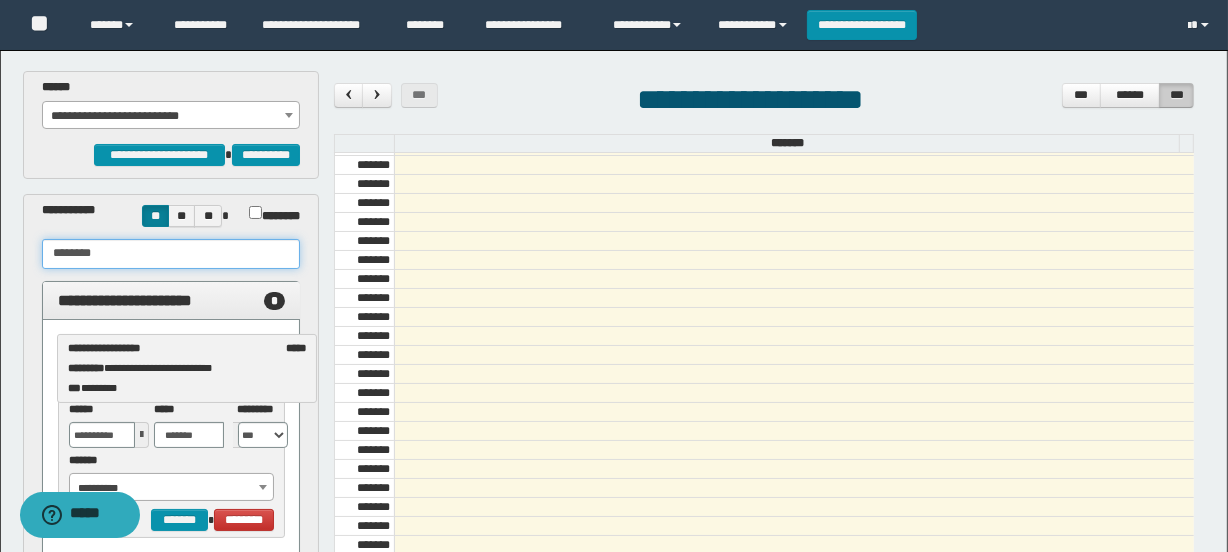 click on "**********" at bounding box center (171, 477) 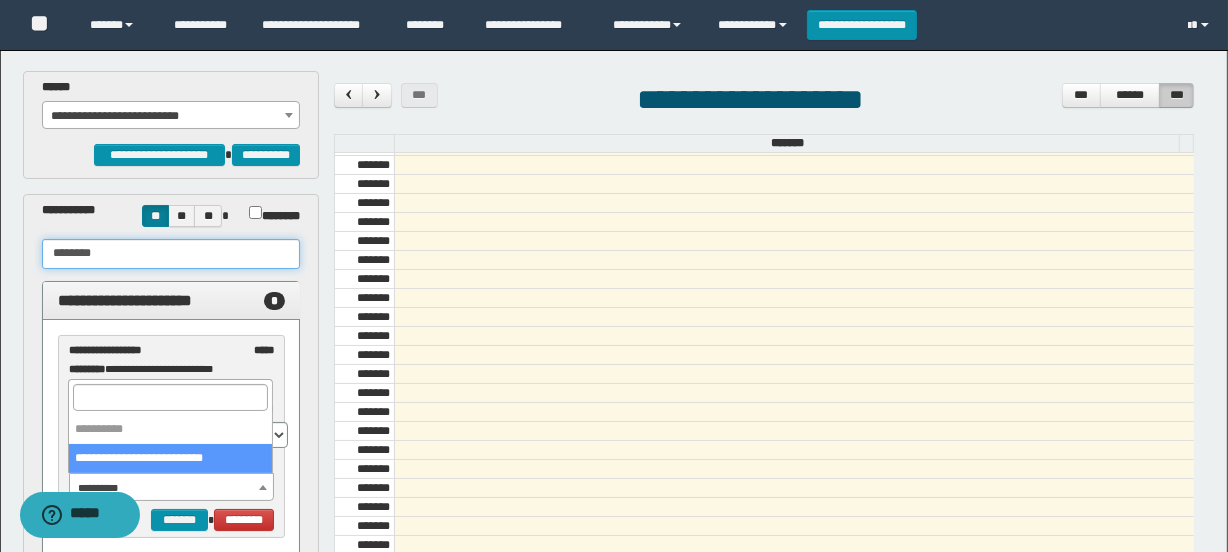 click on "**********" at bounding box center (171, 488) 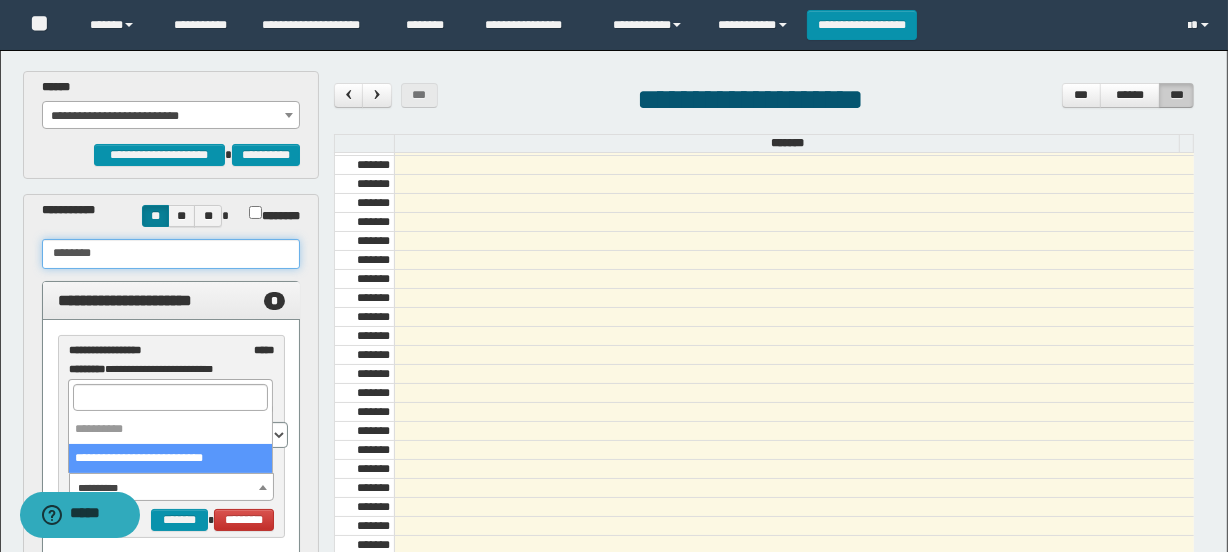 type on "********" 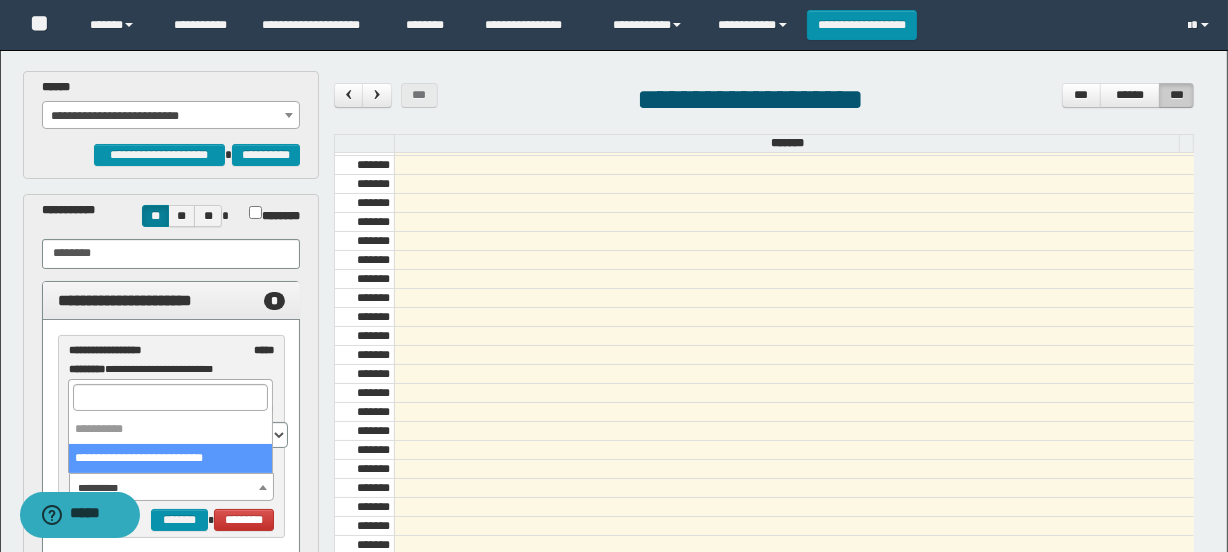 select on "******" 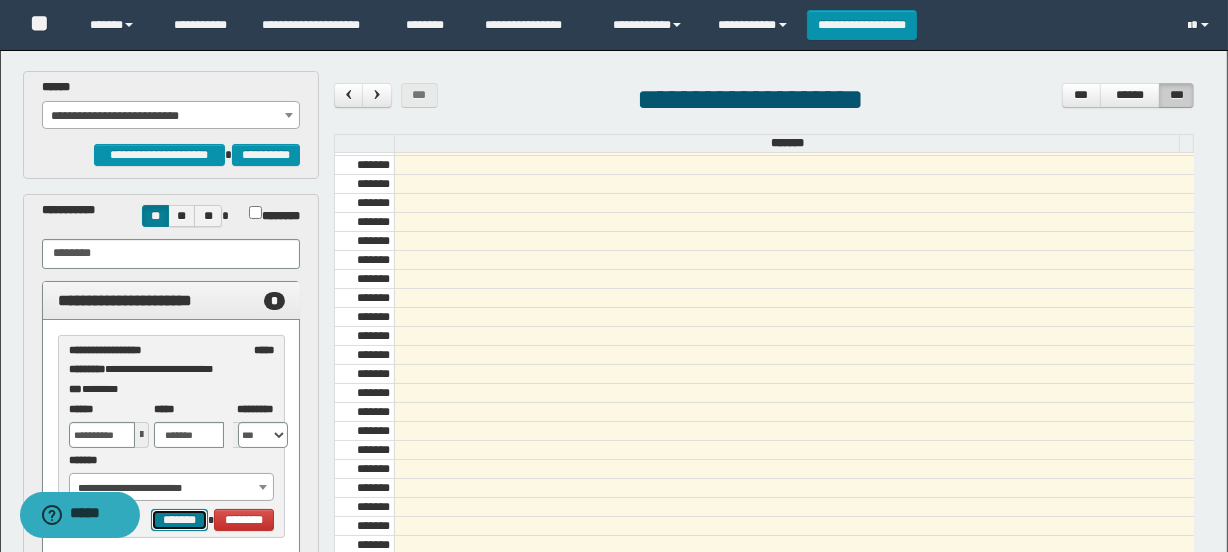 click on "*******" at bounding box center (179, 520) 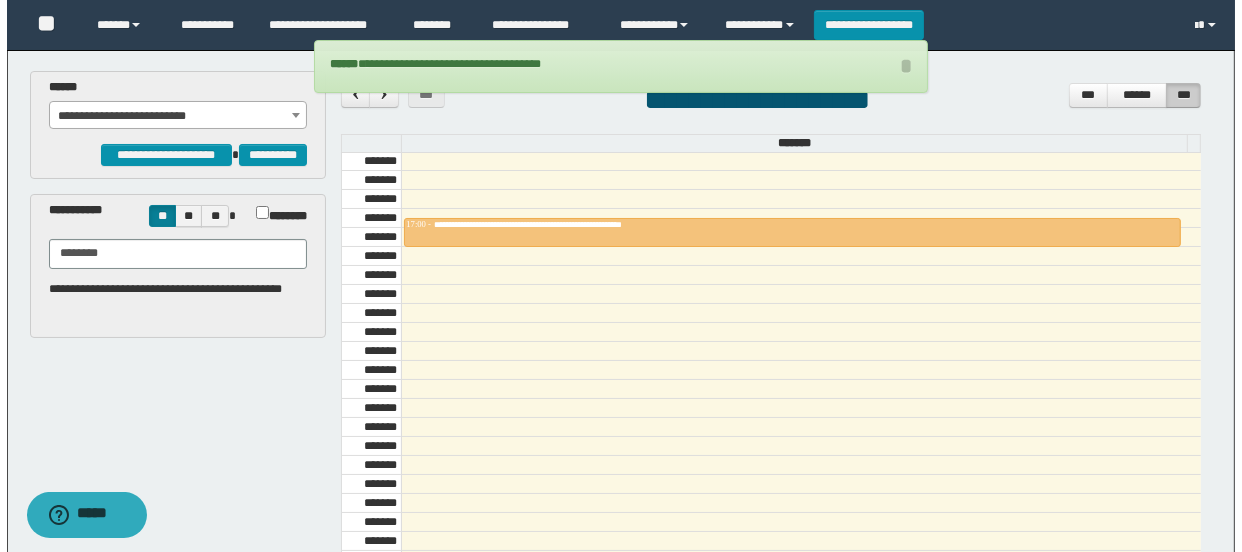 scroll, scrollTop: 1772, scrollLeft: 0, axis: vertical 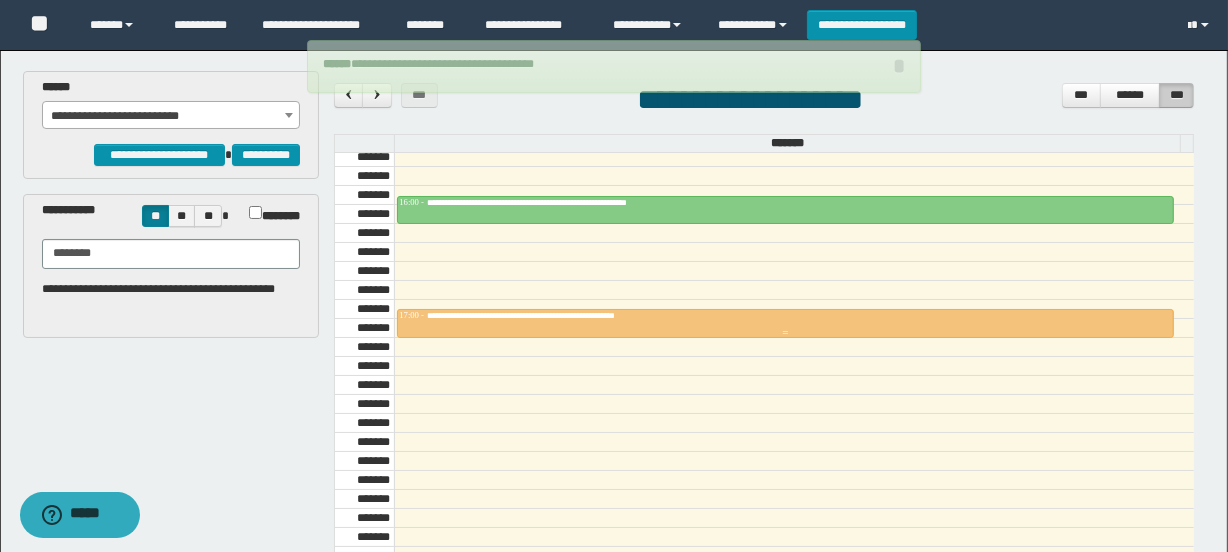 click on "**********" at bounding box center [558, 315] 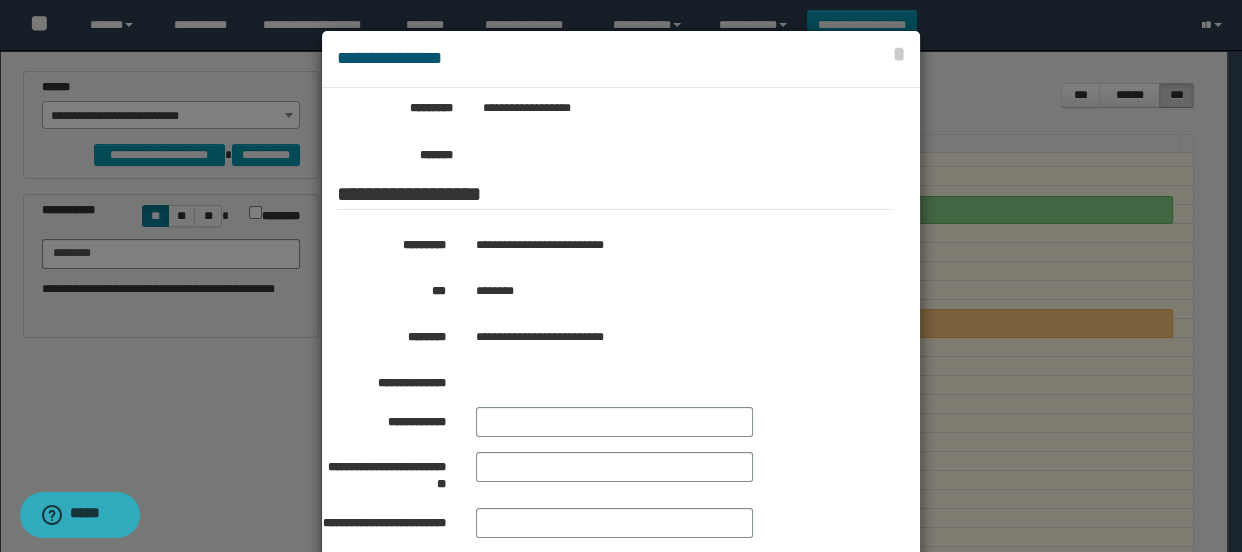 scroll, scrollTop: 363, scrollLeft: 0, axis: vertical 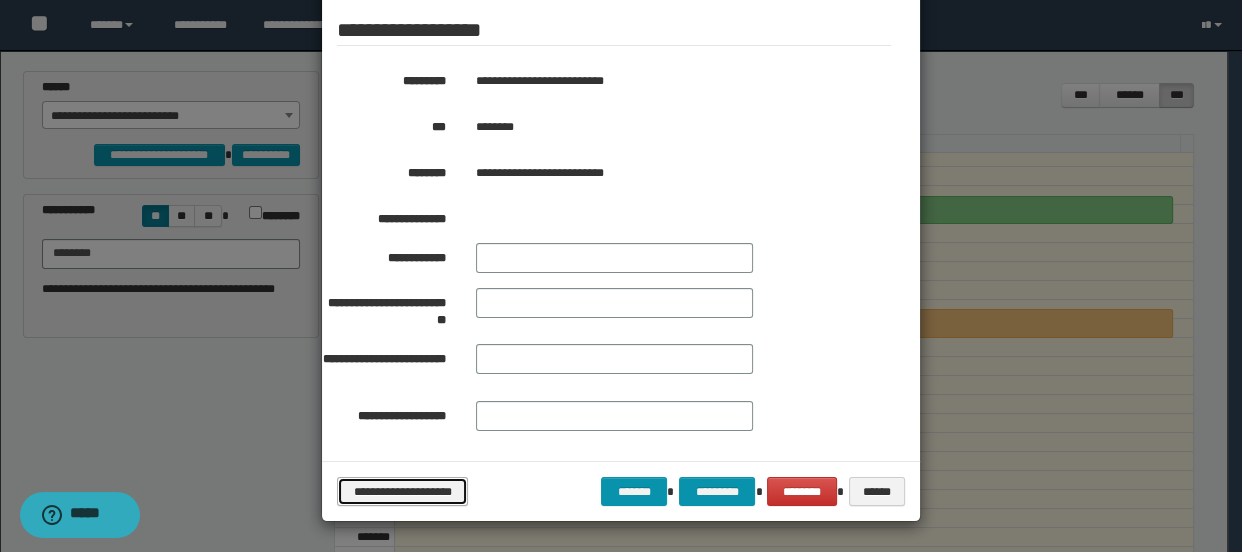 click on "**********" at bounding box center (402, 492) 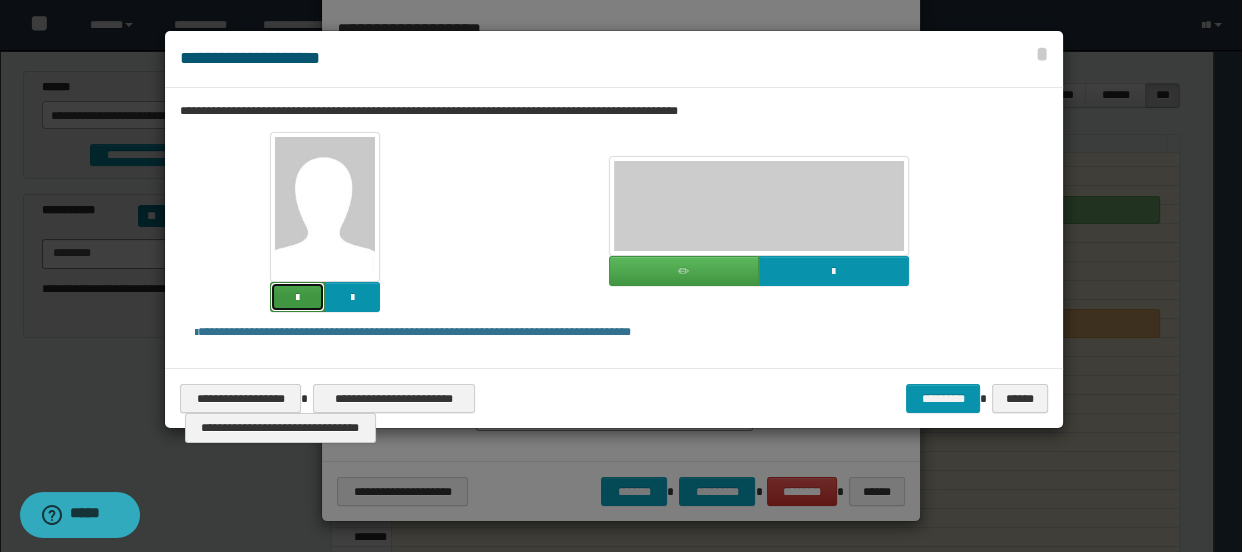 click at bounding box center [297, 298] 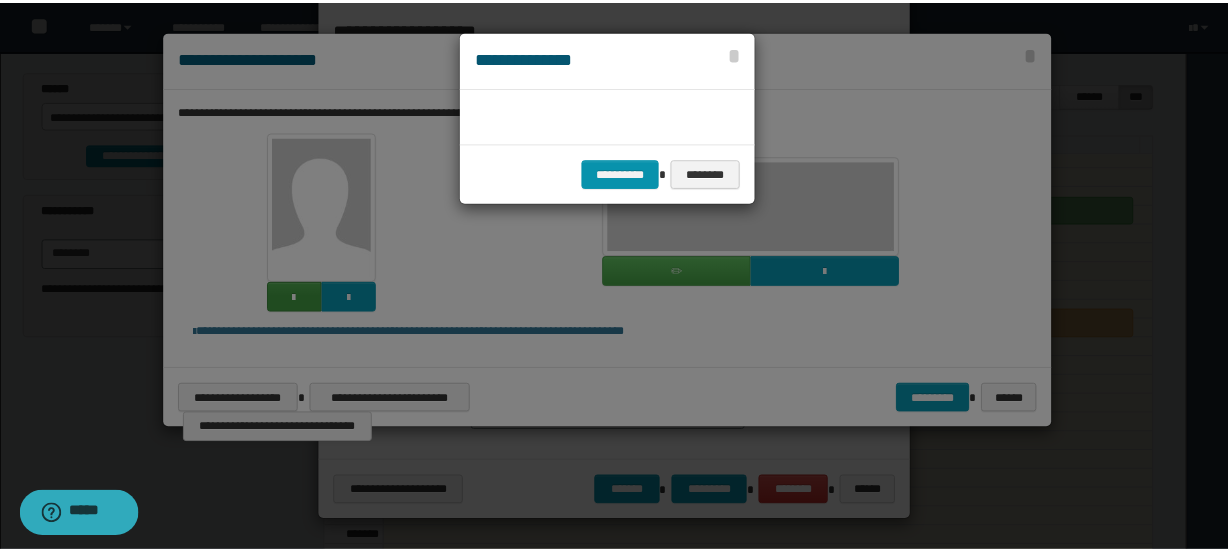 scroll, scrollTop: 45, scrollLeft: 105, axis: both 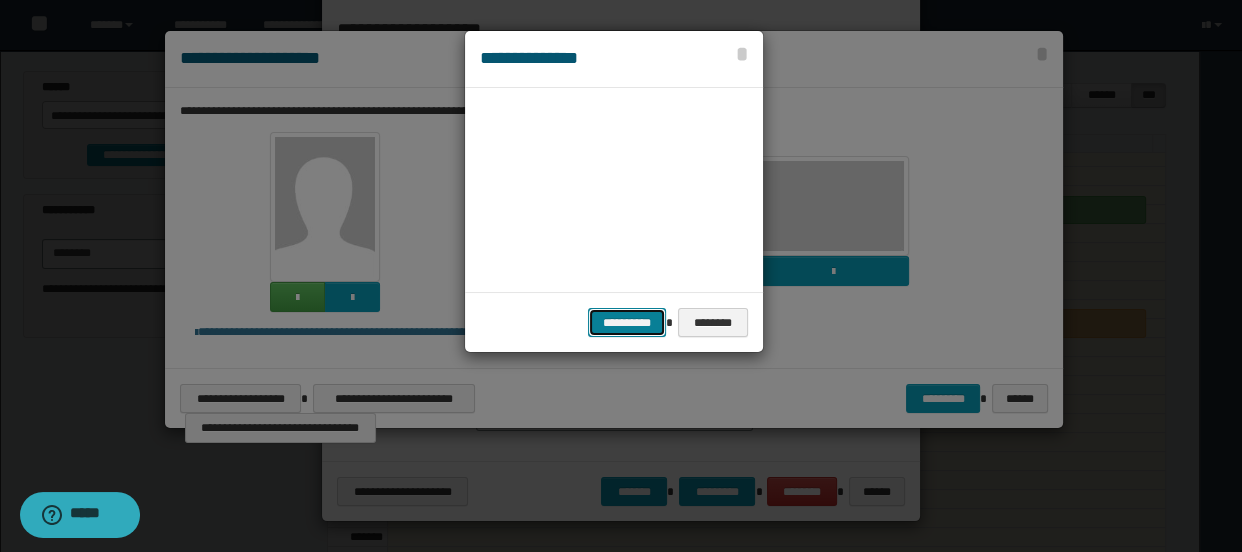 click on "**********" at bounding box center (627, 323) 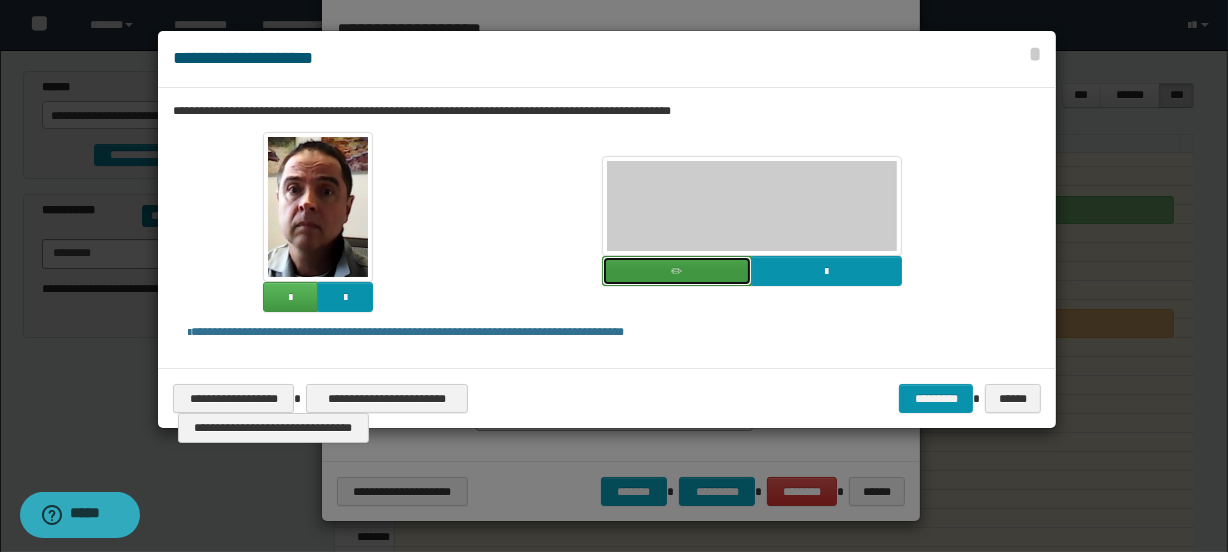 click at bounding box center (677, 271) 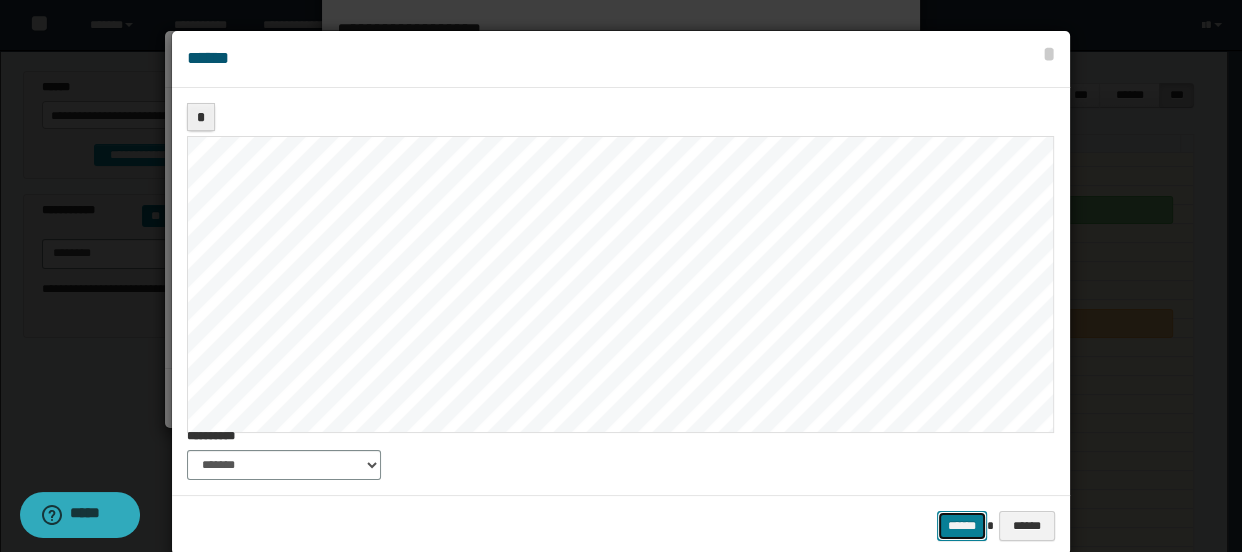 click on "******" at bounding box center (962, 526) 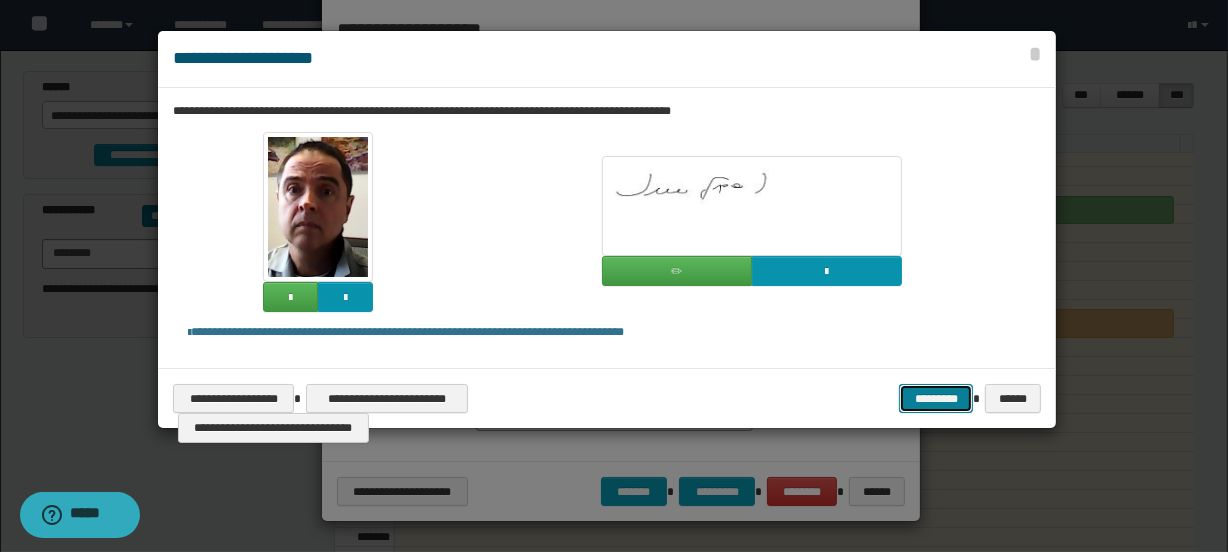 click on "*********" at bounding box center [936, 399] 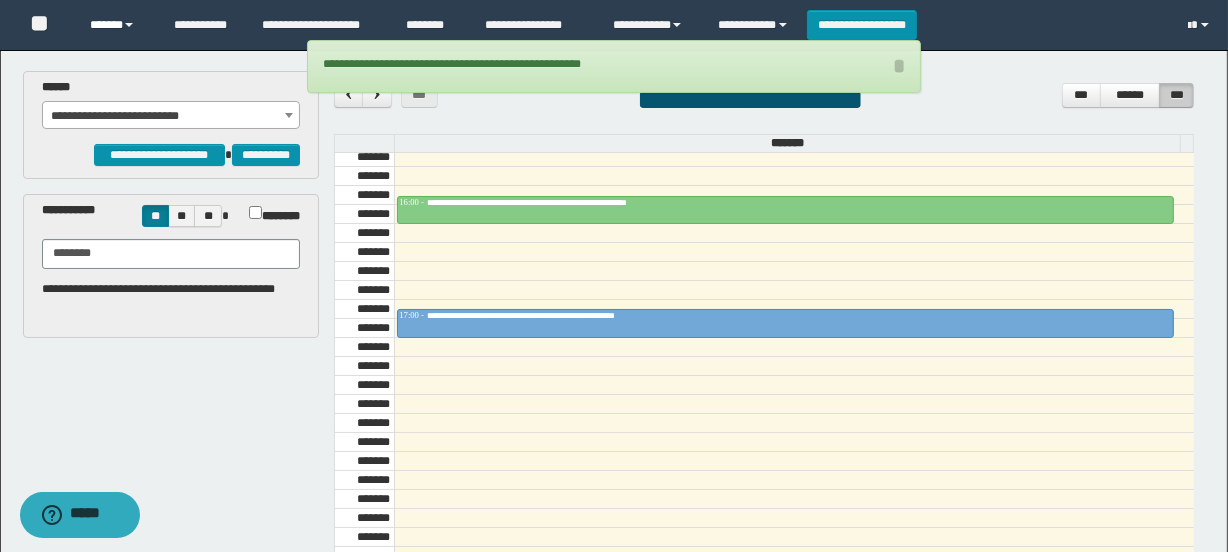 click on "******" at bounding box center [117, 25] 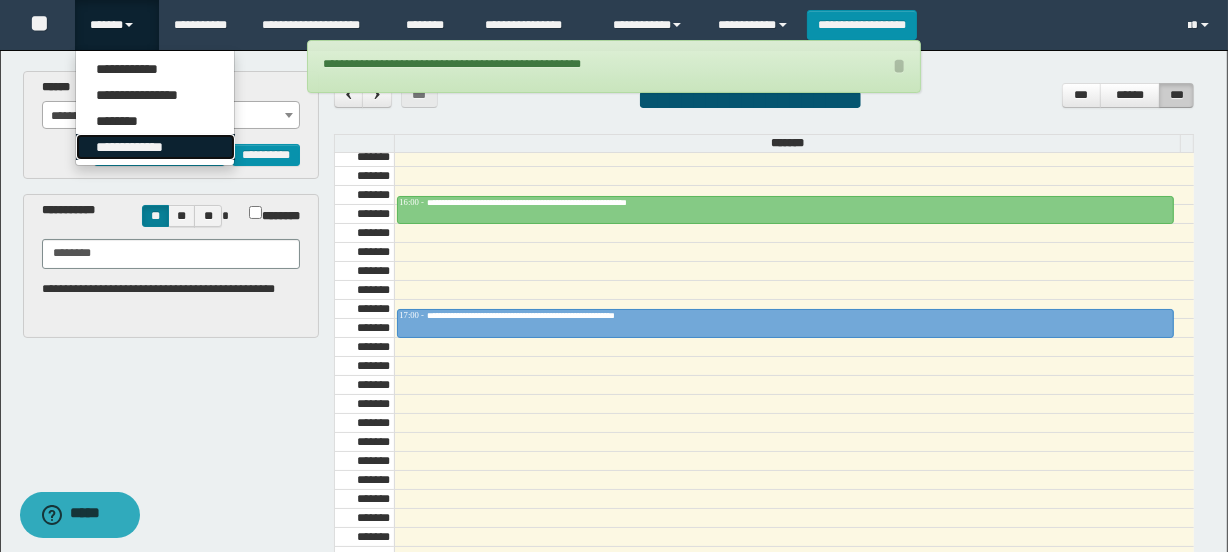 click on "**********" at bounding box center [155, 147] 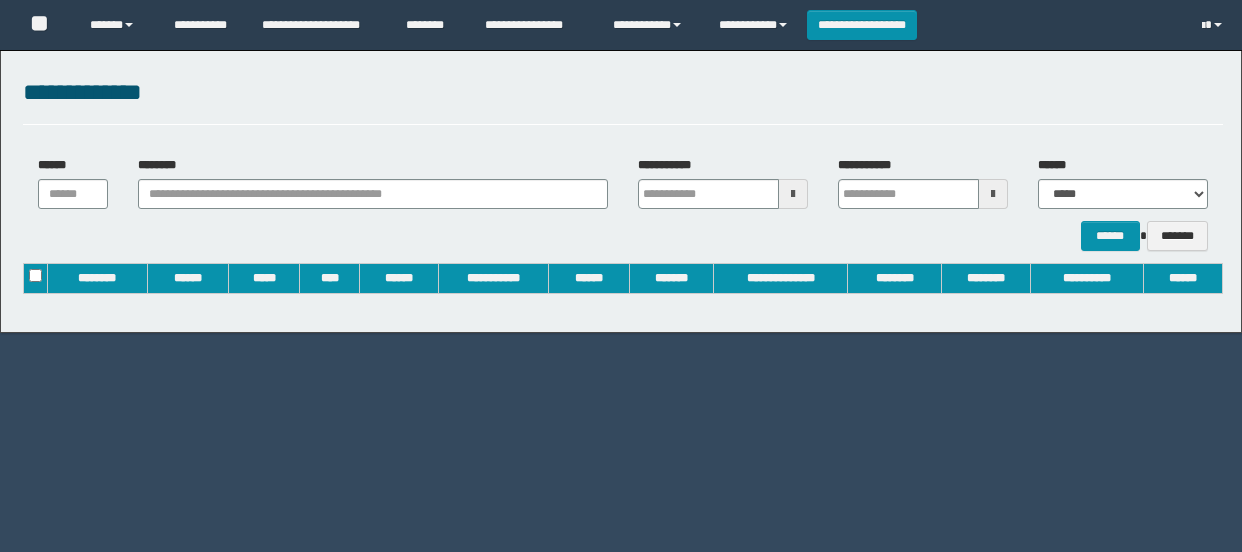scroll, scrollTop: 0, scrollLeft: 0, axis: both 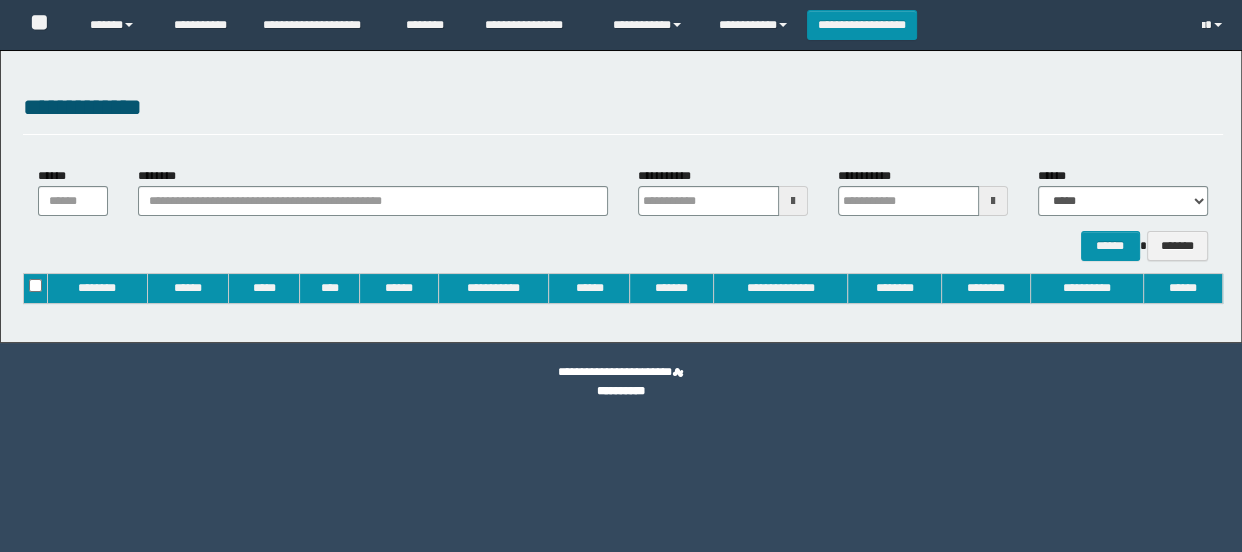 type on "**********" 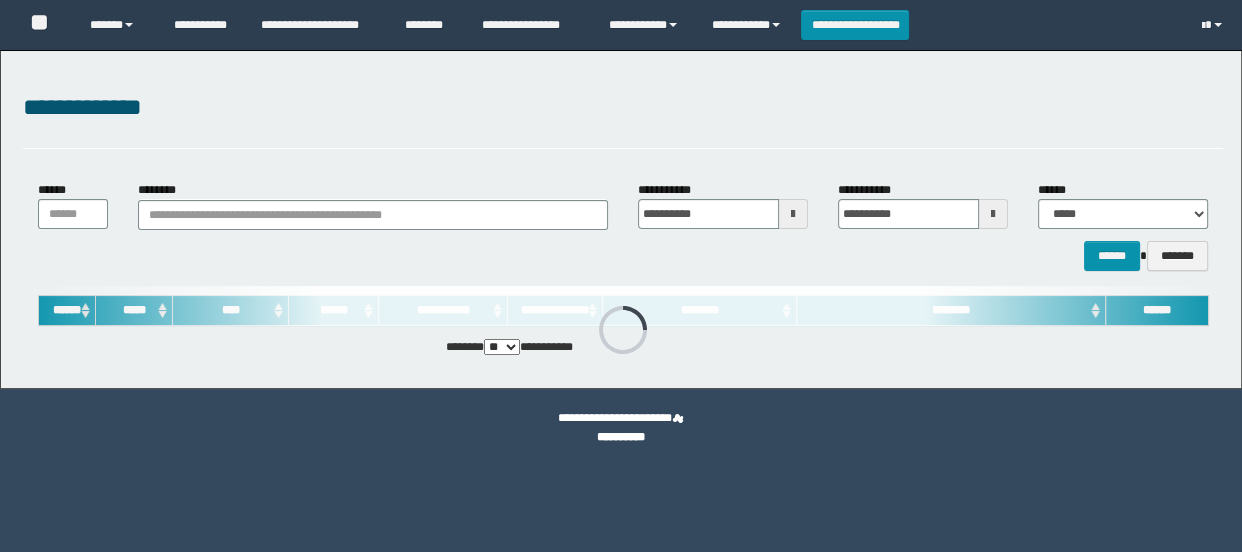 scroll, scrollTop: 0, scrollLeft: 0, axis: both 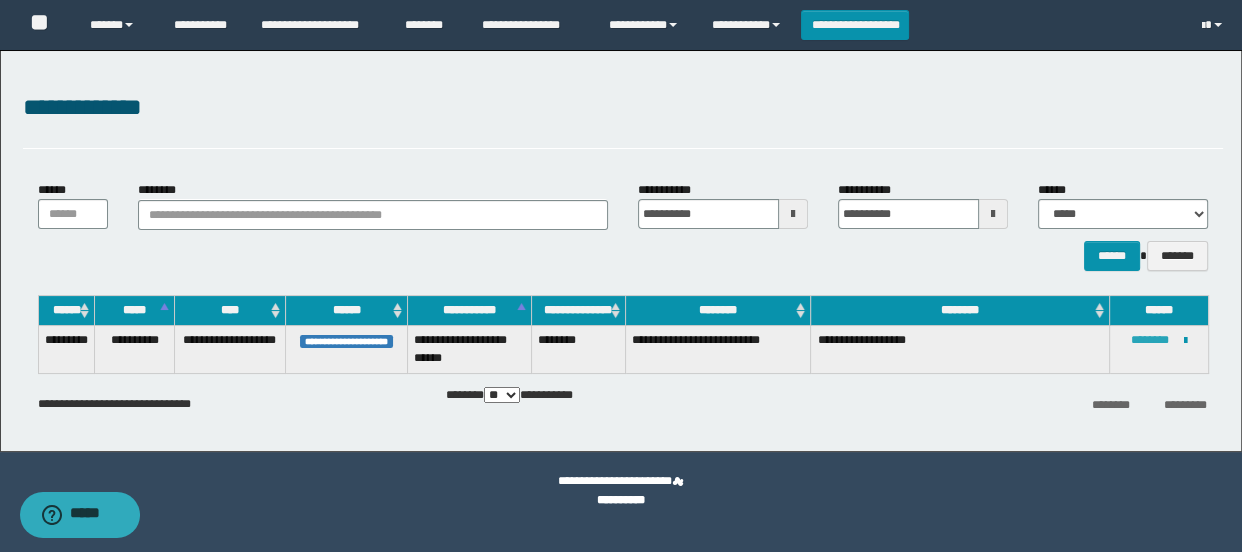 click on "********" at bounding box center [1150, 340] 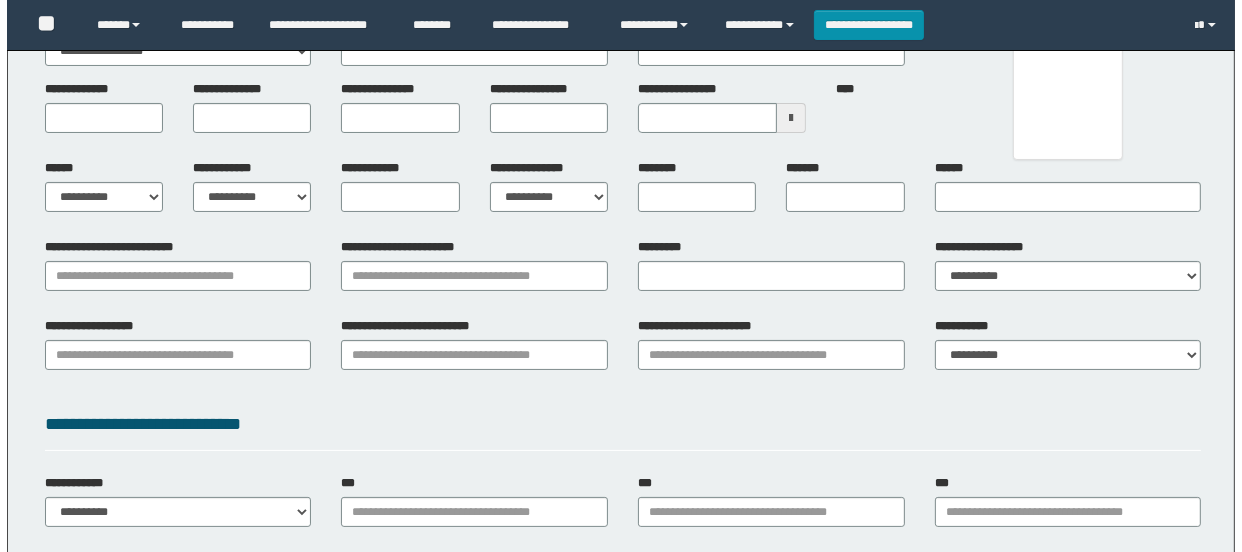 scroll, scrollTop: 181, scrollLeft: 0, axis: vertical 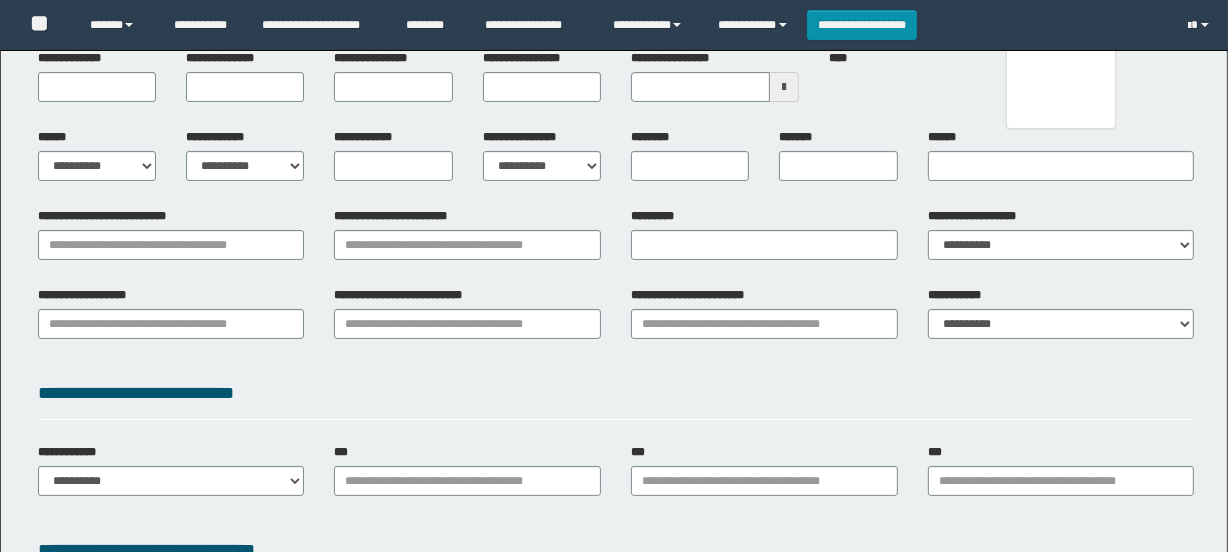 type 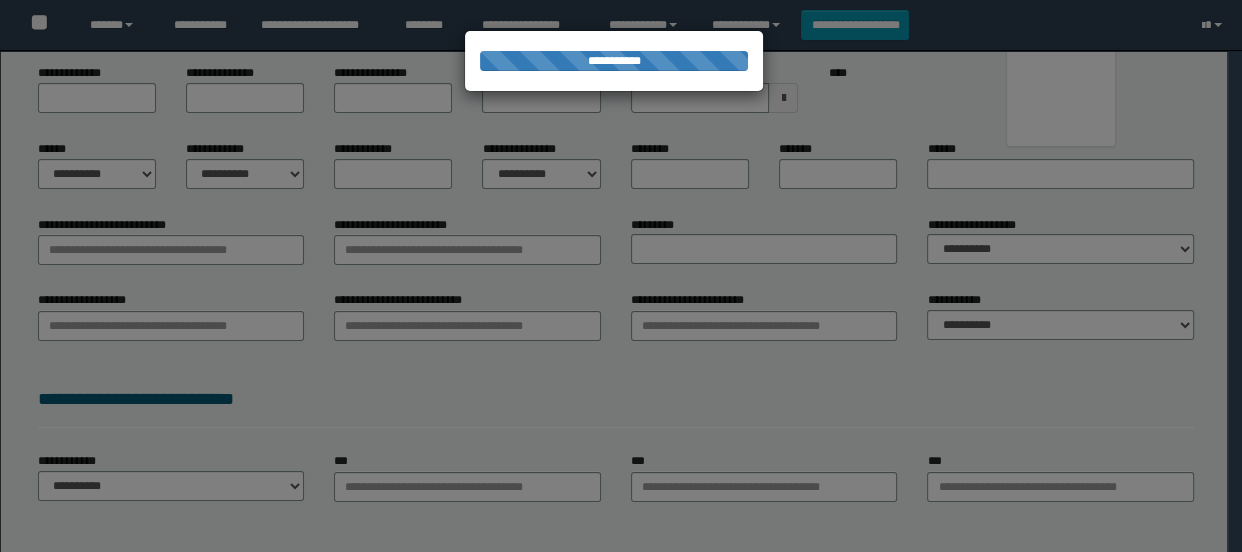 type on "********" 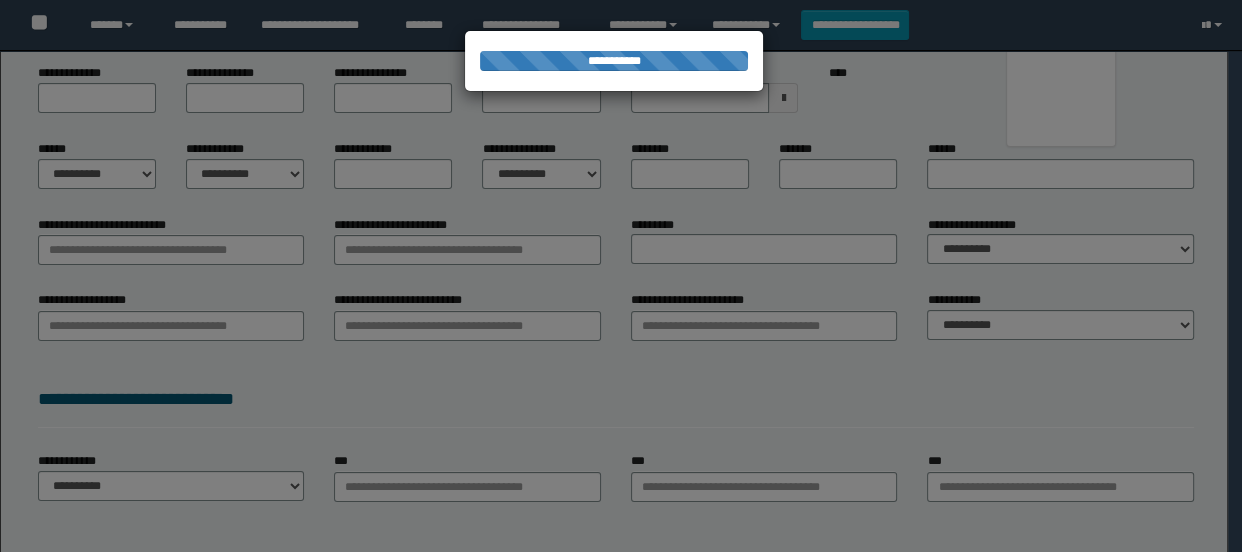 select on "*" 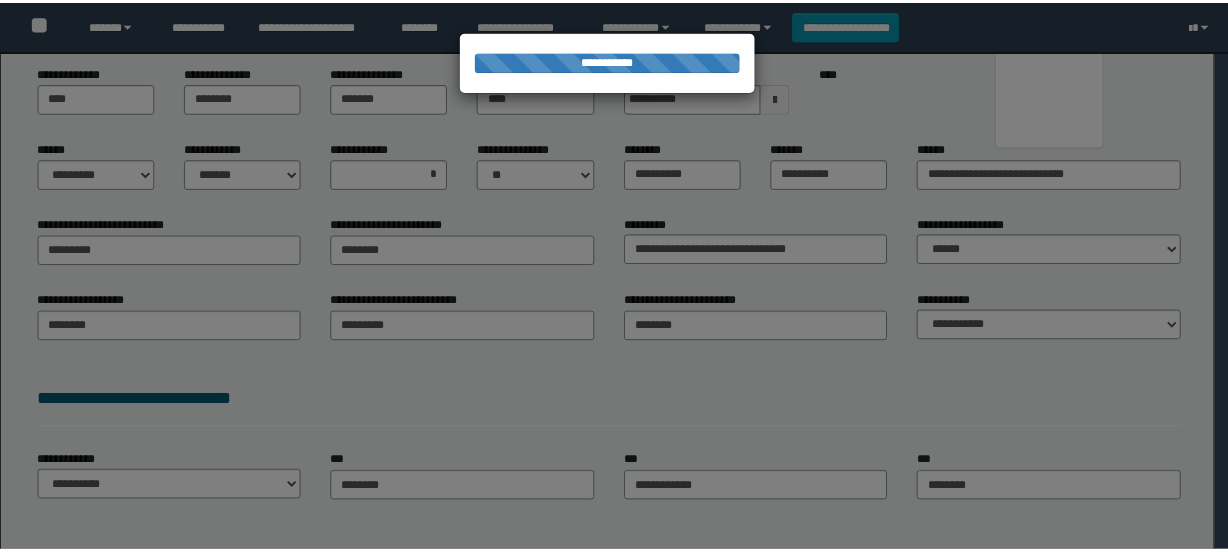 scroll, scrollTop: 0, scrollLeft: 0, axis: both 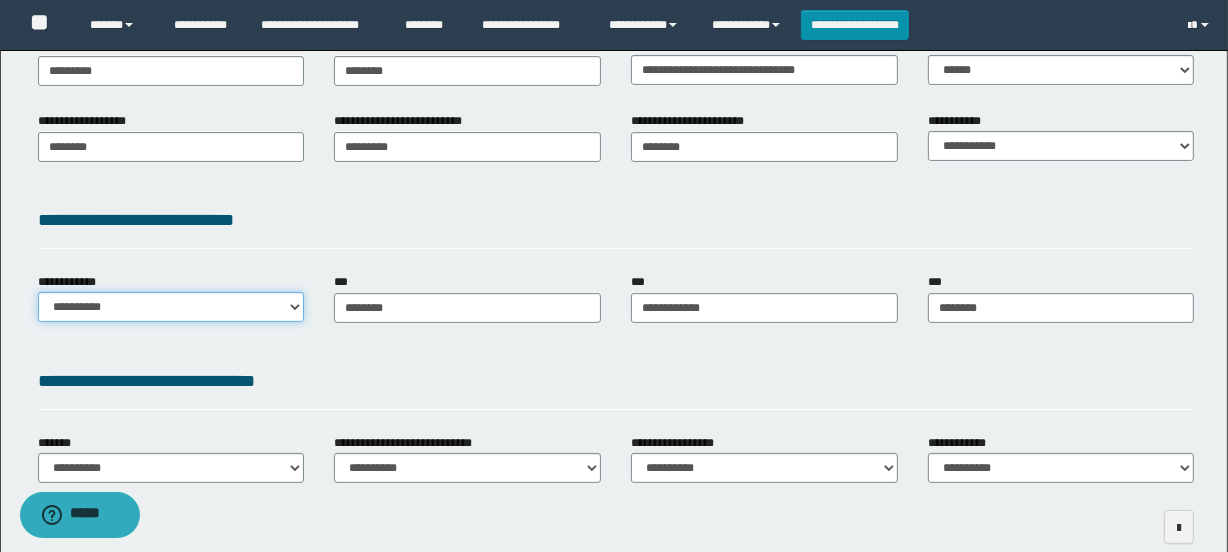 click on "**********" at bounding box center (171, 307) 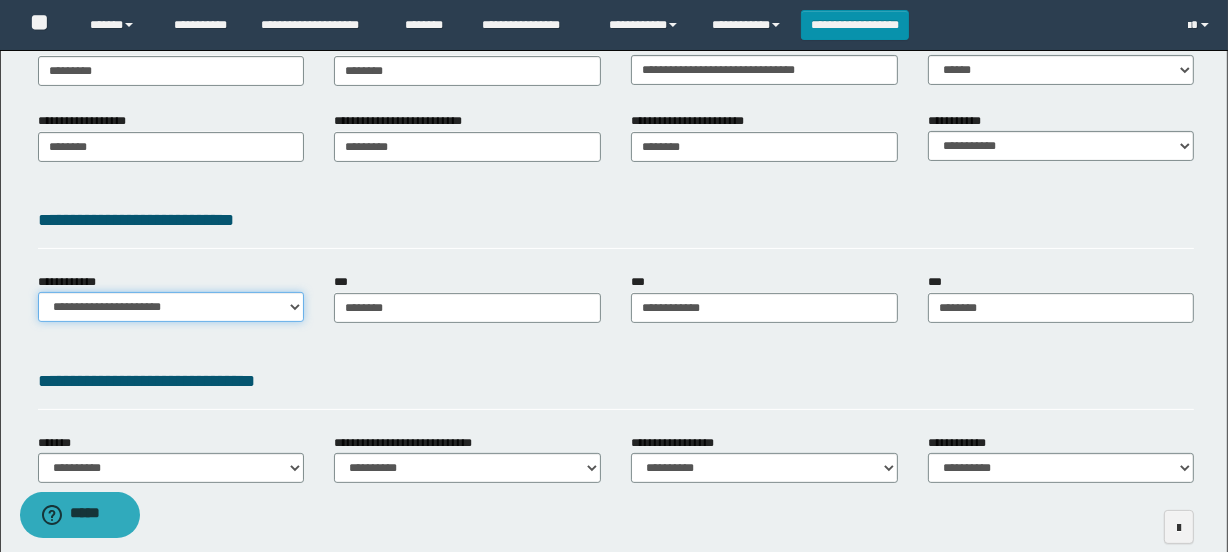 click on "**********" at bounding box center [171, 307] 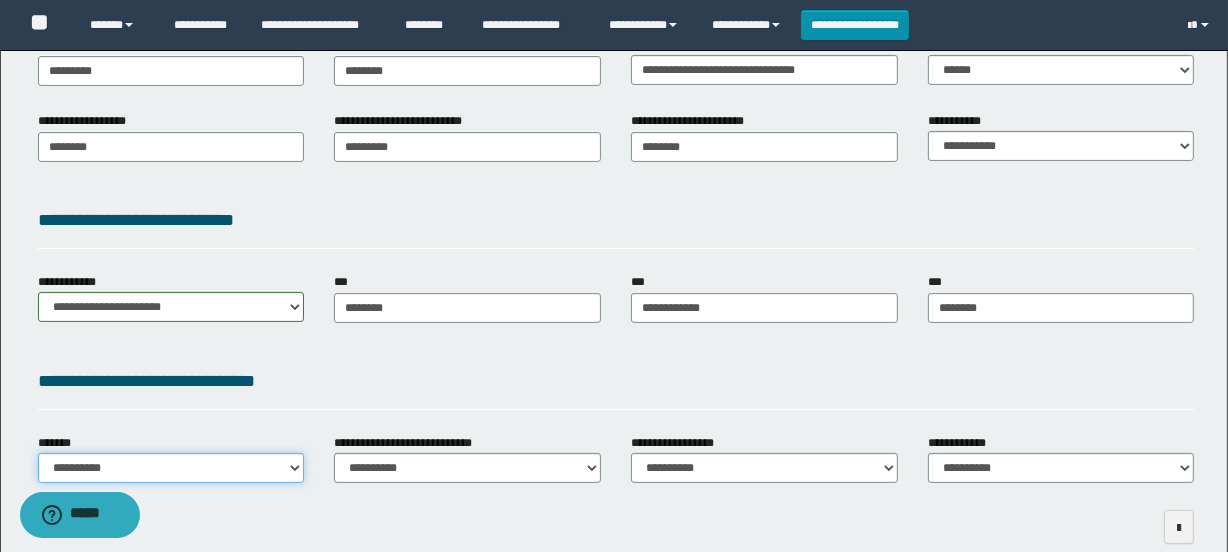 drag, startPoint x: 285, startPoint y: 469, endPoint x: 284, endPoint y: 454, distance: 15.033297 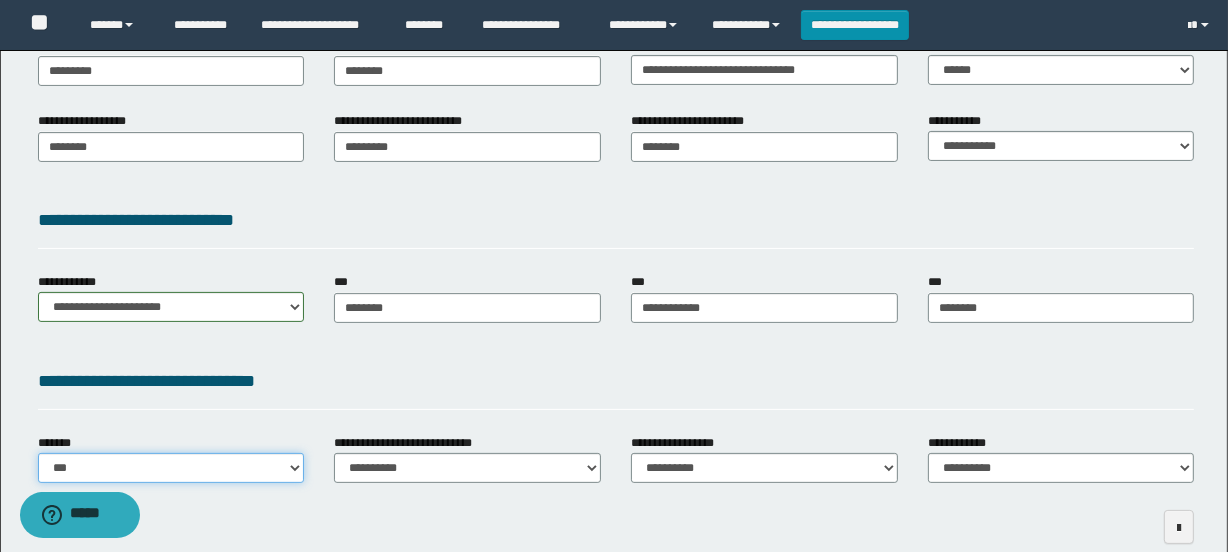 click on "**********" at bounding box center (171, 468) 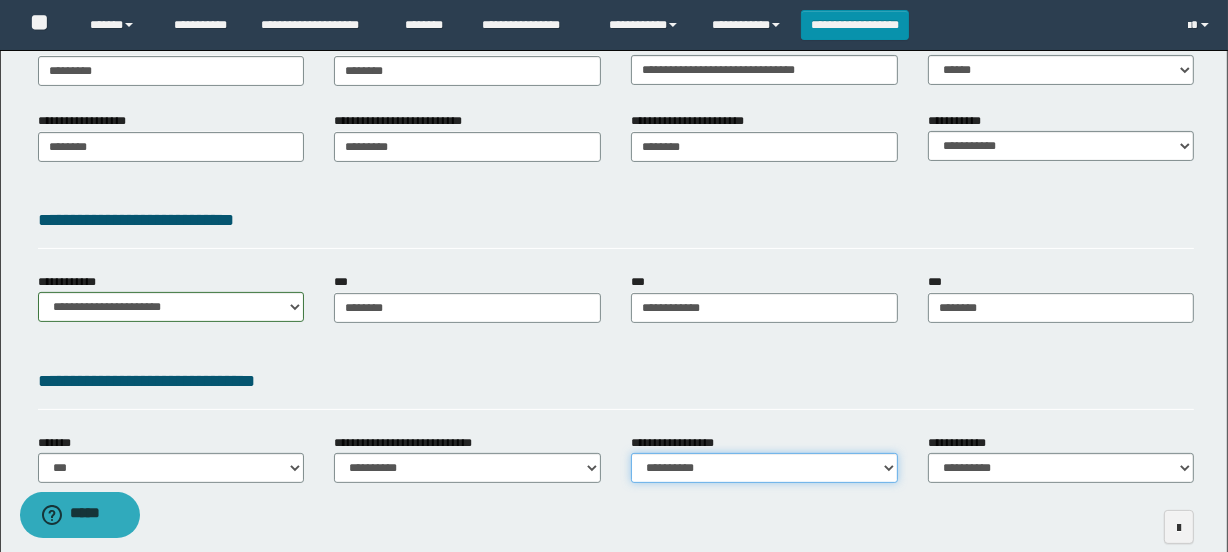 click on "**********" at bounding box center [764, 468] 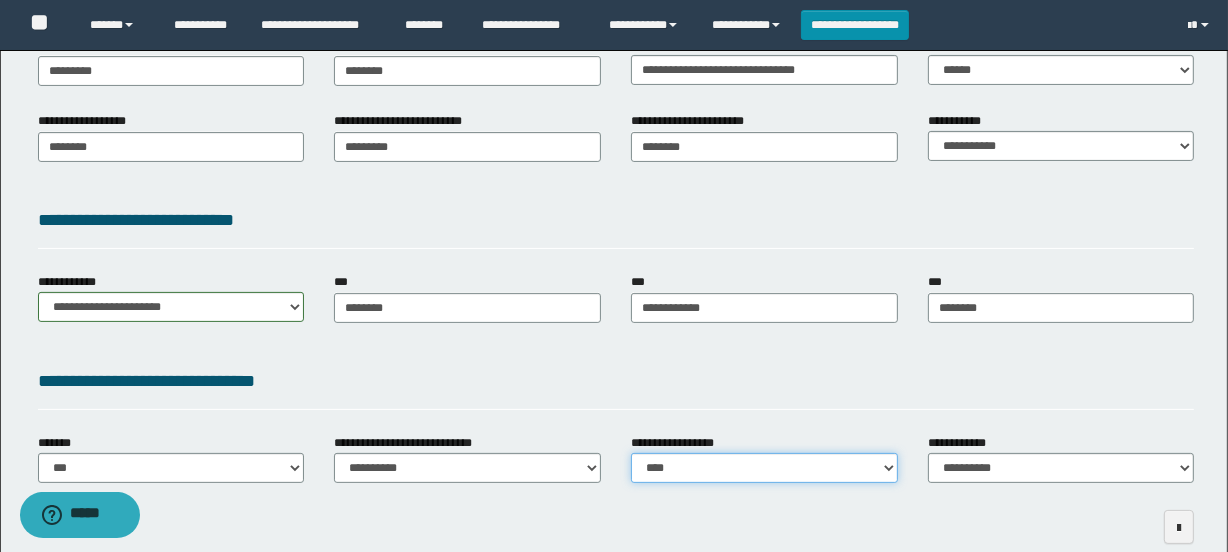 click on "**********" at bounding box center [764, 468] 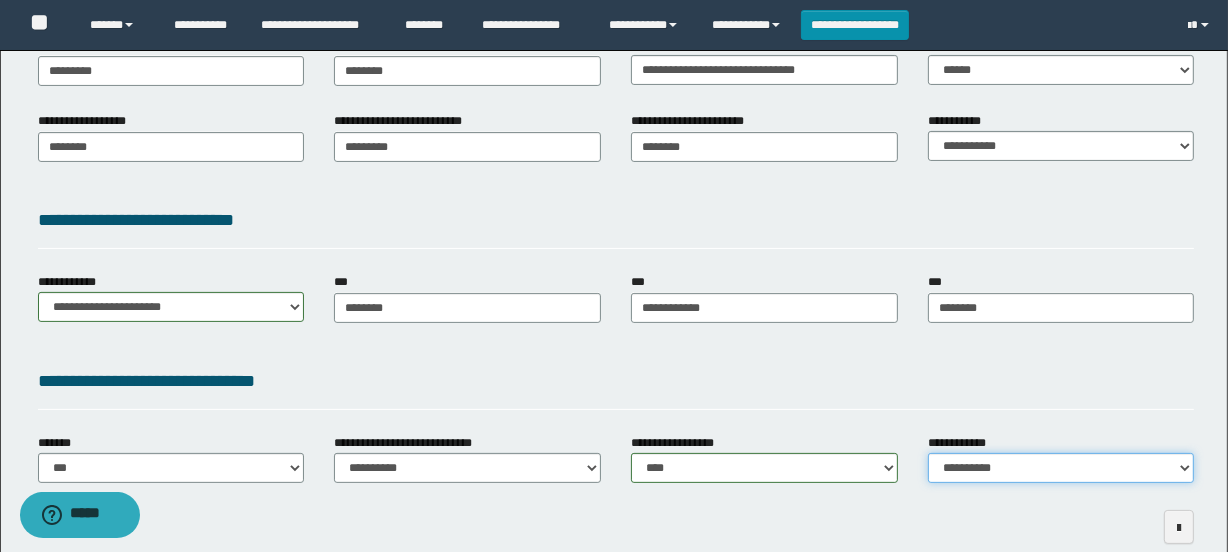 click on "**********" at bounding box center (1061, 468) 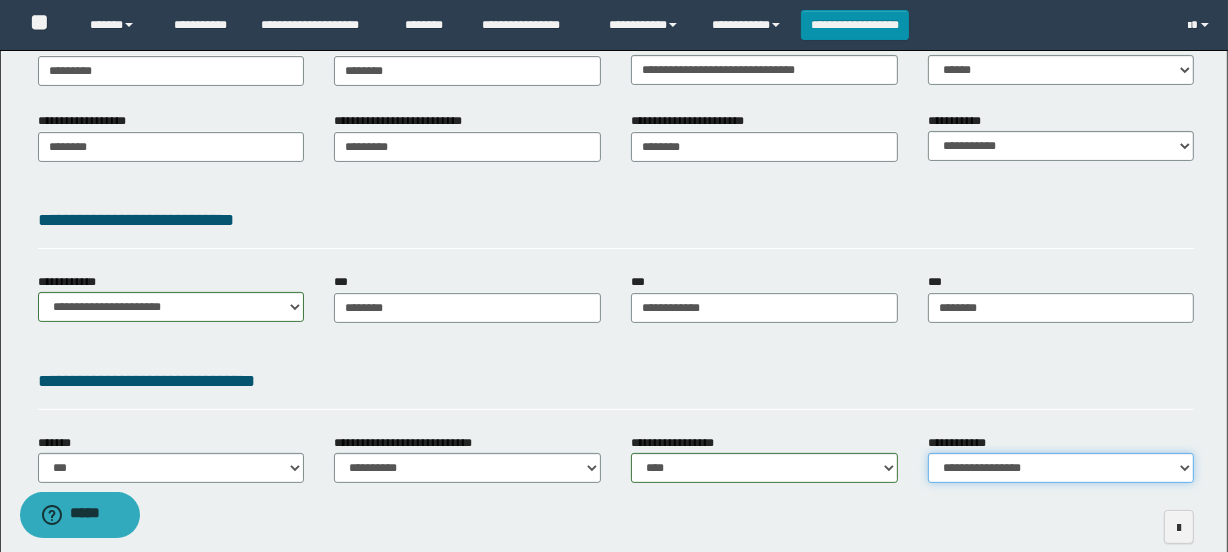 click on "**********" at bounding box center [1061, 468] 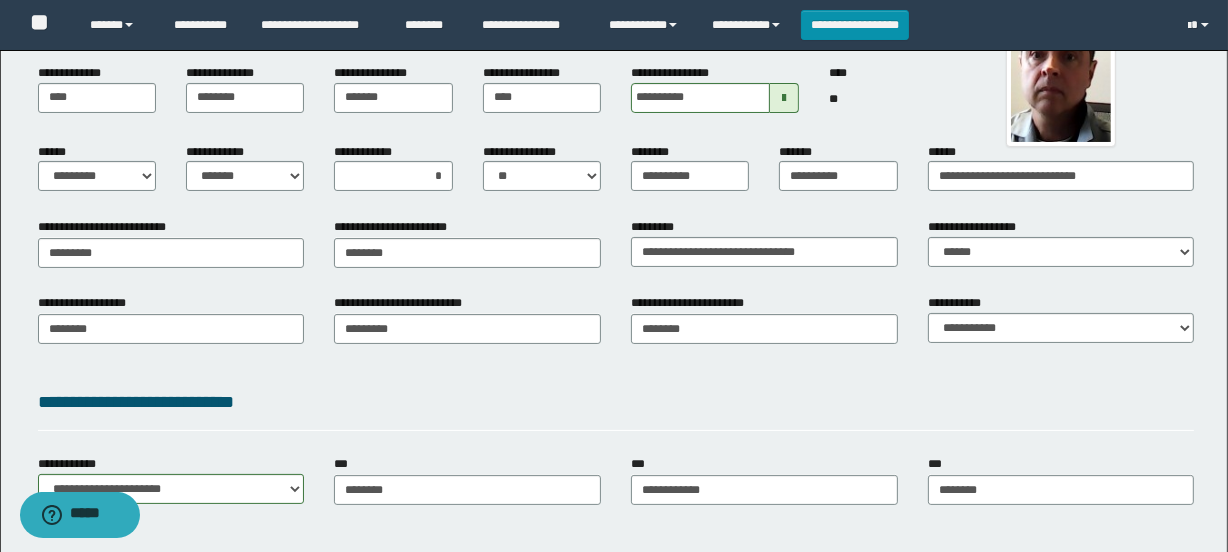 scroll, scrollTop: 0, scrollLeft: 0, axis: both 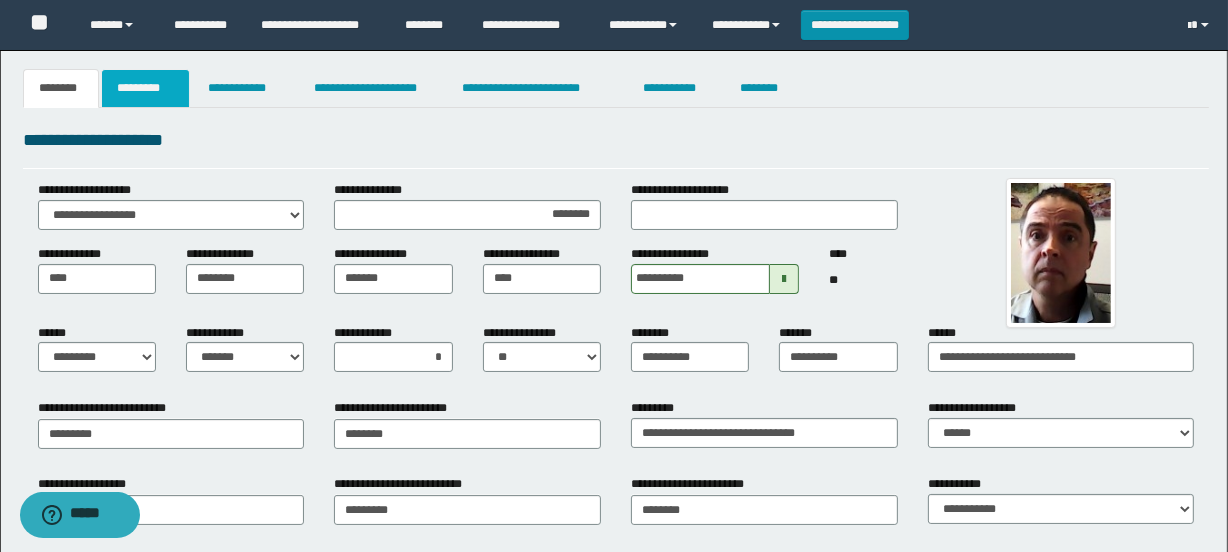 click on "*********" at bounding box center (145, 88) 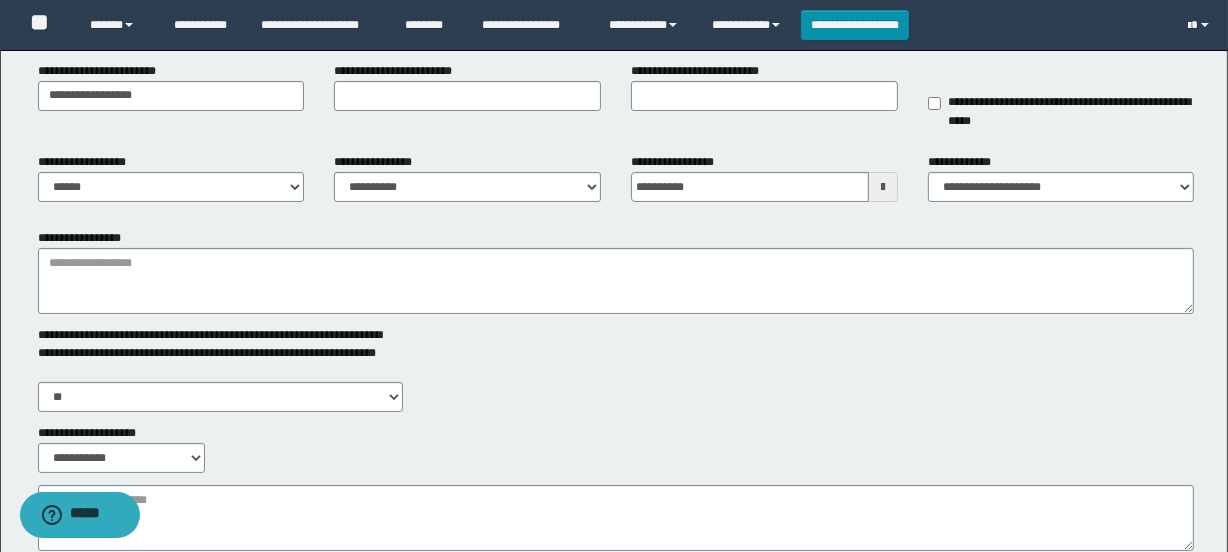 scroll, scrollTop: 181, scrollLeft: 0, axis: vertical 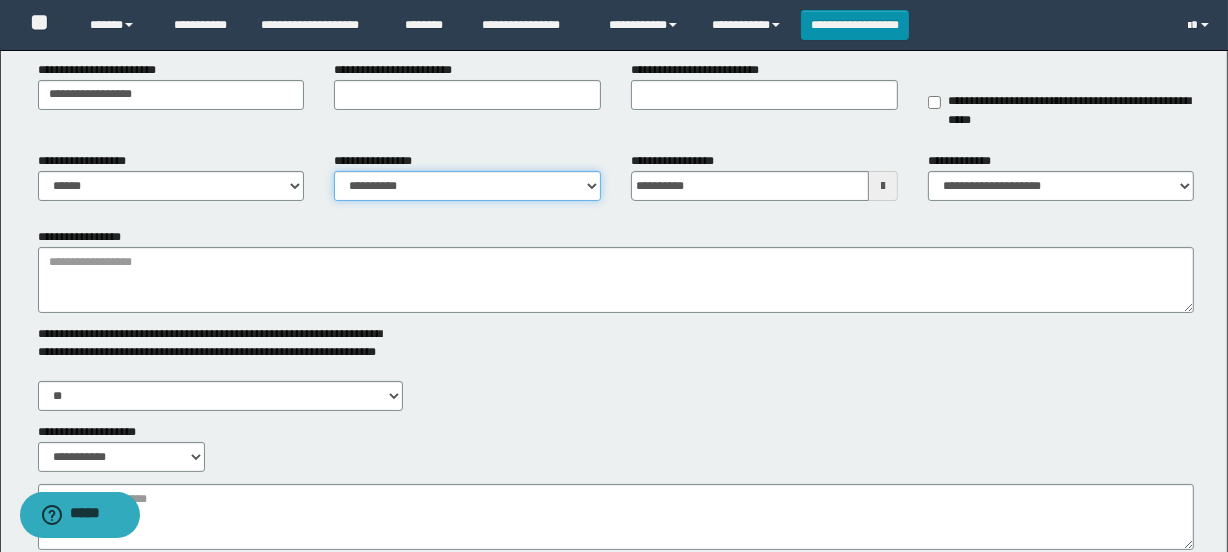 click on "**********" at bounding box center [467, 186] 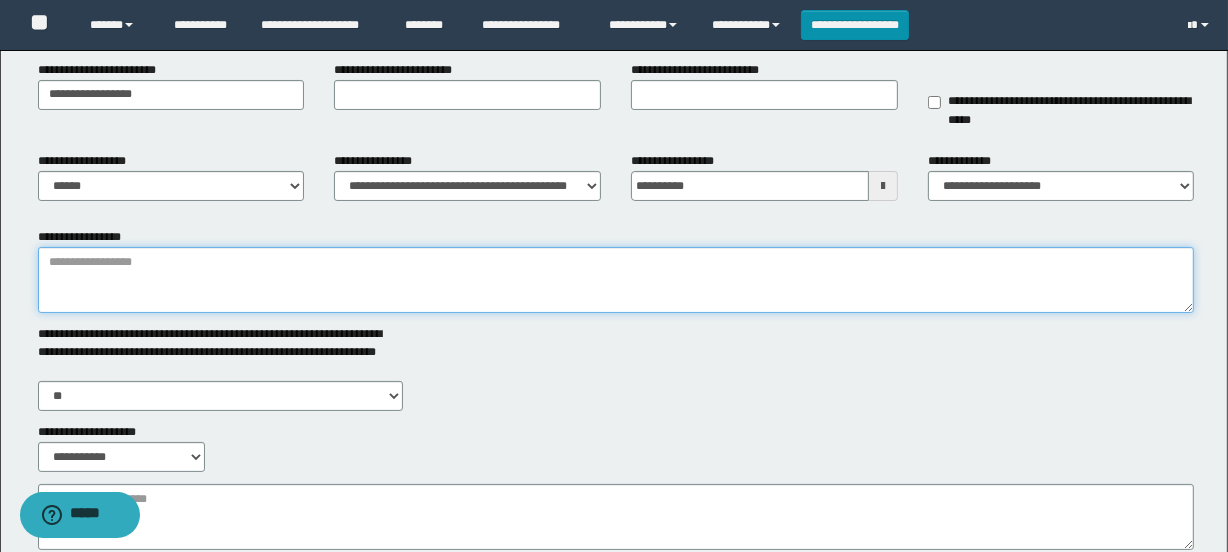 click on "**********" at bounding box center (616, 280) 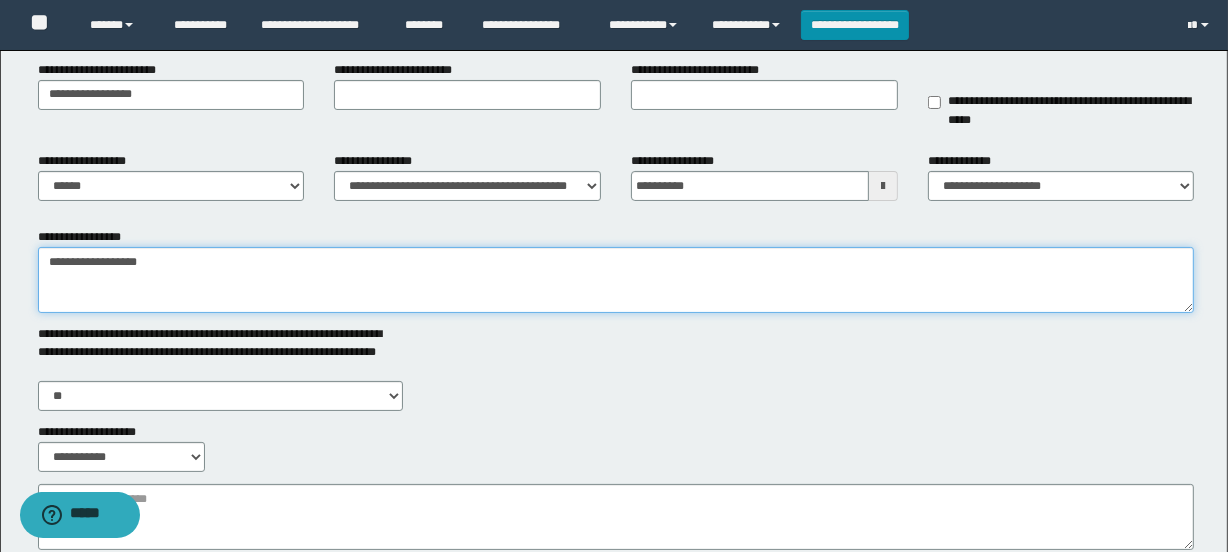 type on "**********" 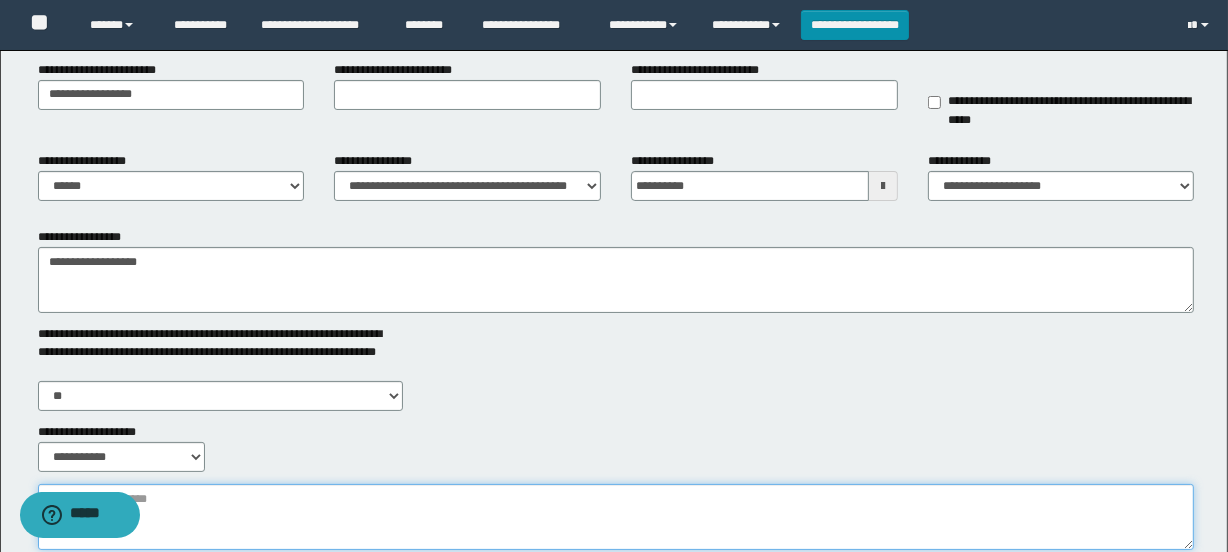 click on "**********" at bounding box center [616, 517] 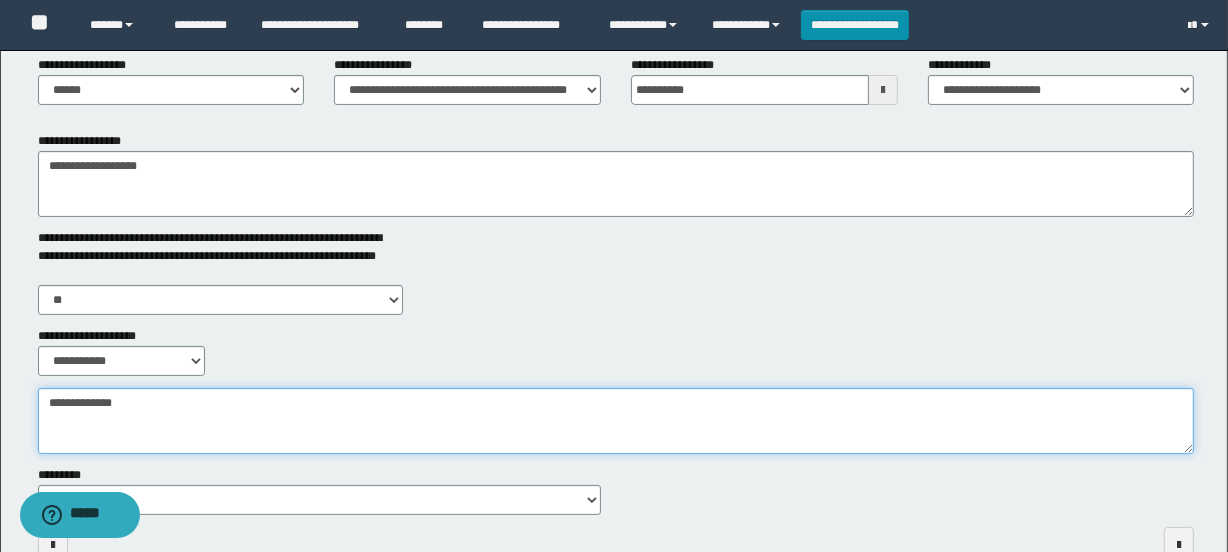 scroll, scrollTop: 363, scrollLeft: 0, axis: vertical 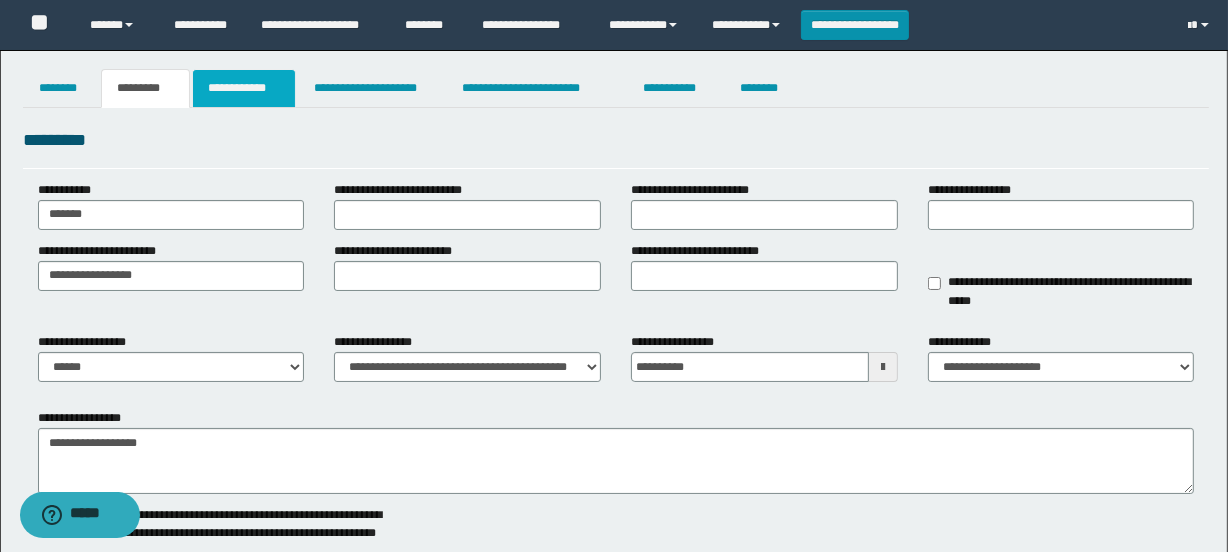 type on "**********" 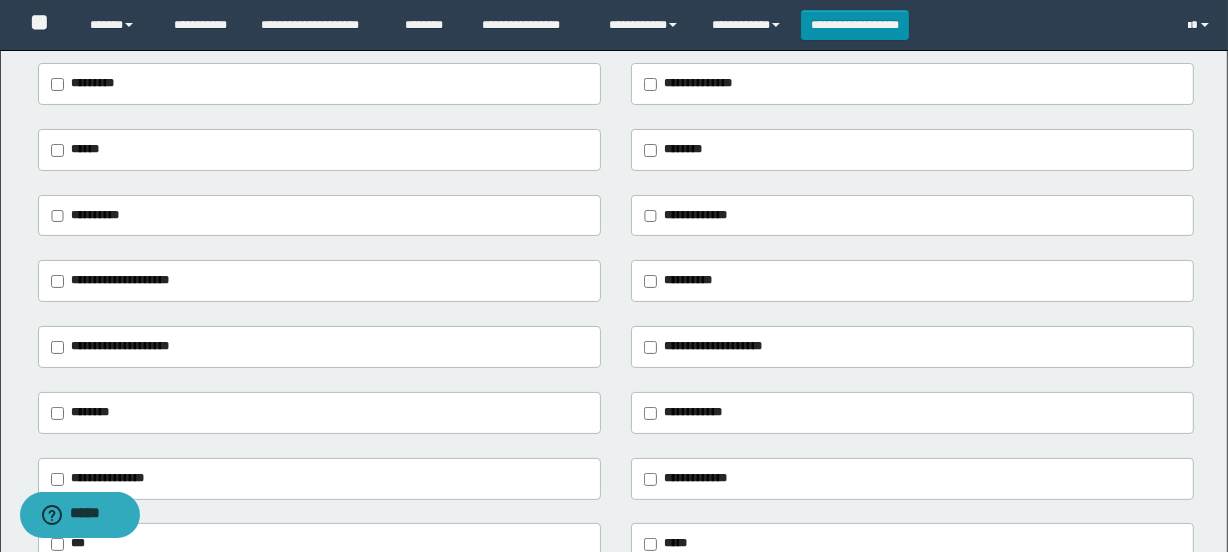 scroll, scrollTop: 272, scrollLeft: 0, axis: vertical 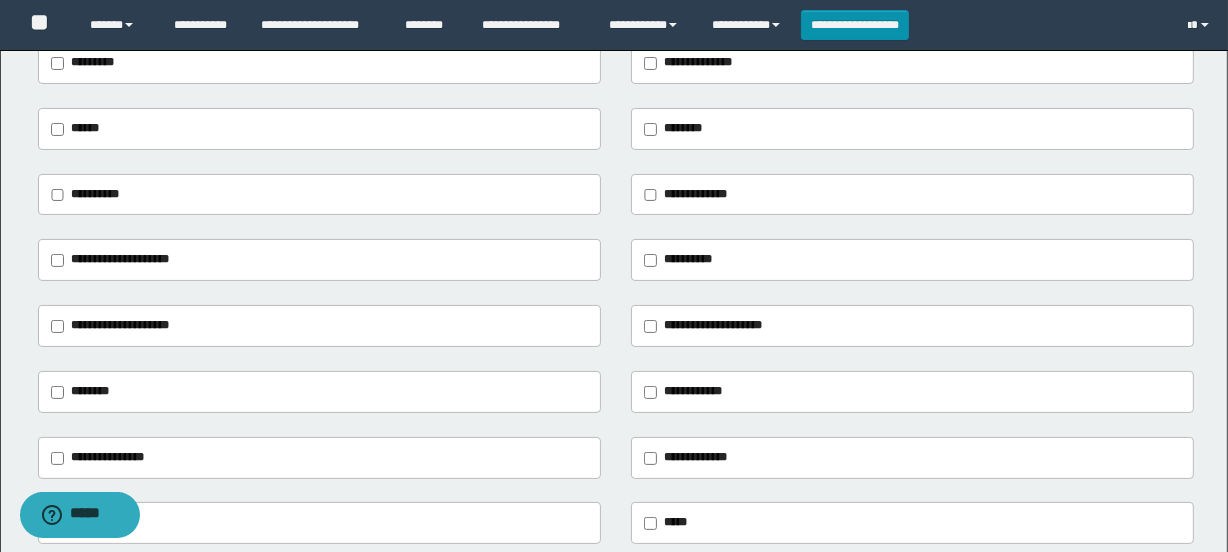 click on "********" at bounding box center [683, 128] 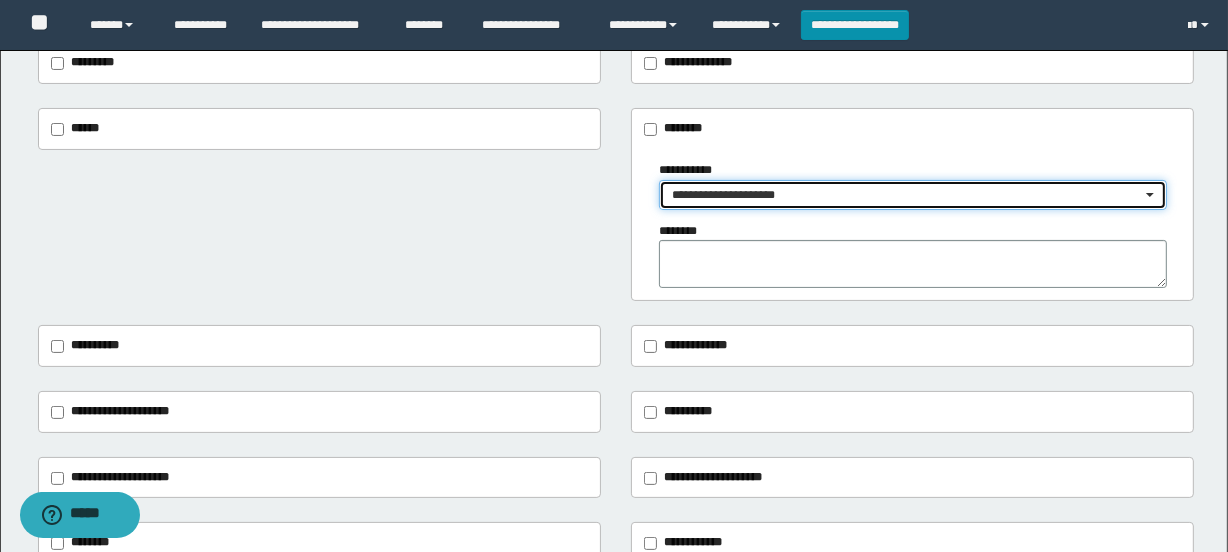 click on "**********" at bounding box center (906, 195) 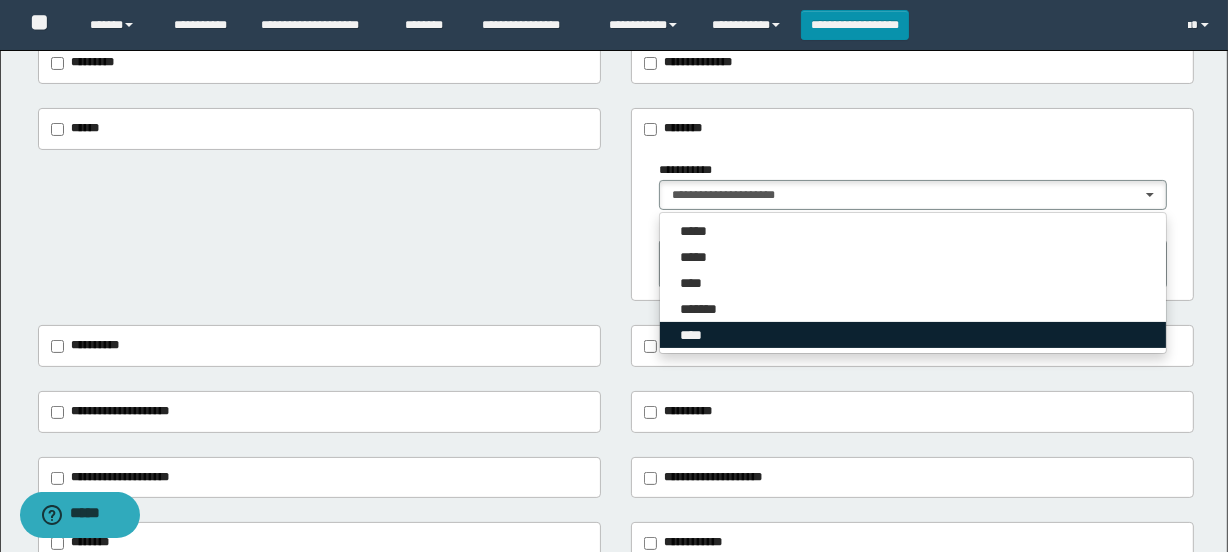 click on "****" at bounding box center [913, 335] 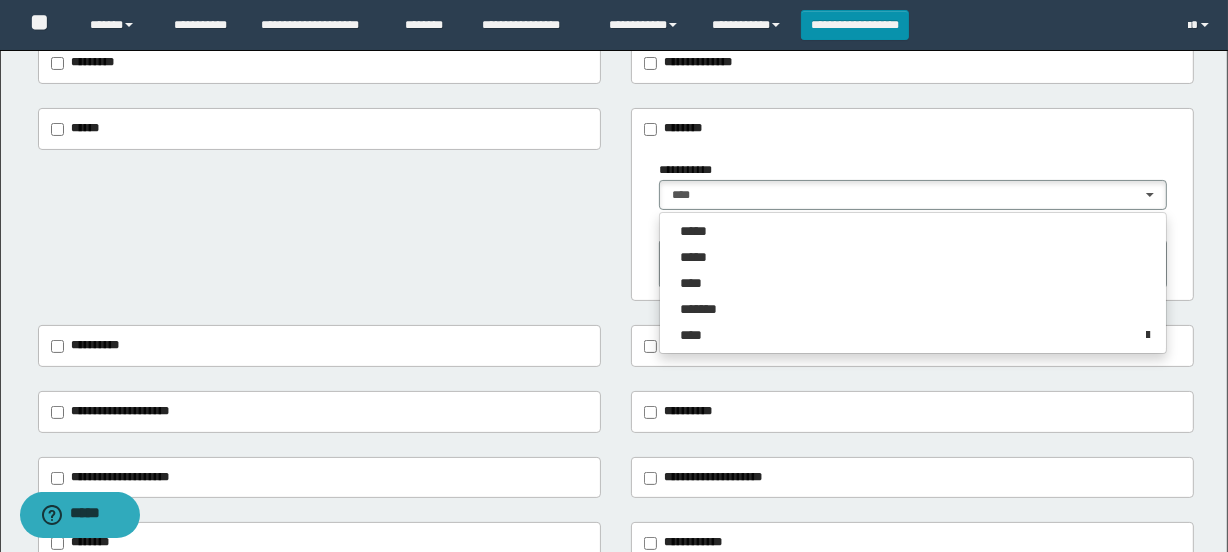 click on "**********" at bounding box center [912, 204] 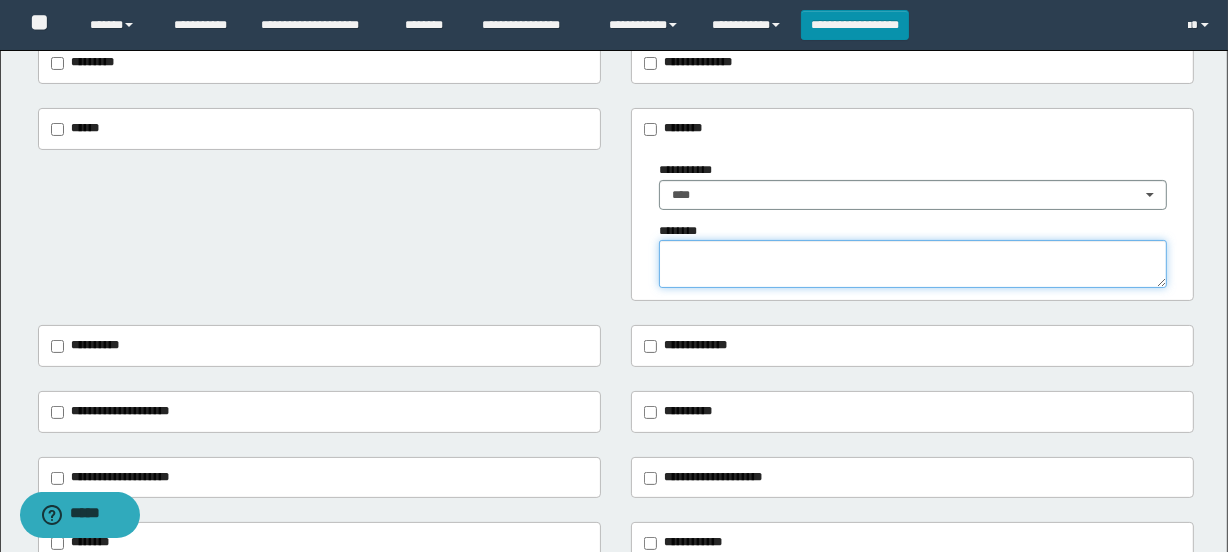 click at bounding box center (913, 264) 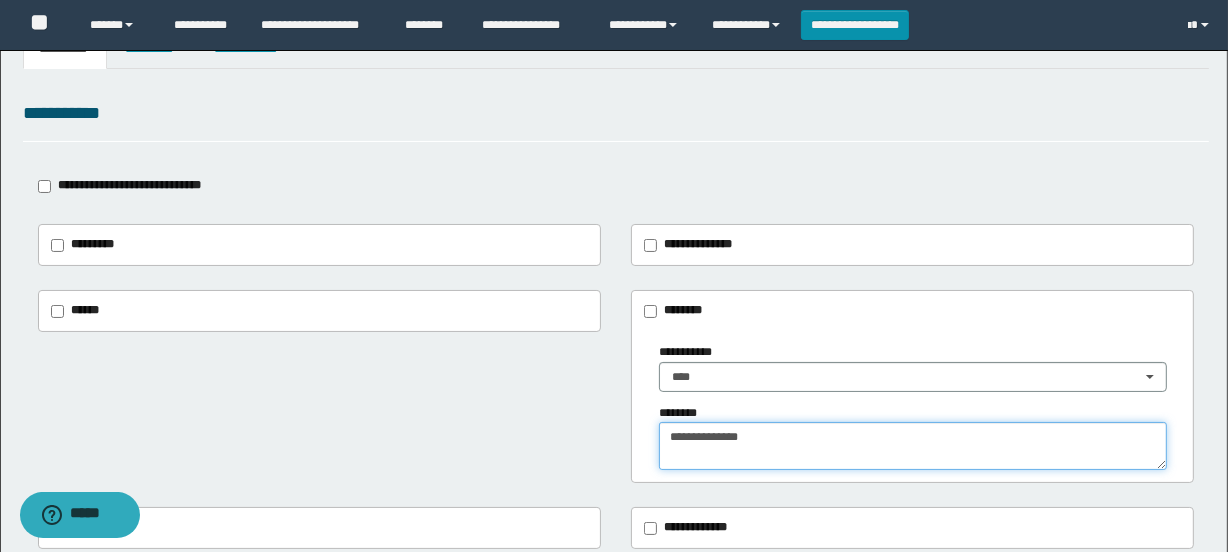 type on "**********" 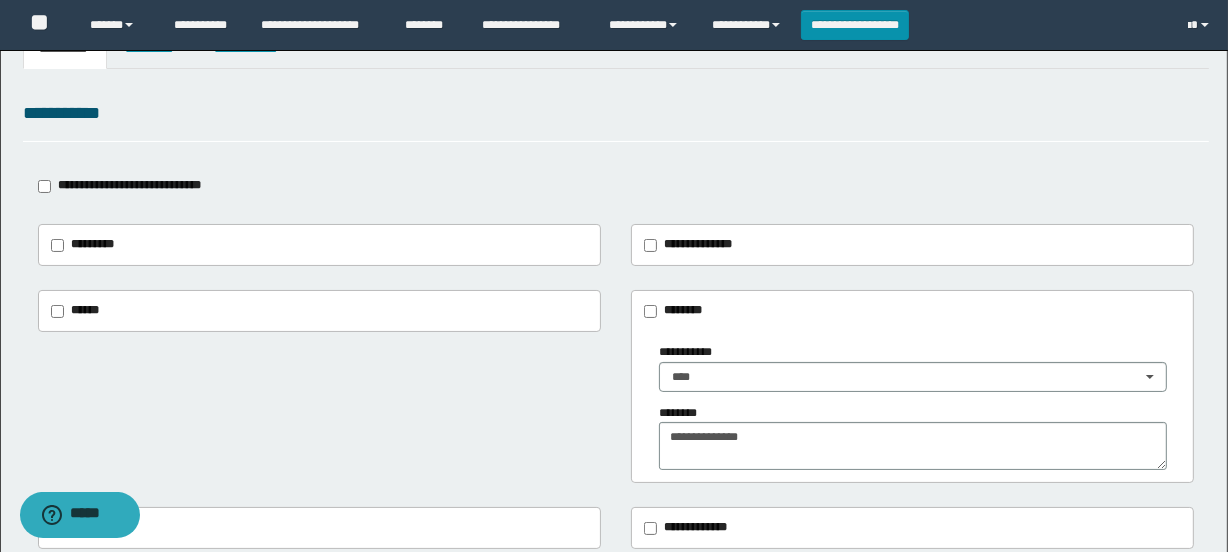 click on "******" at bounding box center [80, 311] 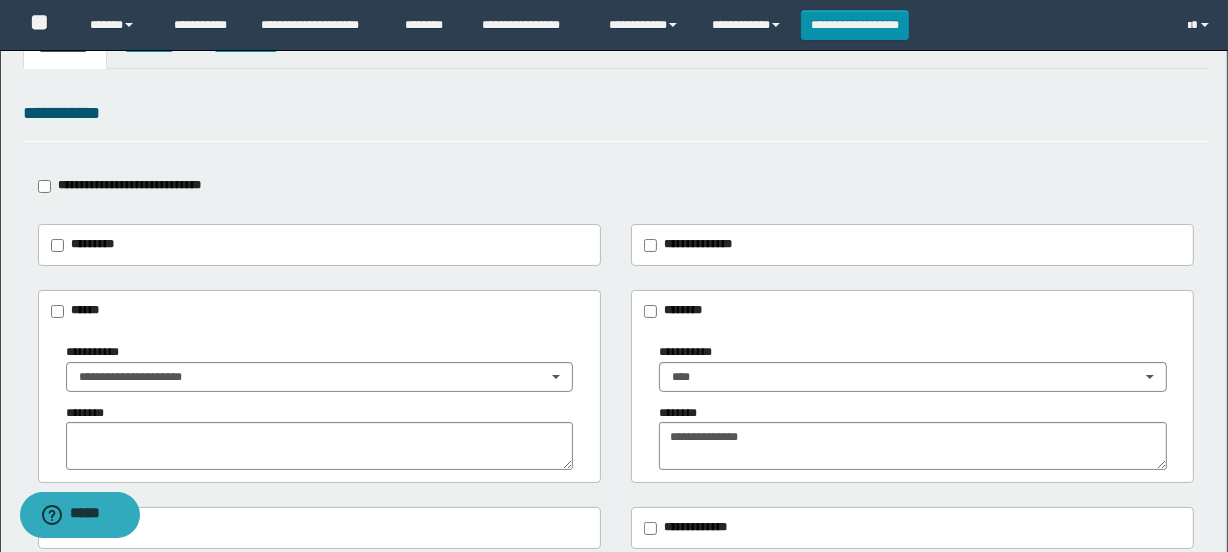 scroll, scrollTop: 181, scrollLeft: 0, axis: vertical 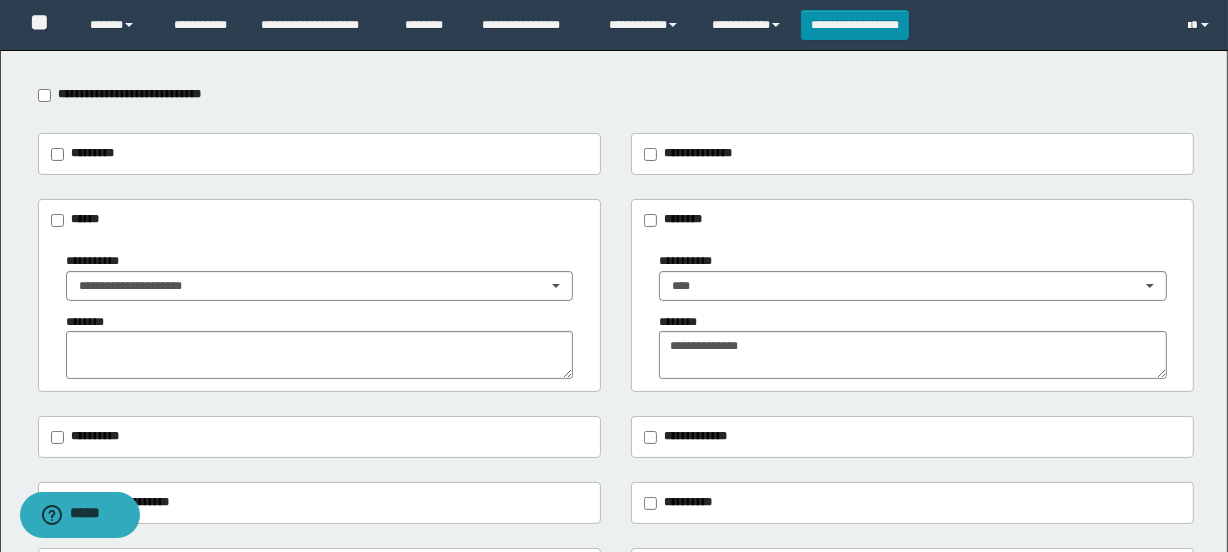 click on "**********" at bounding box center [97, 261] 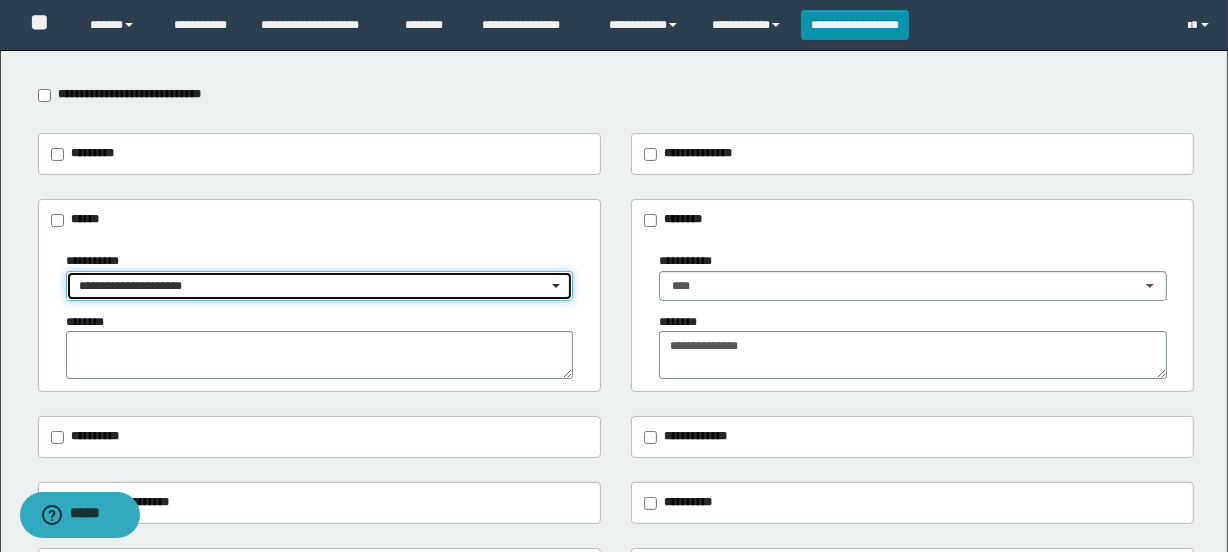 click on "**********" at bounding box center [313, 286] 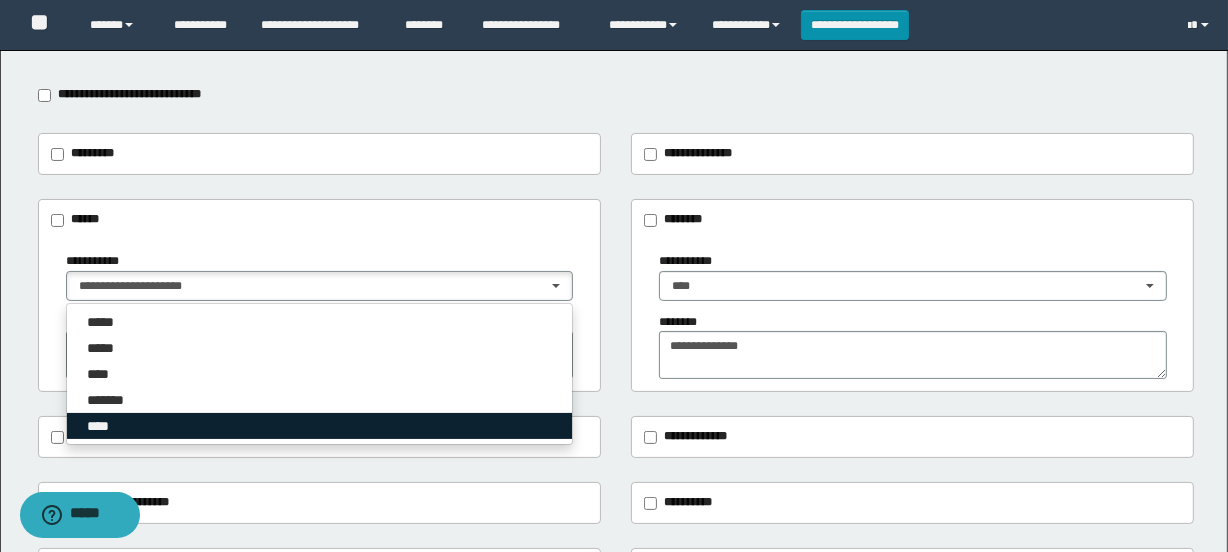 click on "****" at bounding box center [320, 426] 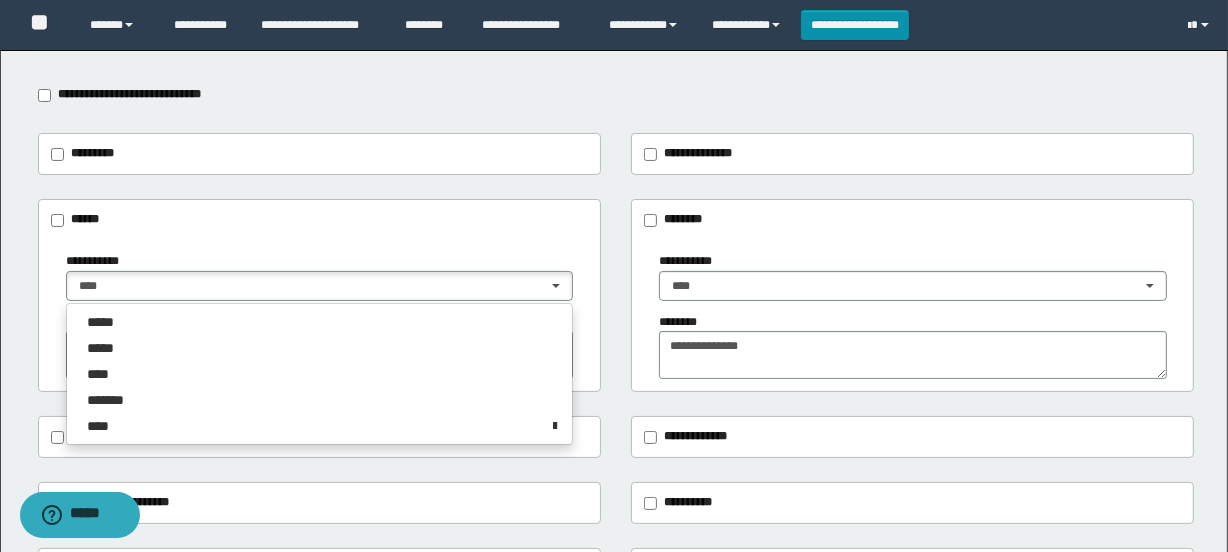 click on "**********" at bounding box center (614, 375) 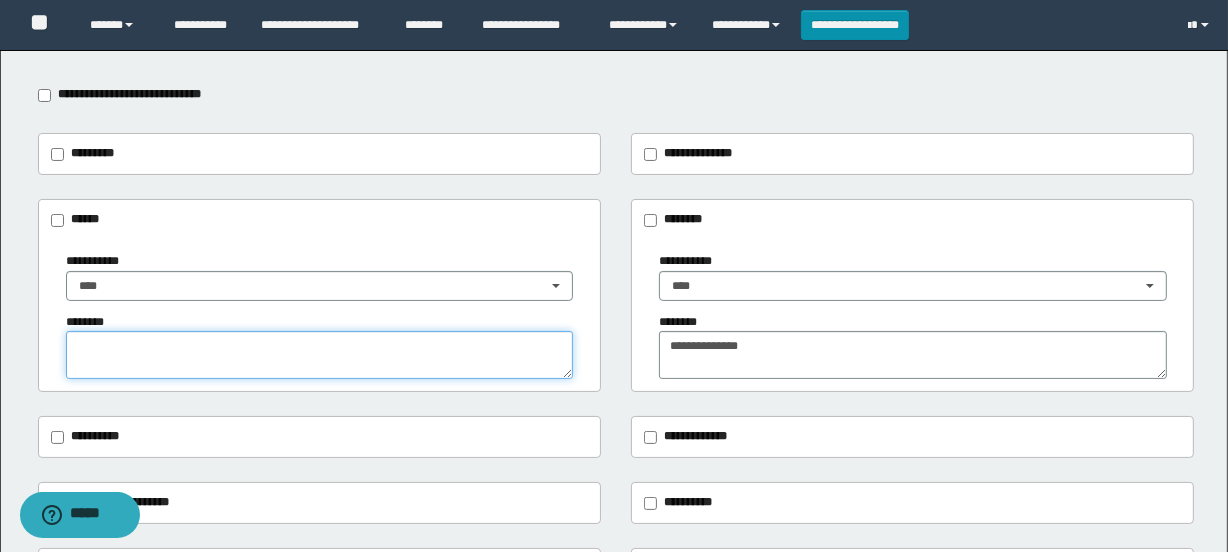 click at bounding box center (320, 355) 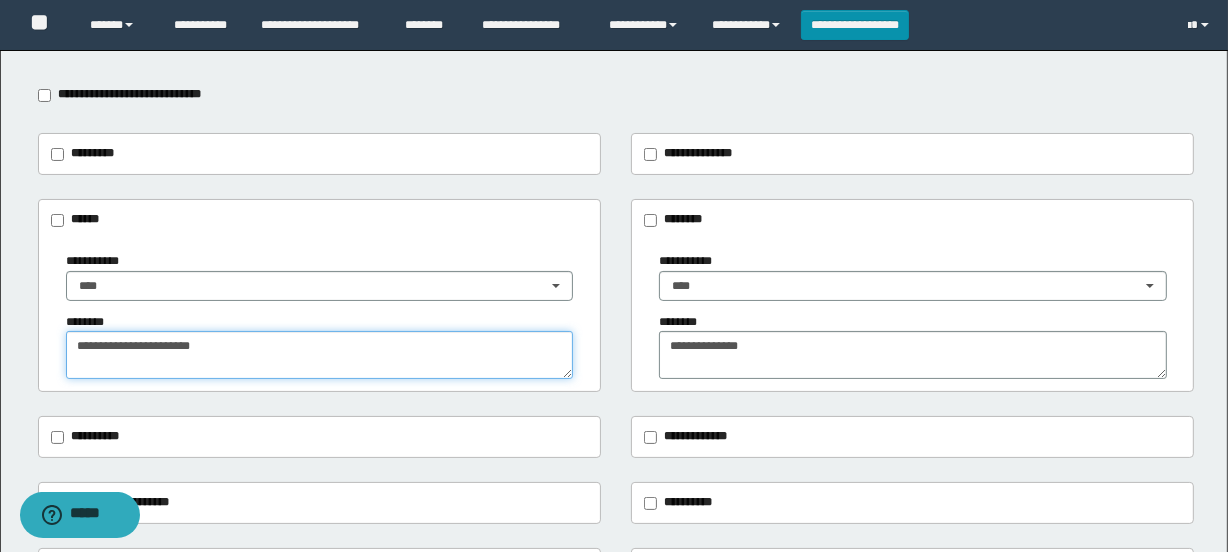 type on "**********" 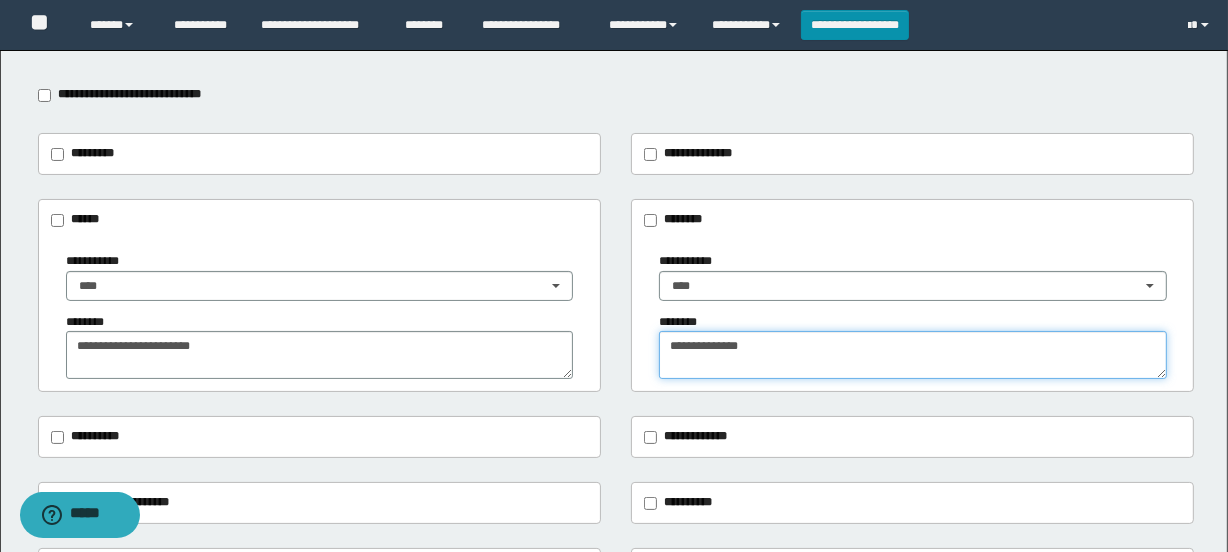 click on "**********" at bounding box center (913, 355) 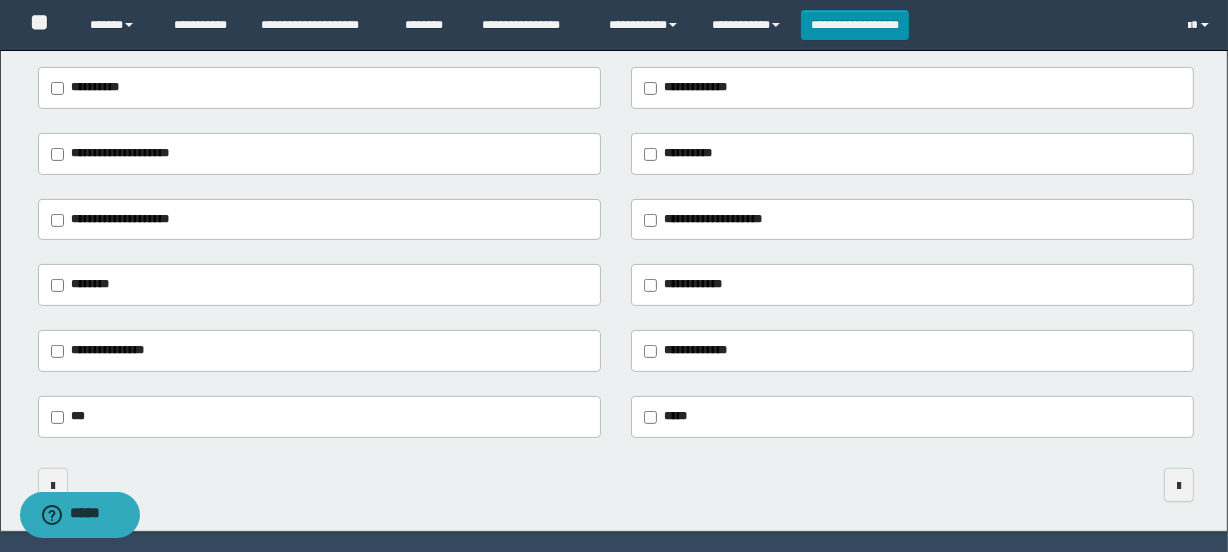 scroll, scrollTop: 588, scrollLeft: 0, axis: vertical 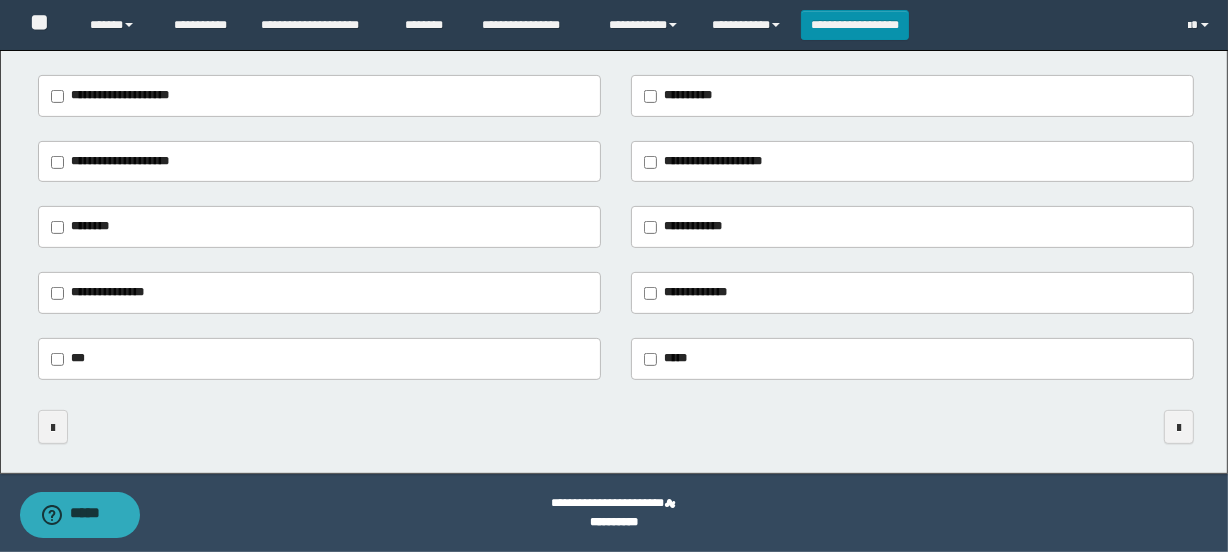 type on "**********" 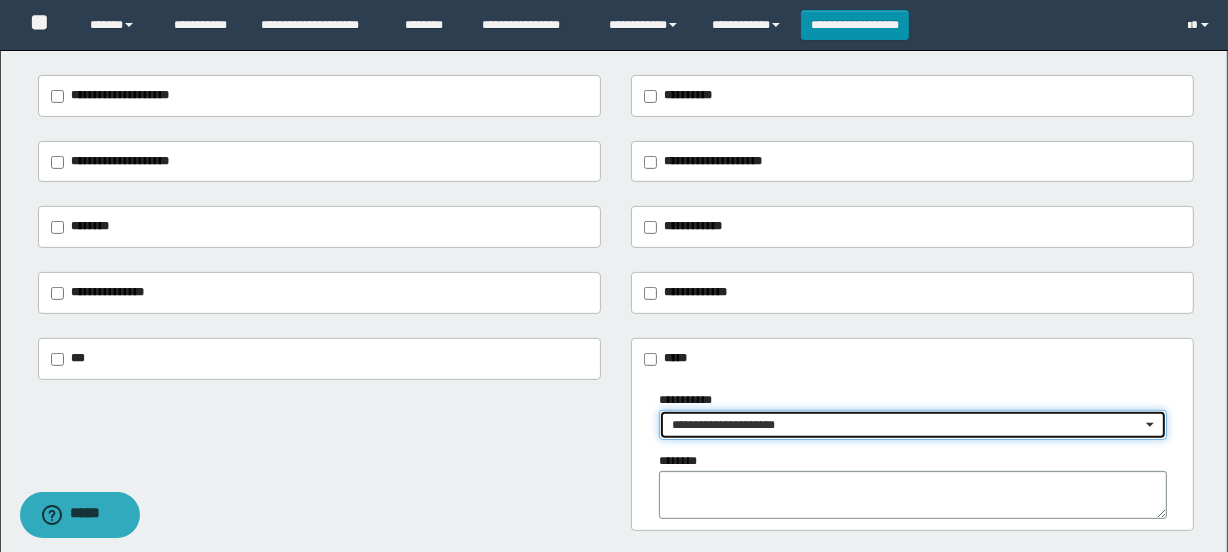 click on "**********" at bounding box center [906, 425] 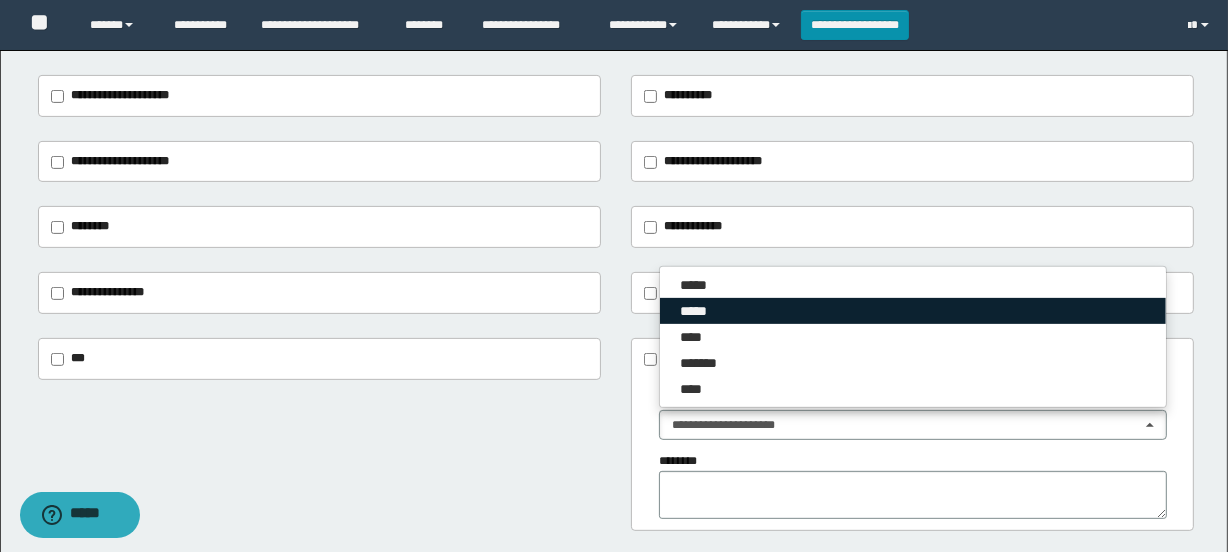 click on "*****" at bounding box center [913, 311] 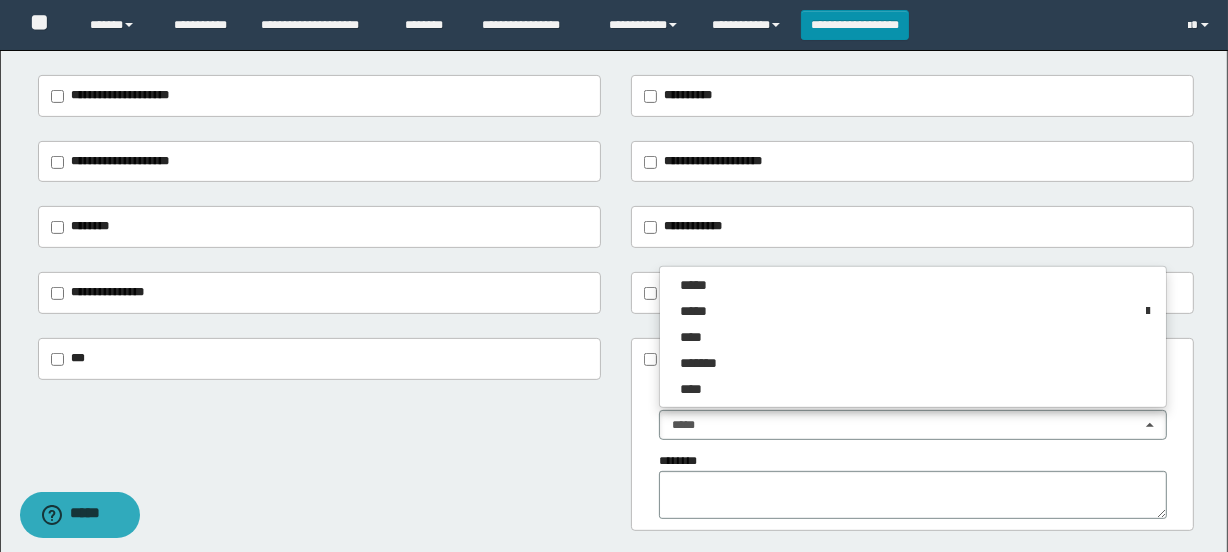 drag, startPoint x: 630, startPoint y: 457, endPoint x: 633, endPoint y: 469, distance: 12.369317 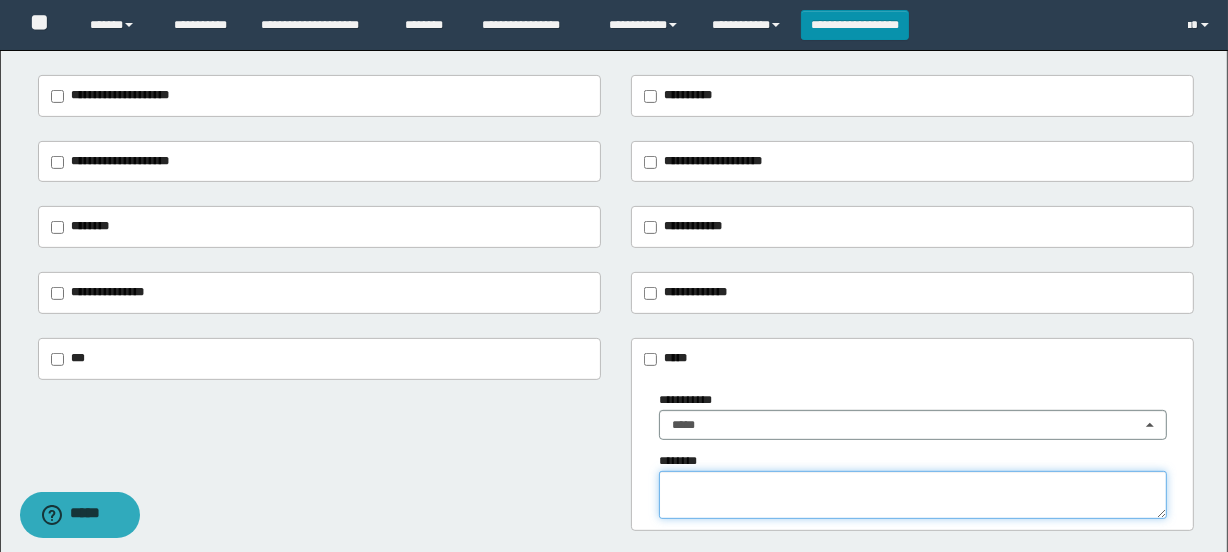 click at bounding box center (913, 495) 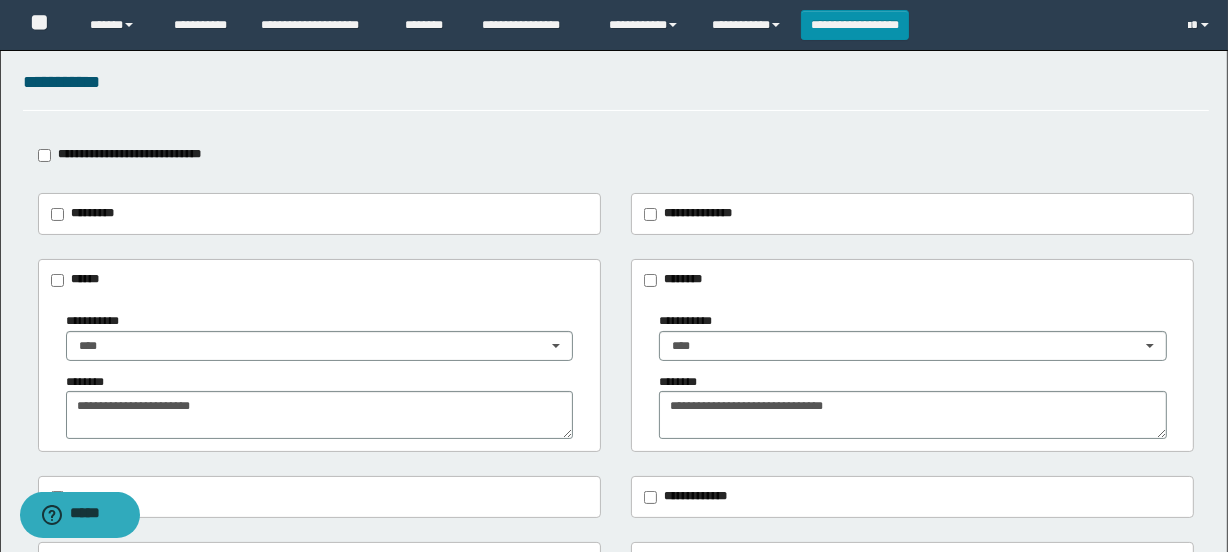 scroll, scrollTop: 0, scrollLeft: 0, axis: both 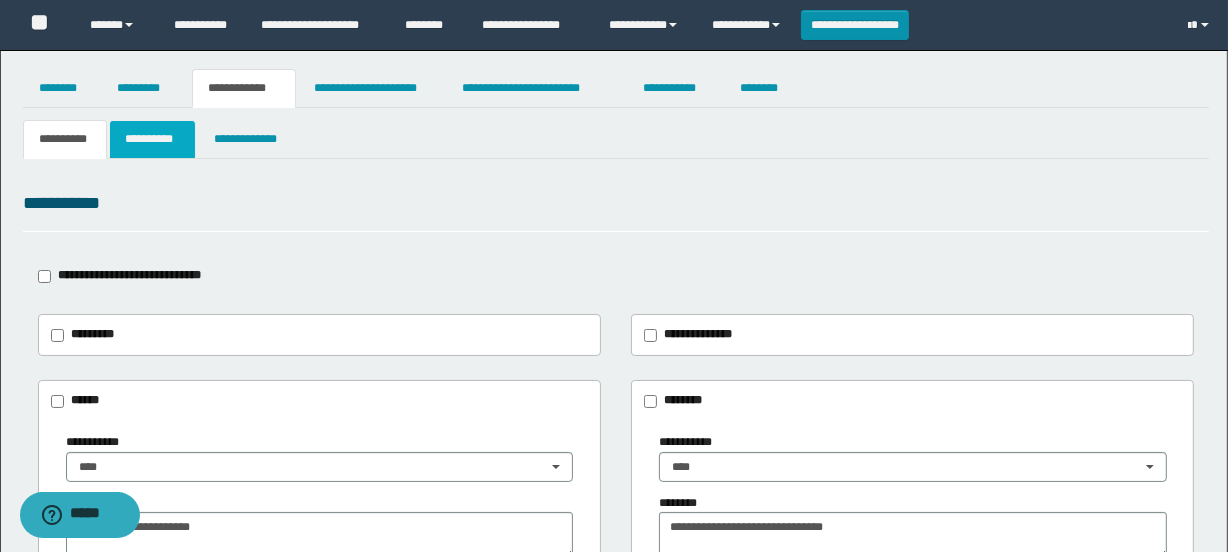 type on "**********" 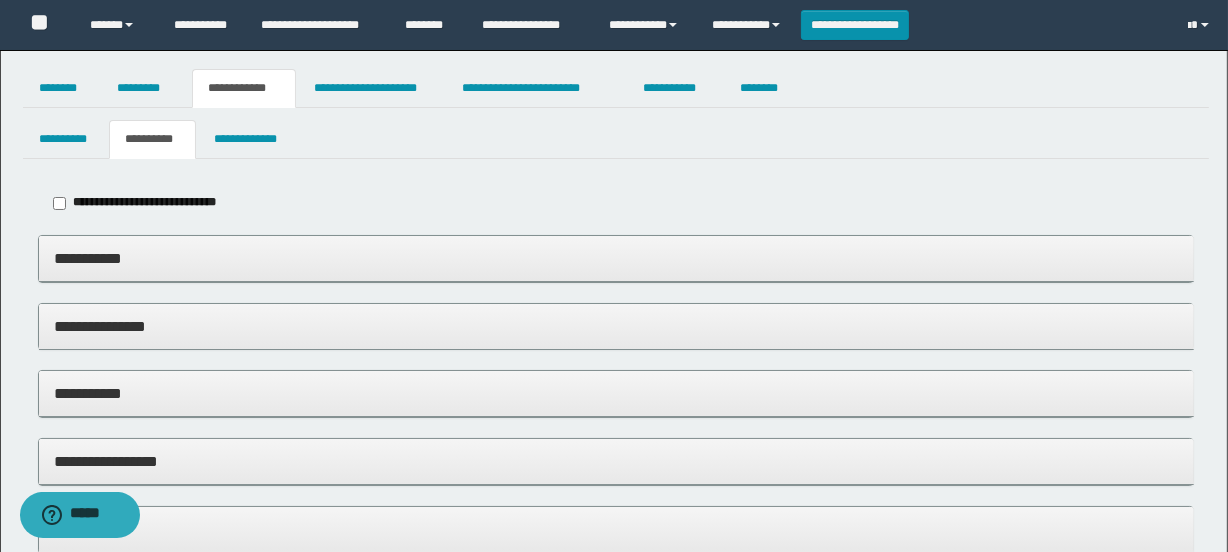 click on "**********" at bounding box center [616, 258] 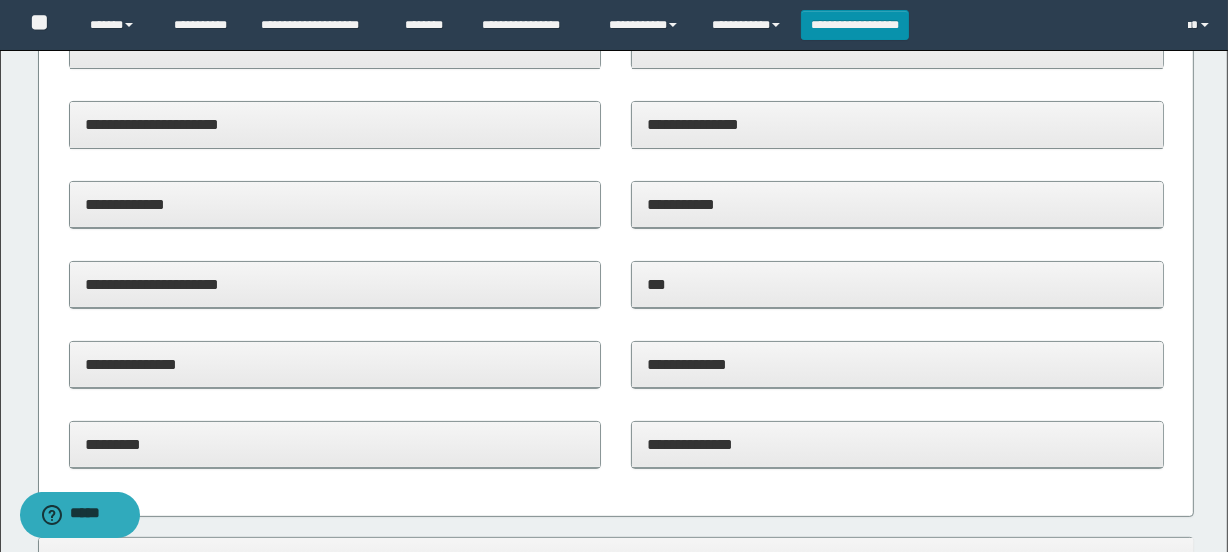 scroll, scrollTop: 454, scrollLeft: 0, axis: vertical 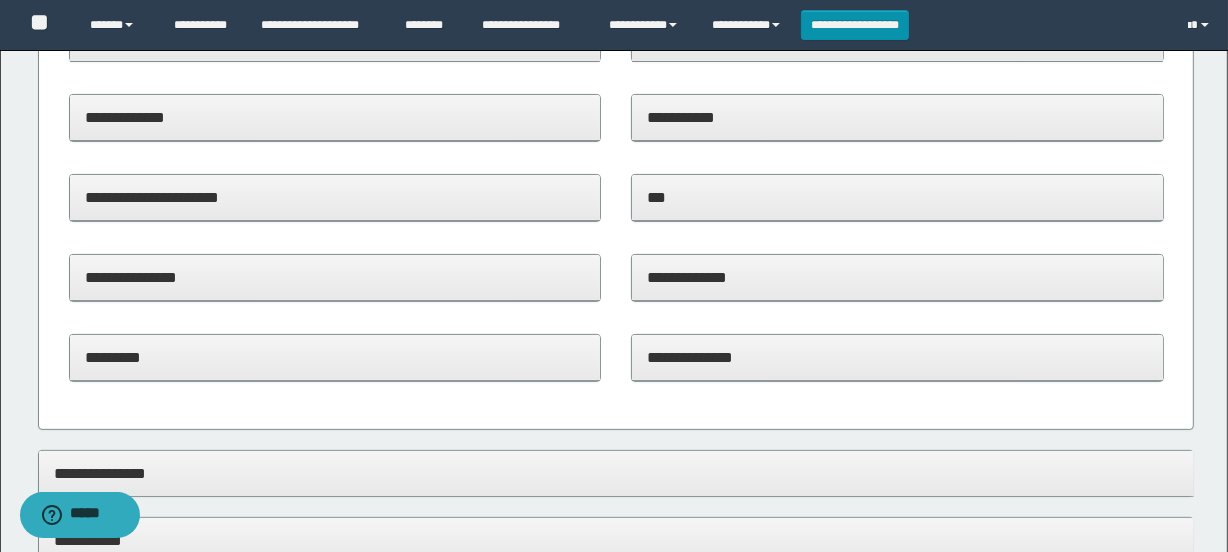 click on "**********" at bounding box center (897, 278) 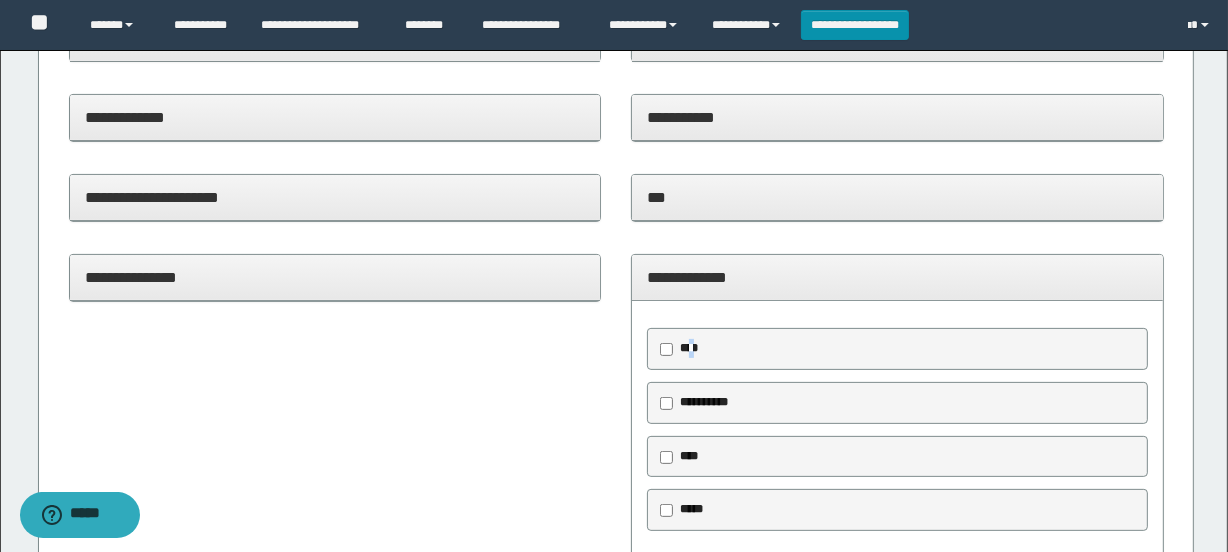 click on "****" at bounding box center [689, 348] 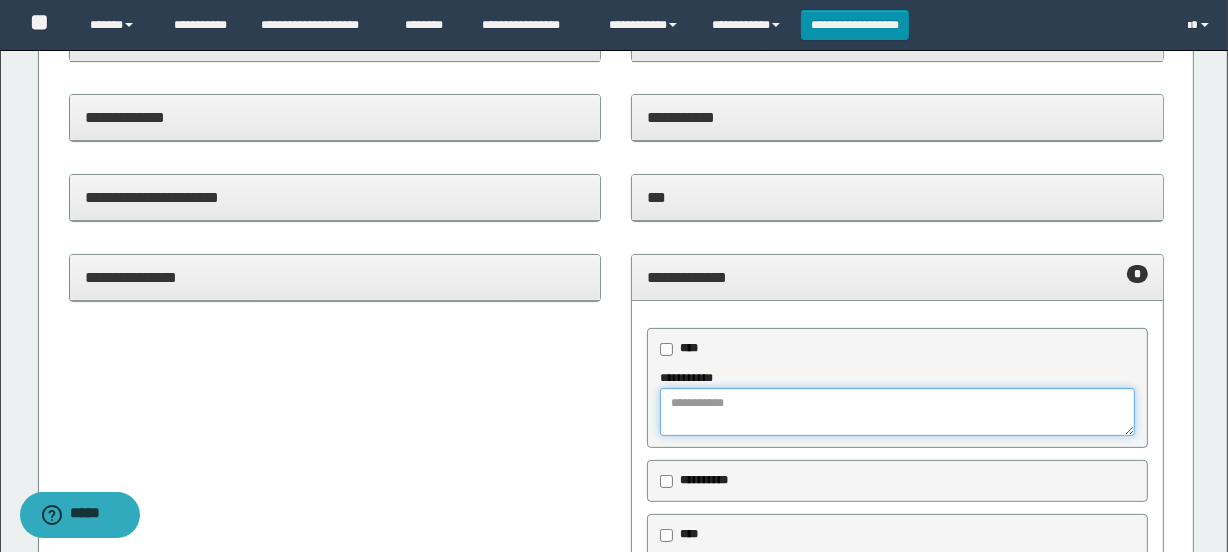 click at bounding box center (897, 412) 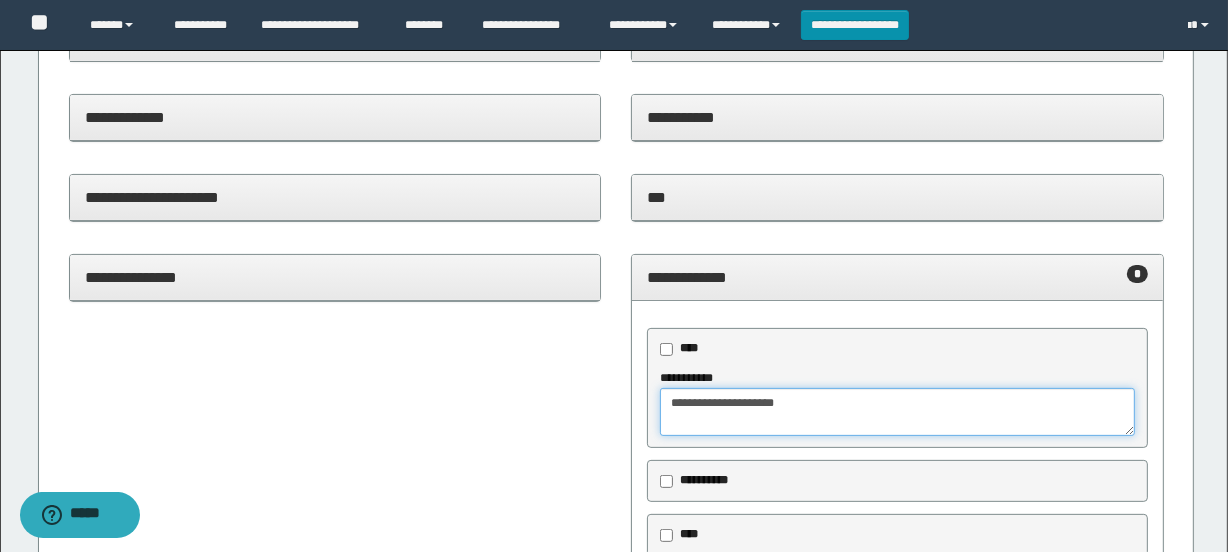 click on "**********" at bounding box center [897, 412] 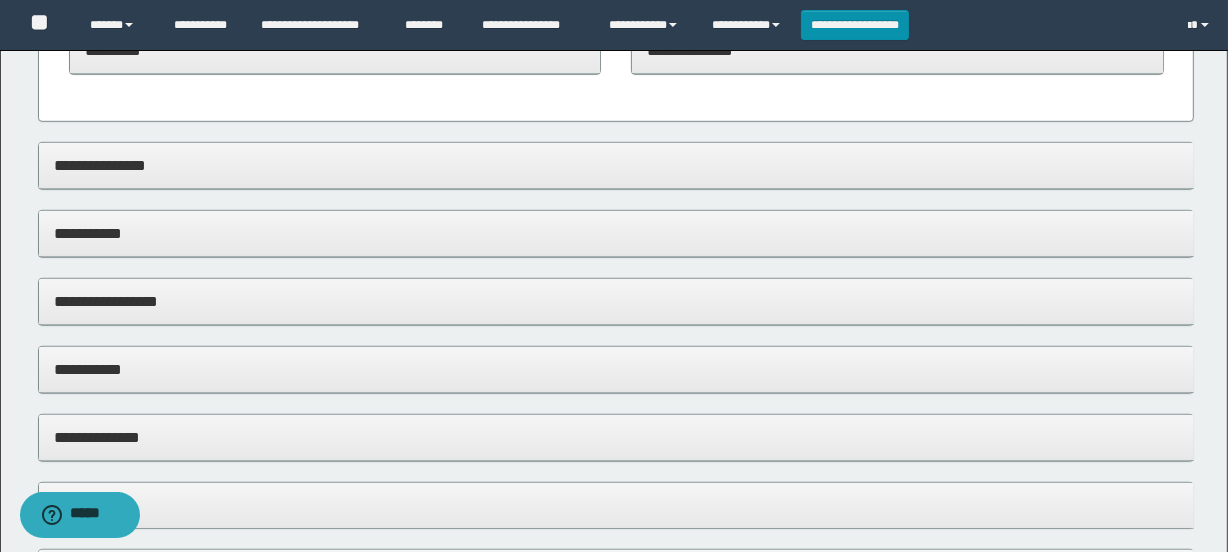 scroll, scrollTop: 1181, scrollLeft: 0, axis: vertical 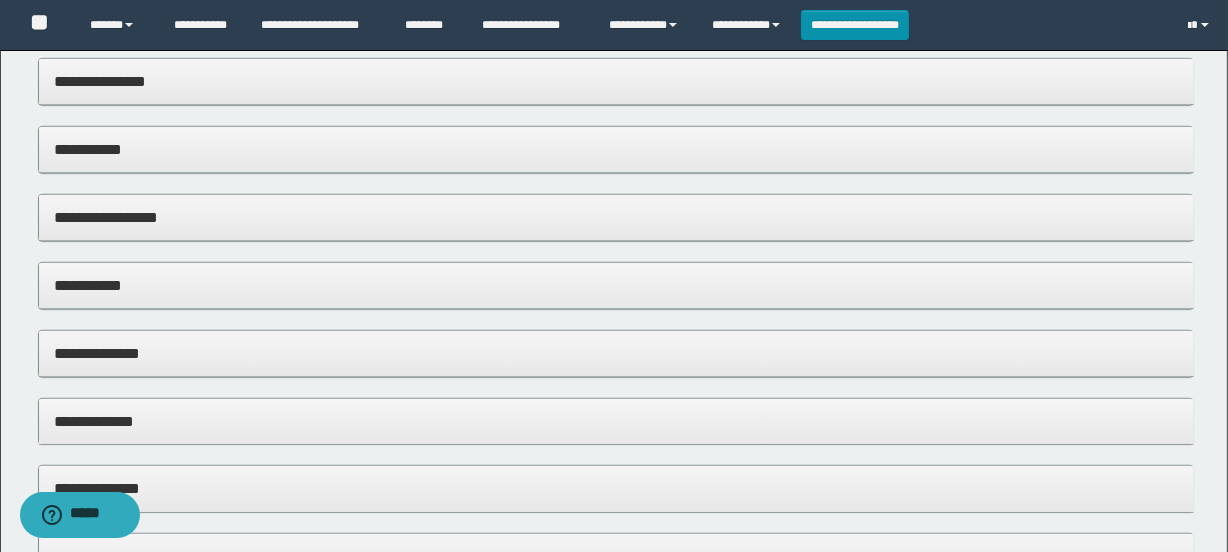 type on "**********" 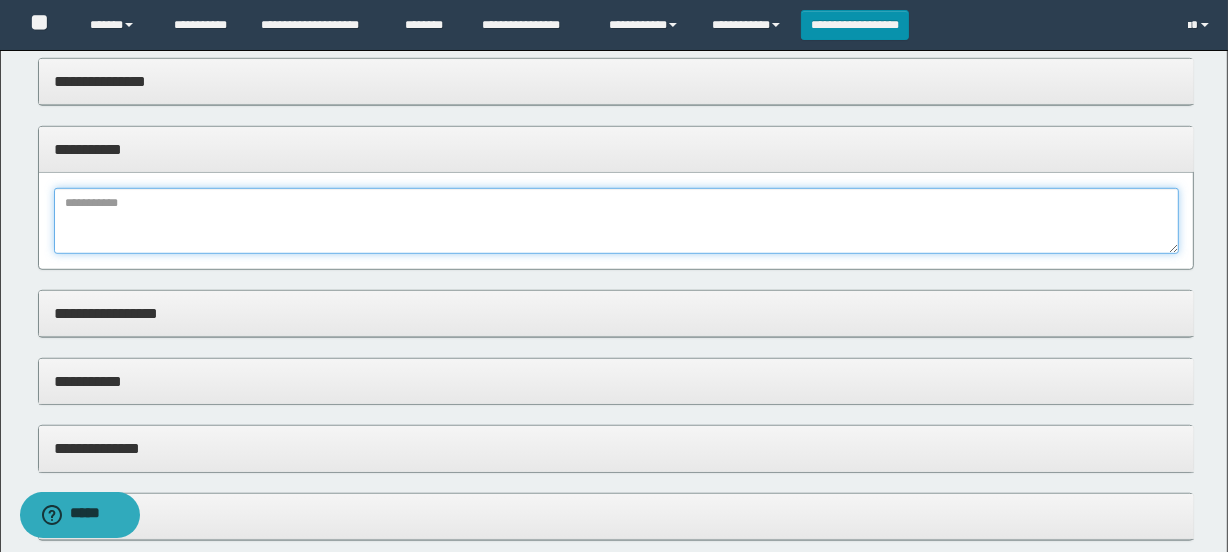 click at bounding box center [616, 221] 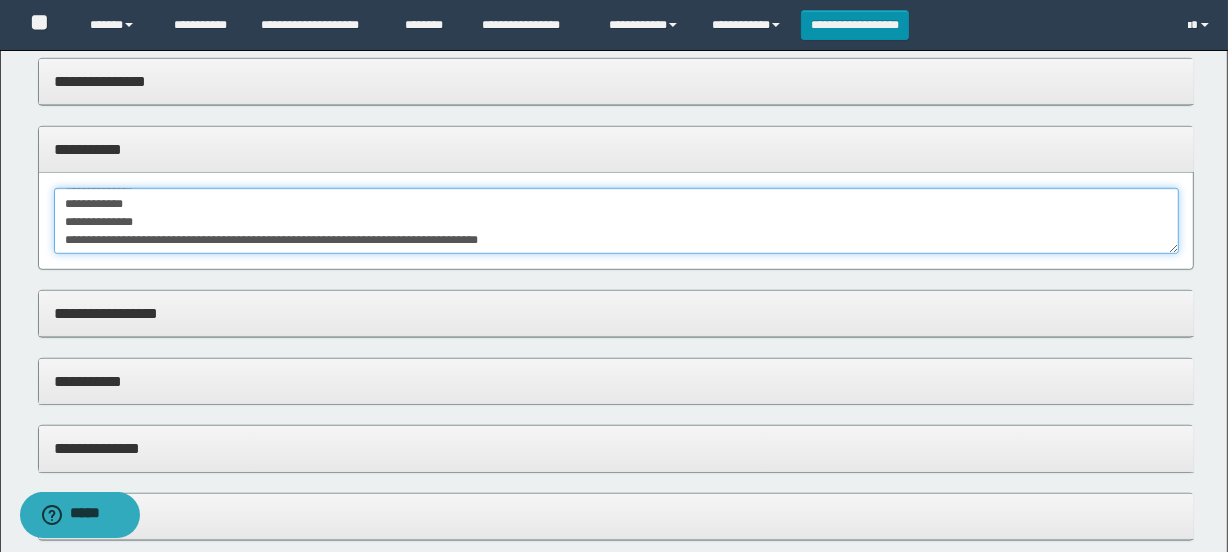 scroll, scrollTop: 18, scrollLeft: 0, axis: vertical 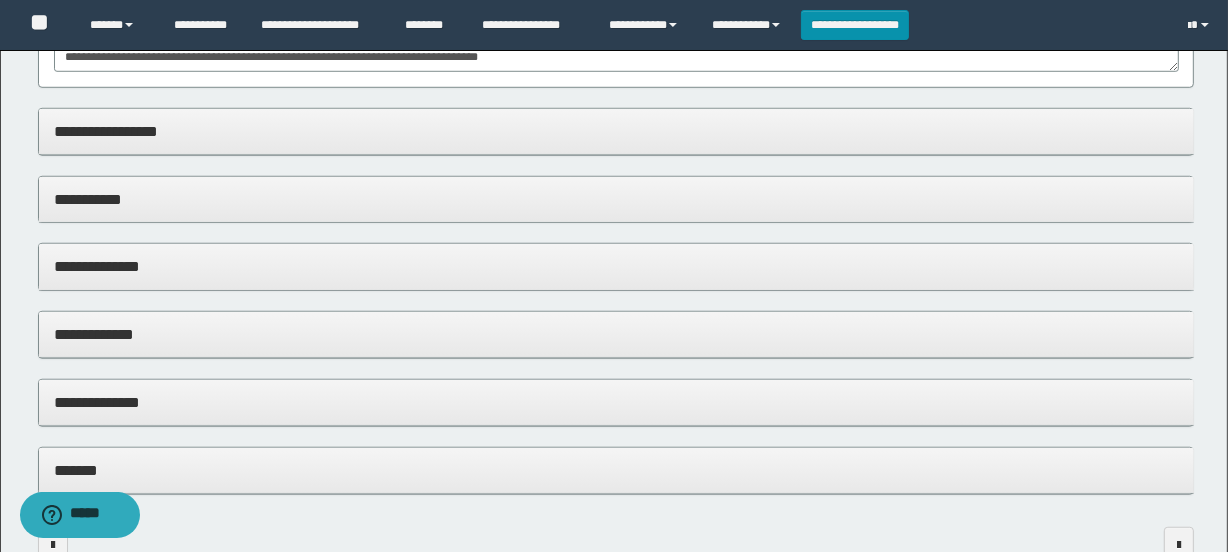 click on "**********" at bounding box center [616, 131] 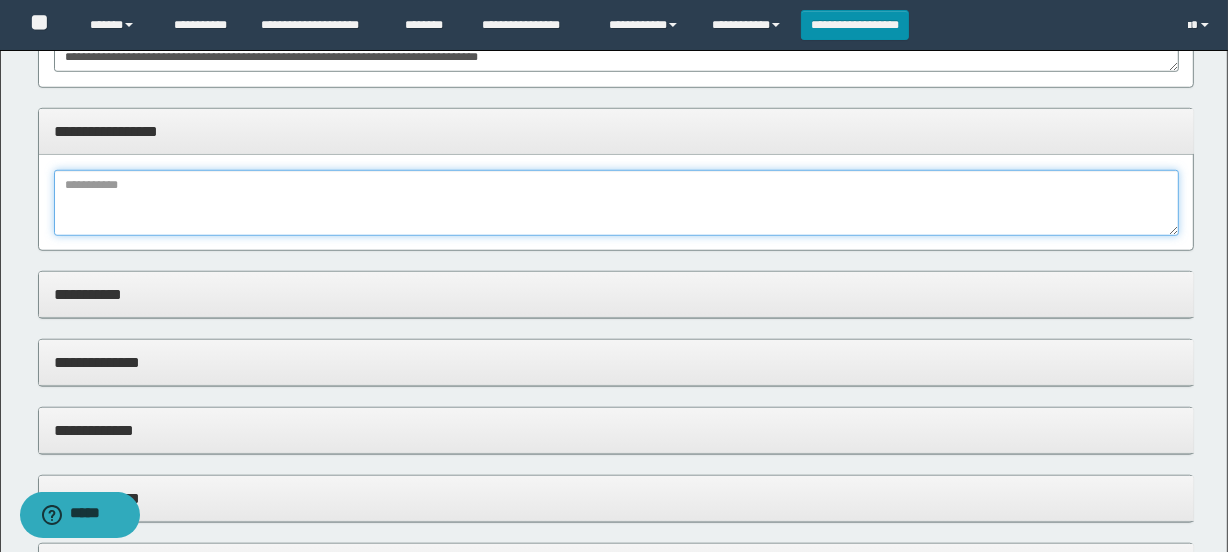 click at bounding box center [616, 203] 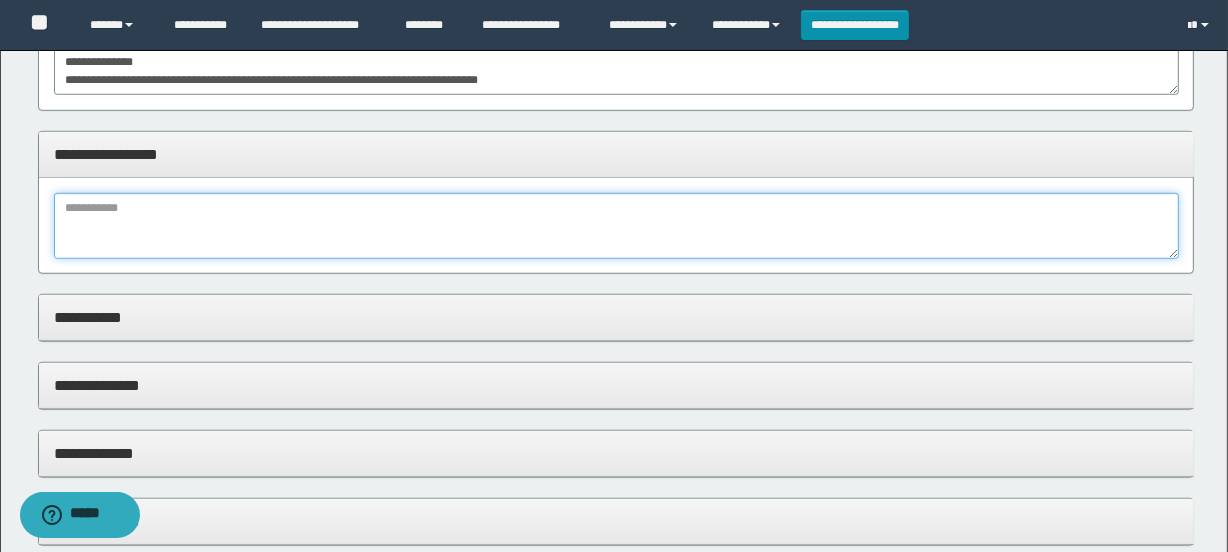 scroll, scrollTop: 1272, scrollLeft: 0, axis: vertical 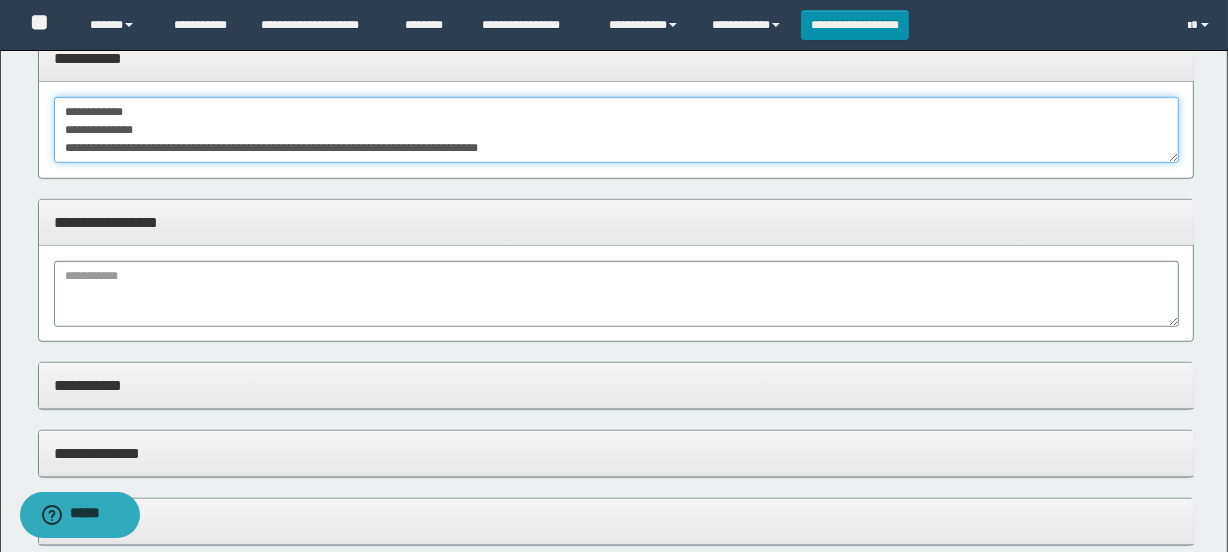 click on "**********" at bounding box center [616, 130] 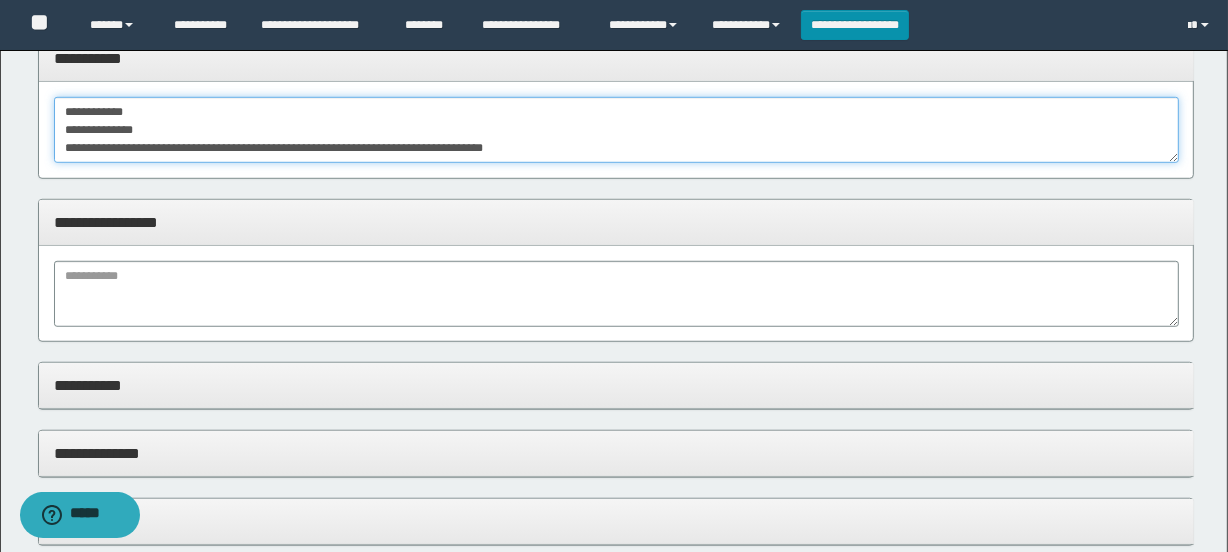 scroll, scrollTop: 30, scrollLeft: 0, axis: vertical 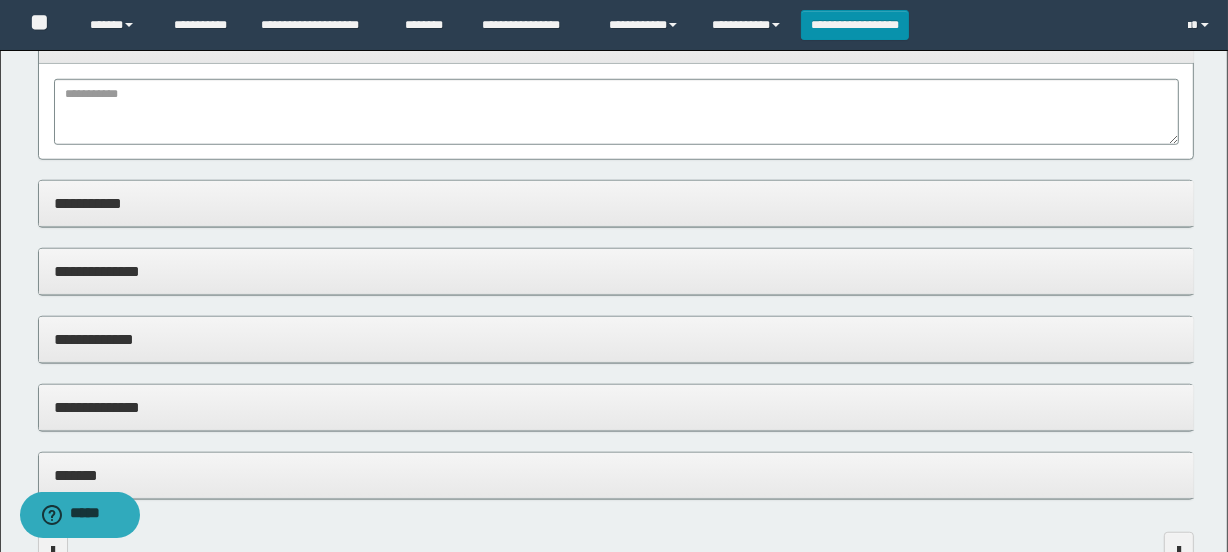type on "**********" 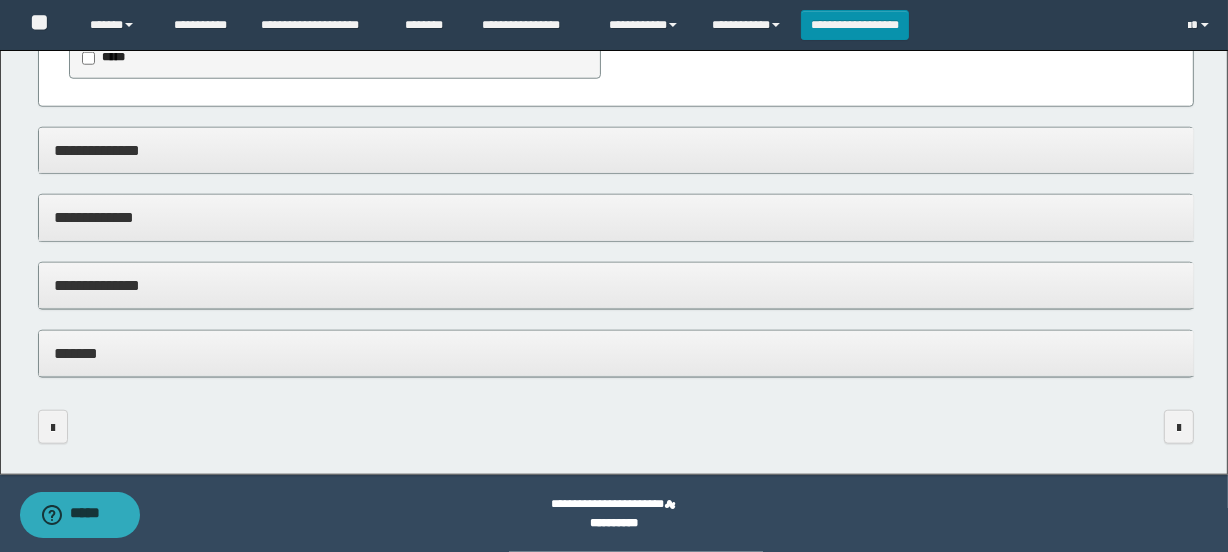 click on "**********" at bounding box center (616, 286) 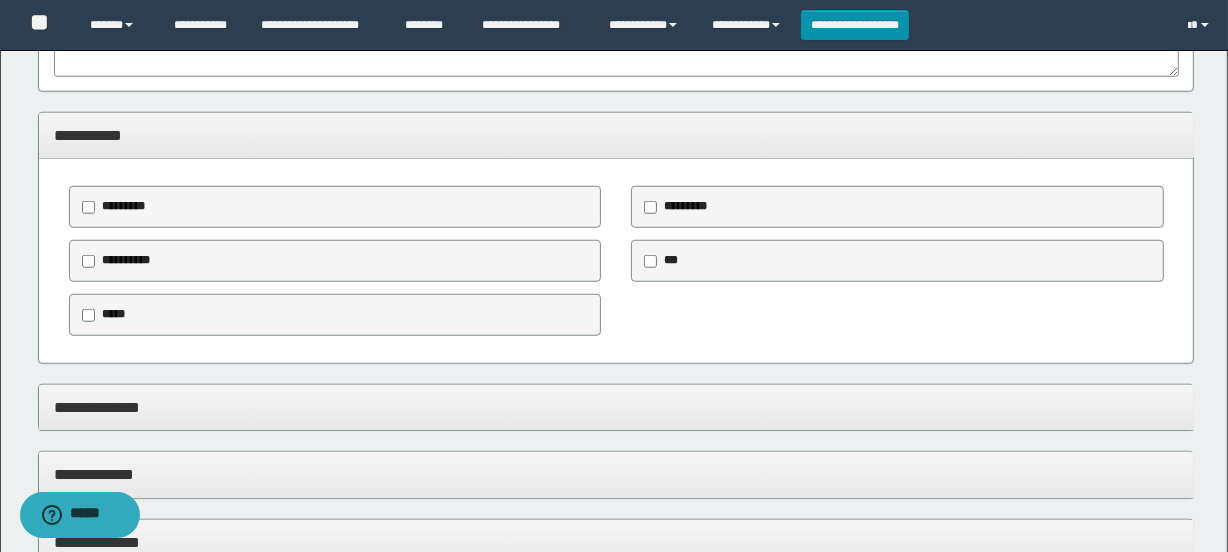 scroll, scrollTop: 1416, scrollLeft: 0, axis: vertical 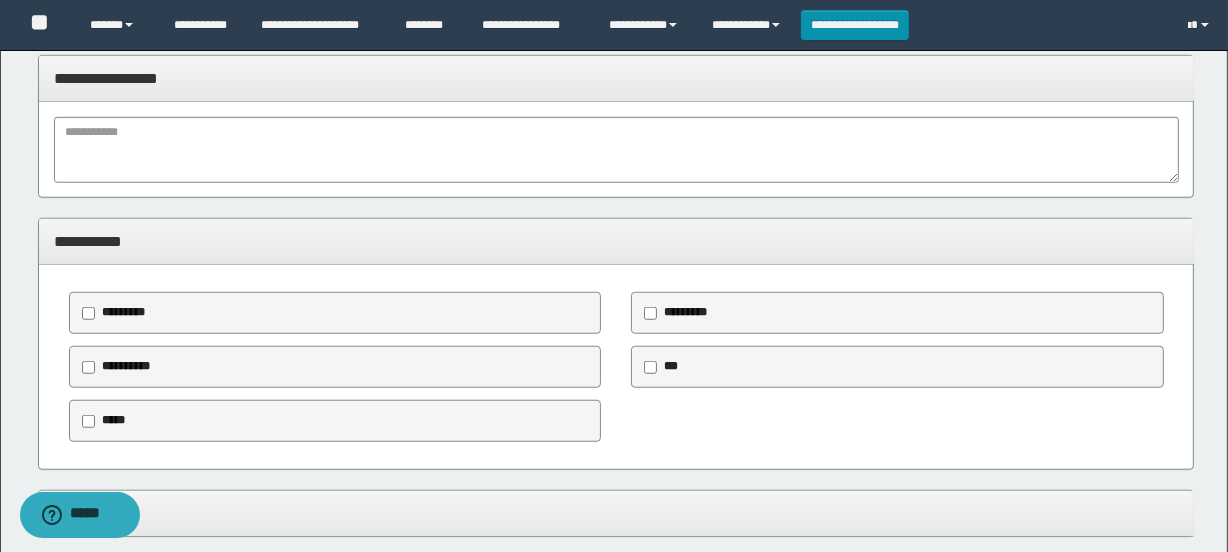 click on "*********" at bounding box center [685, 312] 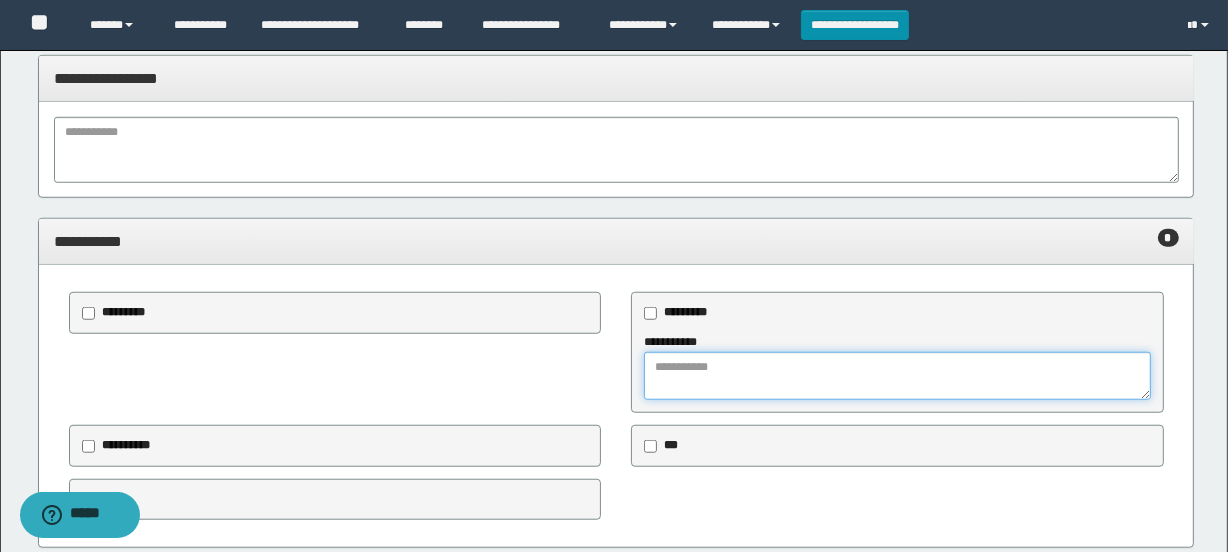 click at bounding box center [897, 376] 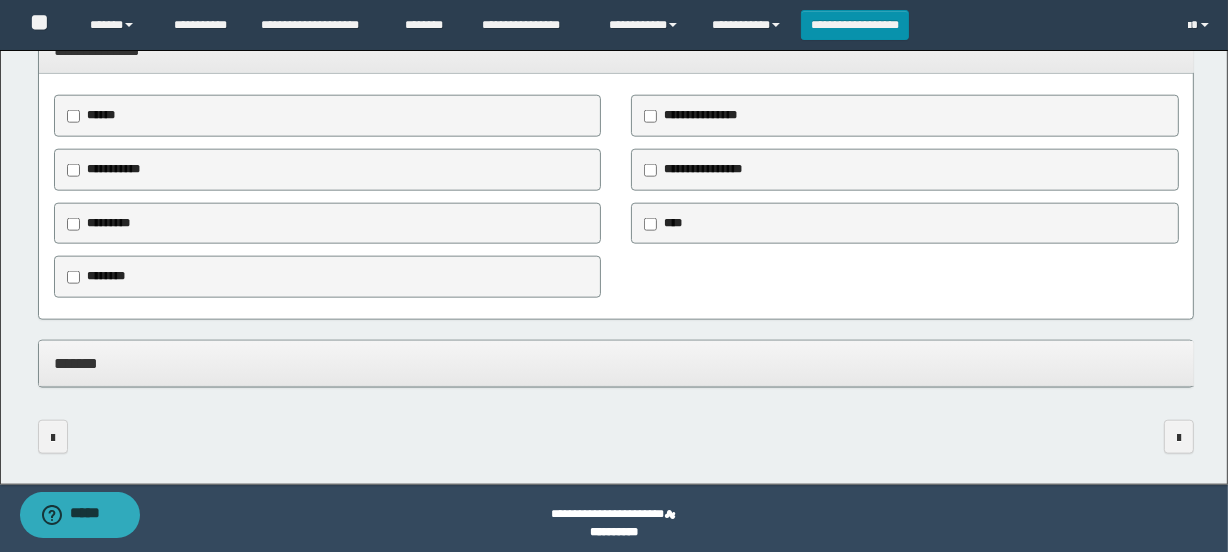 scroll, scrollTop: 2103, scrollLeft: 0, axis: vertical 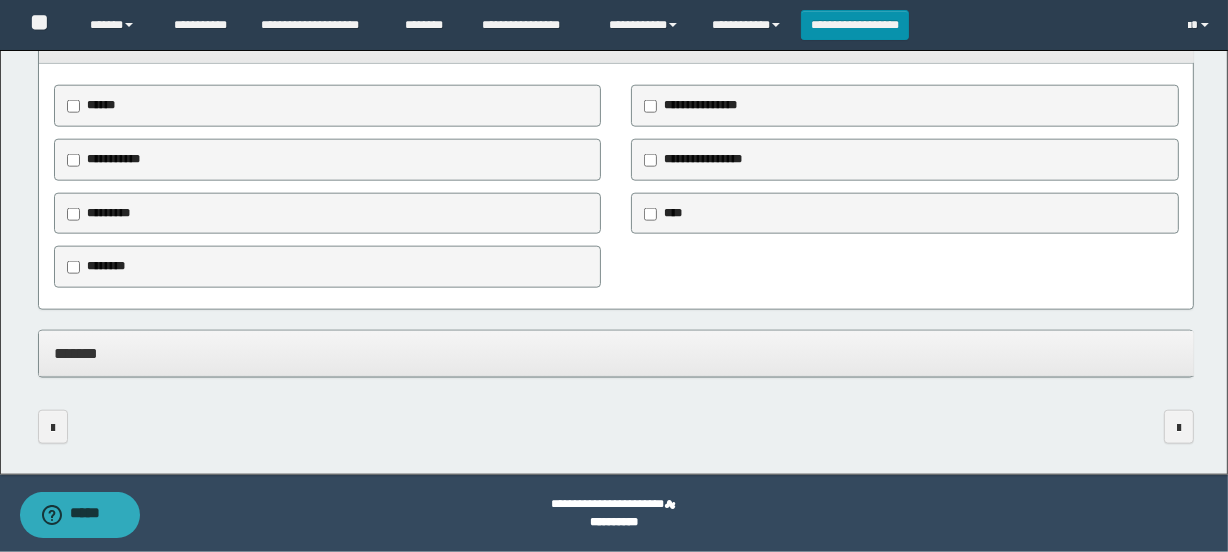 type on "**********" 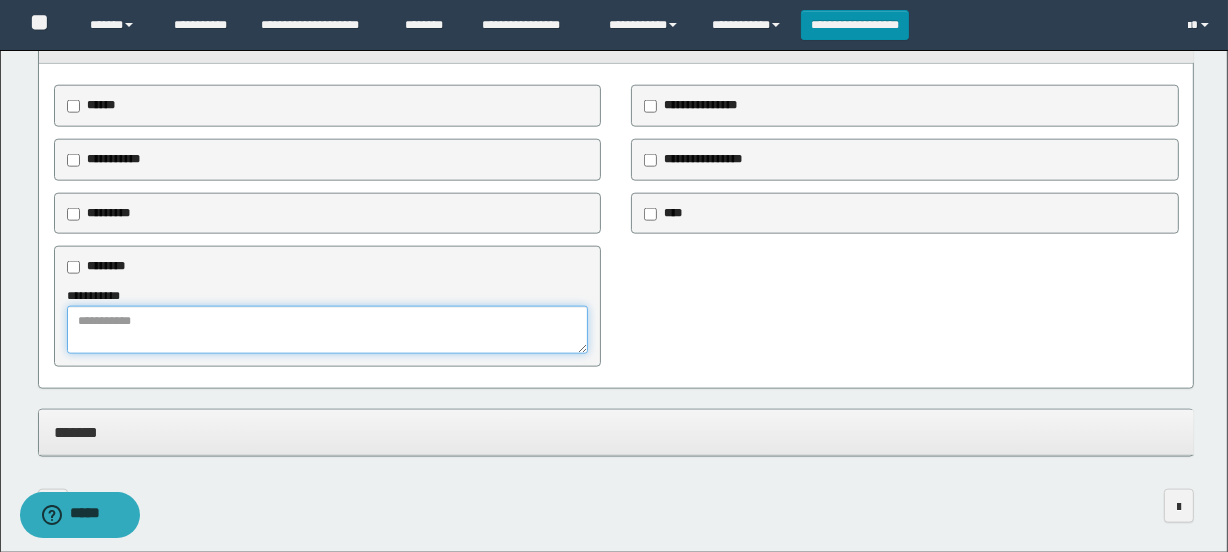 click at bounding box center (328, 330) 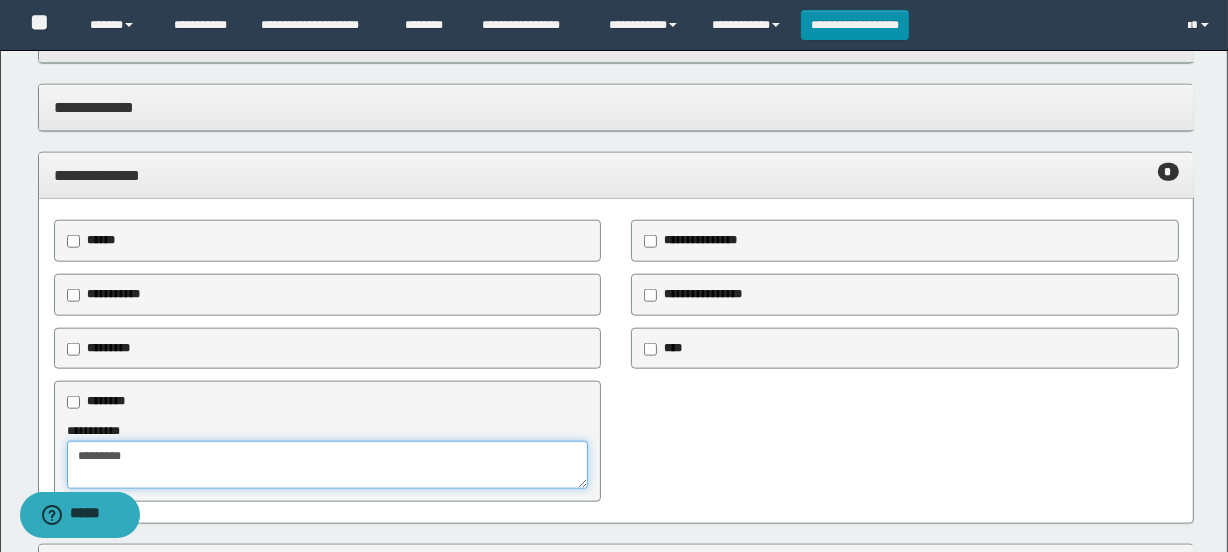 type on "********" 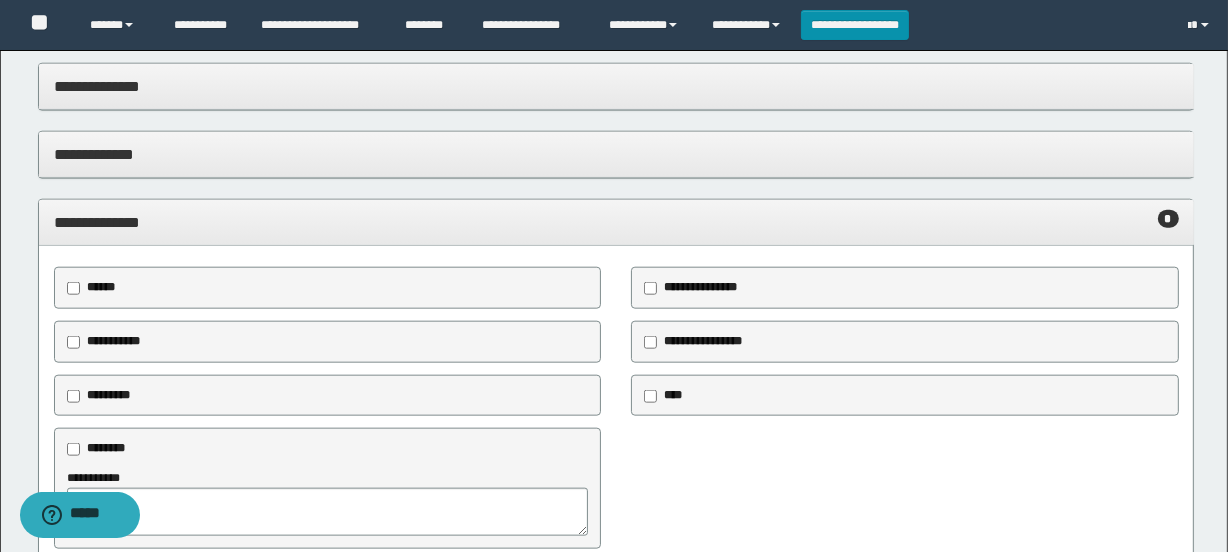 click on "**********" at bounding box center (113, 341) 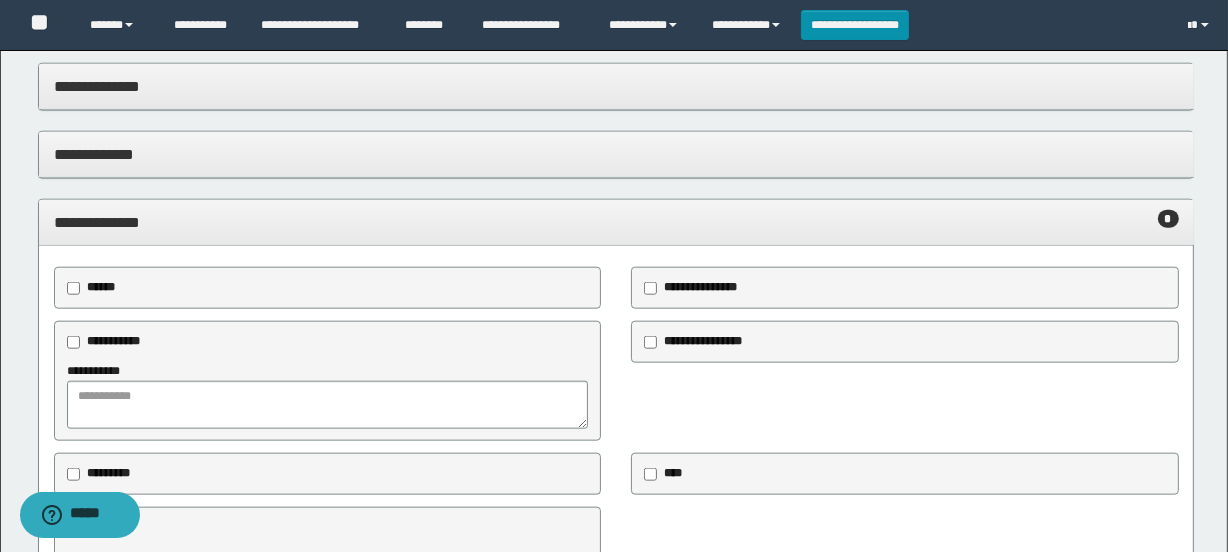 scroll, scrollTop: 2012, scrollLeft: 0, axis: vertical 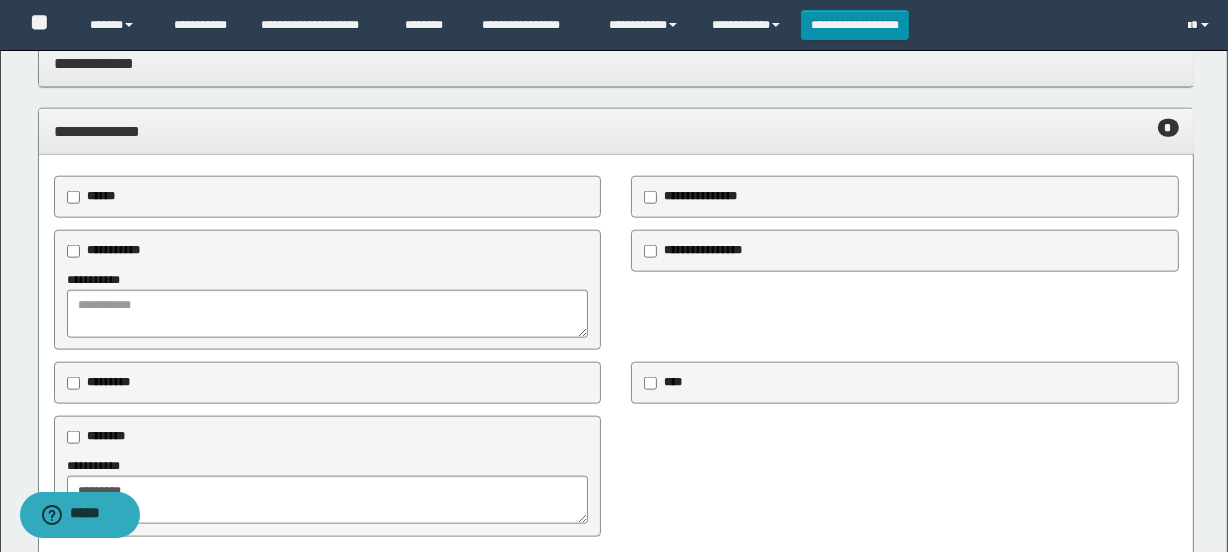click on "******" at bounding box center (101, 196) 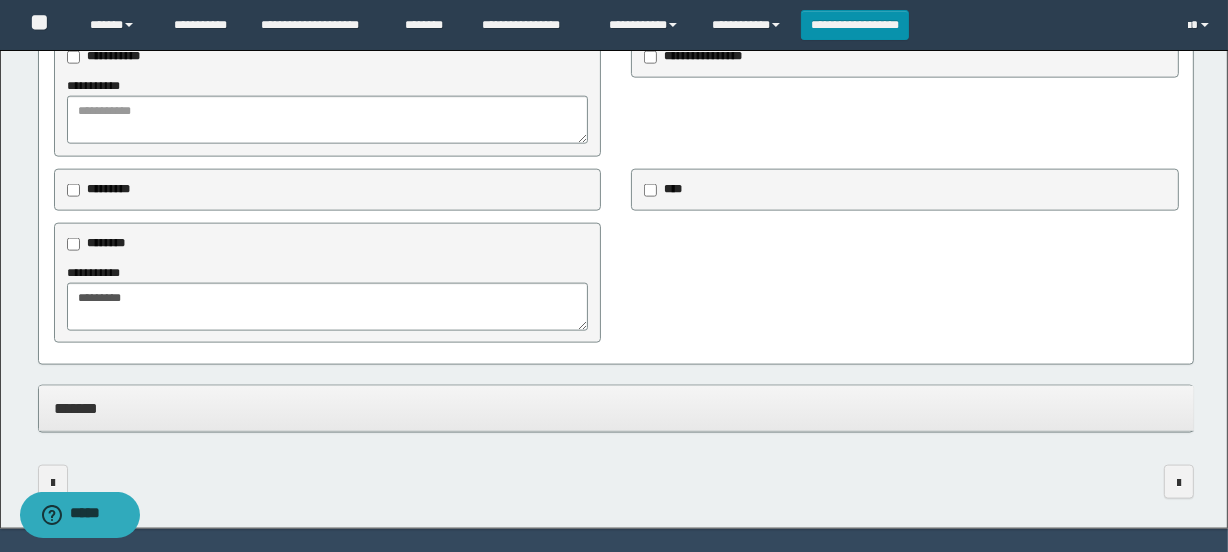 scroll, scrollTop: 2285, scrollLeft: 0, axis: vertical 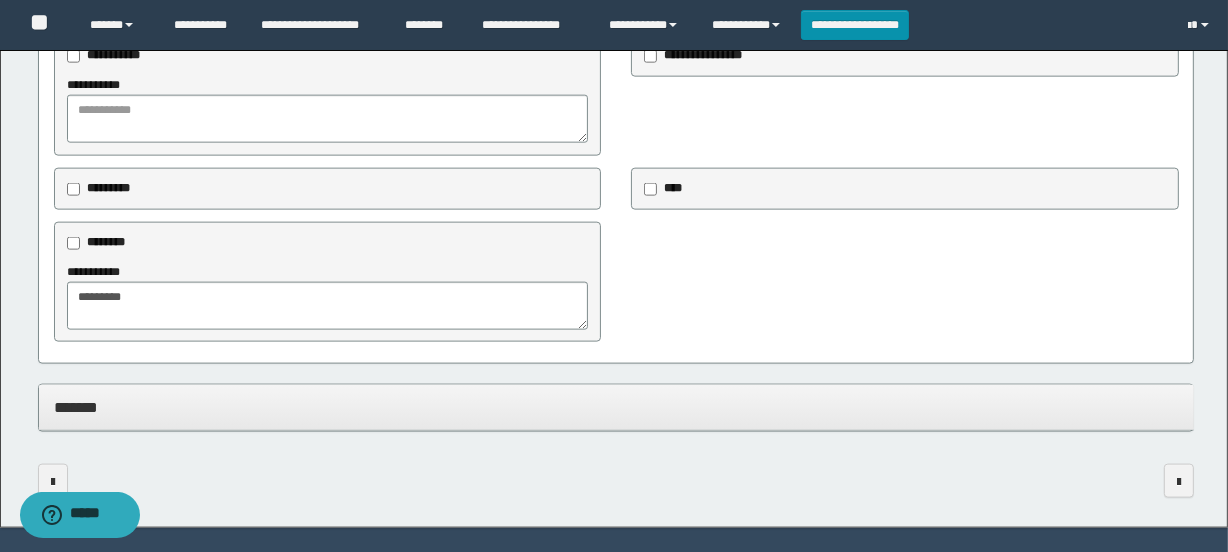 click on "**********" at bounding box center (616, 282) 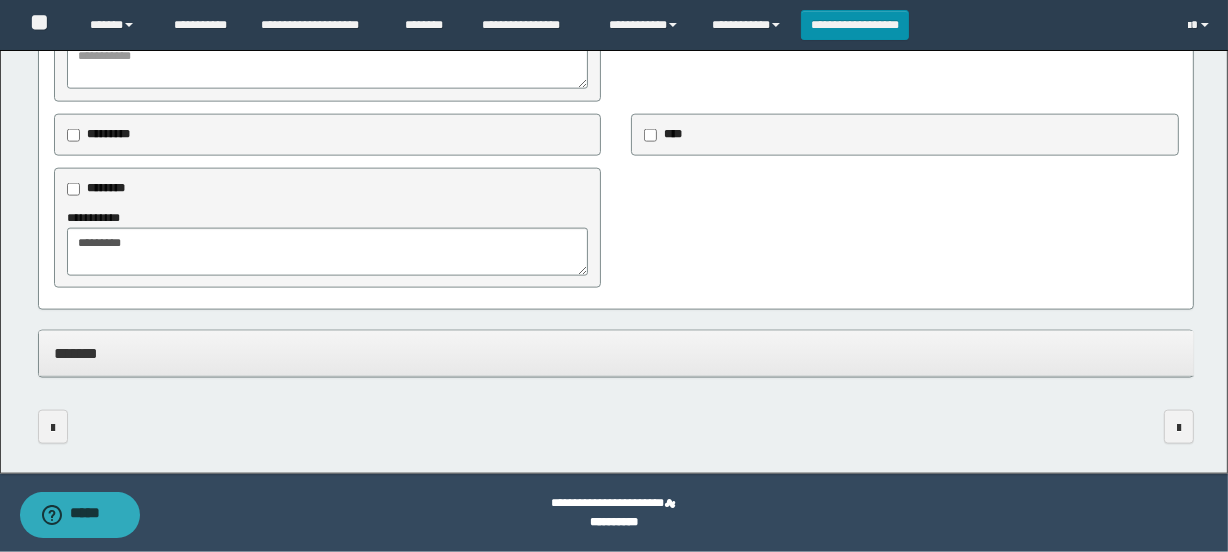 click on "*******" at bounding box center (616, 353) 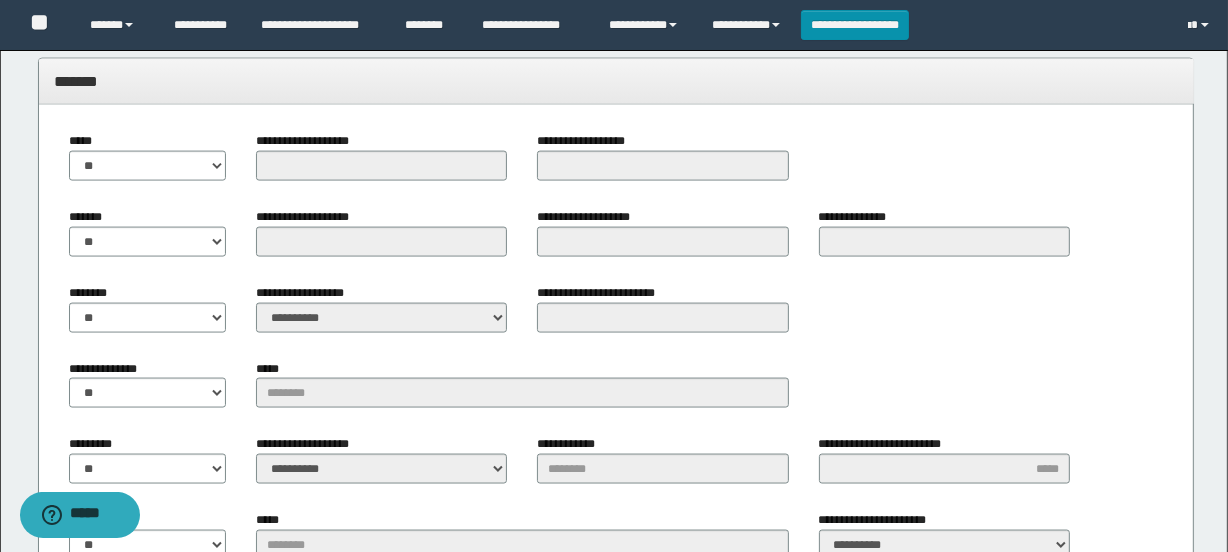 click on "*****
**
**" at bounding box center (147, 164) 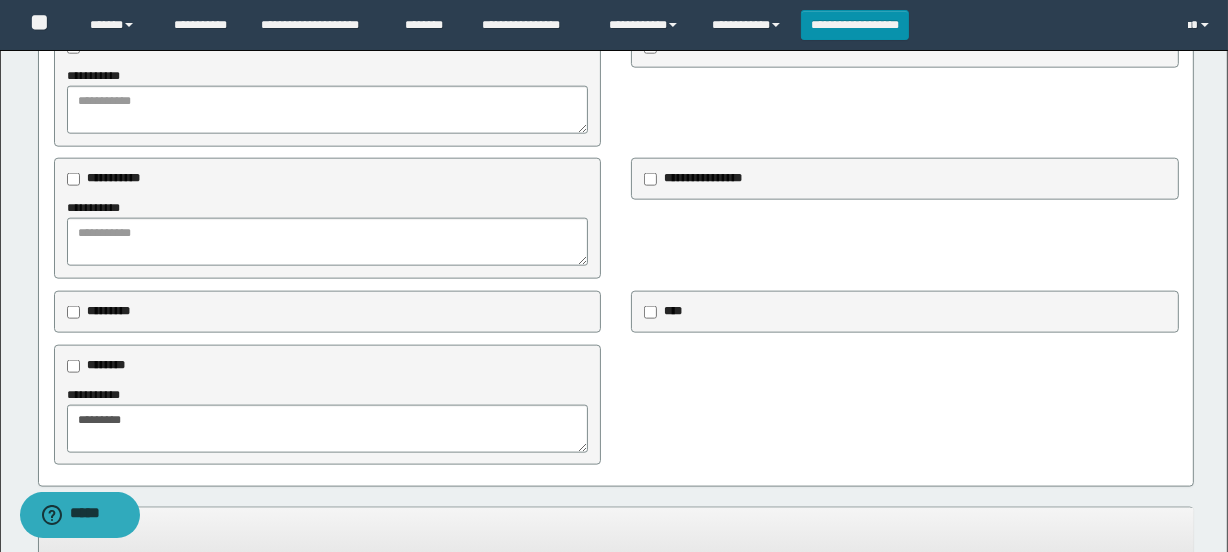 scroll, scrollTop: 2157, scrollLeft: 0, axis: vertical 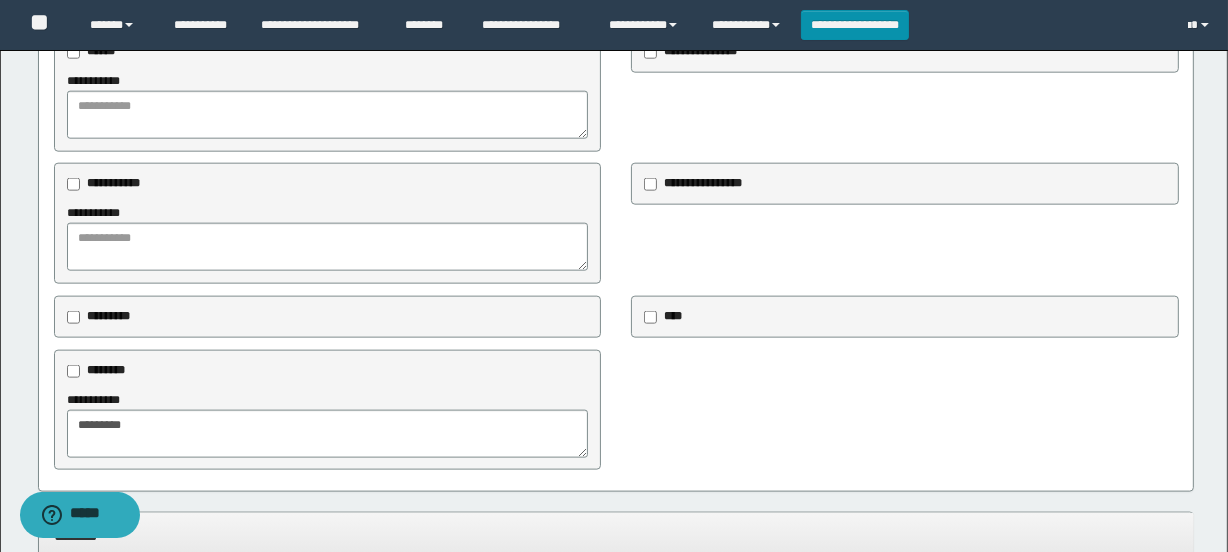 click on "****" at bounding box center (666, 317) 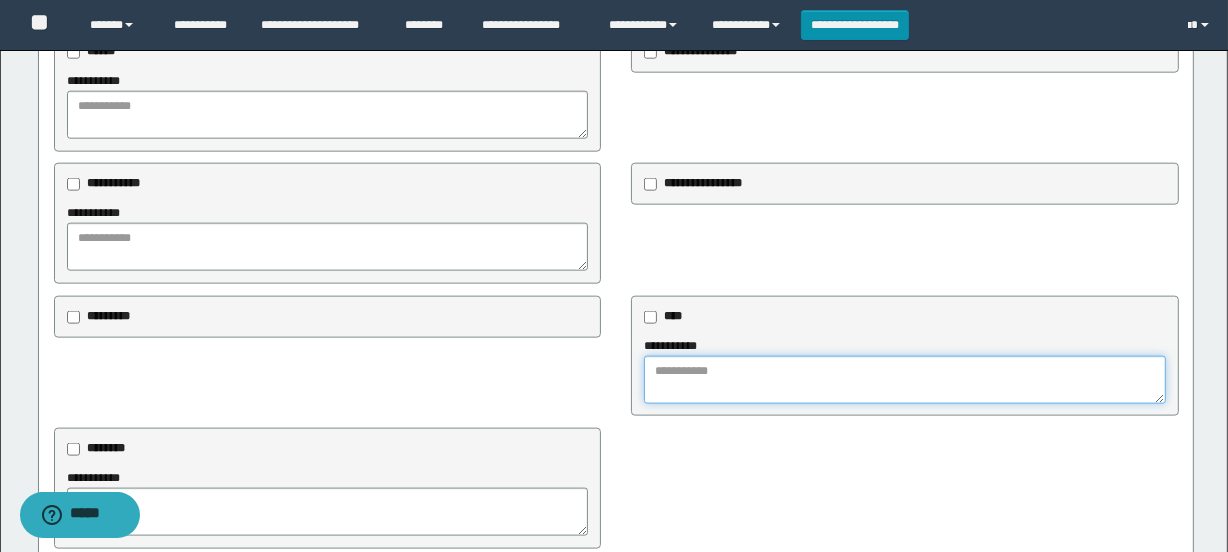 click at bounding box center (905, 380) 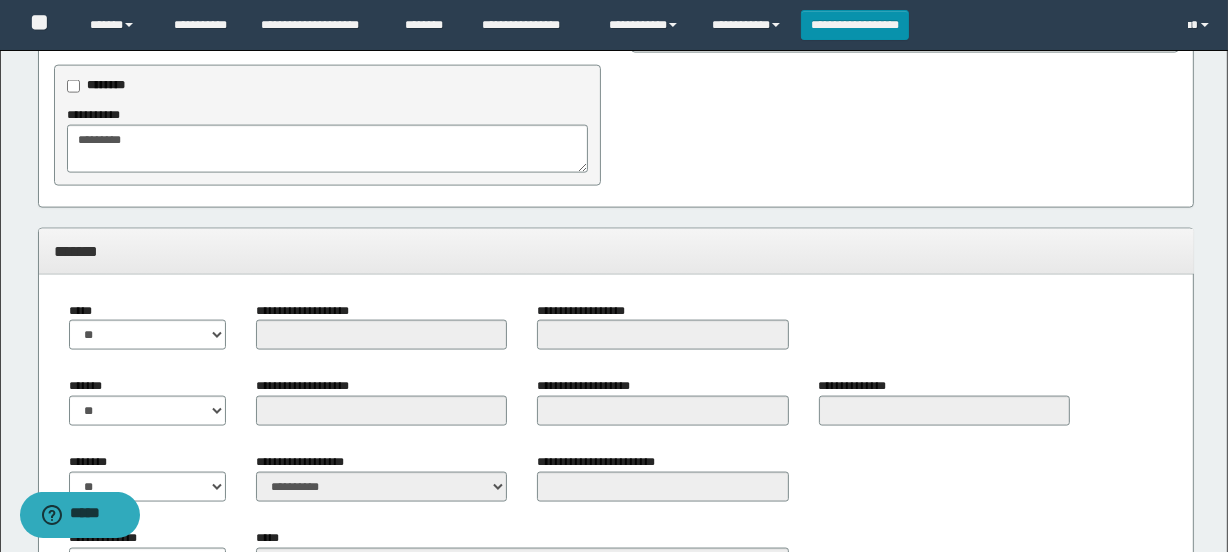 type on "**********" 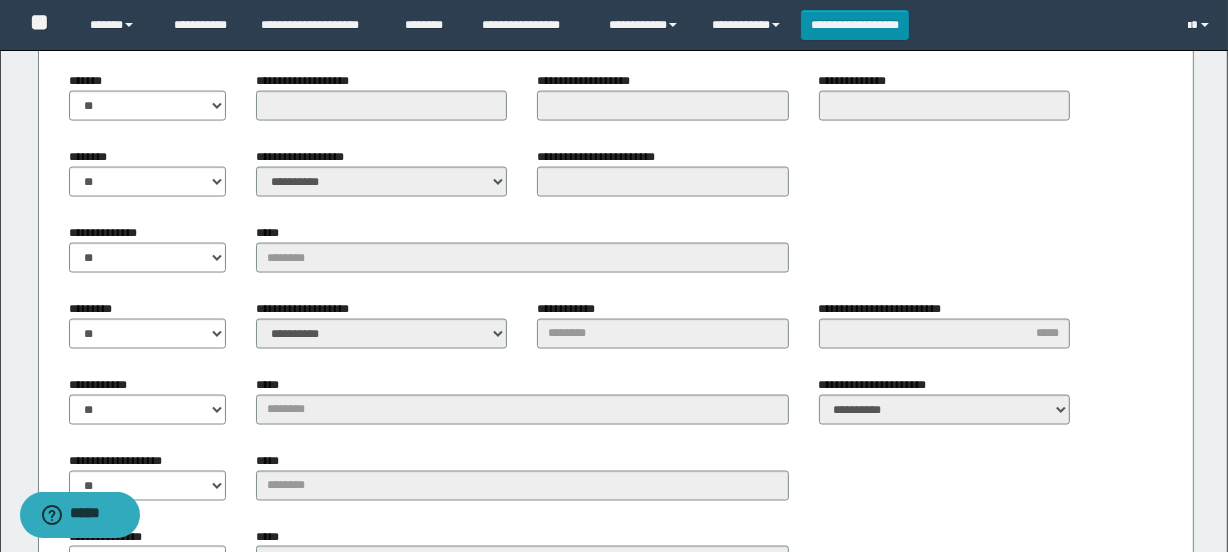 scroll, scrollTop: 2793, scrollLeft: 0, axis: vertical 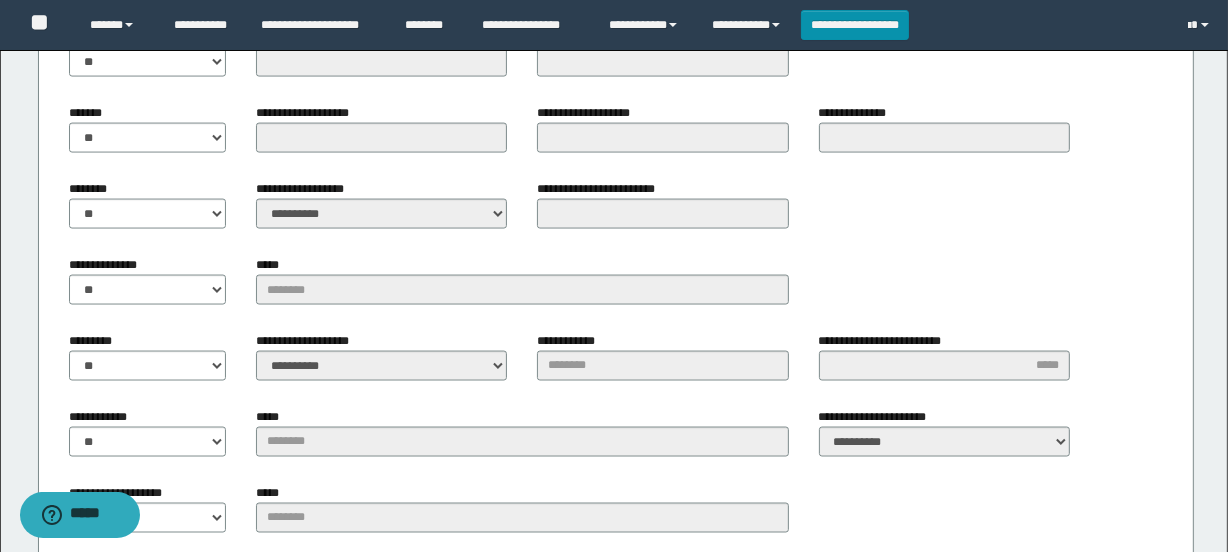 drag, startPoint x: 216, startPoint y: 157, endPoint x: 219, endPoint y: 174, distance: 17.262676 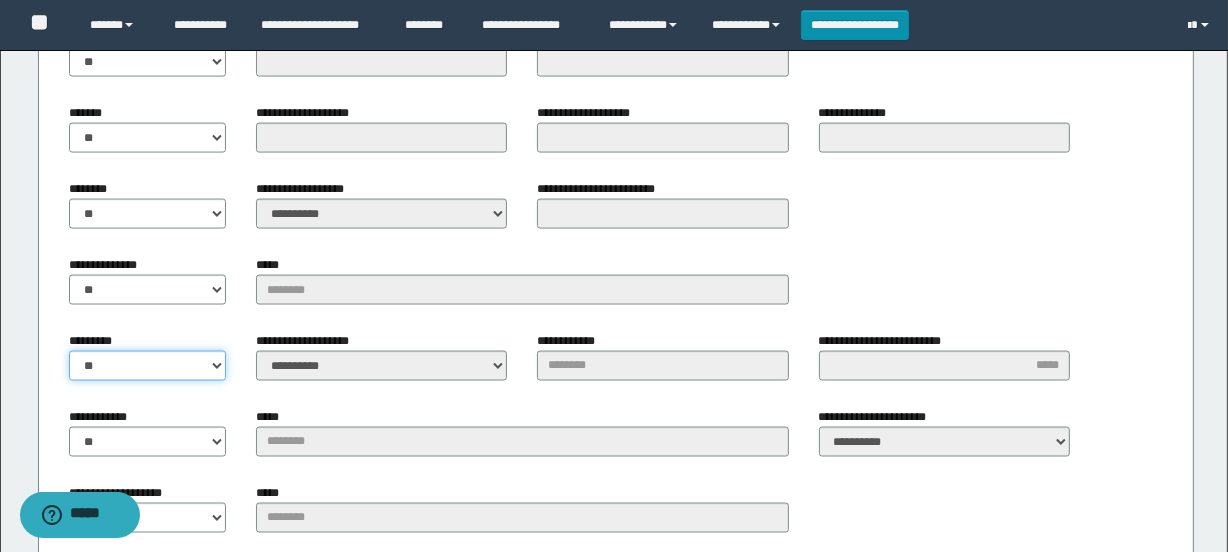 click on "**
**" at bounding box center [147, 366] 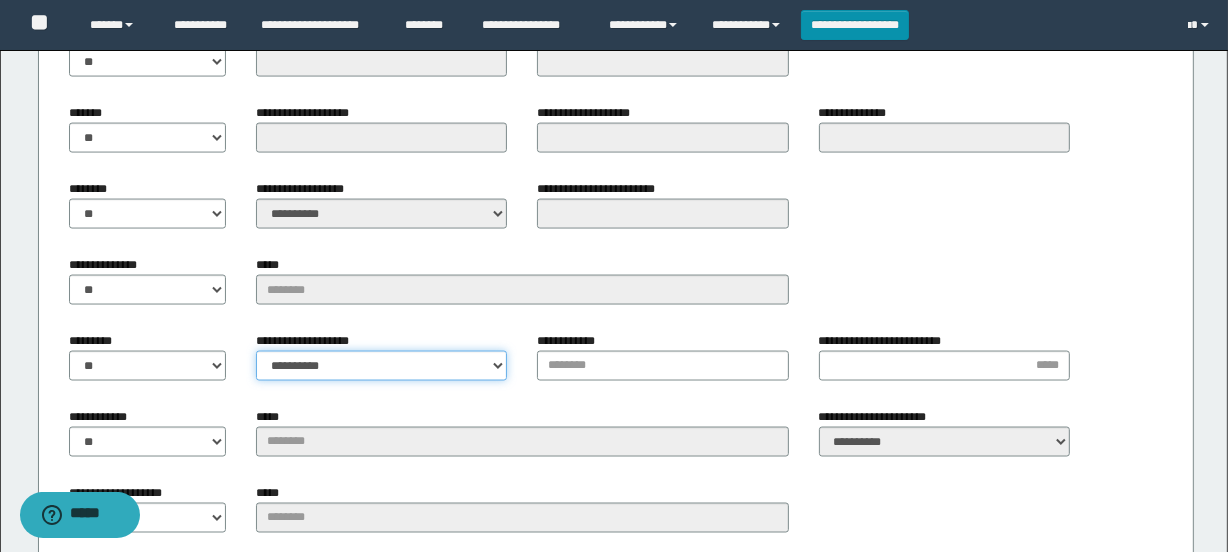 click on "**********" at bounding box center (381, 366) 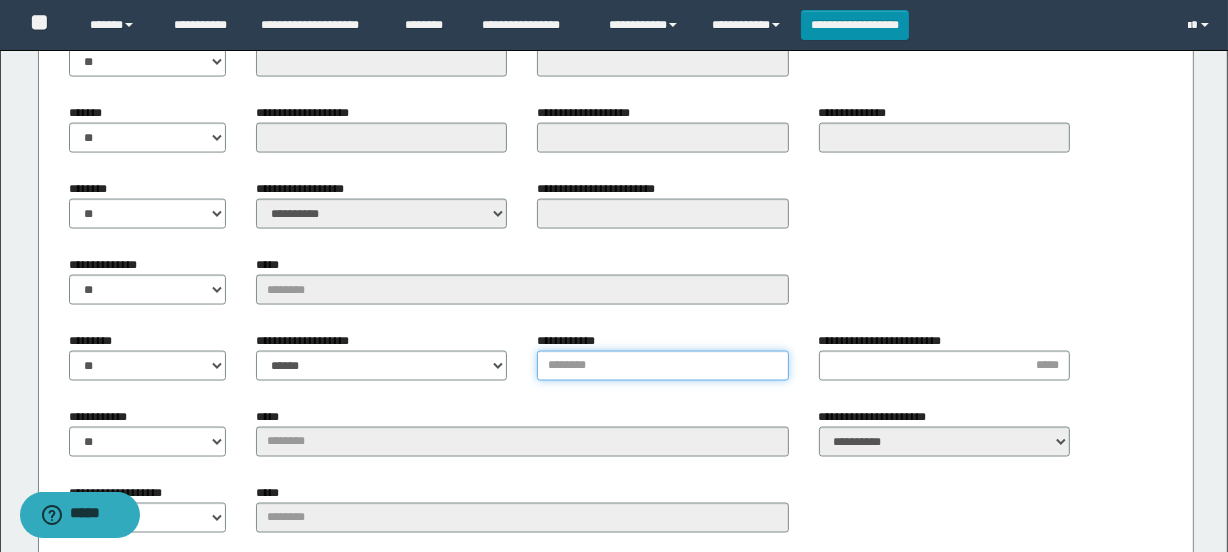 click on "**********" at bounding box center [662, 366] 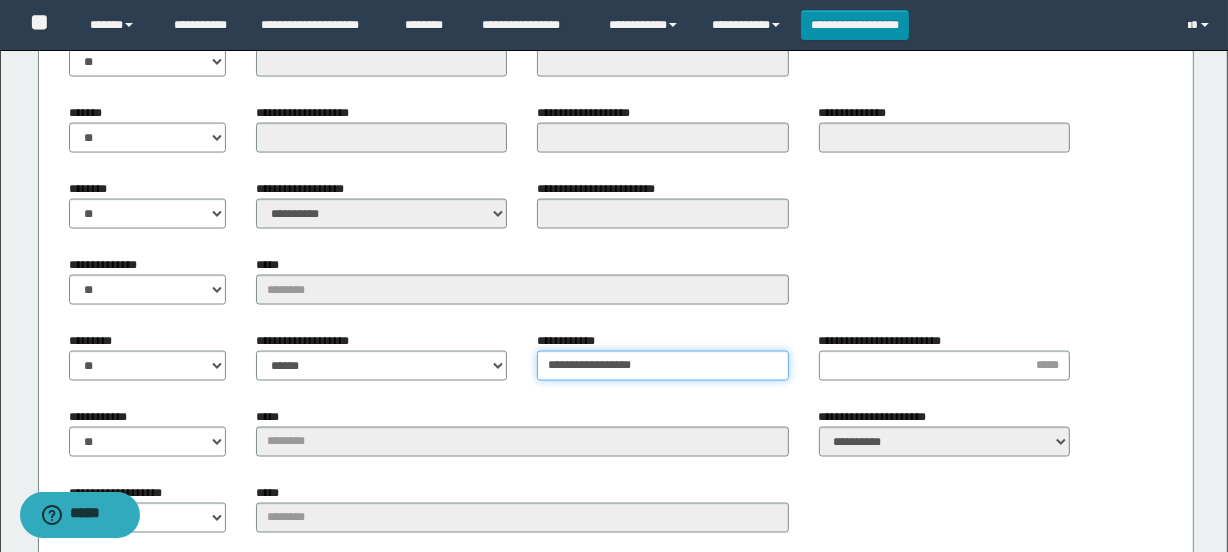 type on "**********" 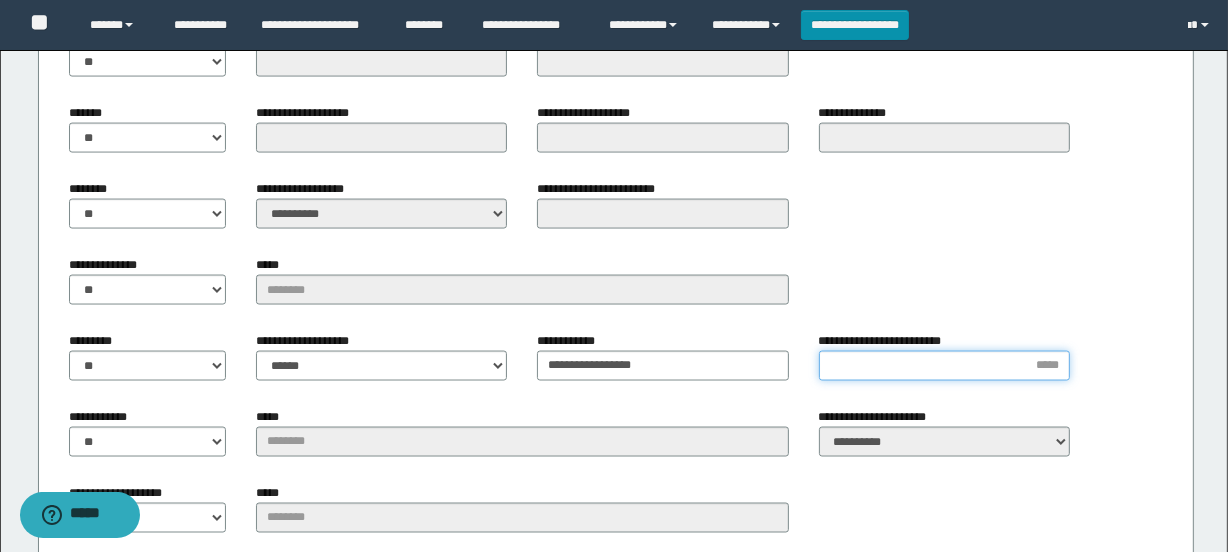 type on "*" 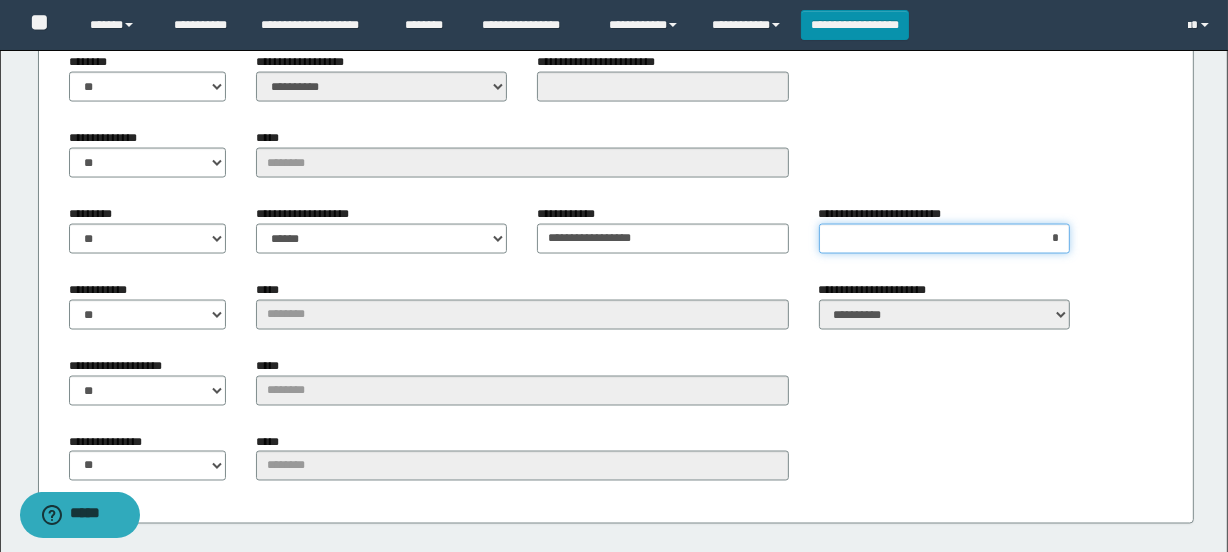 scroll, scrollTop: 3066, scrollLeft: 0, axis: vertical 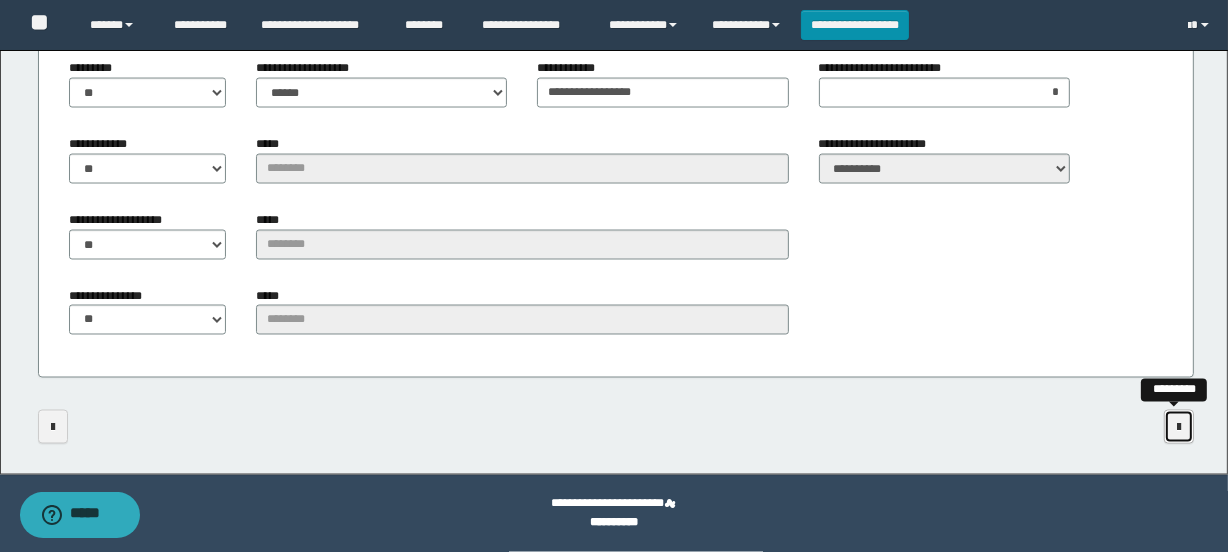 click at bounding box center (1179, 427) 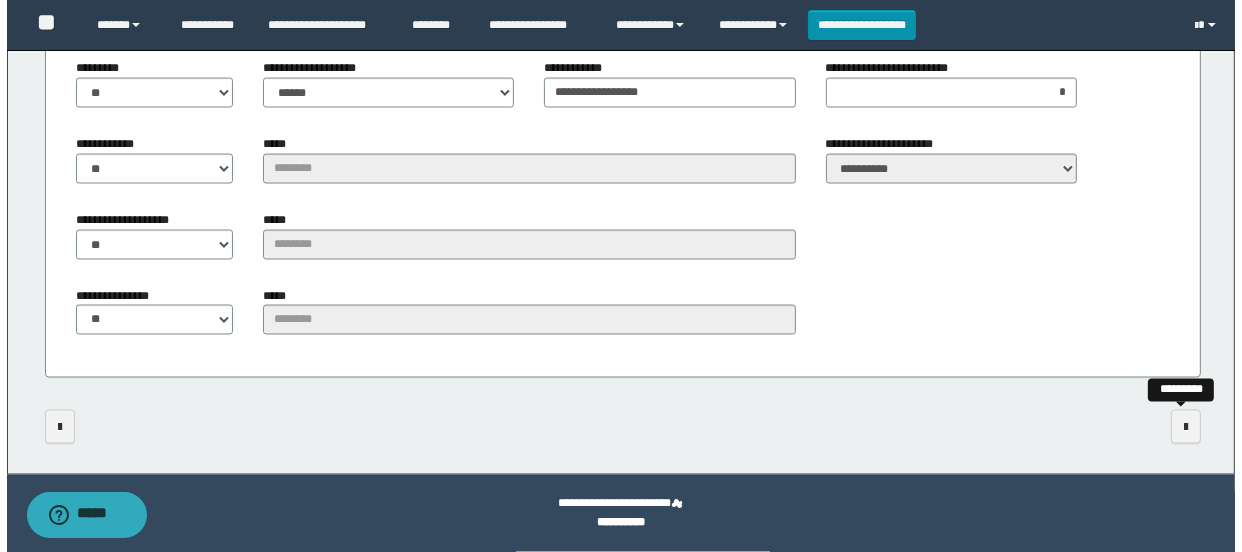 scroll, scrollTop: 0, scrollLeft: 0, axis: both 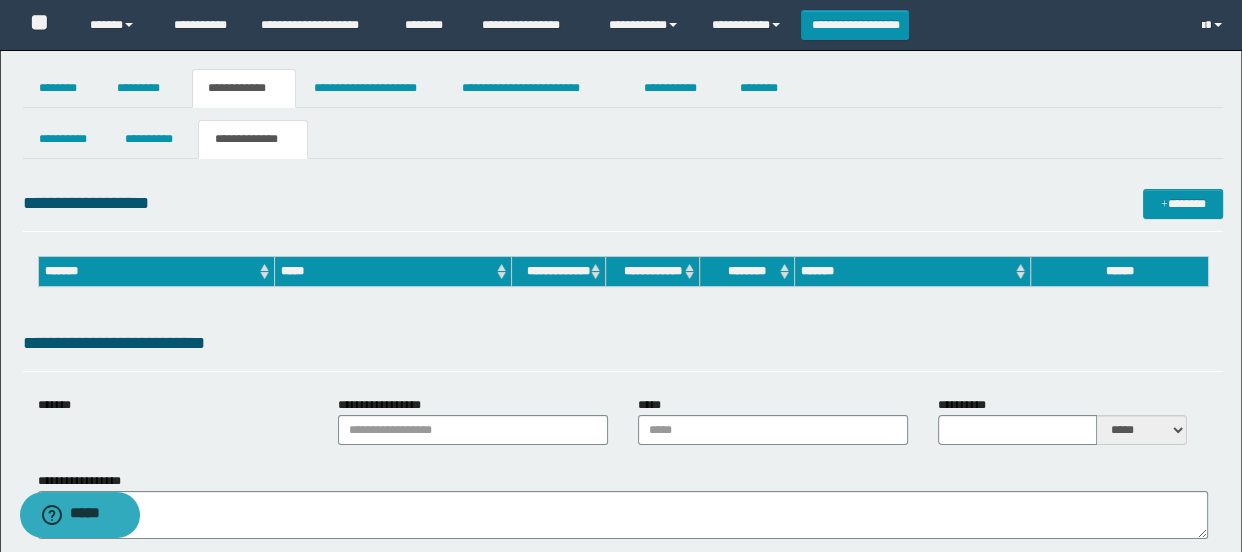 type on "**********" 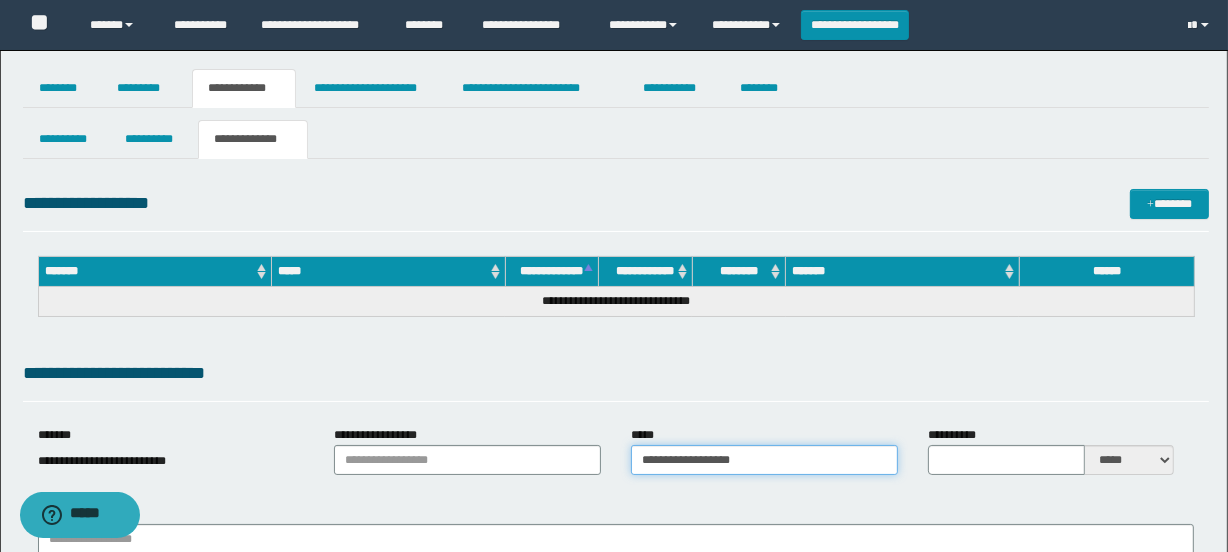 drag, startPoint x: 734, startPoint y: 459, endPoint x: 621, endPoint y: 459, distance: 113 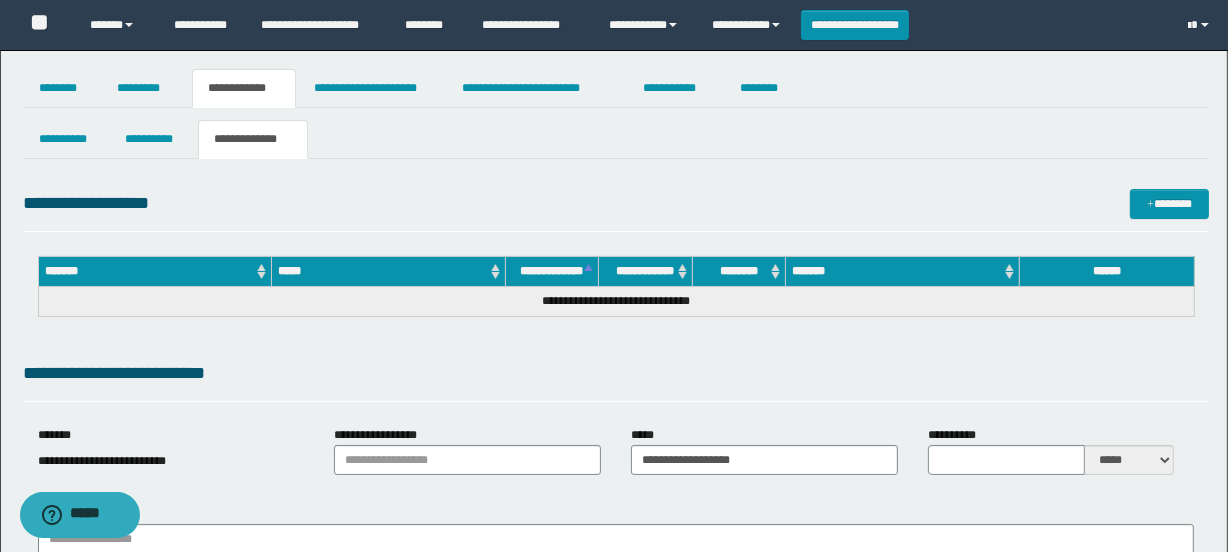 click on "**********" at bounding box center [616, 373] 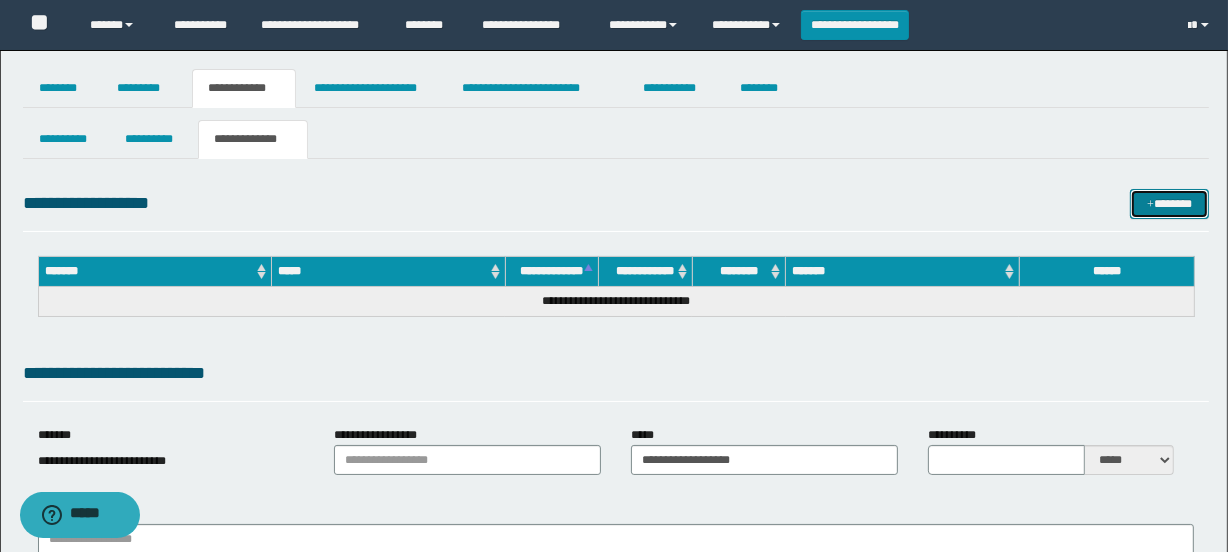 click on "*******" at bounding box center [1170, 204] 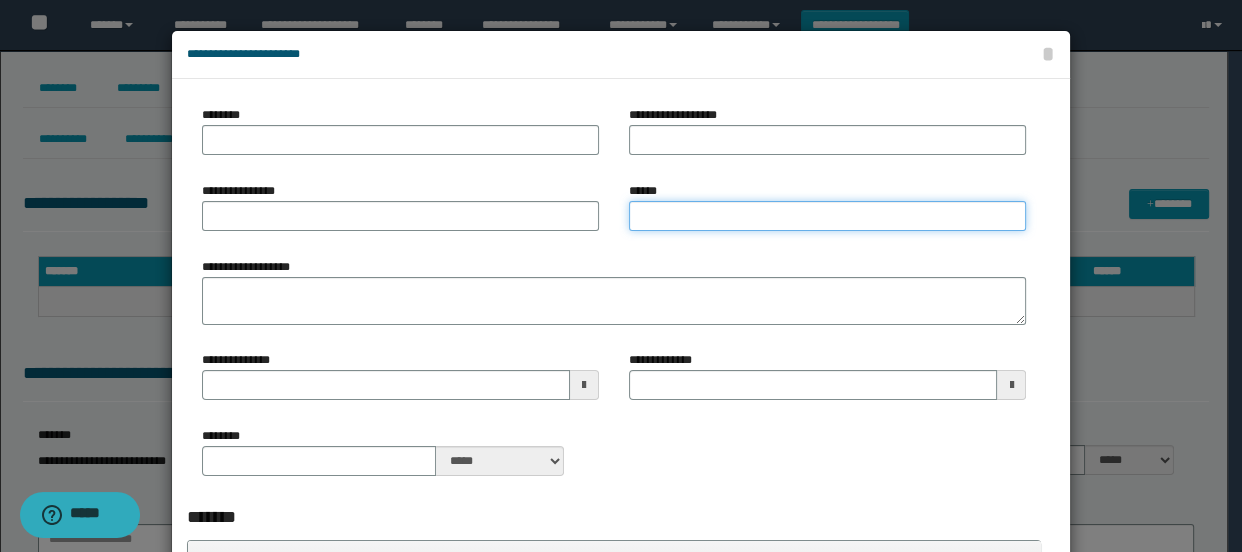 click on "******" at bounding box center (827, 216) 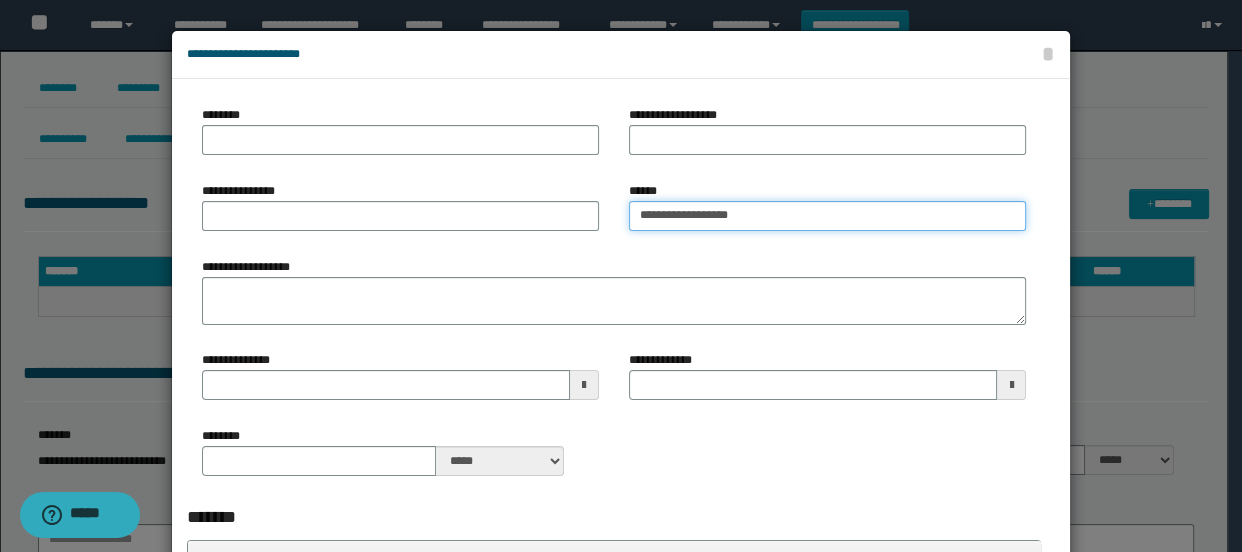 type on "**********" 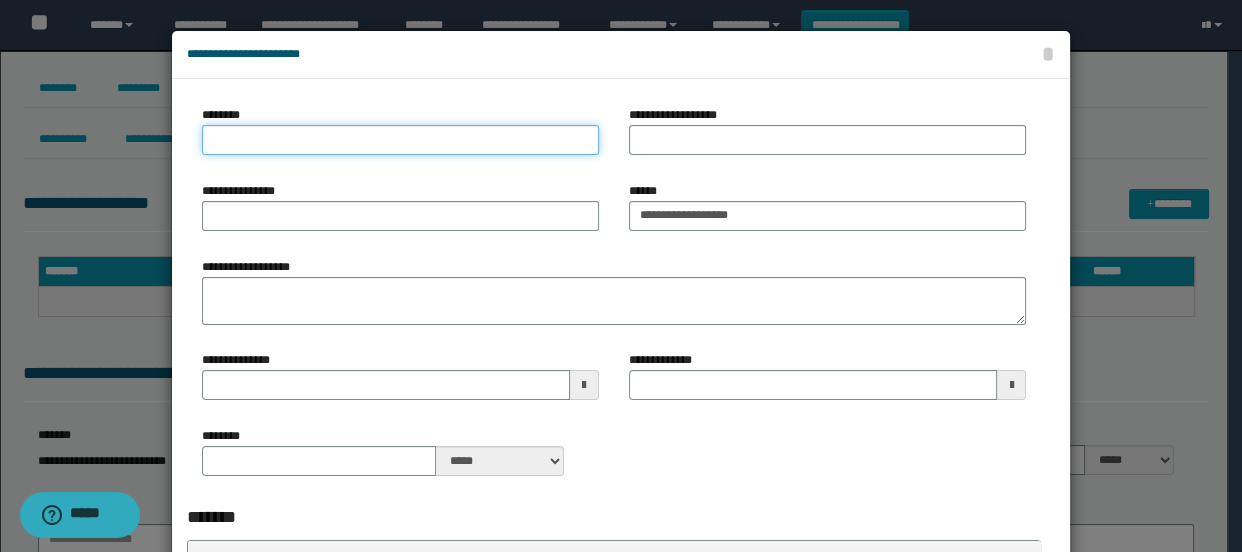 click on "********" at bounding box center [400, 140] 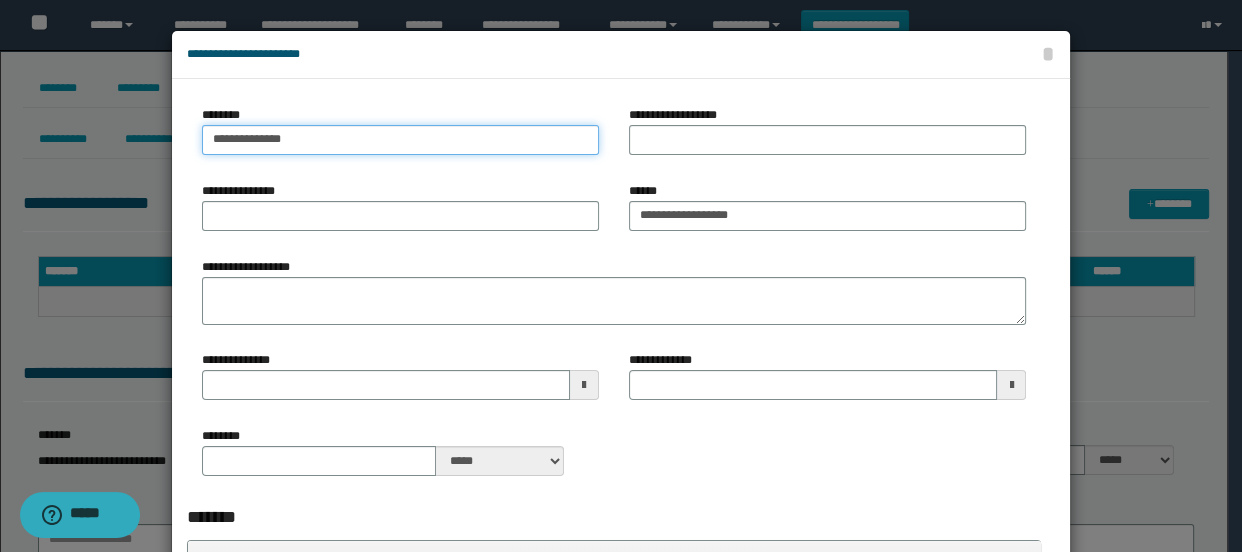 type on "**********" 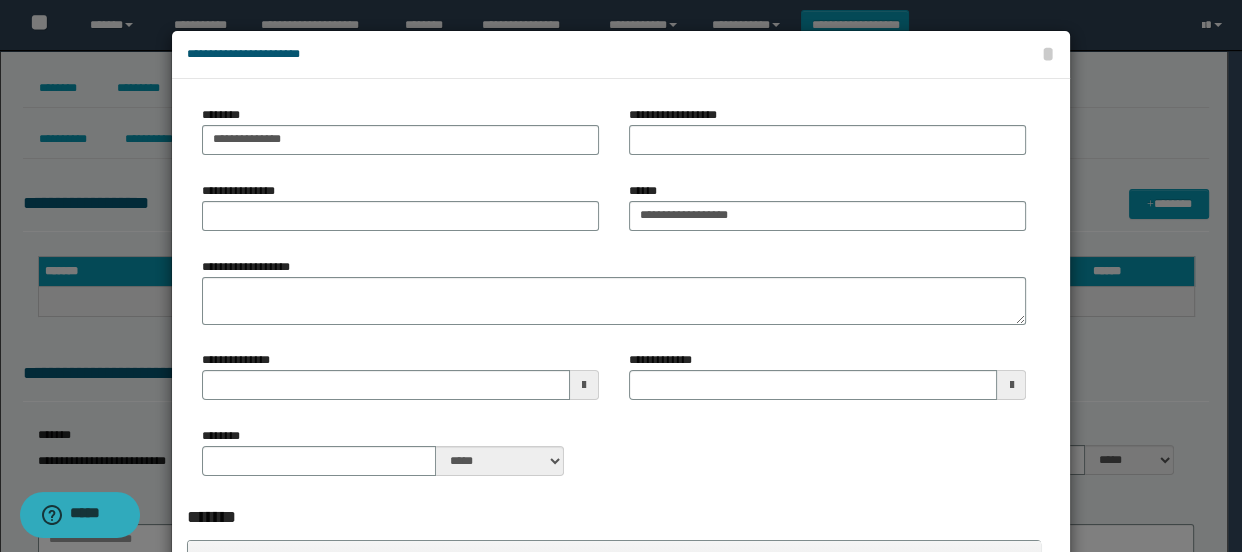 click on "**********" at bounding box center (400, 138) 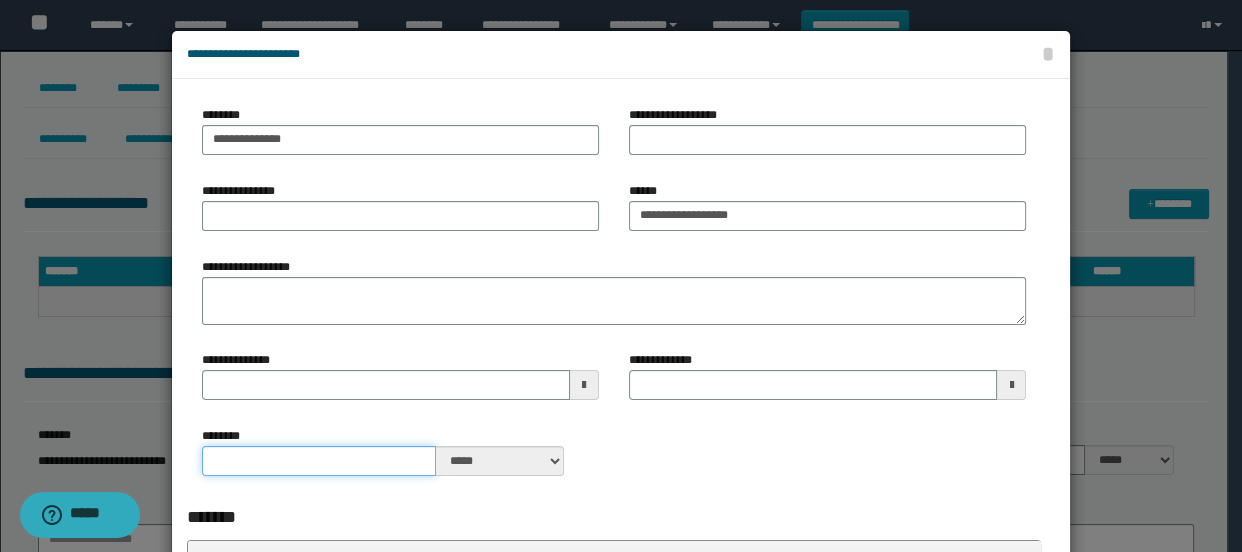 click on "********" at bounding box center [319, 461] 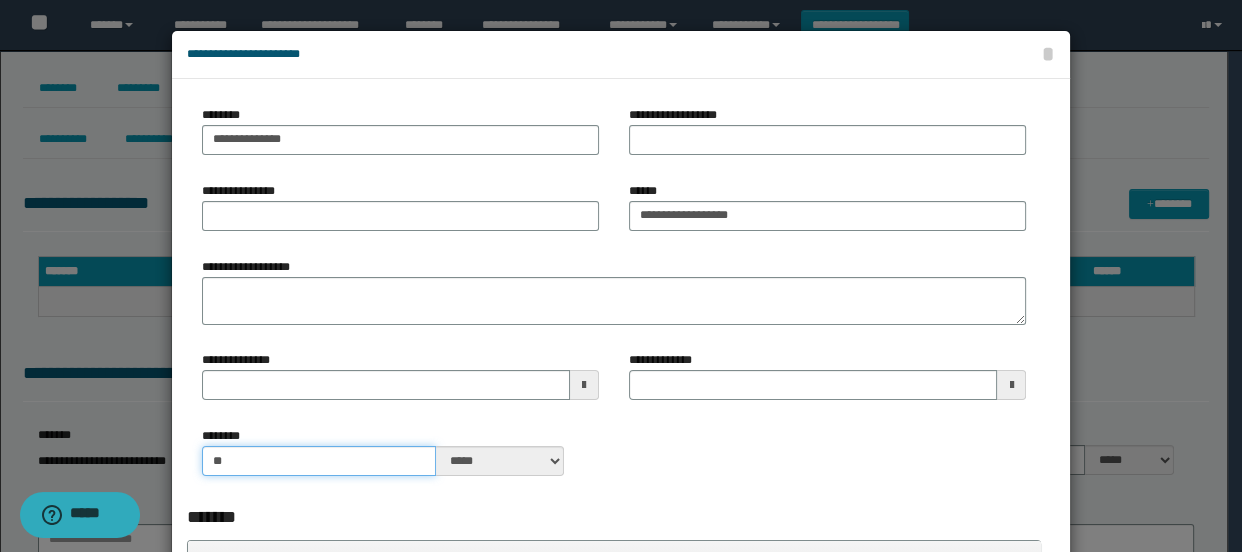 type on "**" 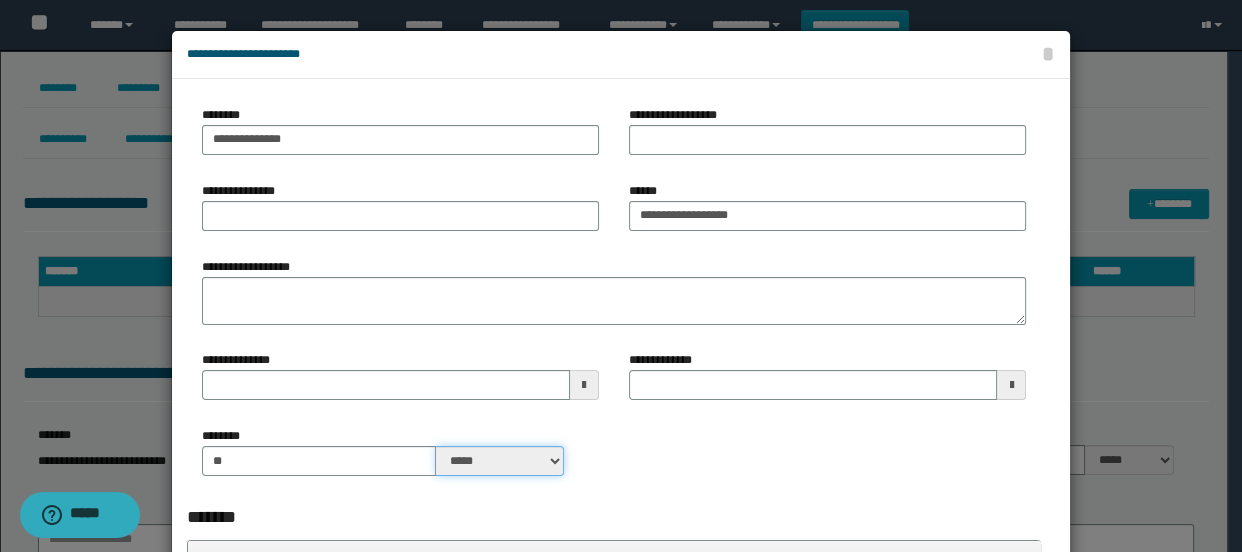 click on "*****
****" at bounding box center [500, 461] 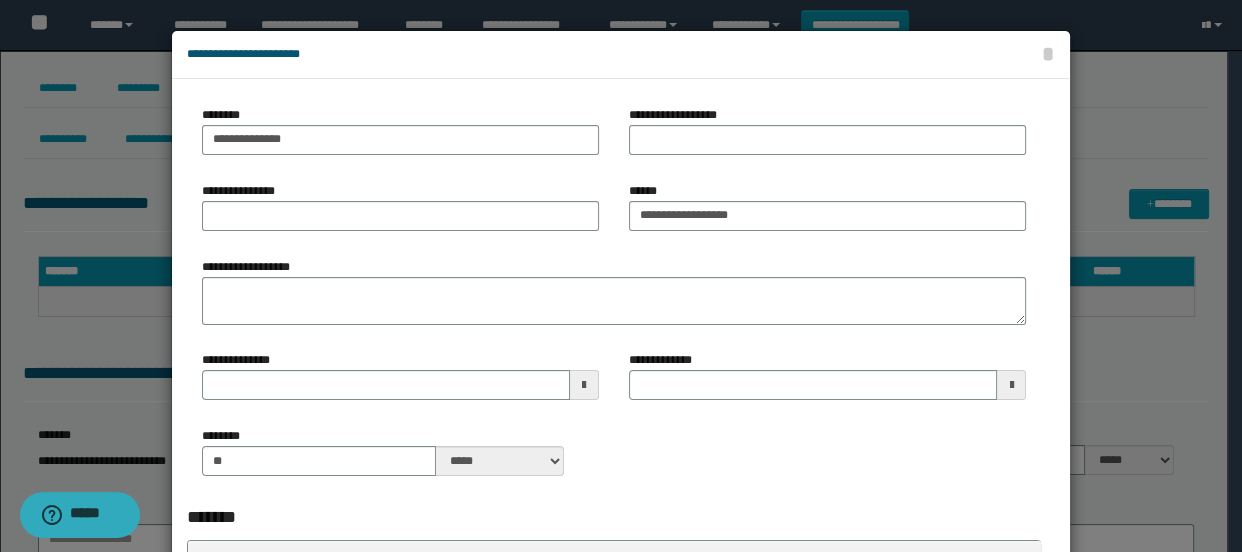 click on "********
**
*****
****" at bounding box center (614, 459) 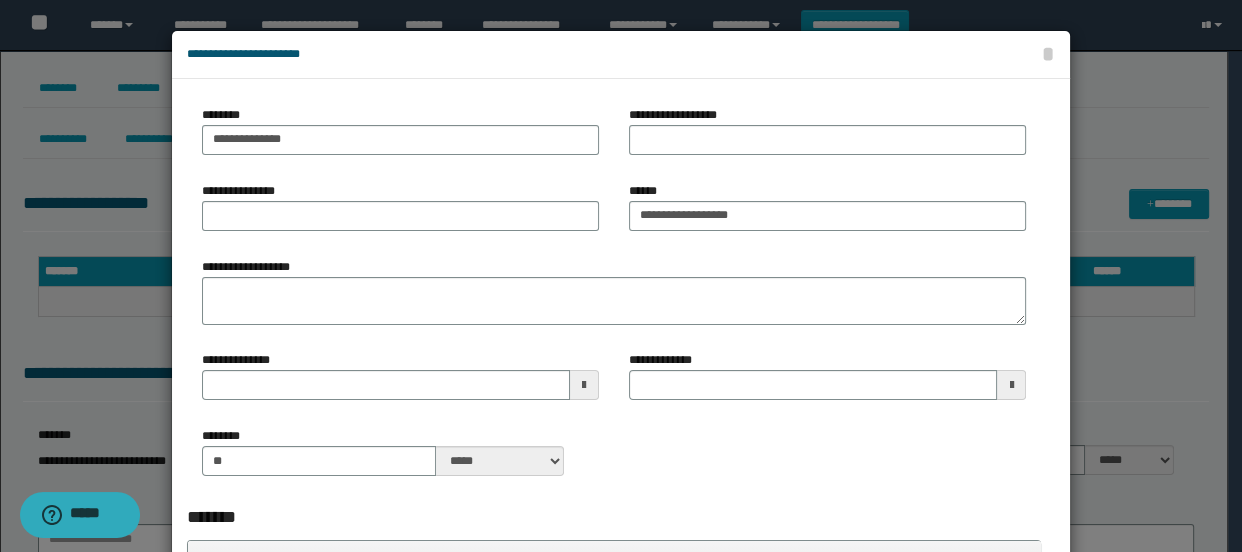 type 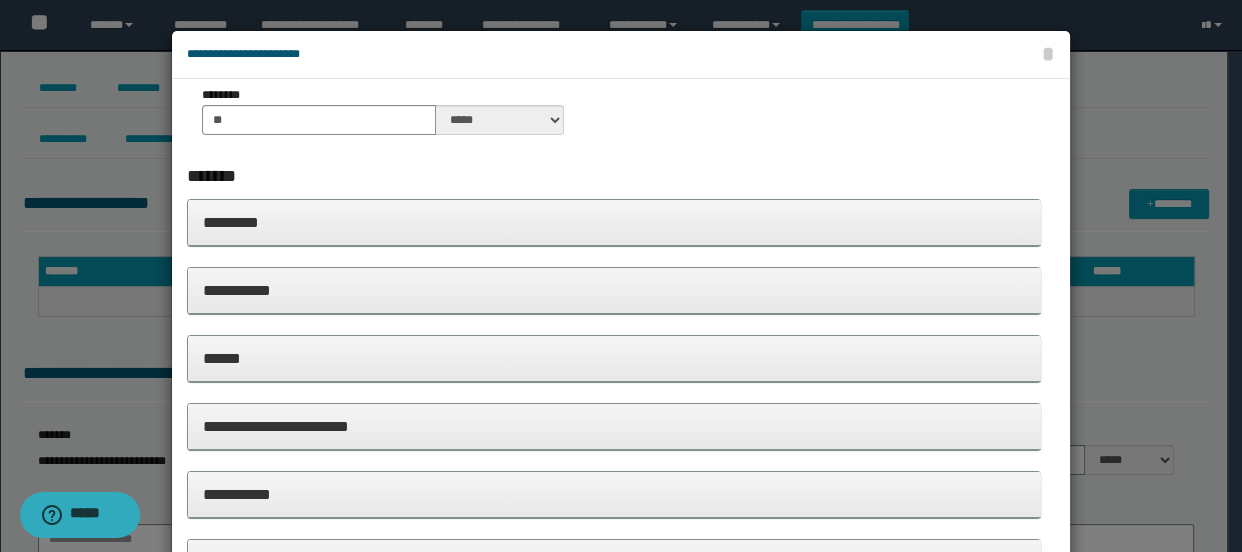scroll, scrollTop: 470, scrollLeft: 0, axis: vertical 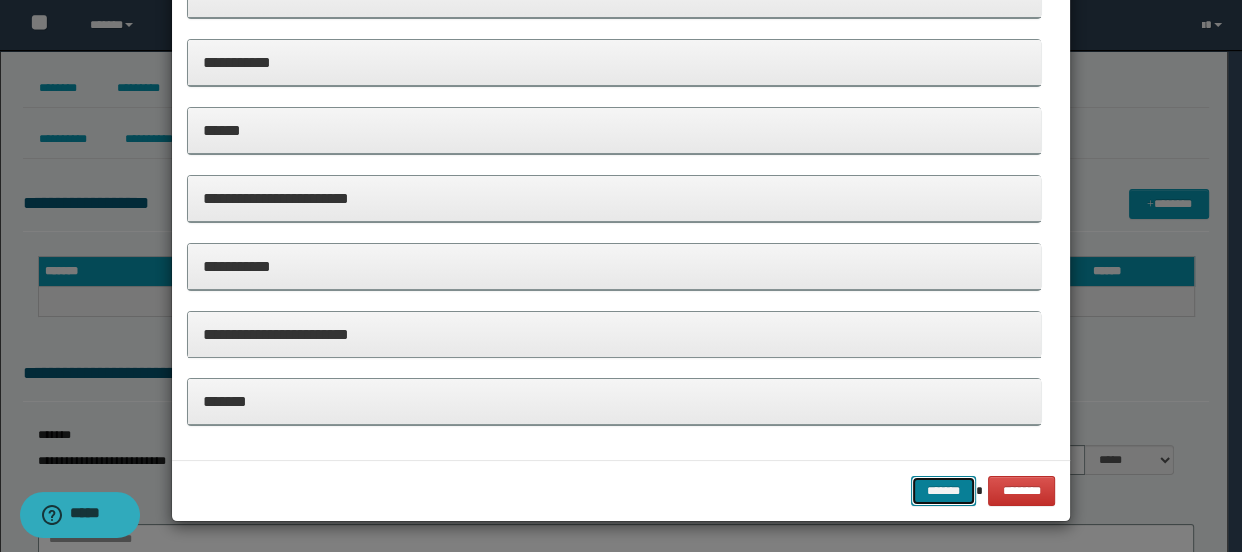 click on "*******" at bounding box center (943, 491) 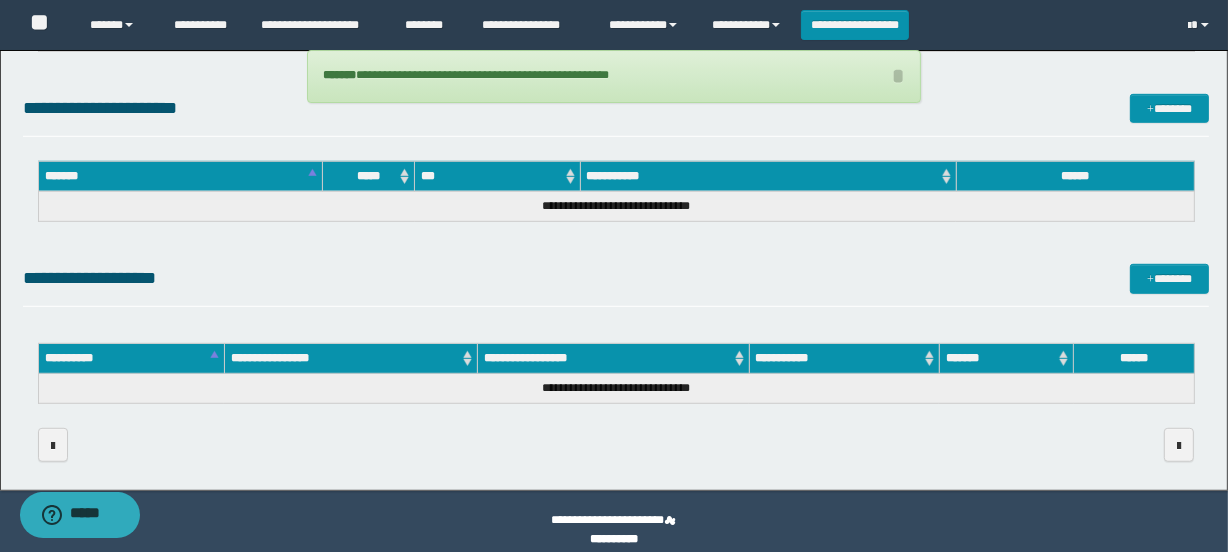 scroll, scrollTop: 1166, scrollLeft: 0, axis: vertical 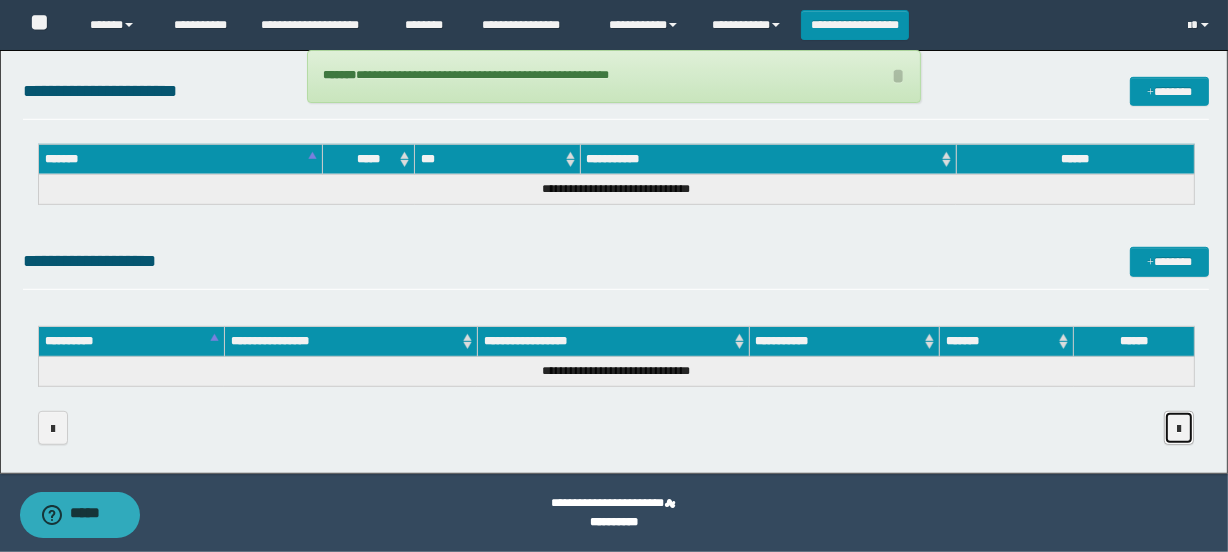click at bounding box center (1179, 428) 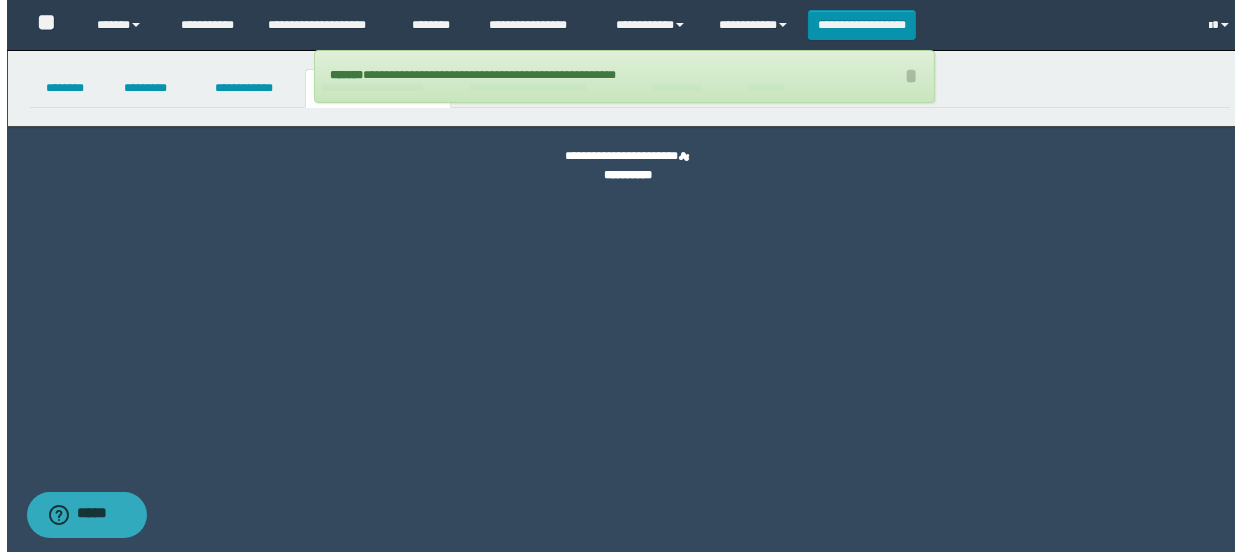 scroll, scrollTop: 0, scrollLeft: 0, axis: both 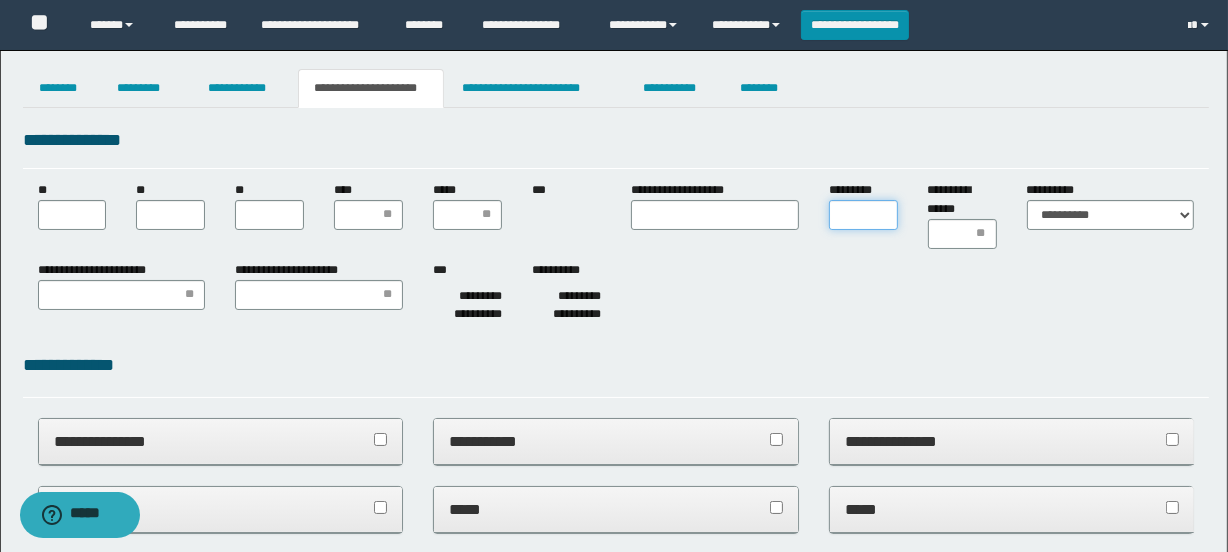 click on "*********" at bounding box center (863, 215) 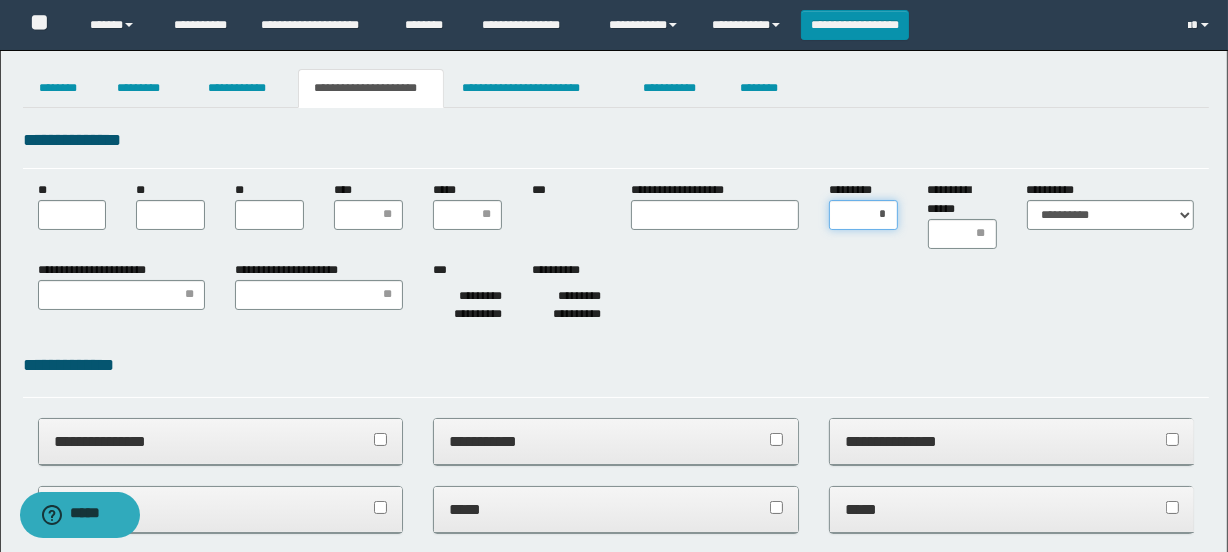 type on "**" 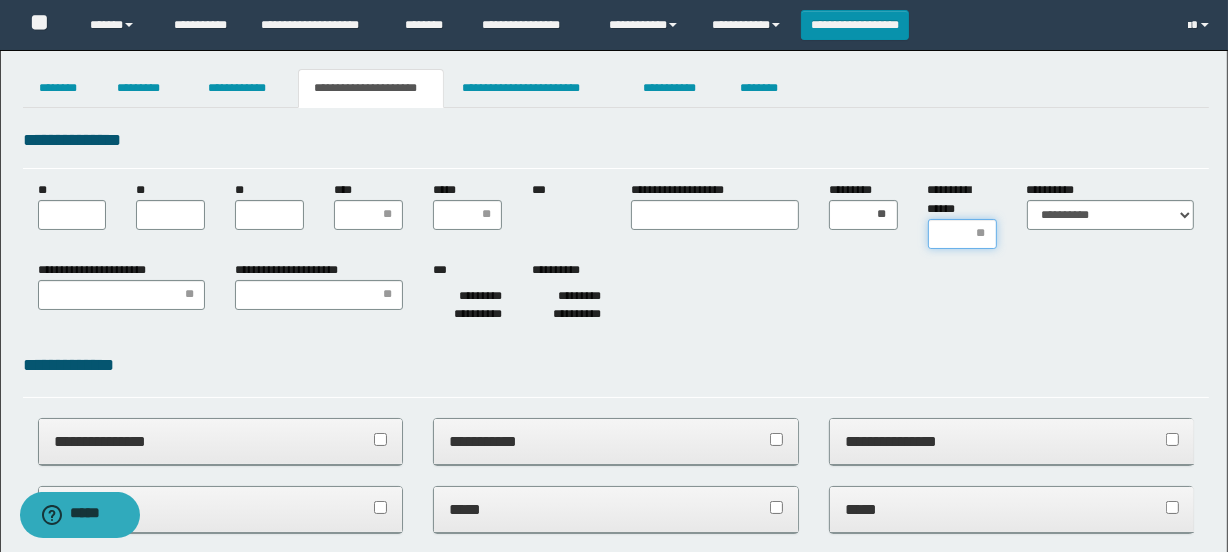 click on "**********" at bounding box center [962, 234] 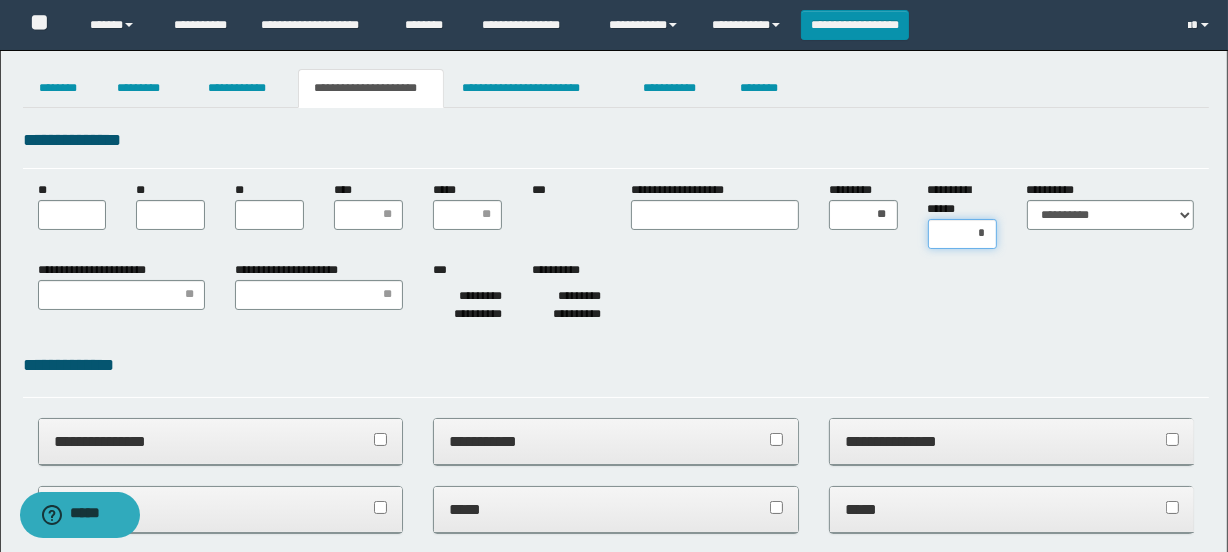 type on "**" 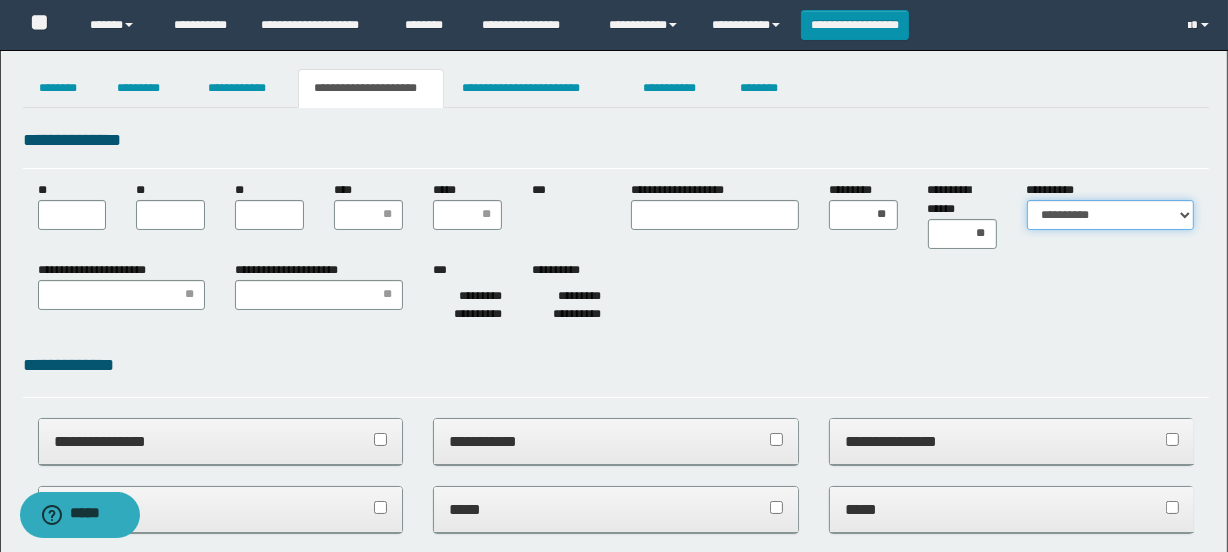 click on "**********" at bounding box center (1111, 215) 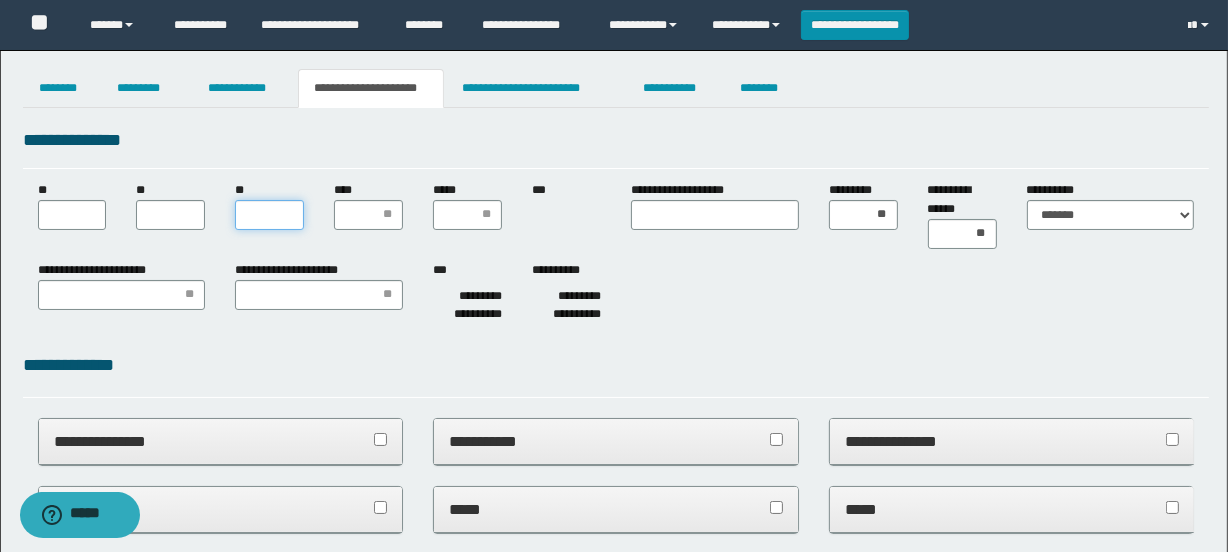 click on "**" at bounding box center (269, 215) 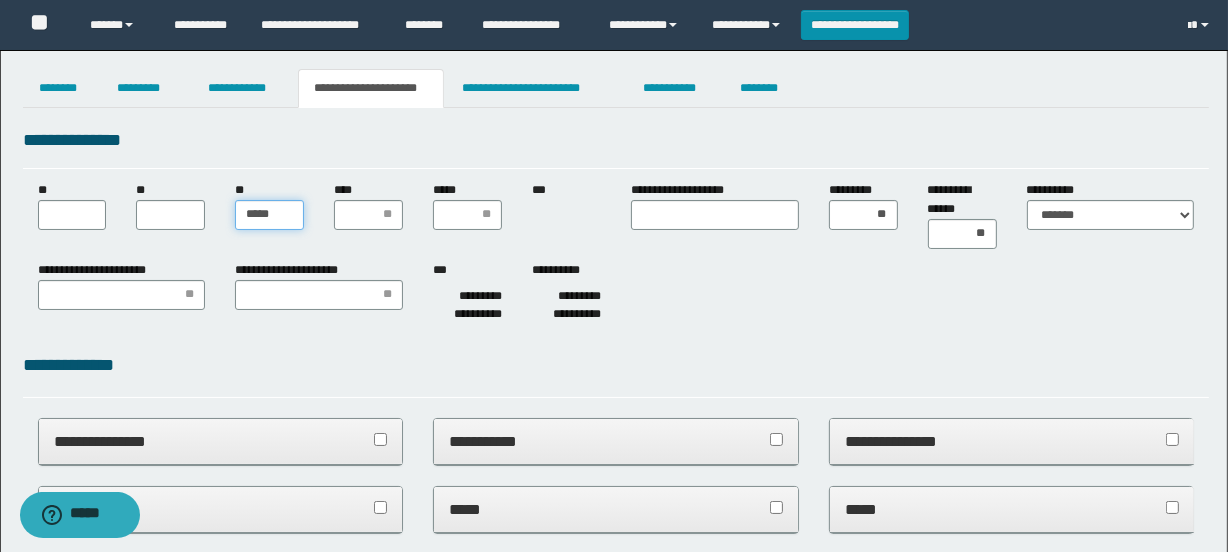 type on "******" 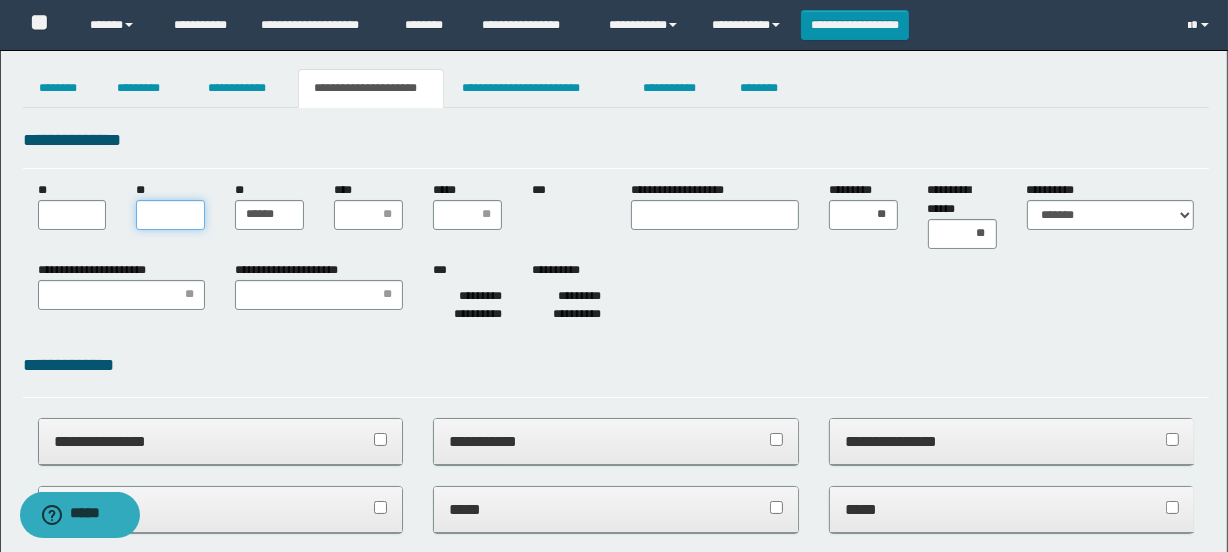 click on "**" at bounding box center [170, 215] 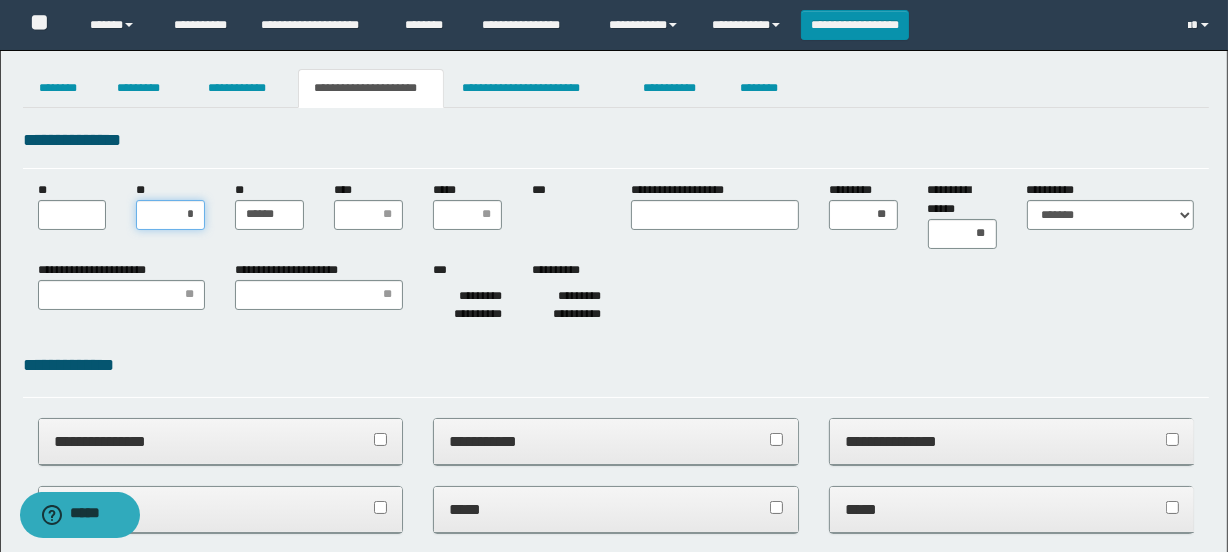 type on "**" 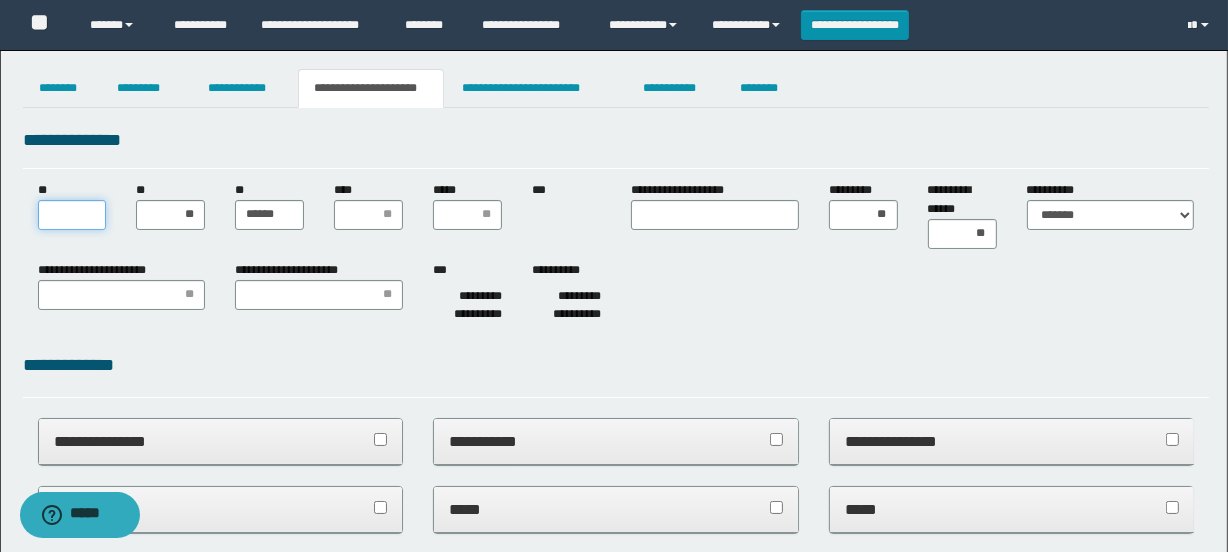 click on "**" at bounding box center [72, 215] 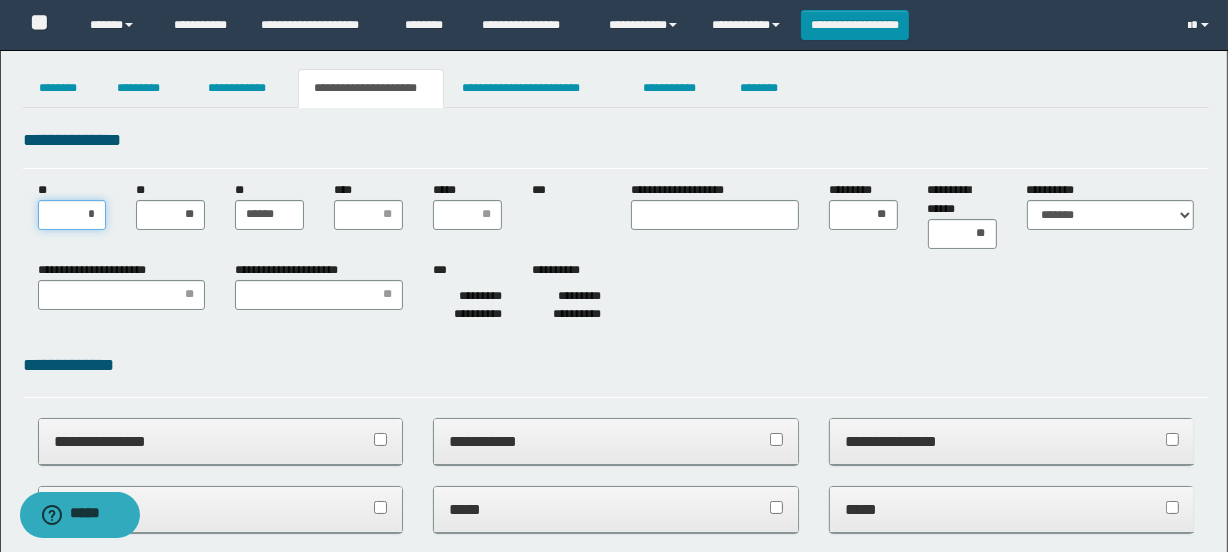 type on "**" 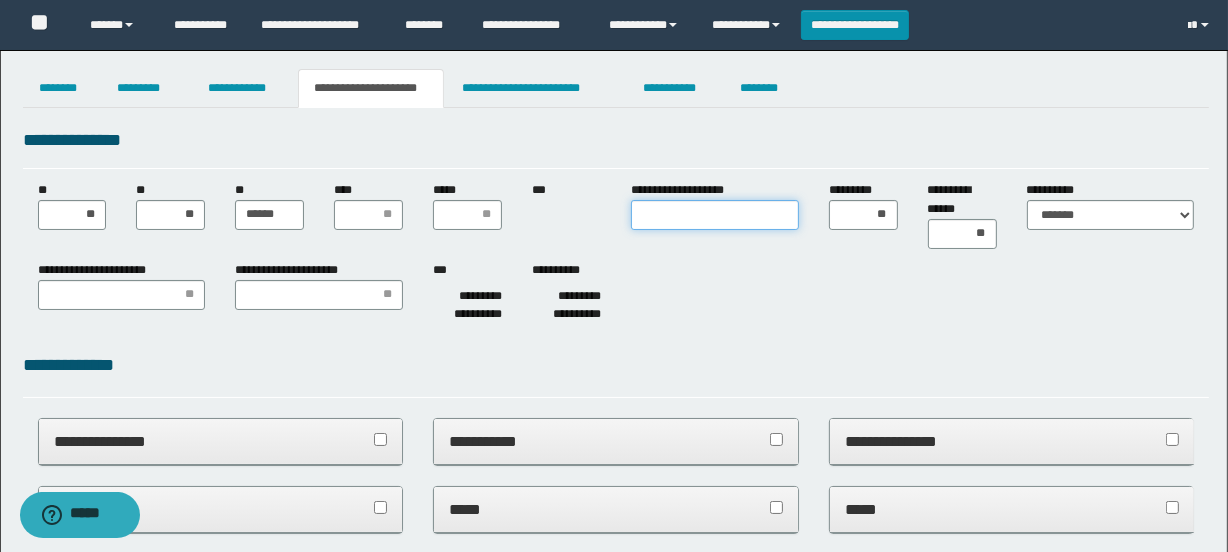 click on "**********" at bounding box center (715, 215) 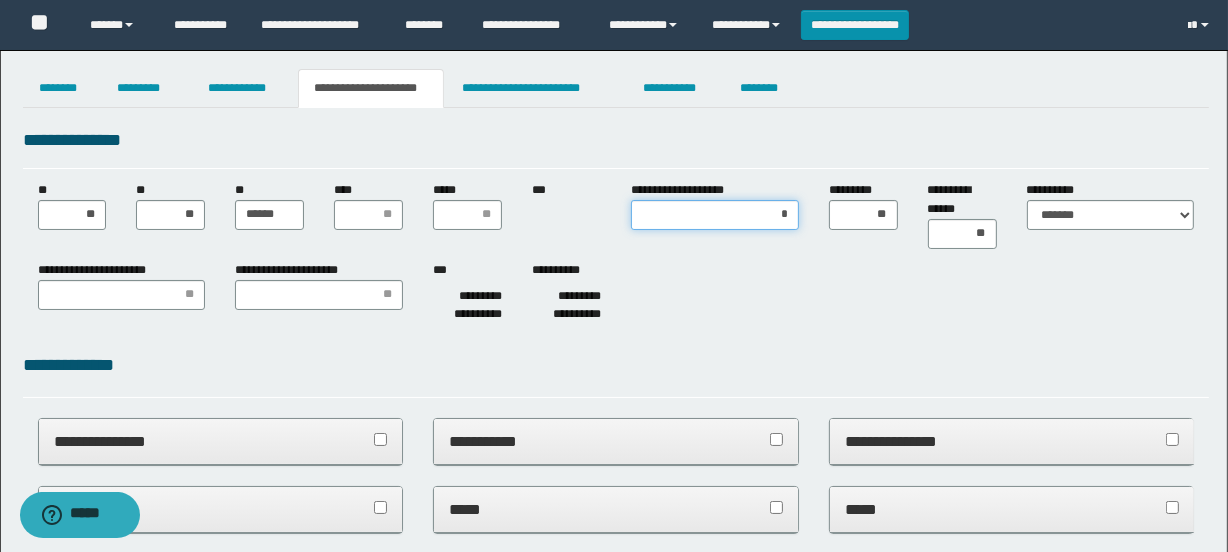 type on "**" 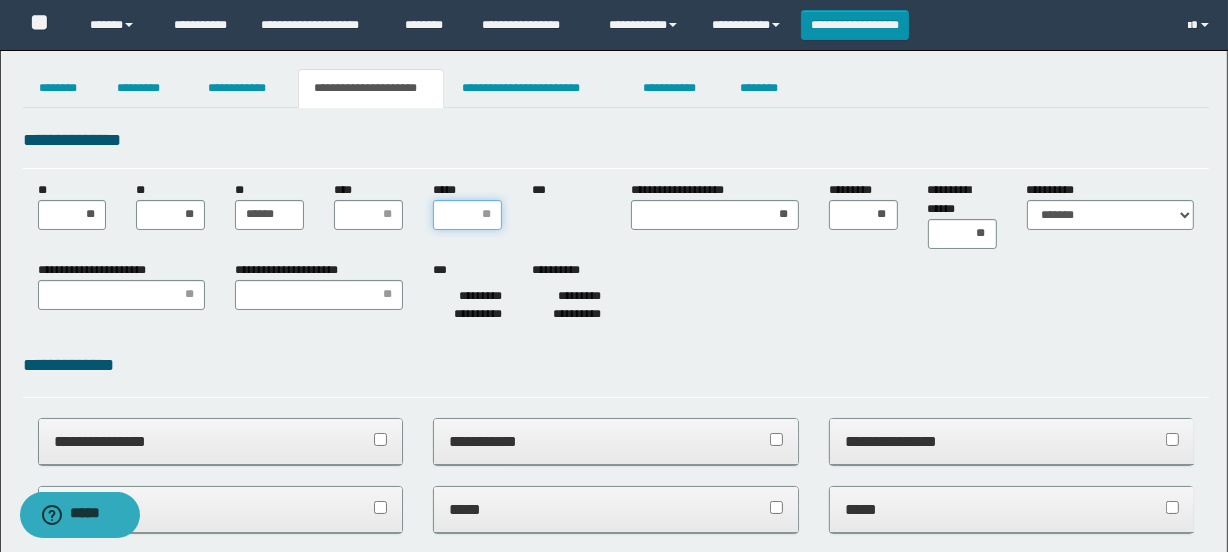 click on "*****" at bounding box center [467, 215] 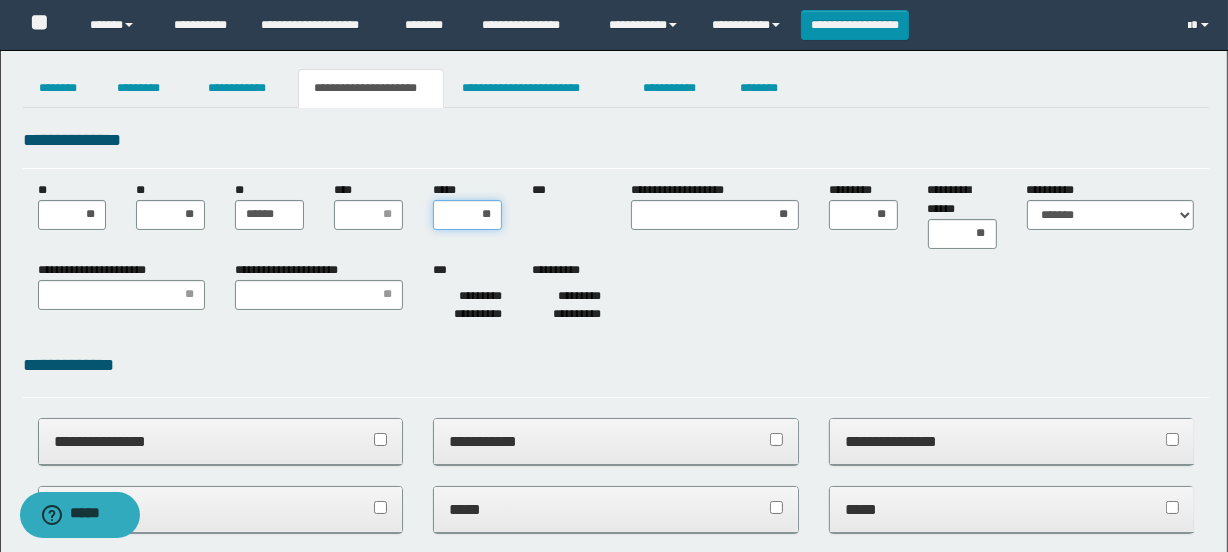 type on "***" 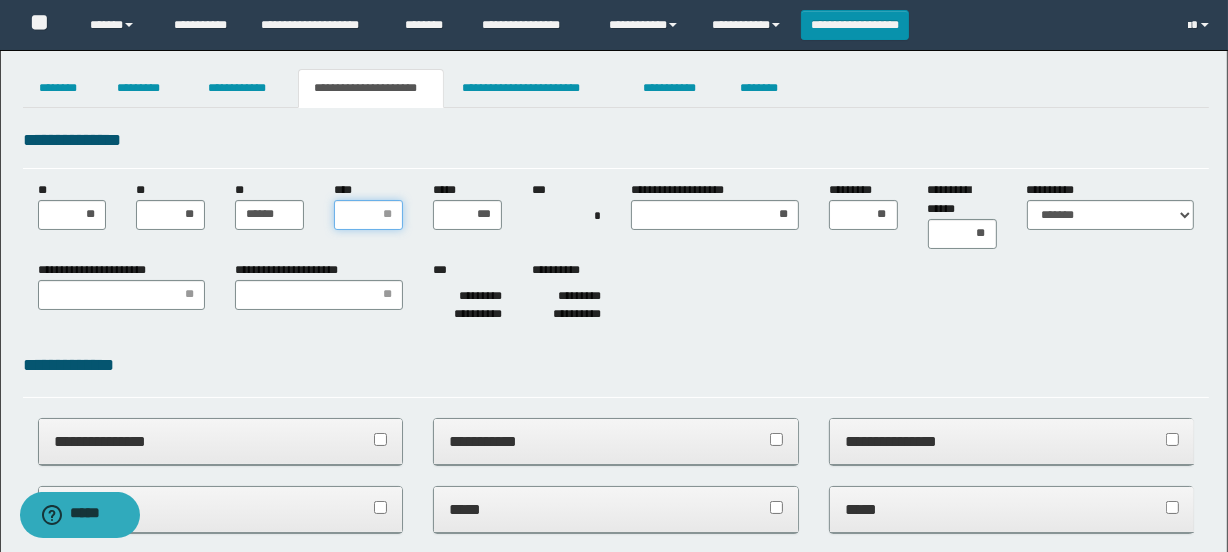 click on "****" at bounding box center (368, 215) 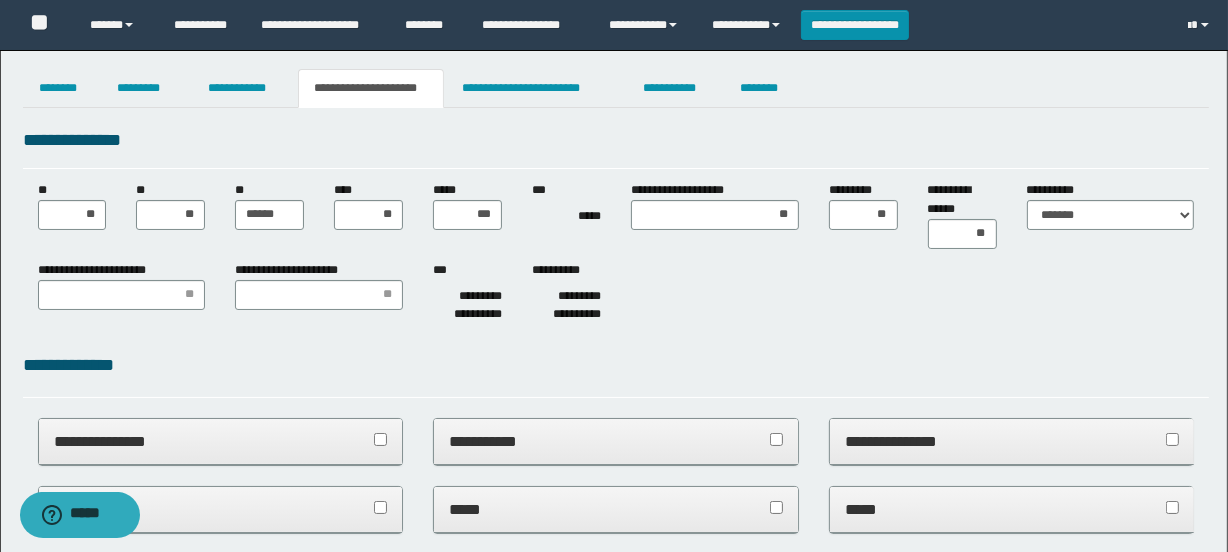 click on "**********" at bounding box center [715, 205] 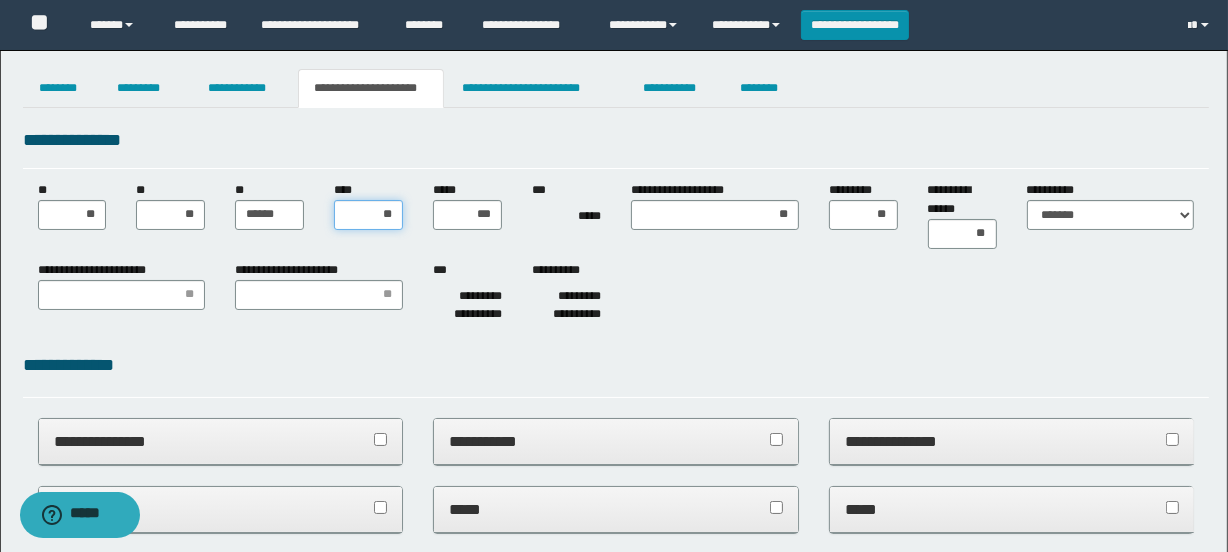click on "**" at bounding box center [368, 215] 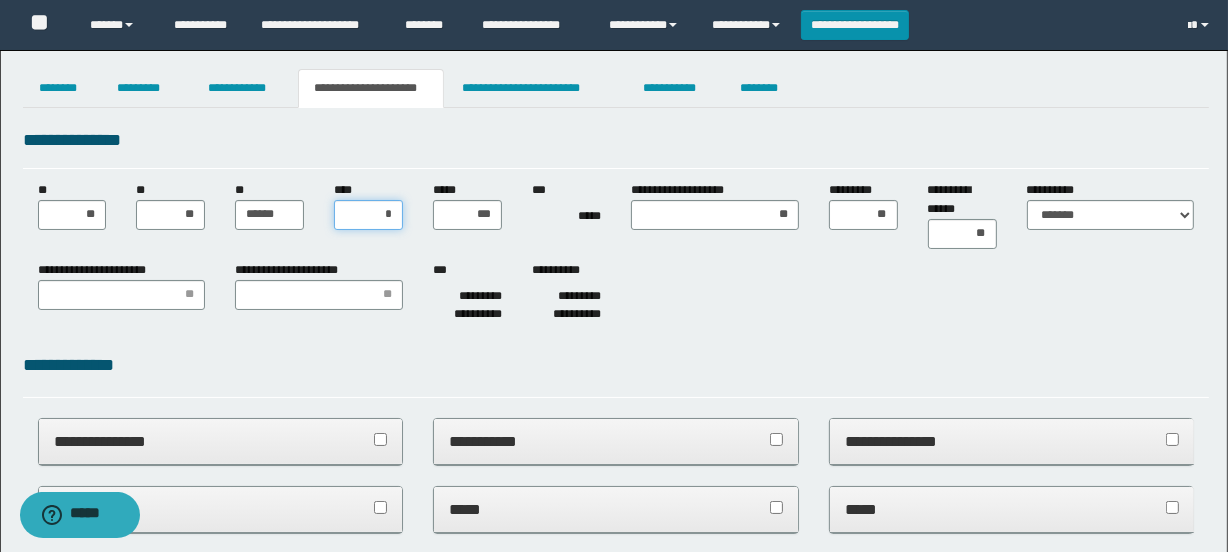 type on "**" 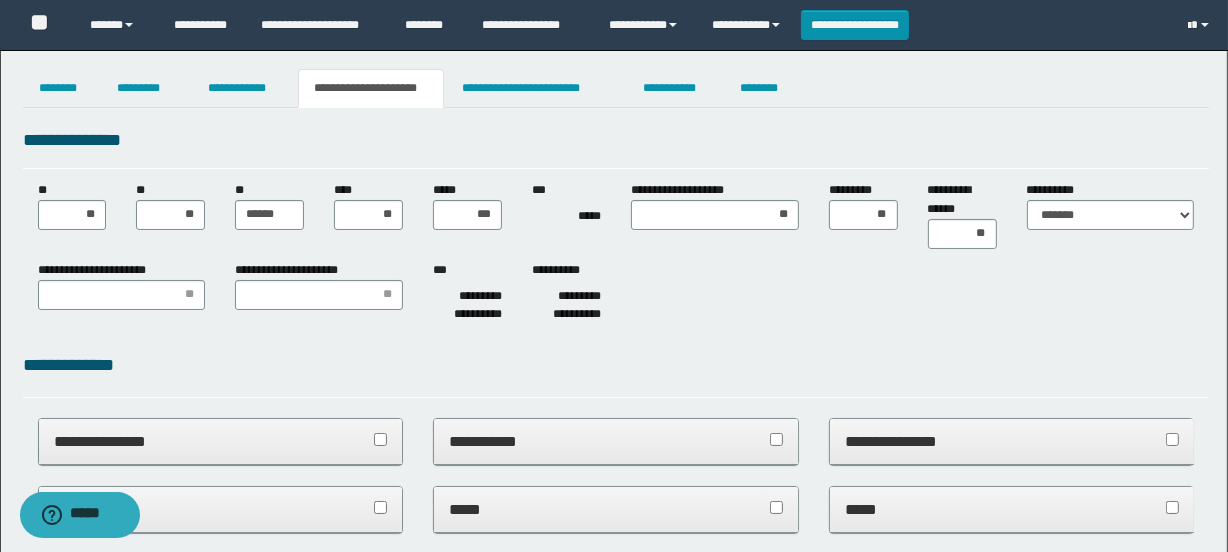 click on "**********" at bounding box center (616, 895) 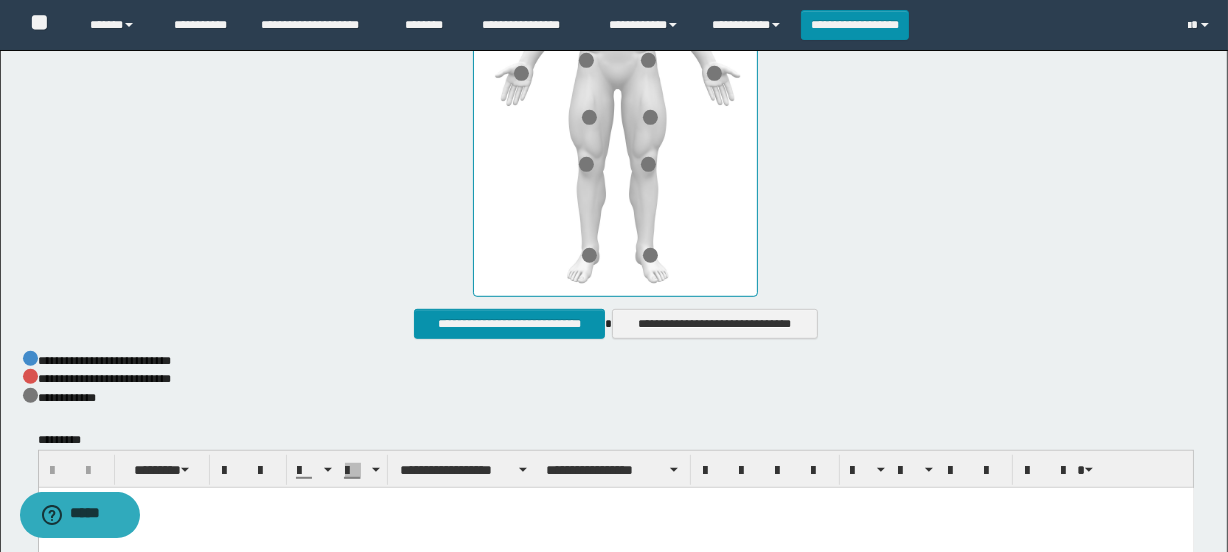 scroll, scrollTop: 1221, scrollLeft: 0, axis: vertical 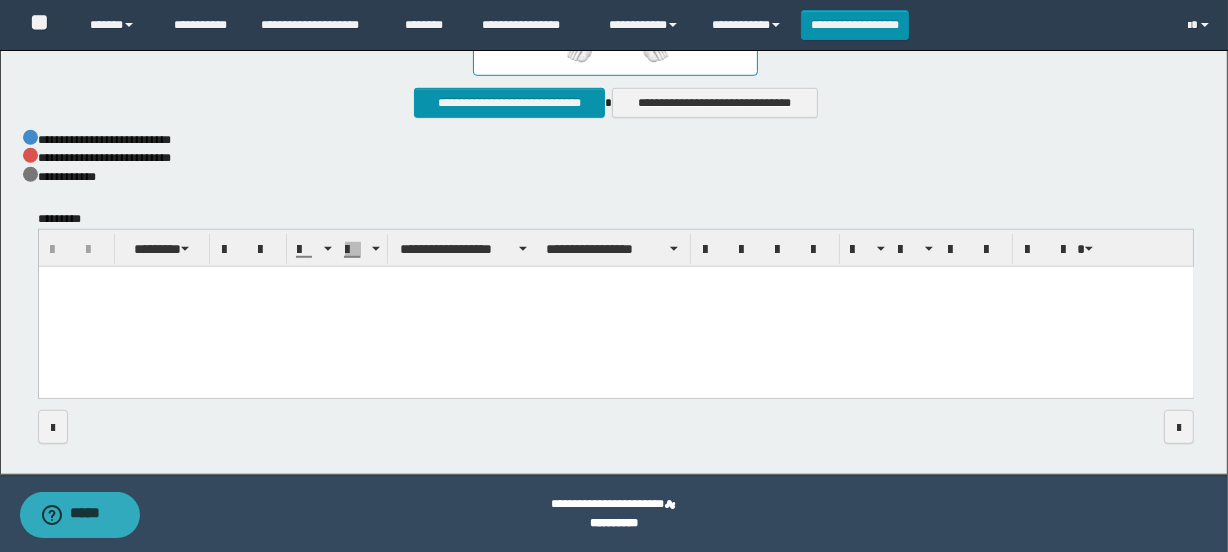 click at bounding box center [615, 307] 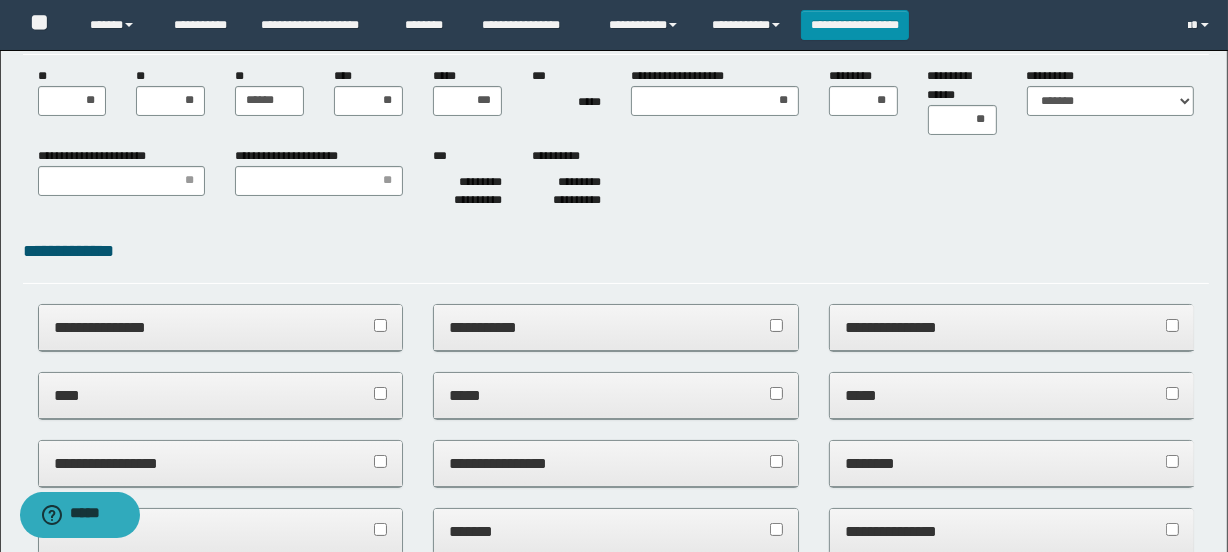 scroll, scrollTop: 0, scrollLeft: 0, axis: both 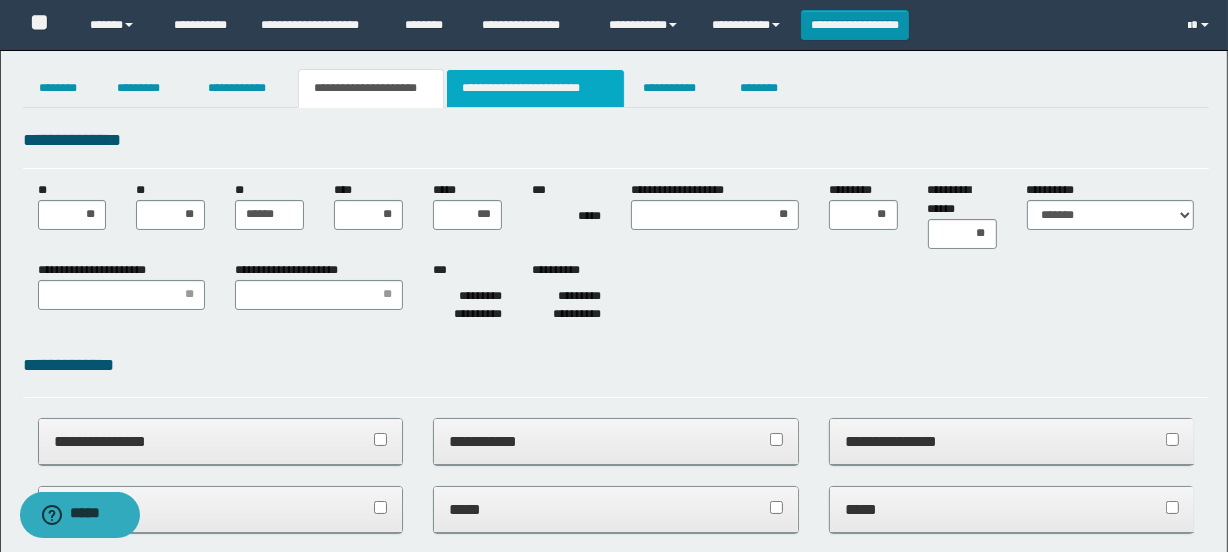 click on "**********" at bounding box center (535, 88) 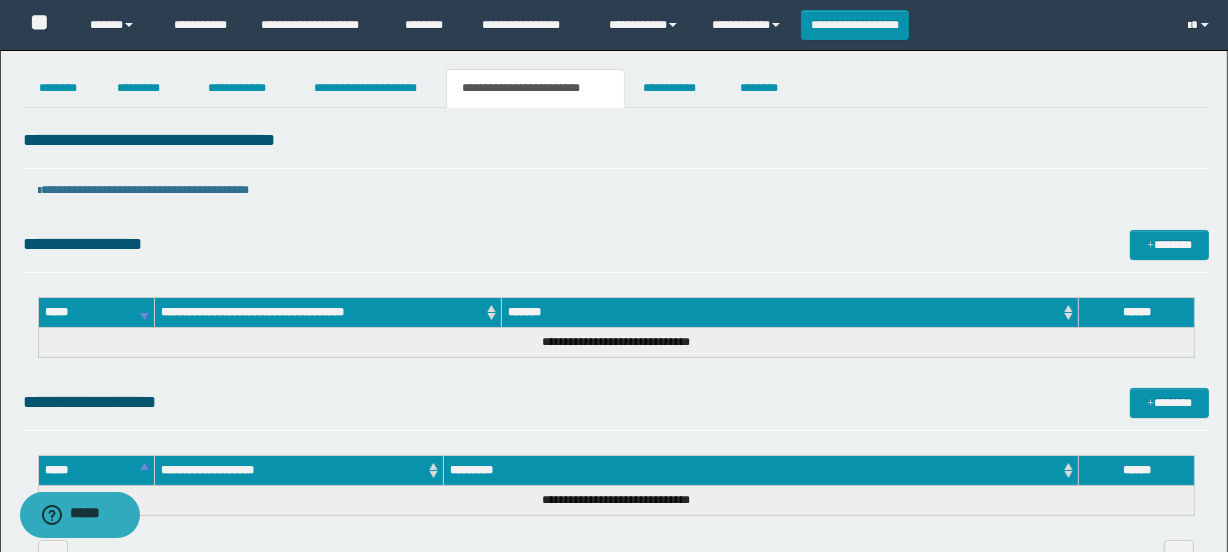 click on "**********" at bounding box center (616, 343) 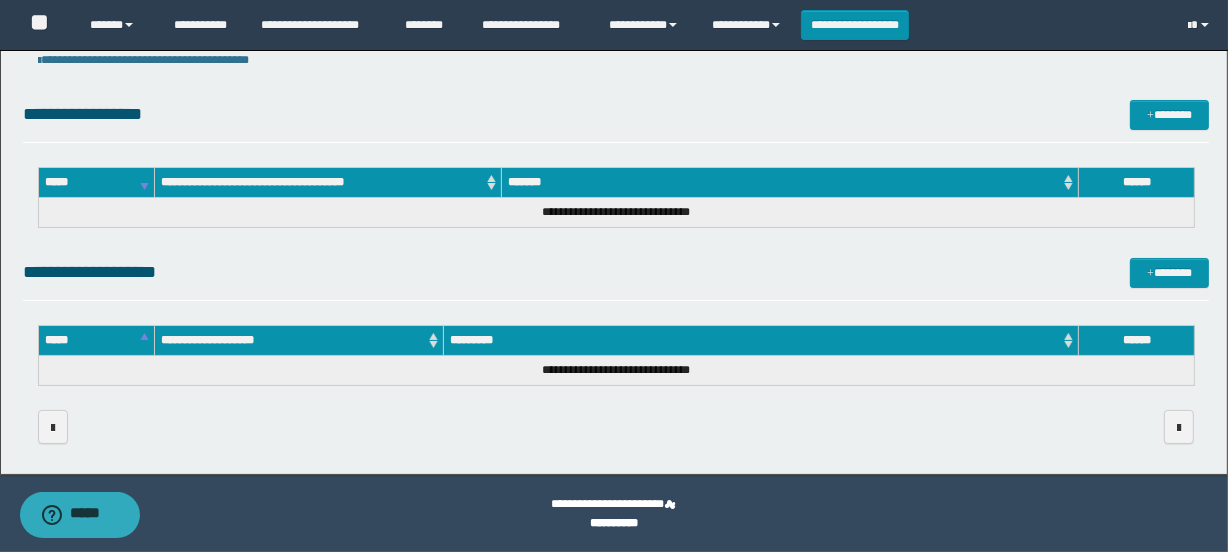 click on "**********" at bounding box center [616, 220] 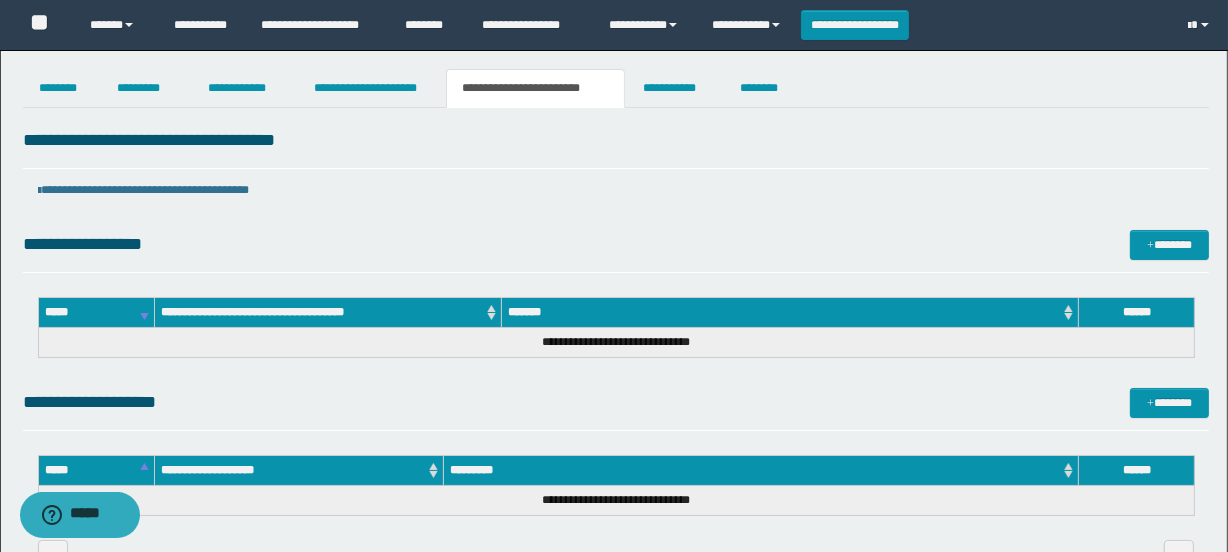 scroll, scrollTop: 0, scrollLeft: 0, axis: both 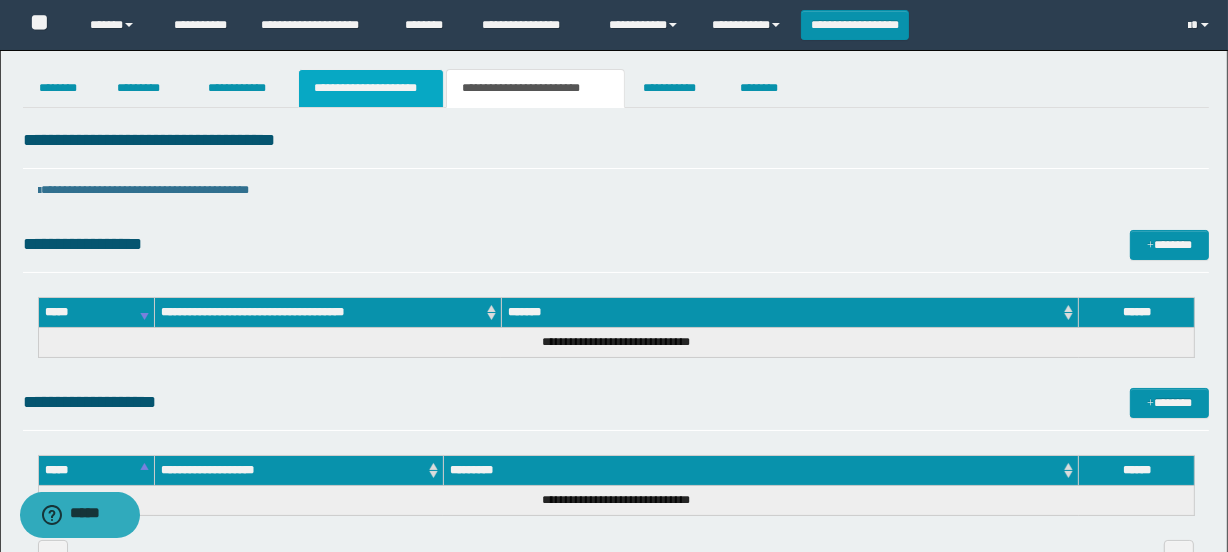 click on "**********" at bounding box center [371, 88] 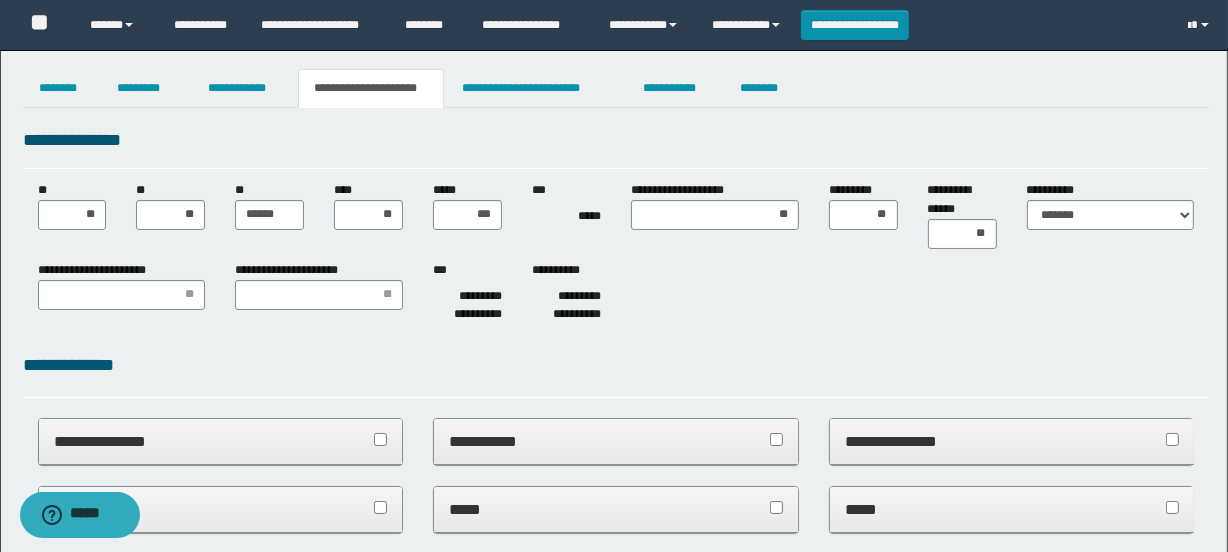 click on "*****
***" at bounding box center [467, 205] 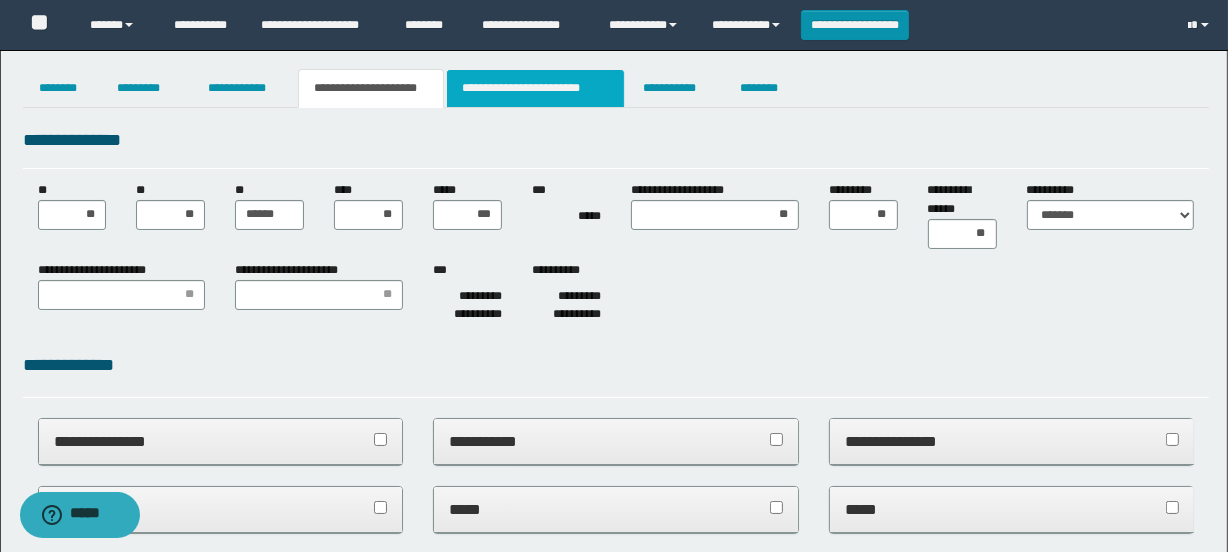 click on "**********" at bounding box center [535, 88] 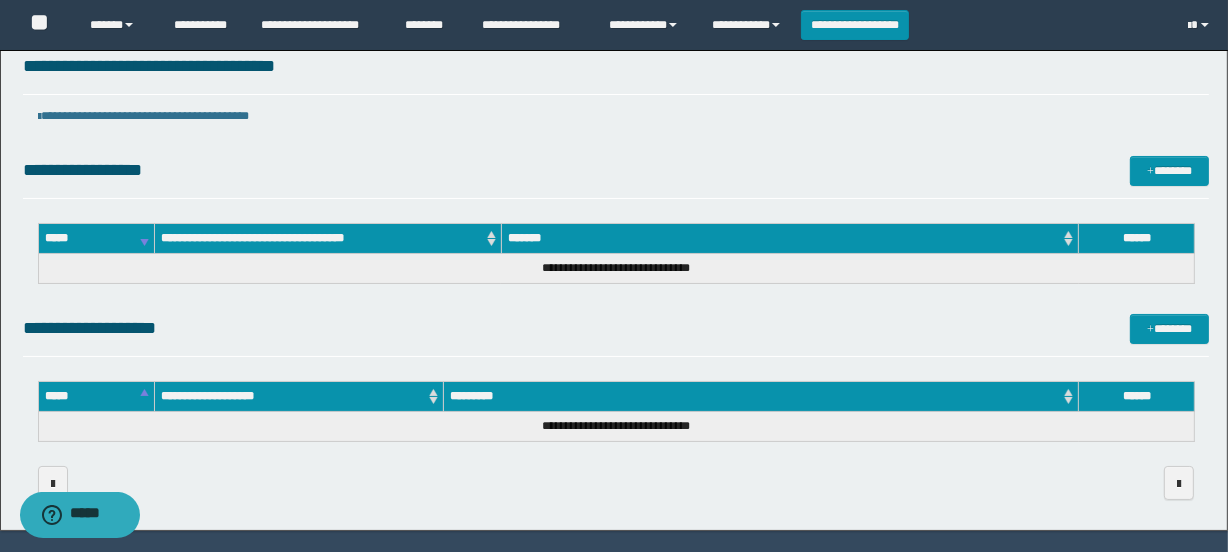 scroll, scrollTop: 130, scrollLeft: 0, axis: vertical 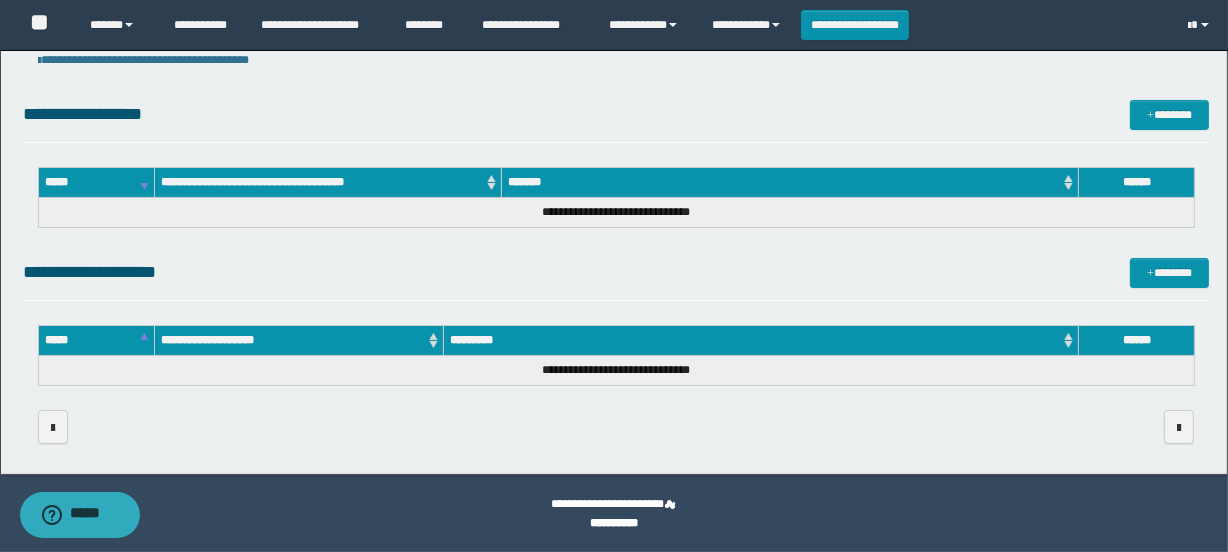 click on "**********" at bounding box center [616, 272] 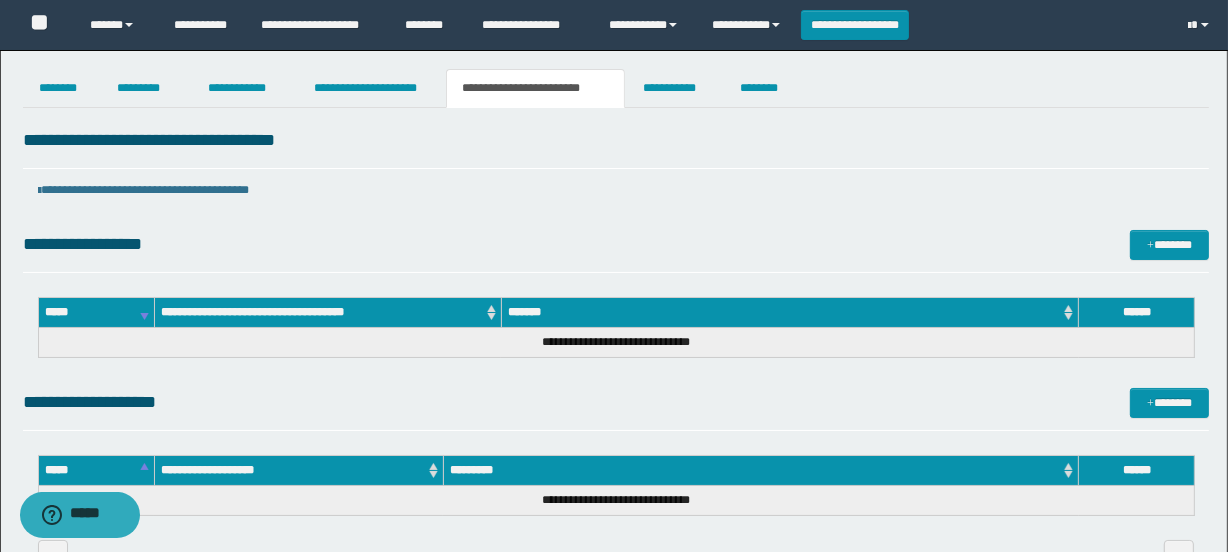 scroll, scrollTop: 0, scrollLeft: 0, axis: both 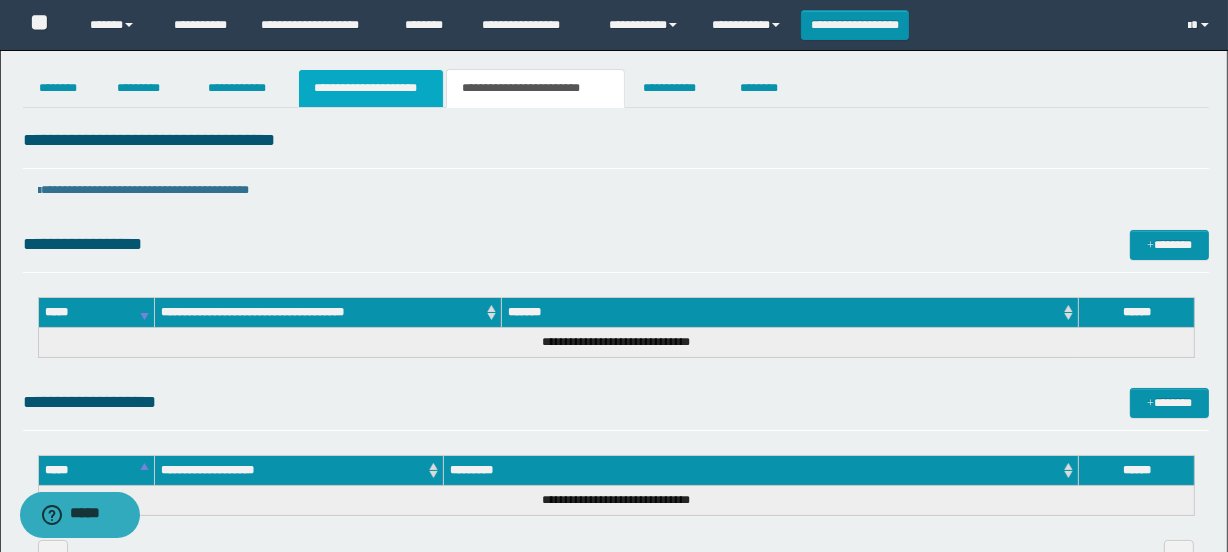 click on "**********" at bounding box center (371, 88) 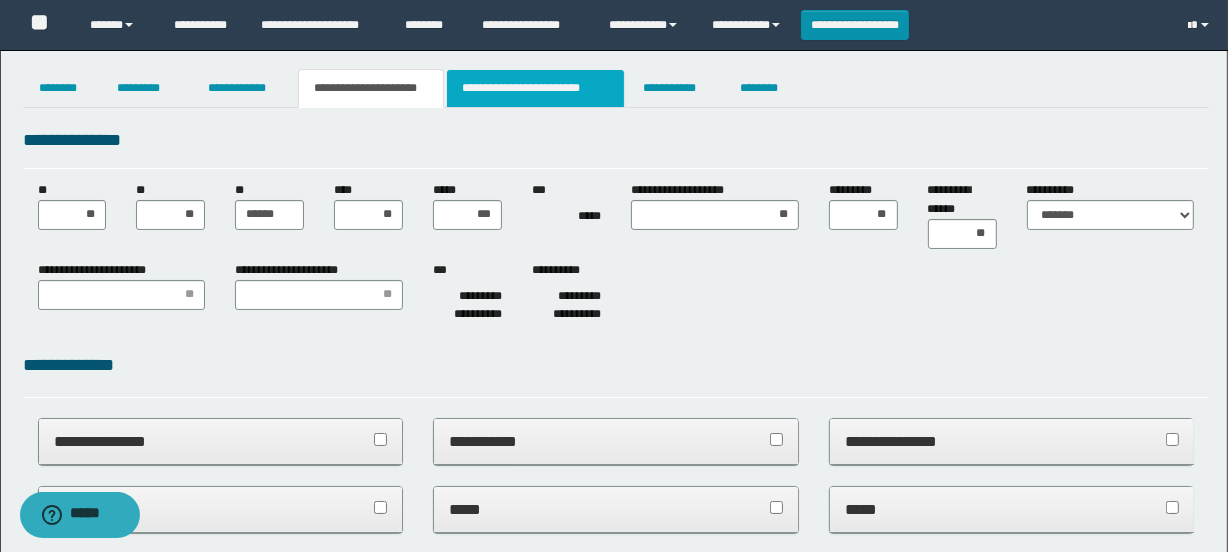 click on "**********" at bounding box center (535, 88) 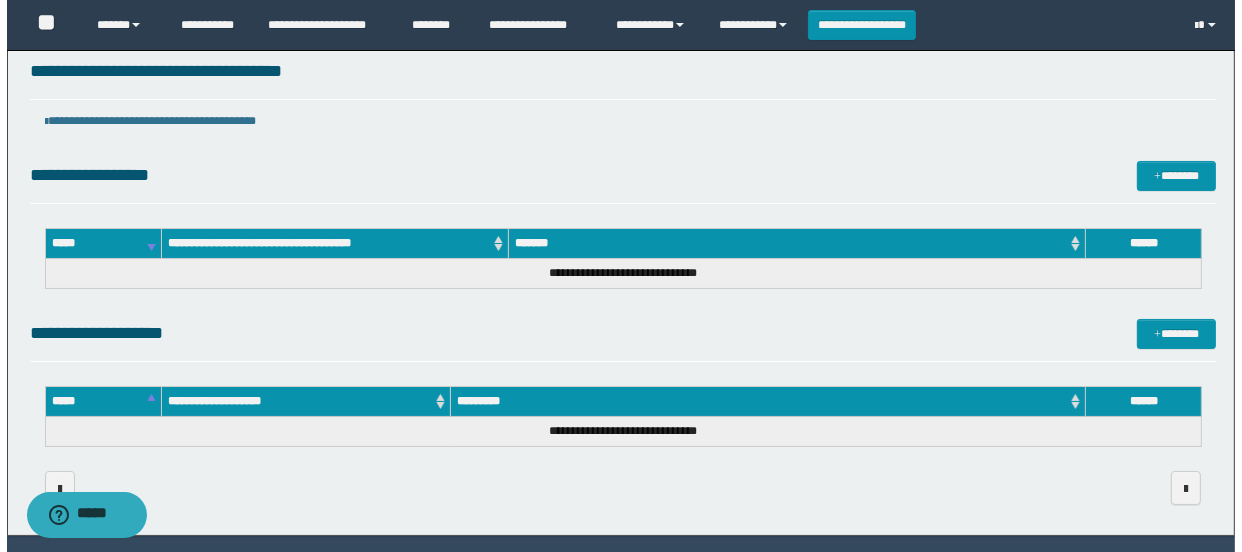 scroll, scrollTop: 0, scrollLeft: 0, axis: both 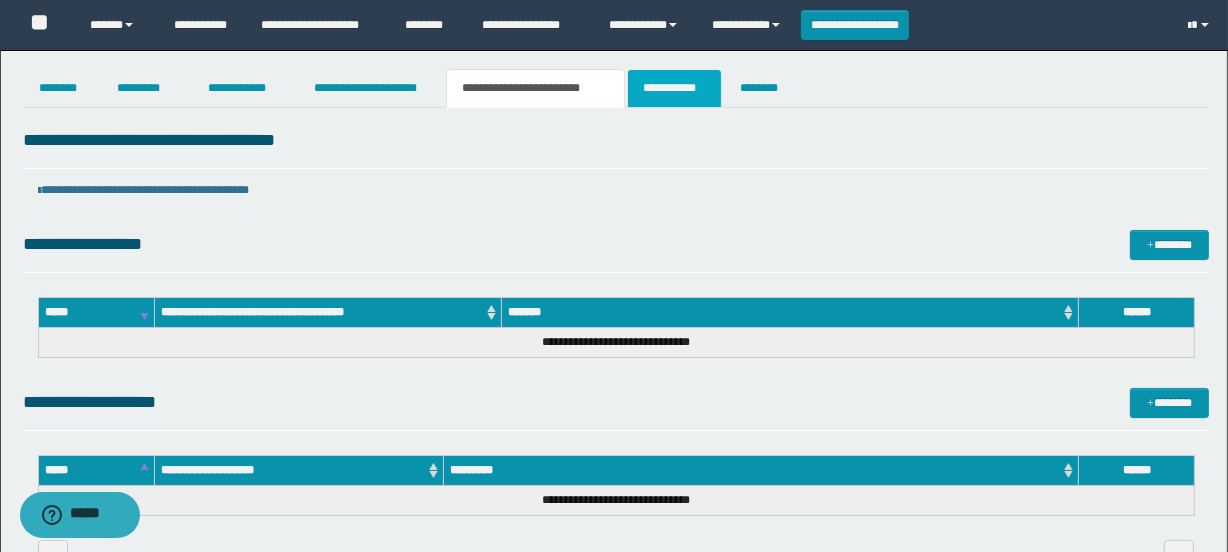 click on "**********" at bounding box center [674, 88] 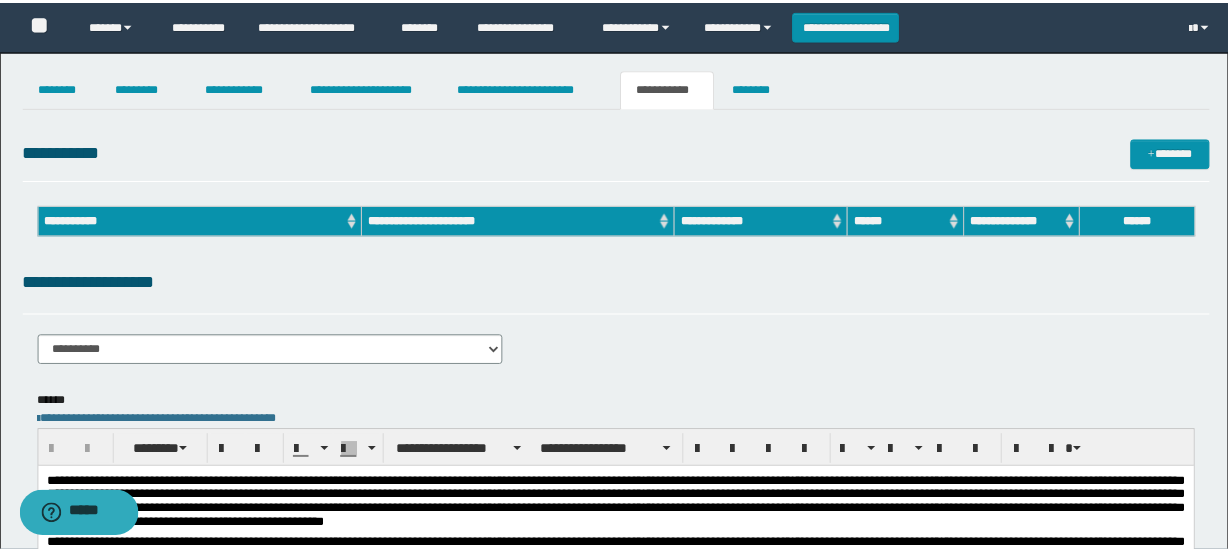 scroll, scrollTop: 0, scrollLeft: 0, axis: both 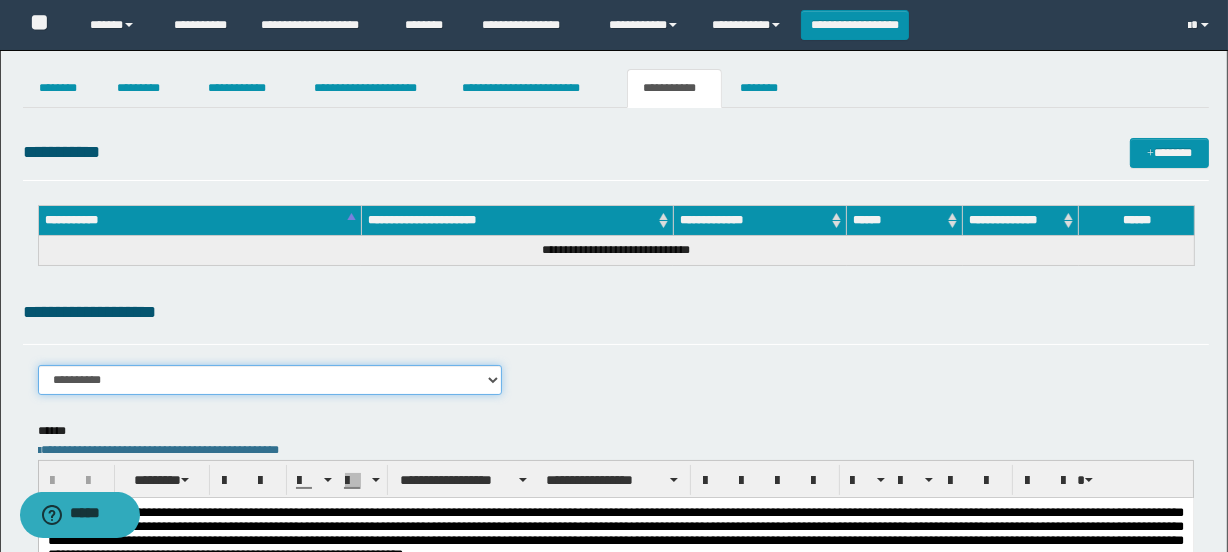 click on "**********" at bounding box center (270, 380) 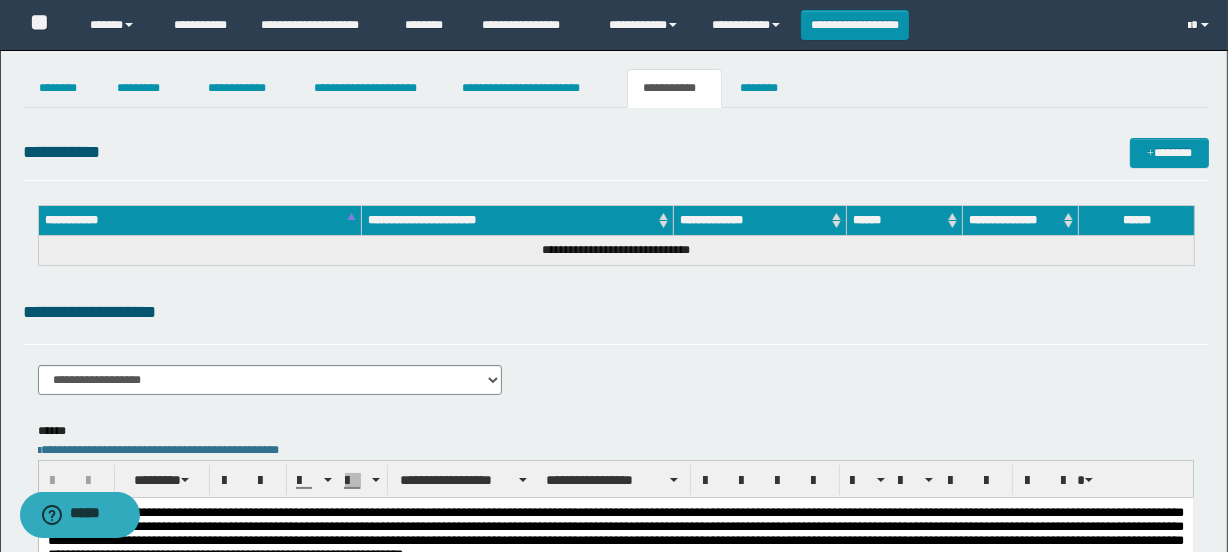 click on "**********" at bounding box center [616, 508] 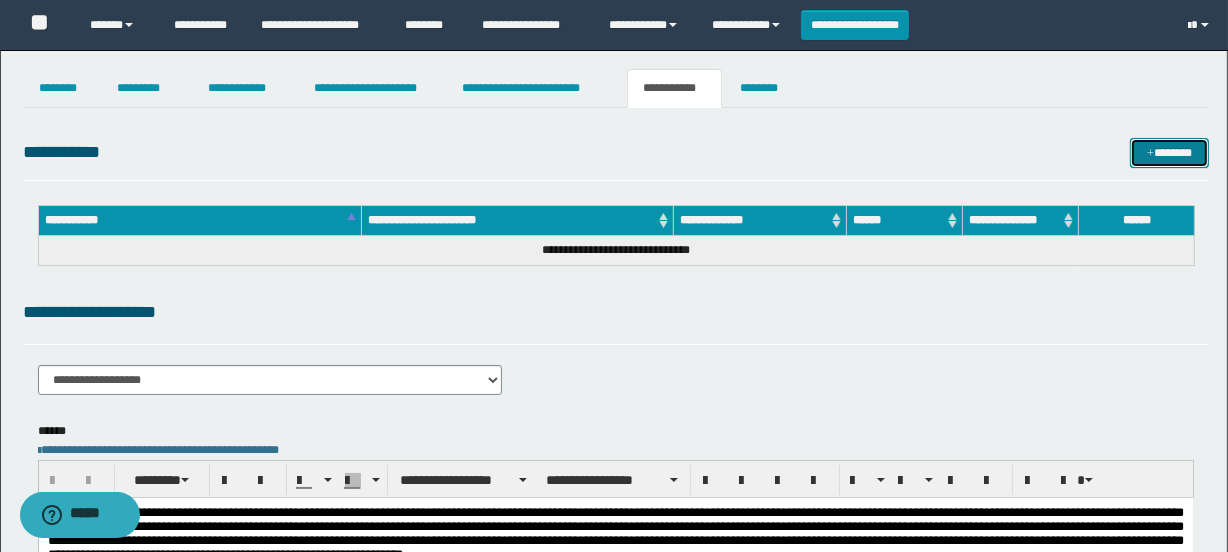 click on "*******" at bounding box center [1170, 153] 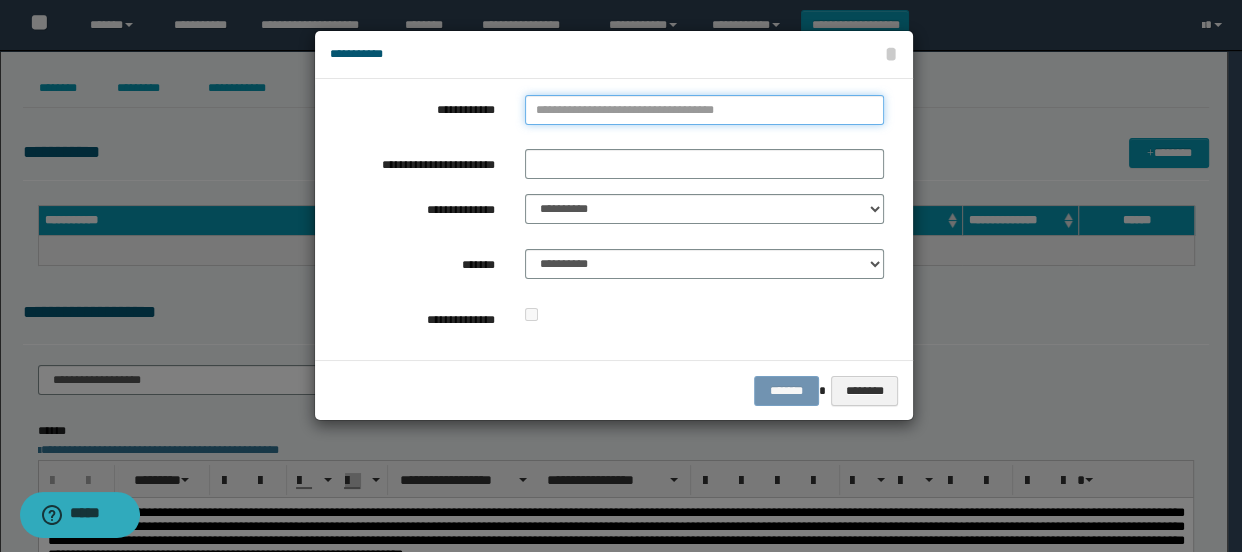 click on "**********" at bounding box center [705, 110] 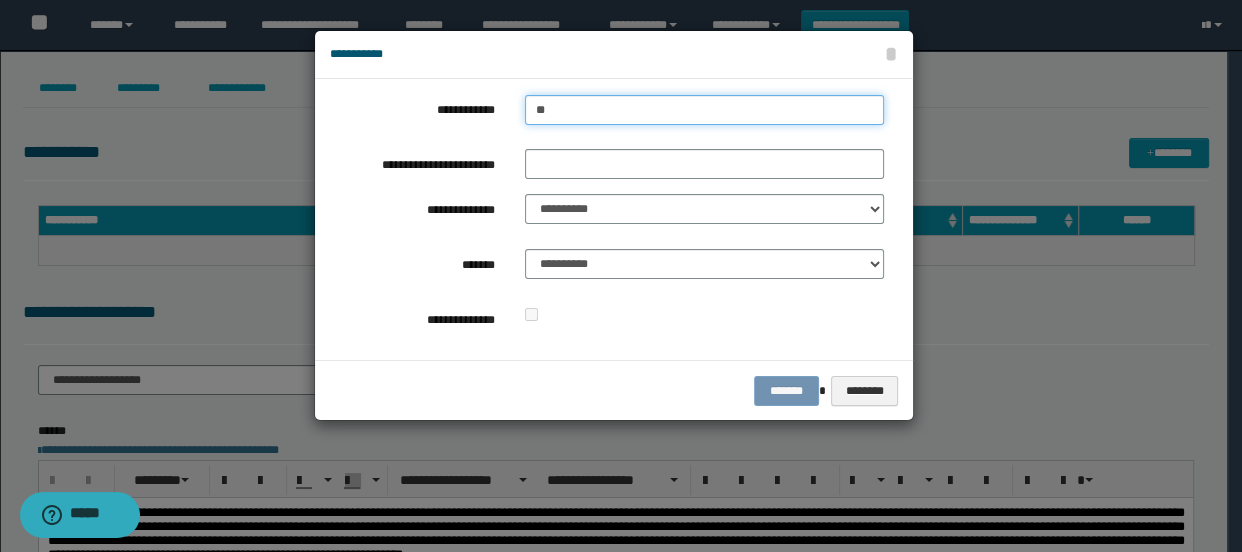 type on "***" 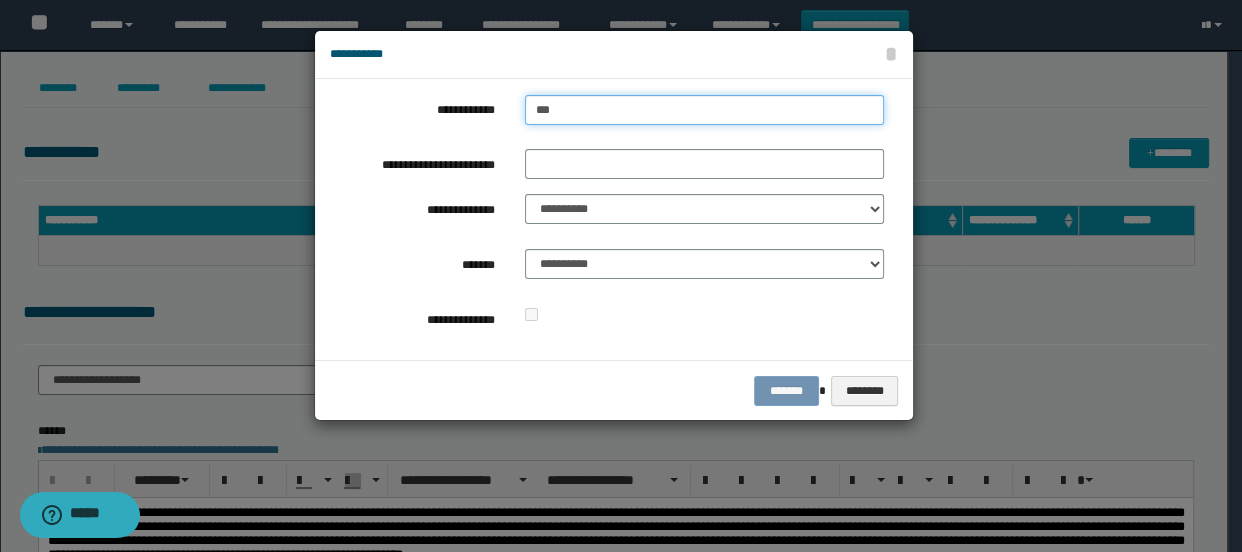 type on "***" 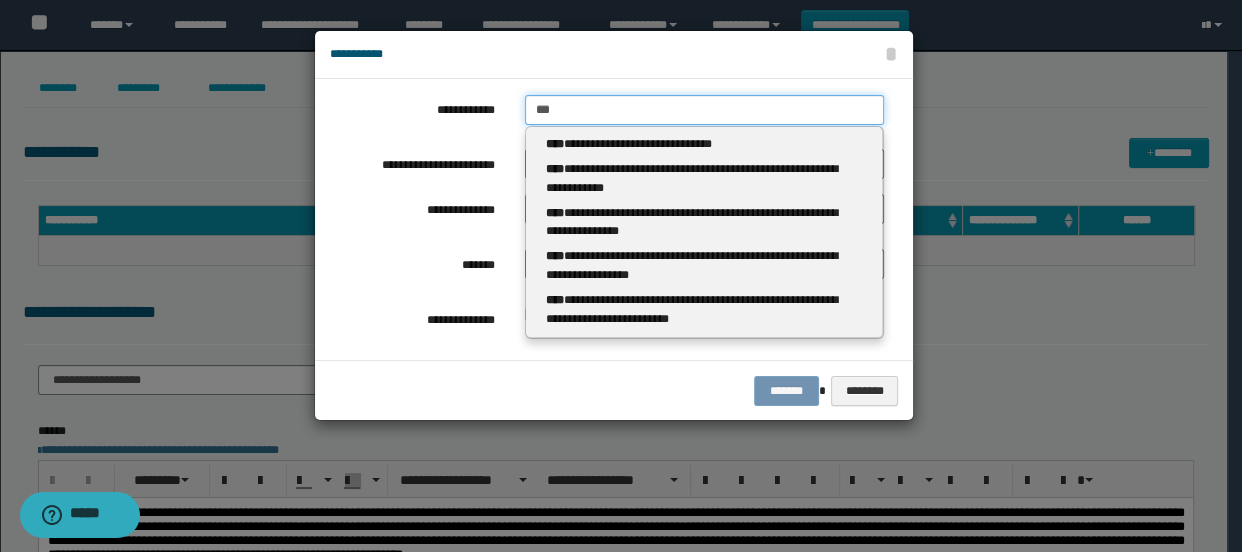 type 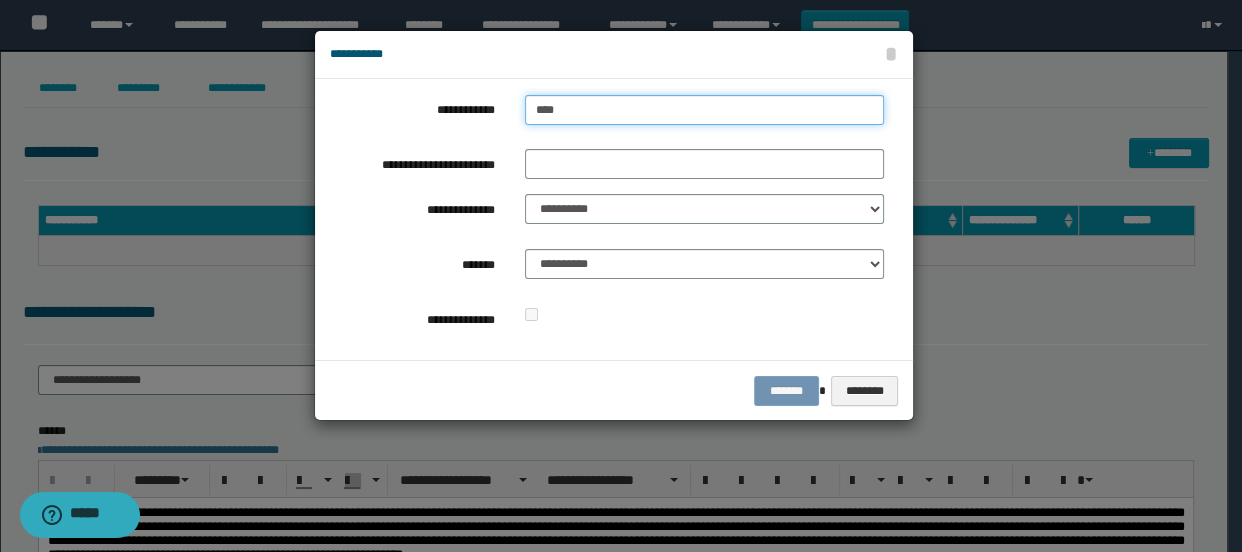 type on "****" 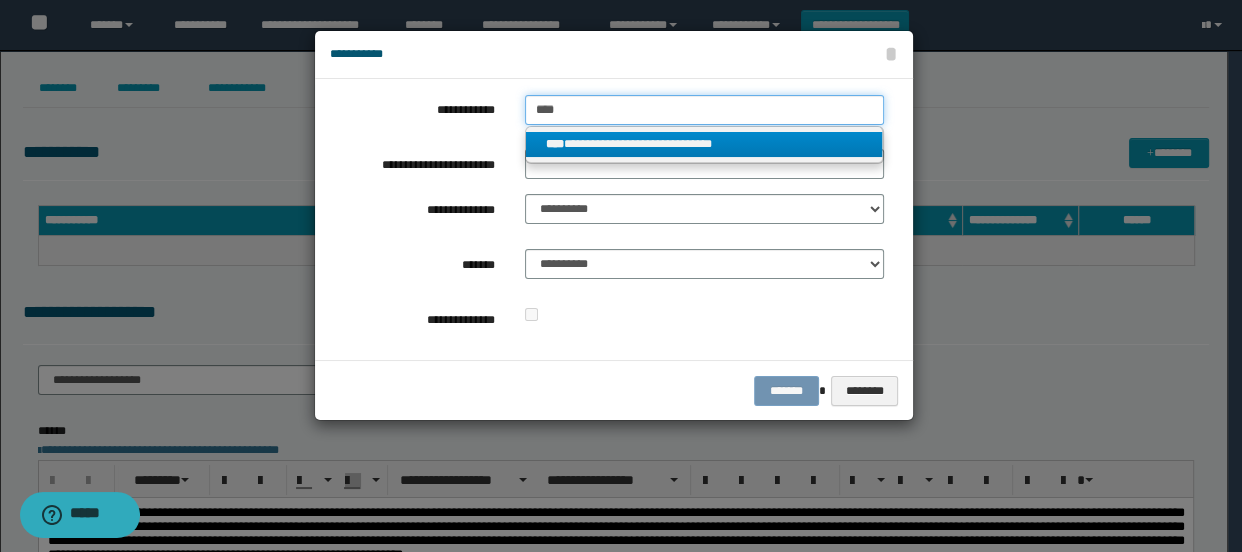 type on "****" 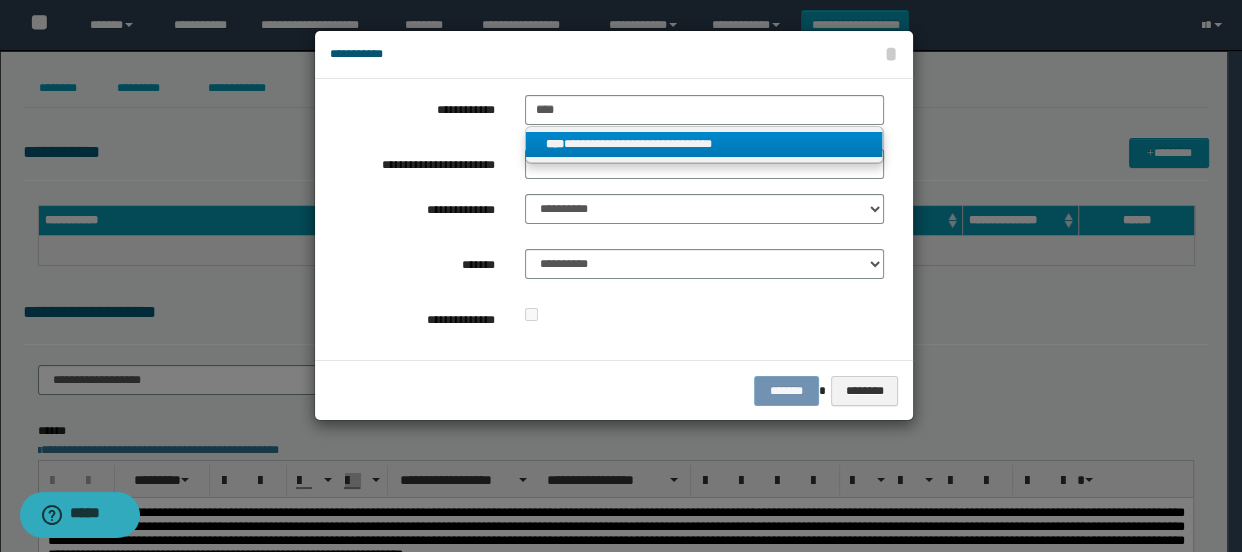 click on "**********" at bounding box center (704, 144) 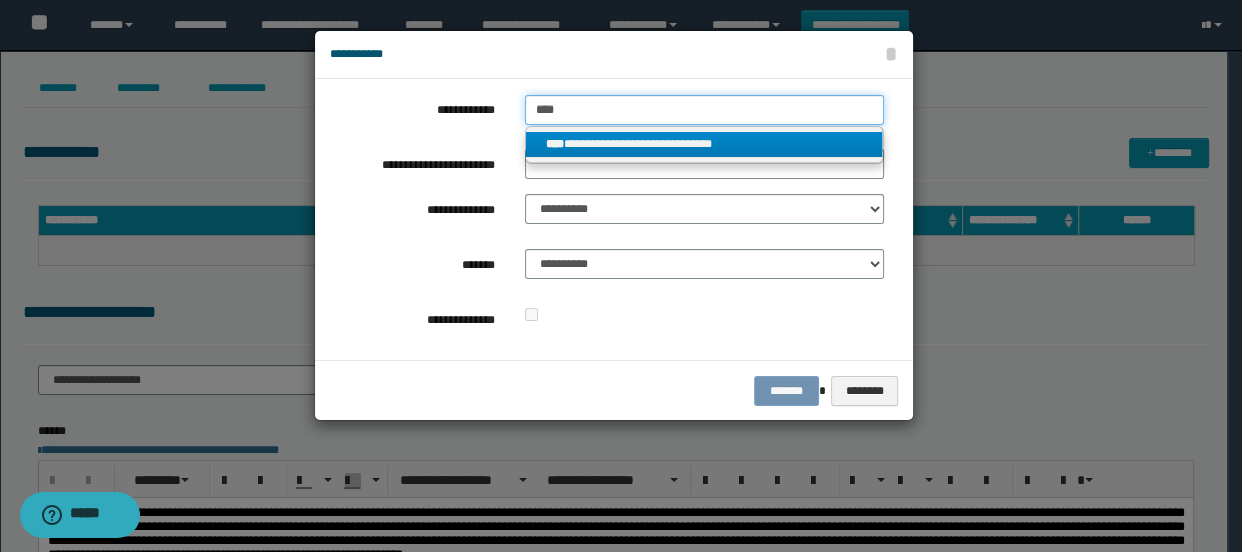 type 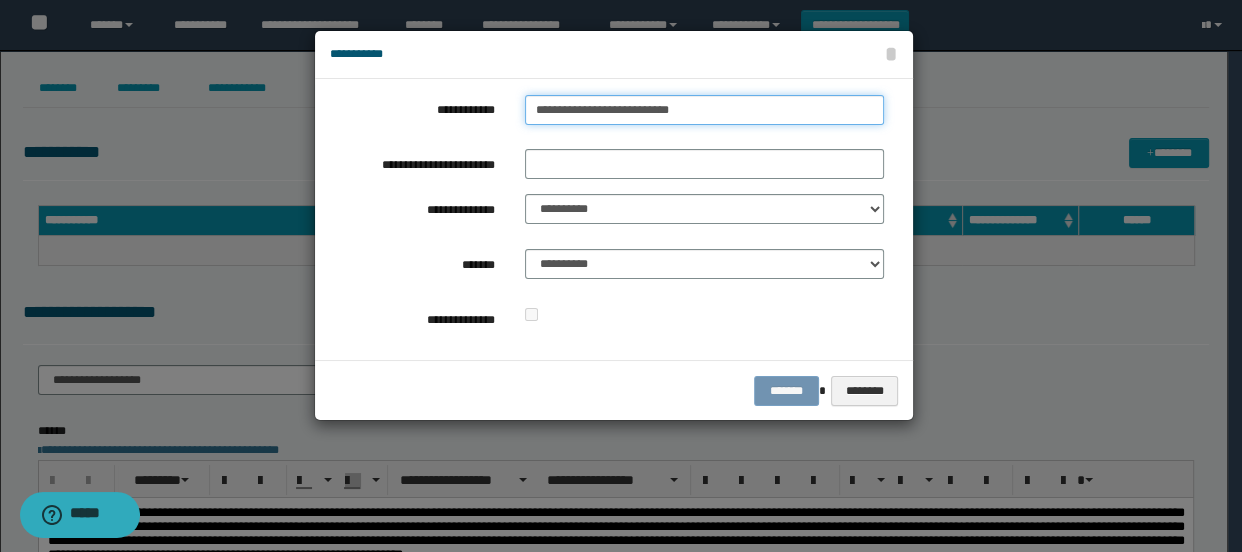 drag, startPoint x: 715, startPoint y: 105, endPoint x: 472, endPoint y: 103, distance: 243.00822 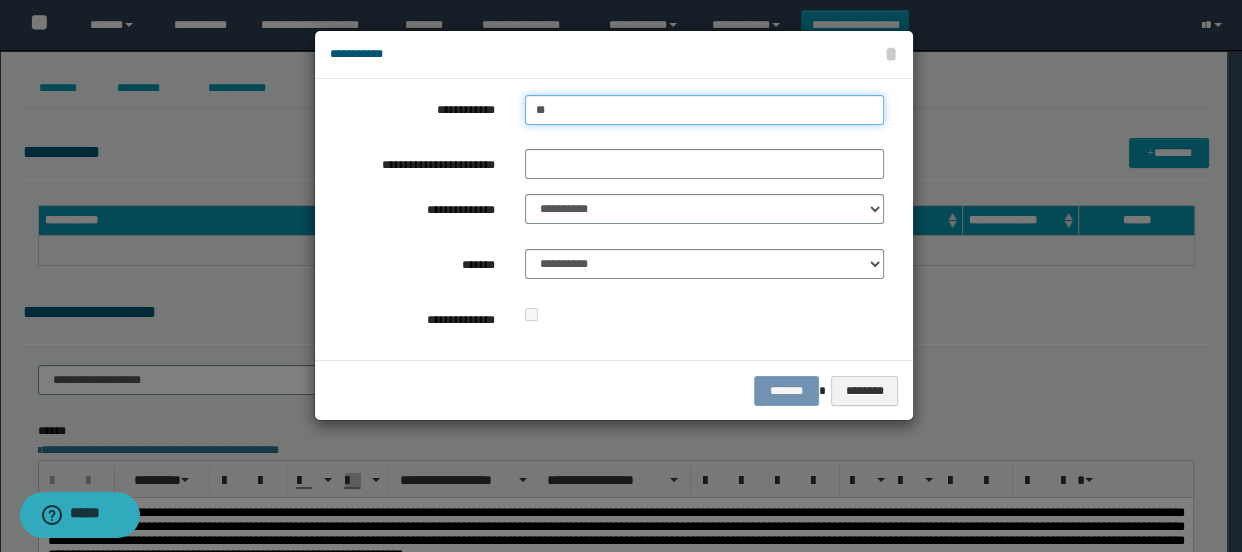 type on "***" 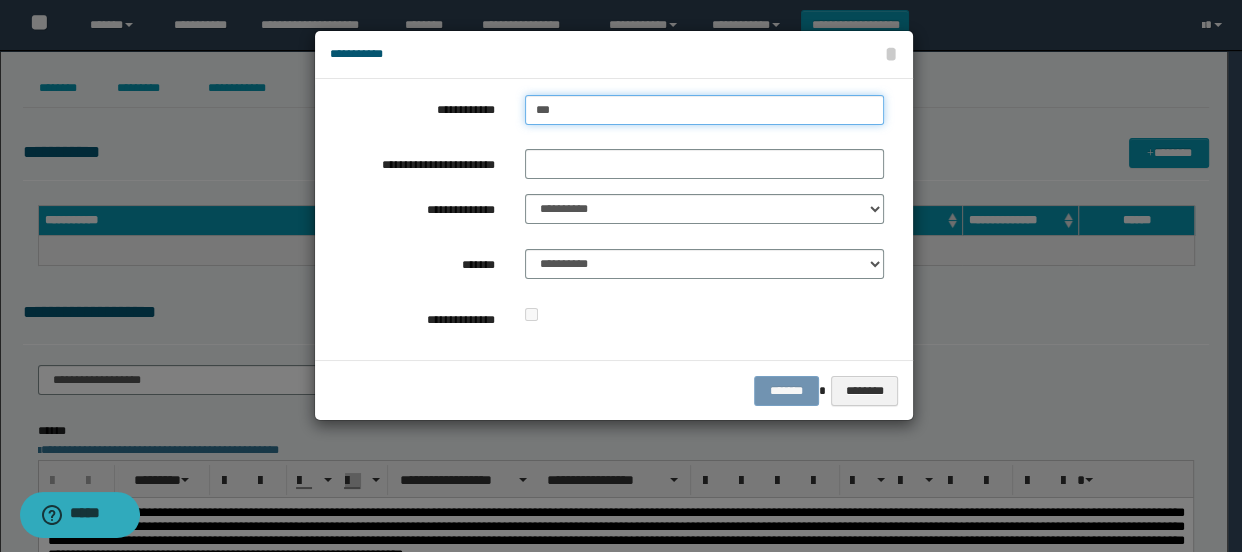 type on "***" 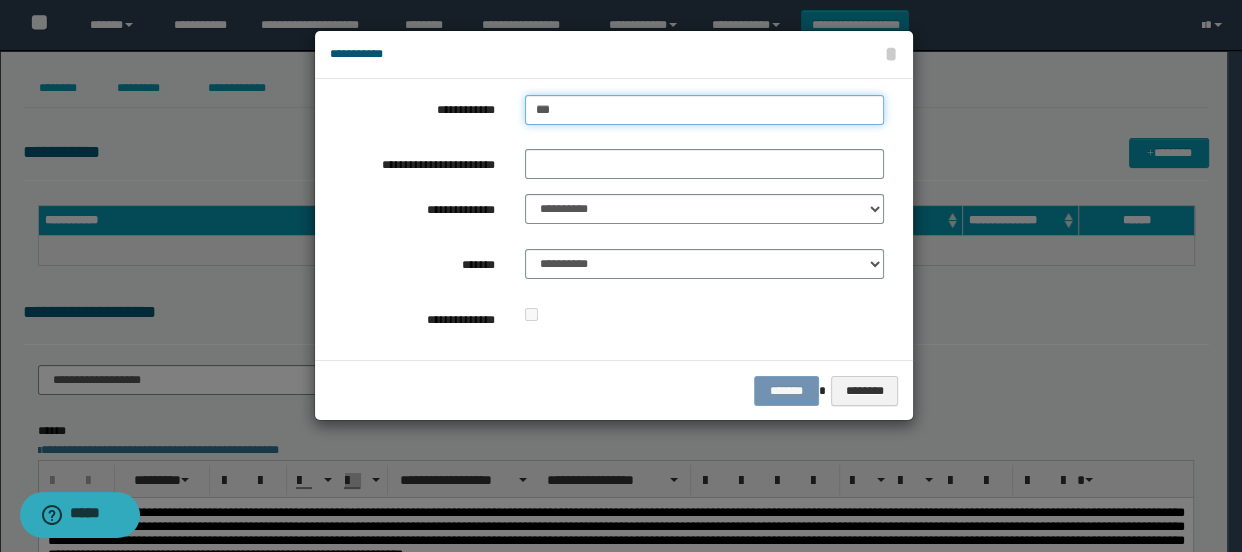 type 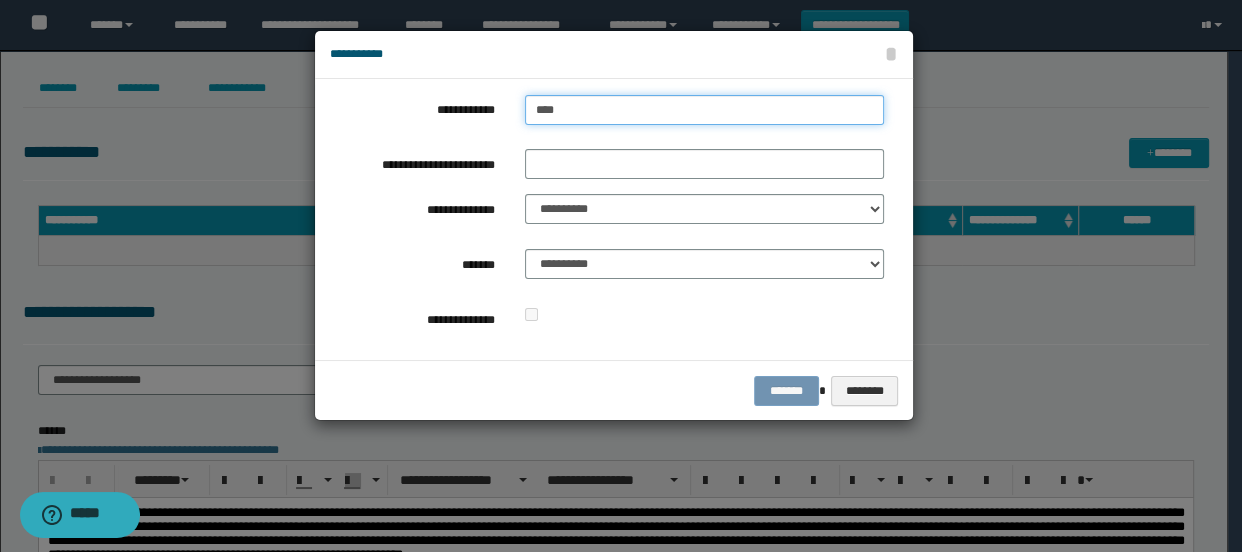 type on "****" 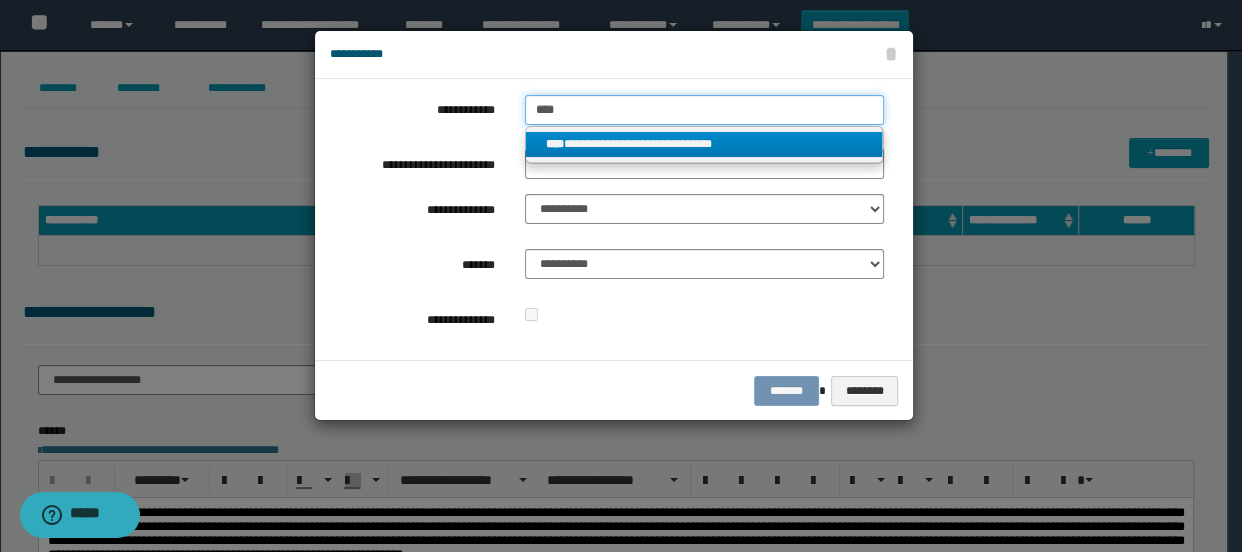 type on "****" 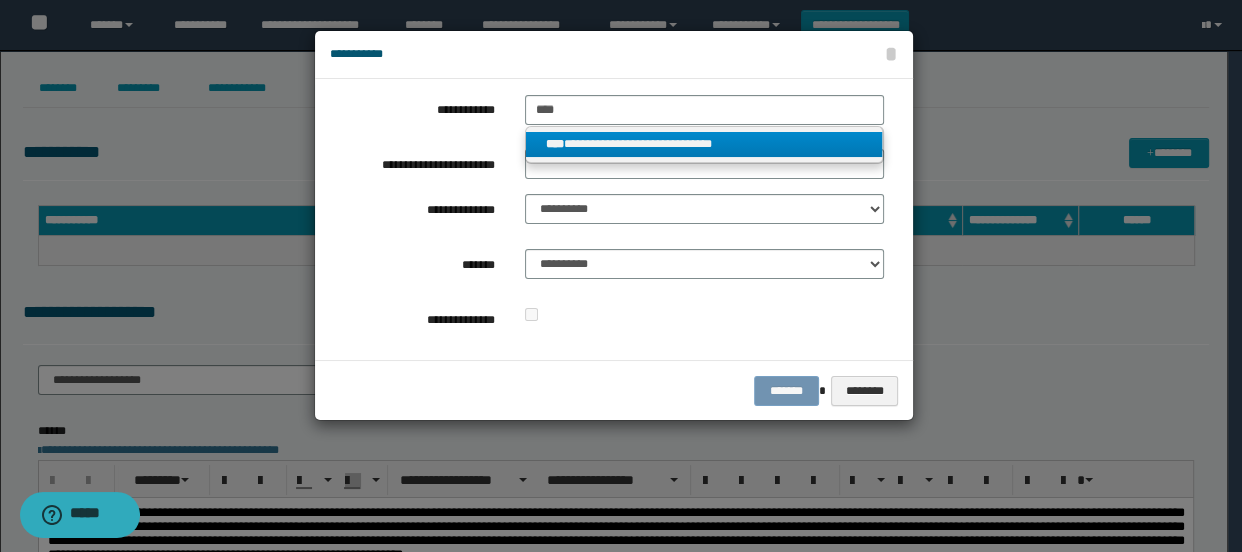 click on "**********" at bounding box center (704, 144) 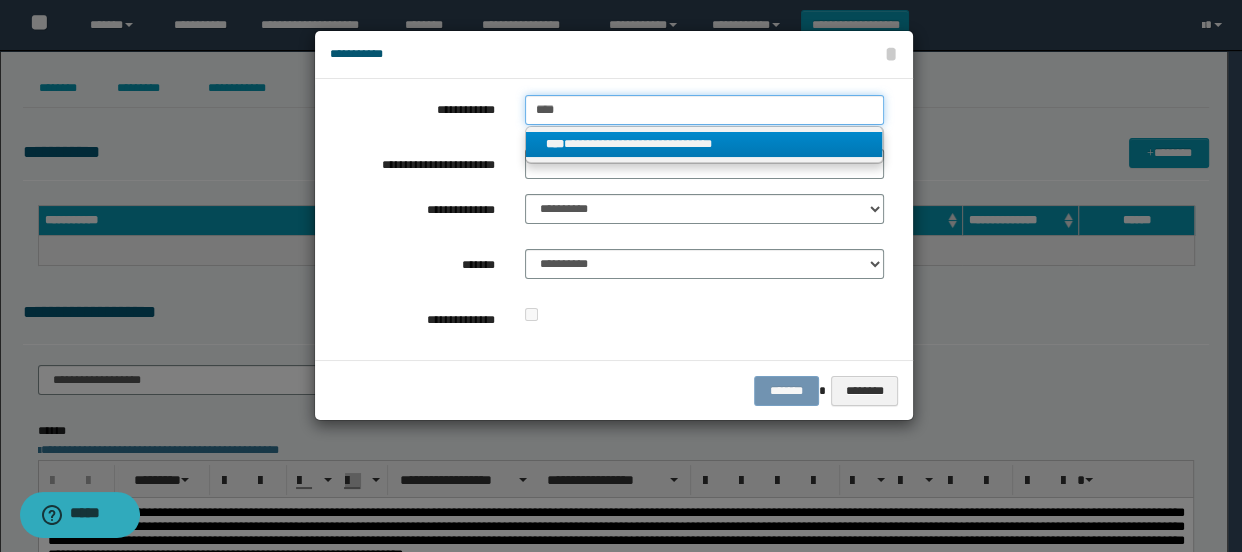 type 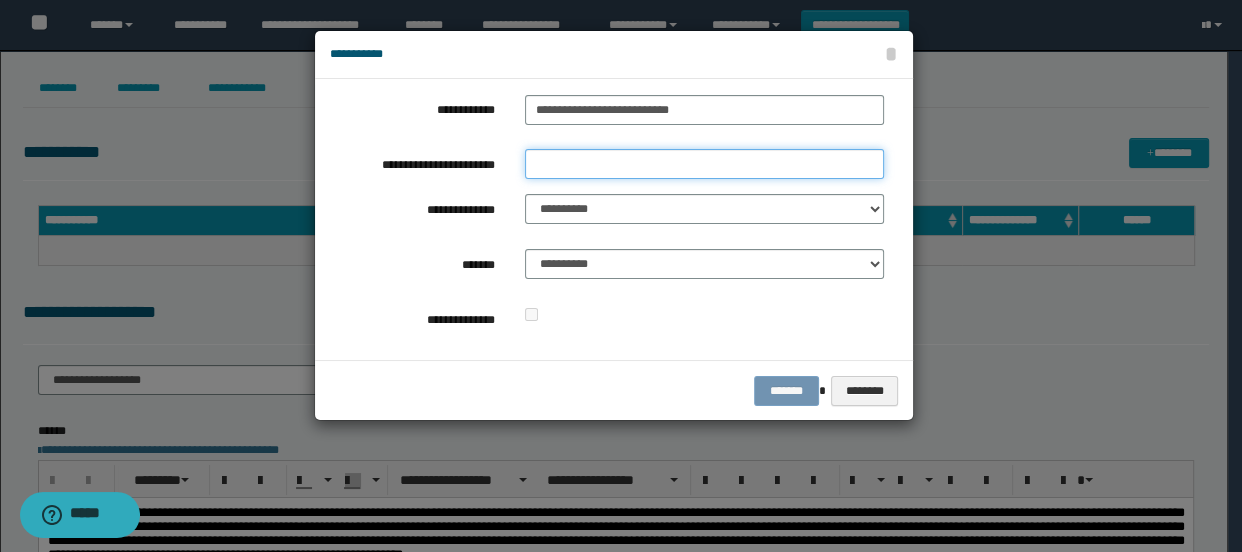 click on "**********" at bounding box center [705, 164] 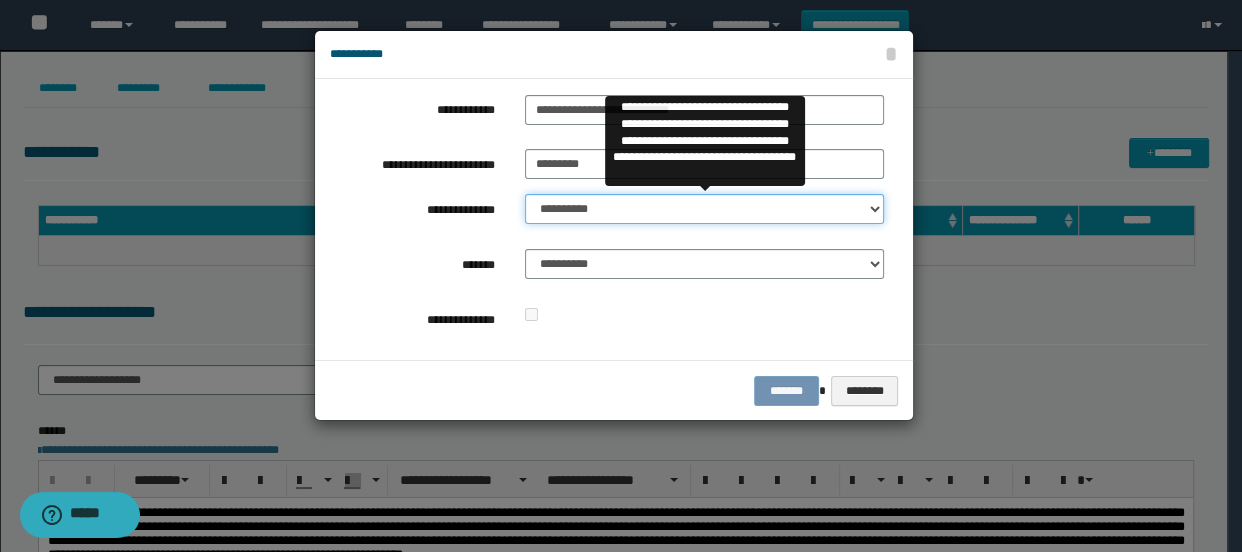 click on "**********" at bounding box center [705, 209] 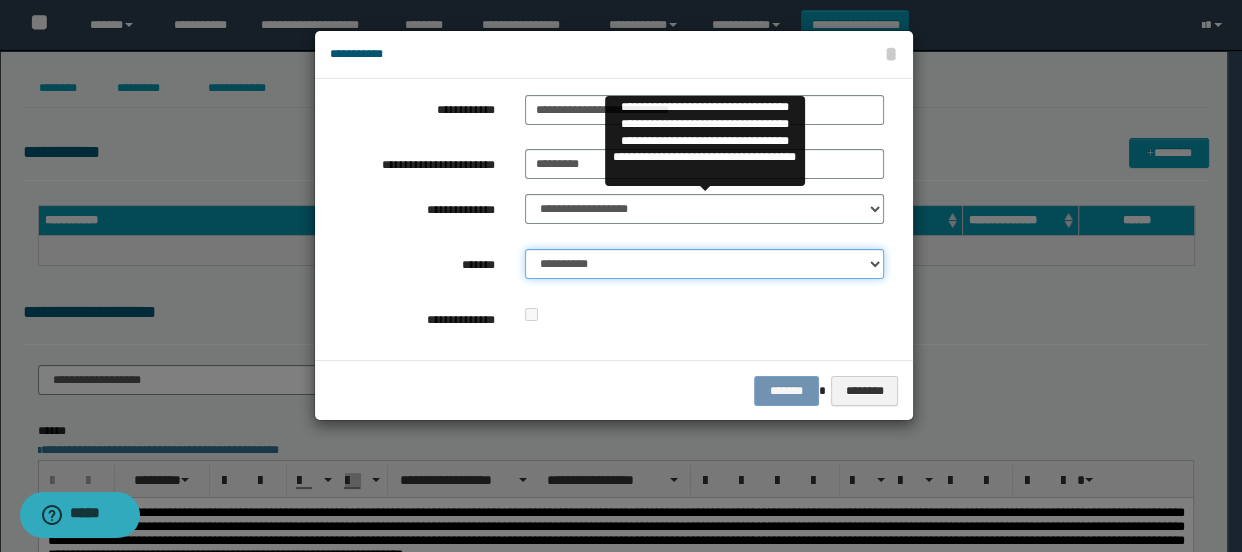 click on "**********" at bounding box center [705, 264] 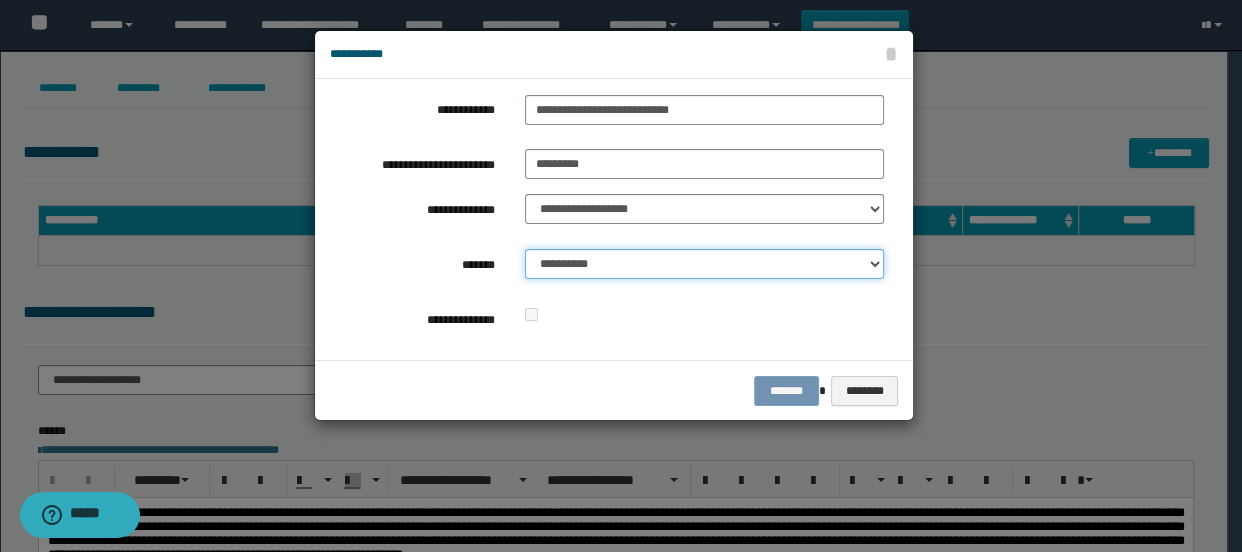 select on "*" 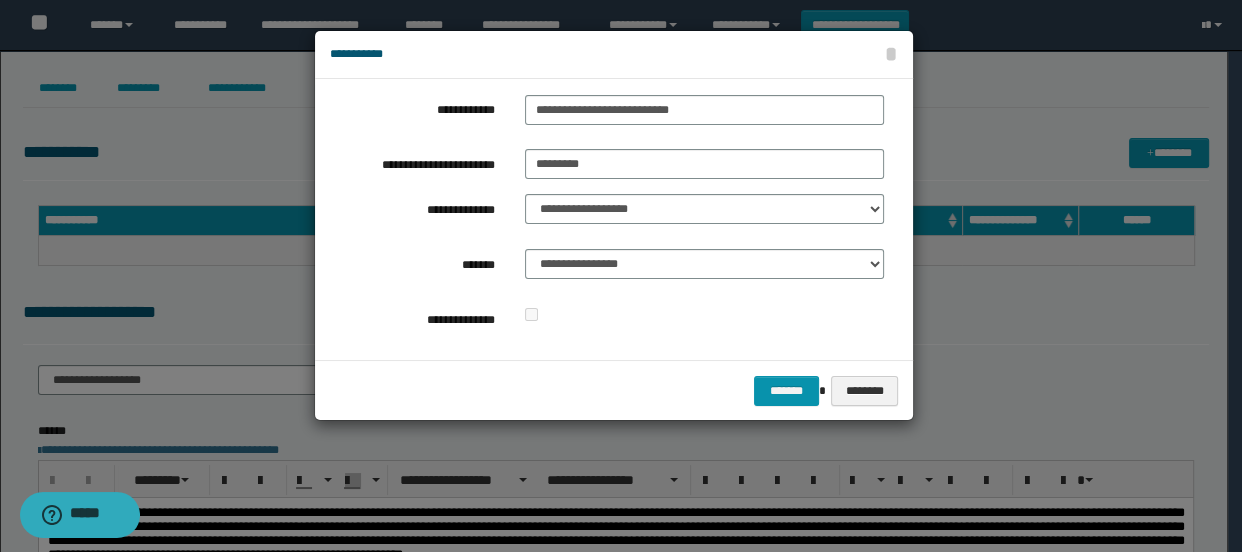 click at bounding box center [705, 315] 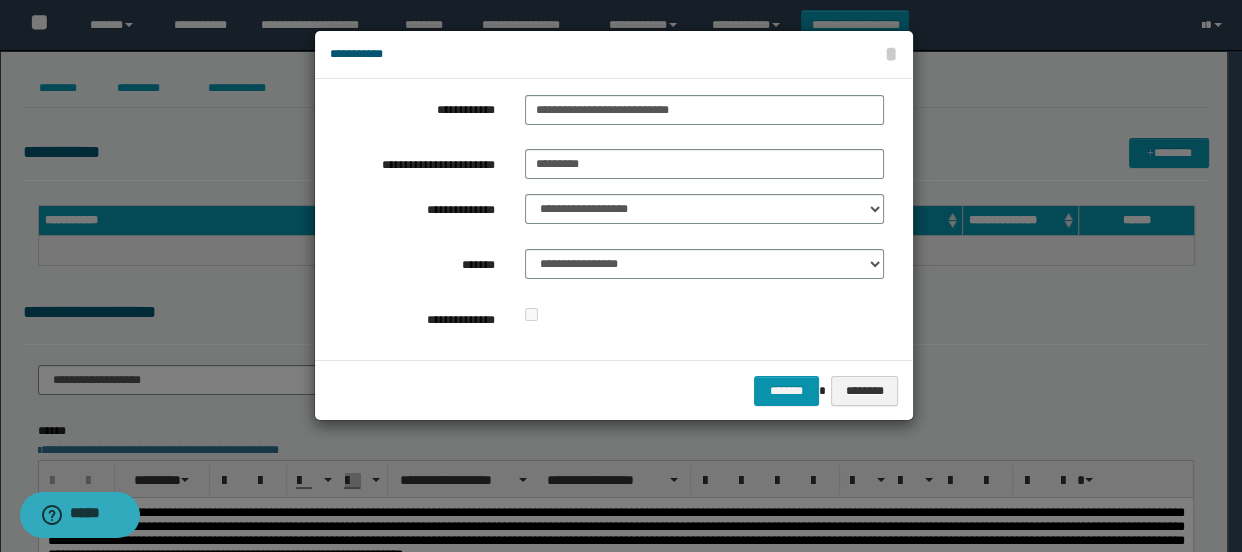 click on "**********" at bounding box center [614, 219] 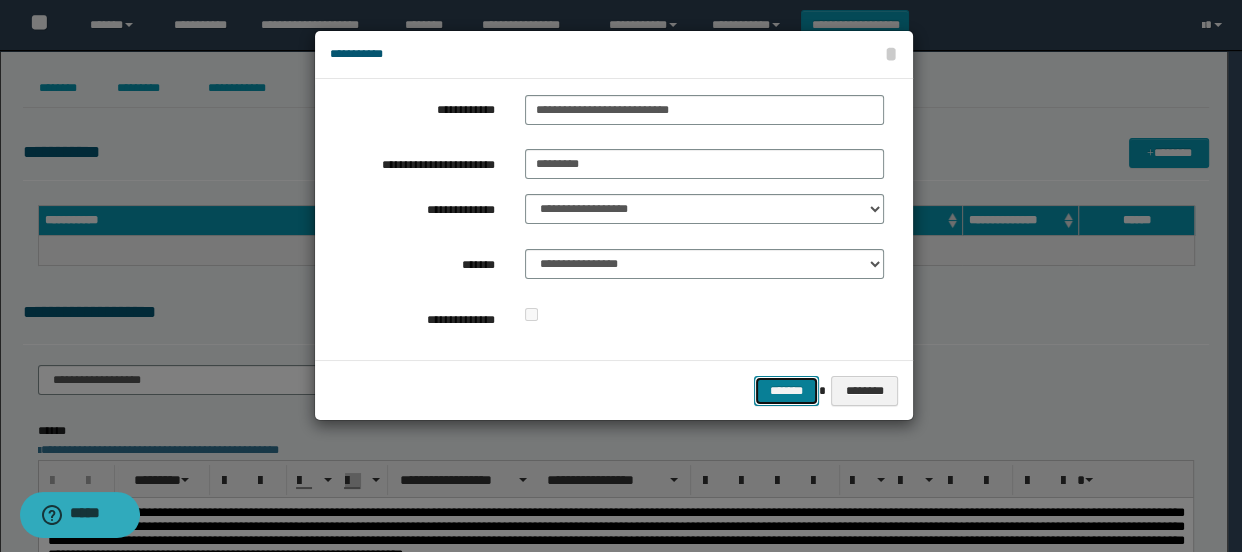click on "*******" at bounding box center [786, 391] 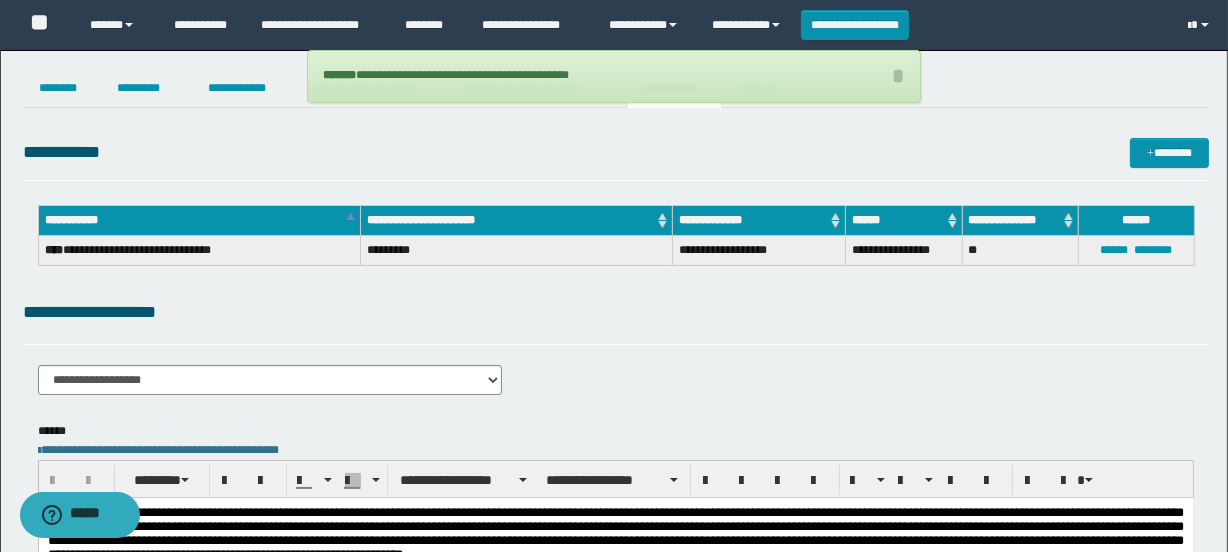 click on "**********" at bounding box center (616, 312) 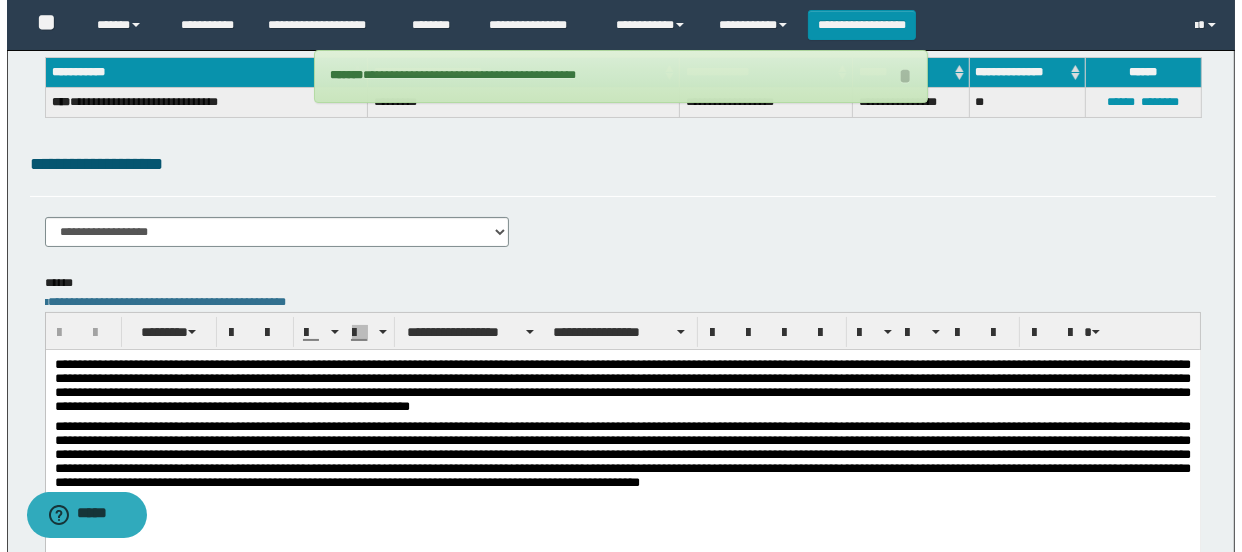 scroll, scrollTop: 0, scrollLeft: 0, axis: both 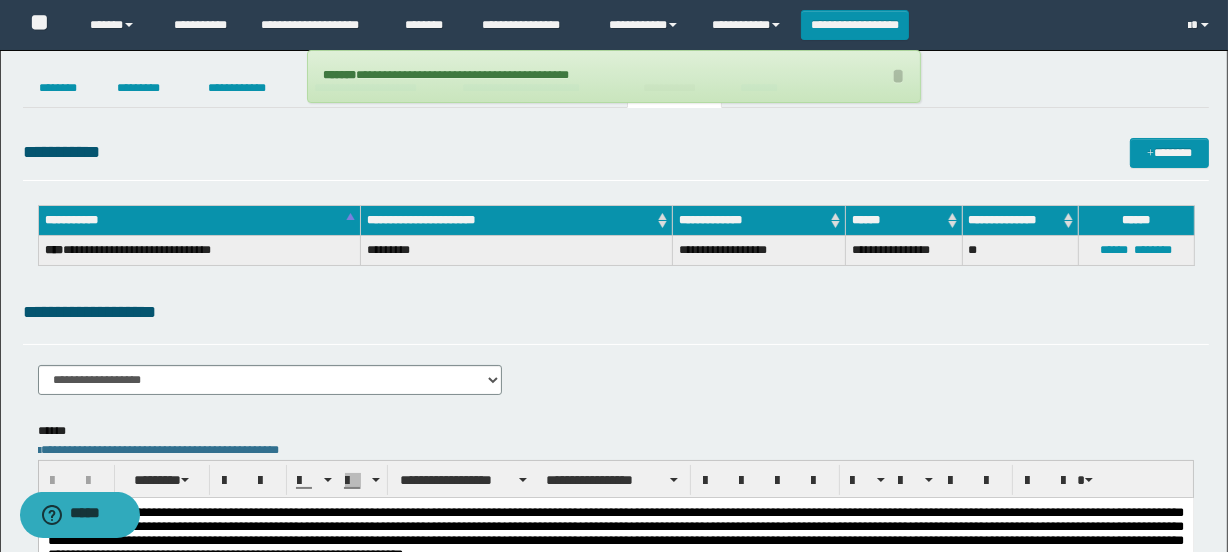 click on "**********" at bounding box center [614, 76] 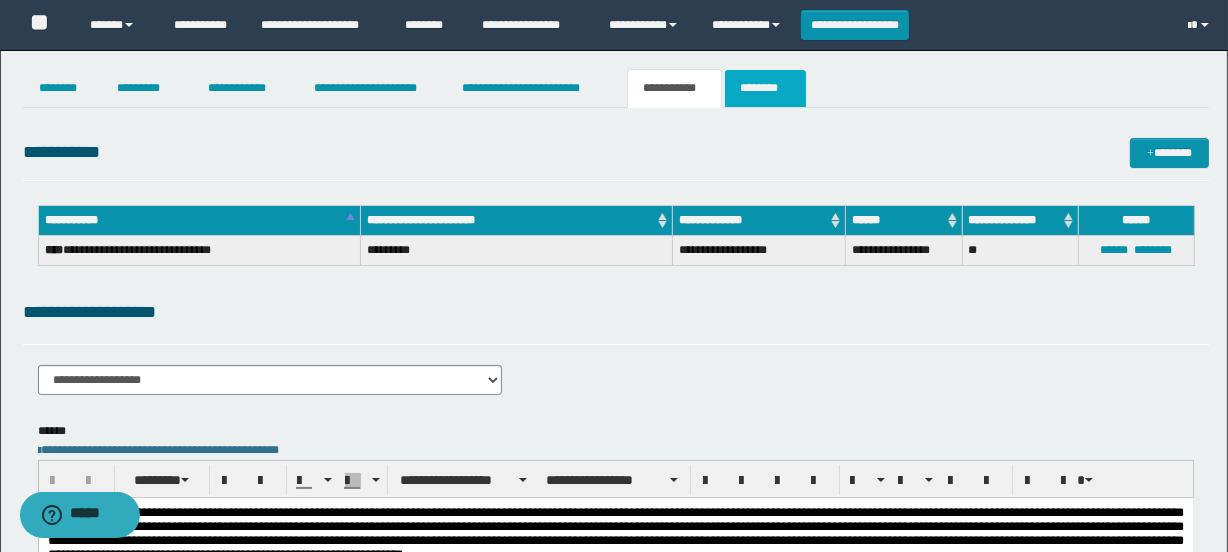 click on "********" at bounding box center [765, 88] 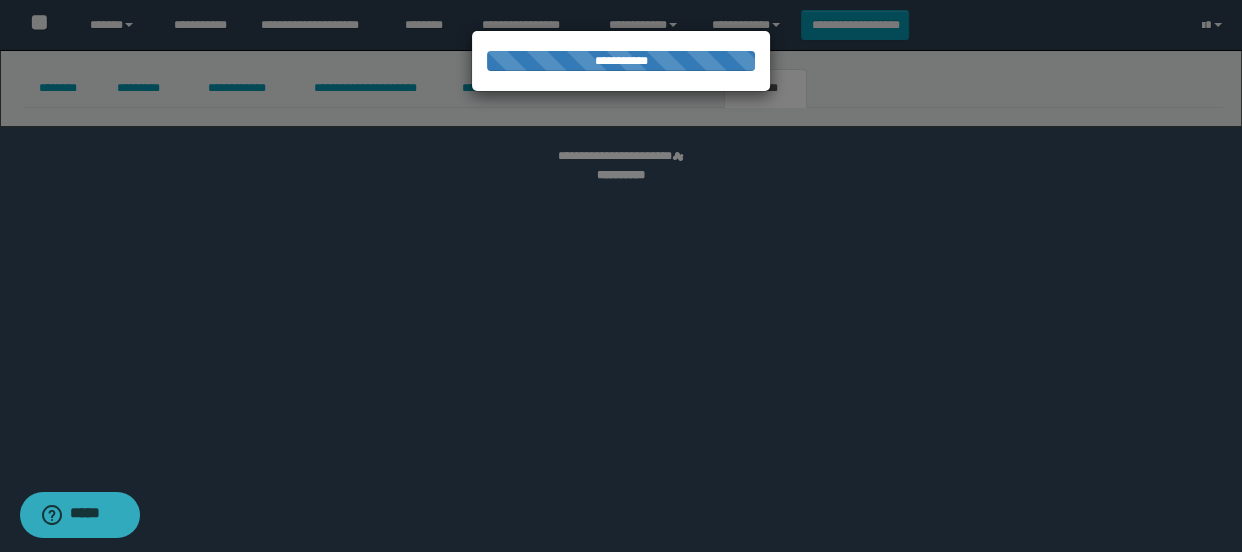 select 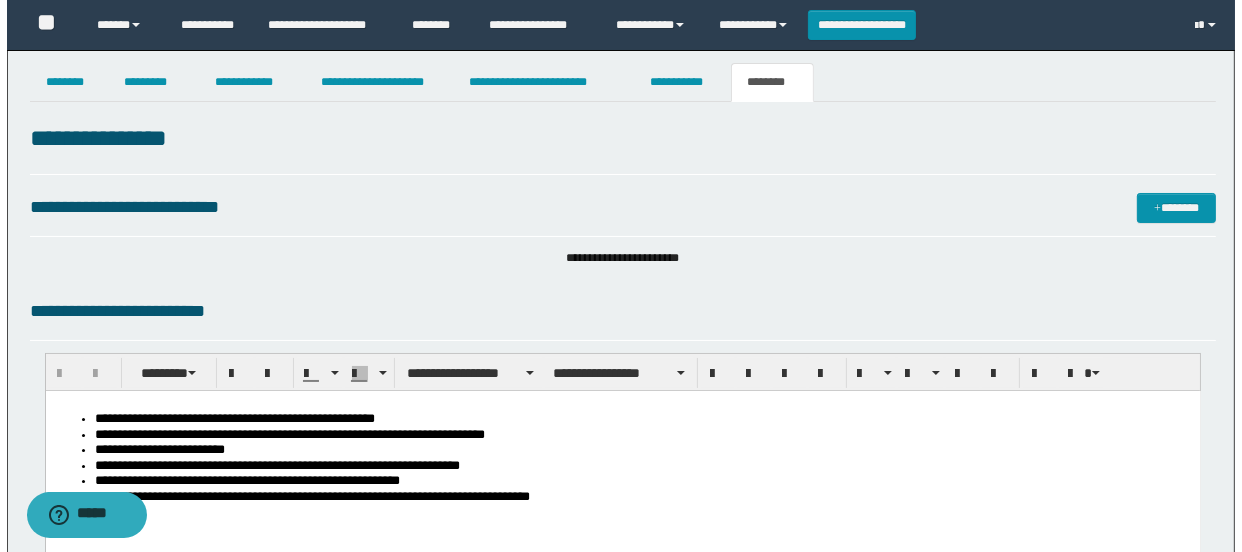 scroll, scrollTop: 0, scrollLeft: 0, axis: both 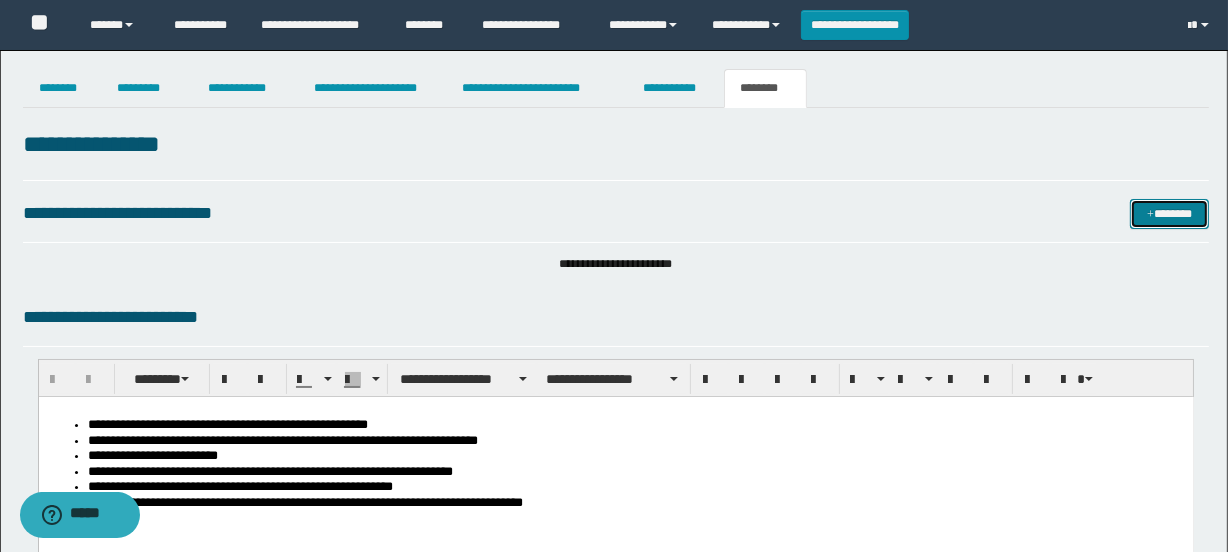 click on "*******" at bounding box center (1170, 214) 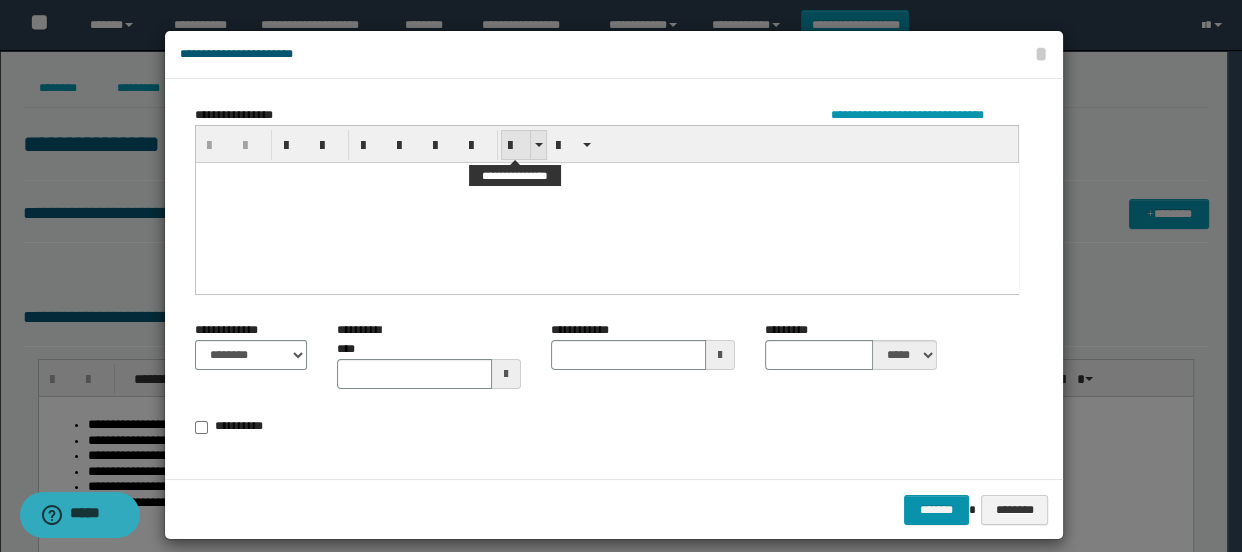 click at bounding box center (516, 146) 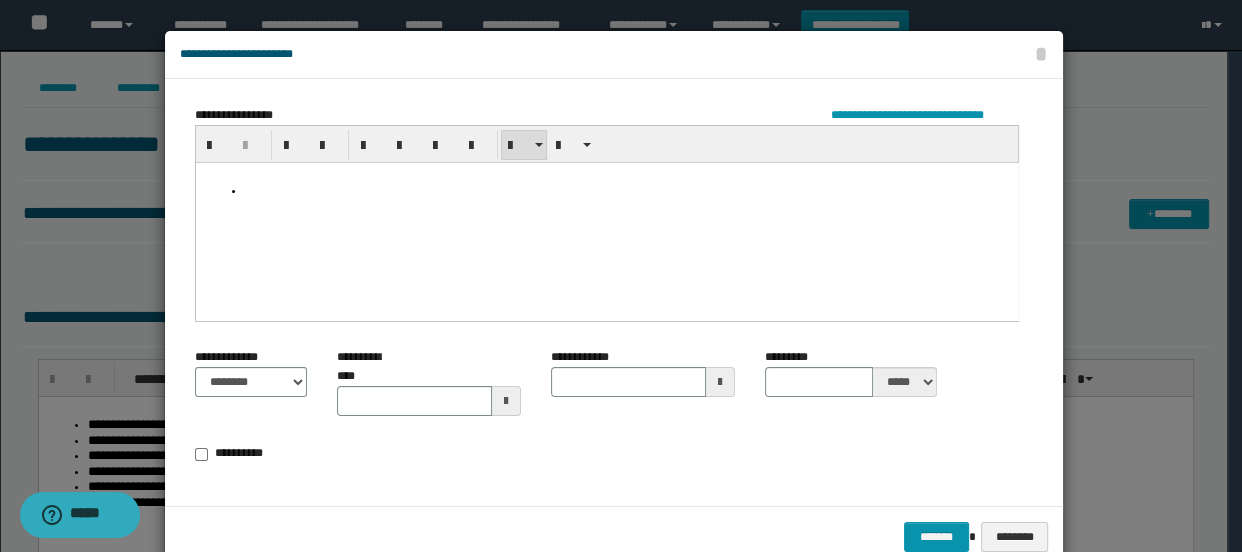 paste 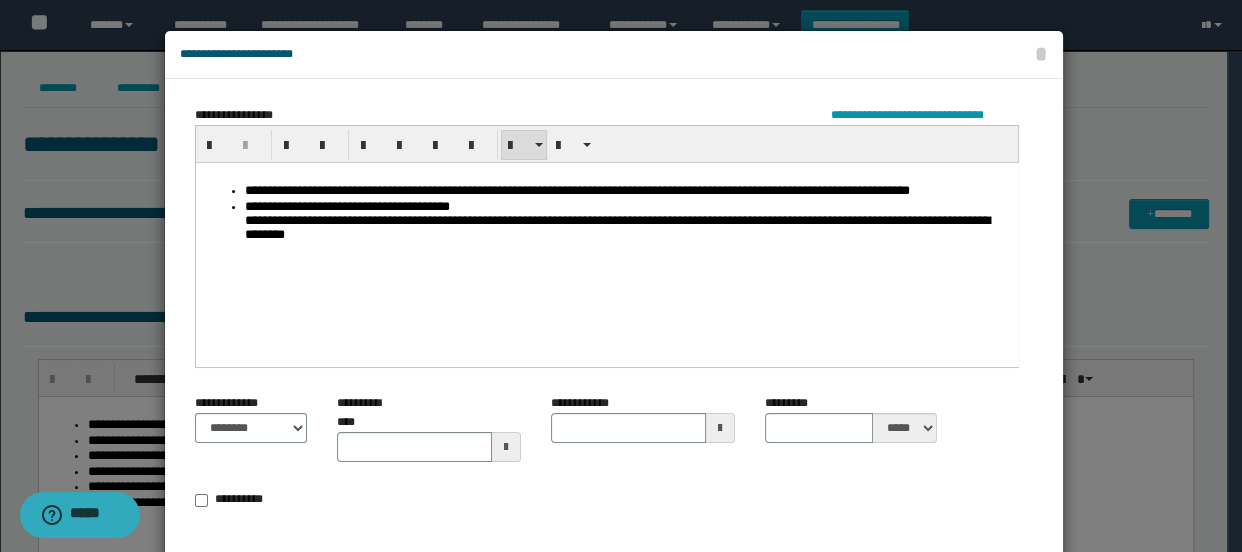 click on "**********" at bounding box center (626, 222) 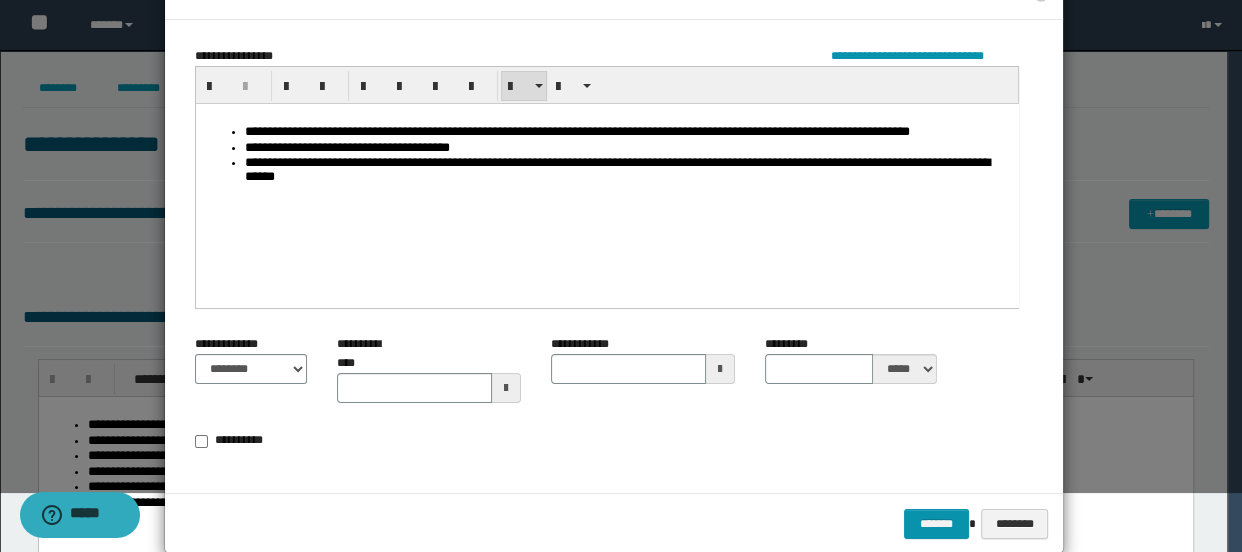 scroll, scrollTop: 91, scrollLeft: 0, axis: vertical 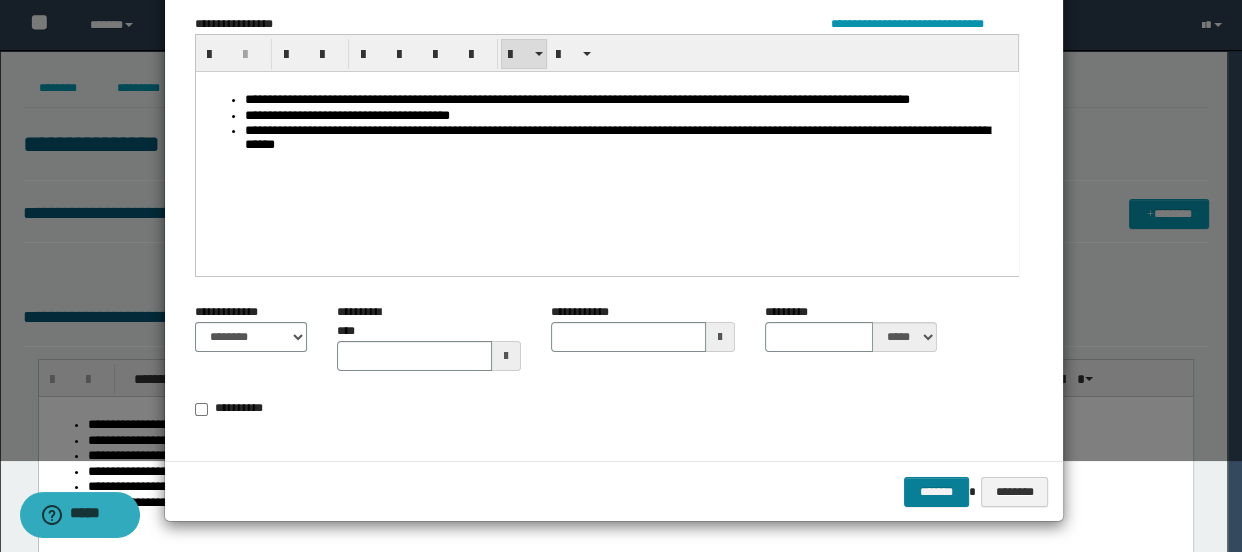 click on "*******" at bounding box center [936, 492] 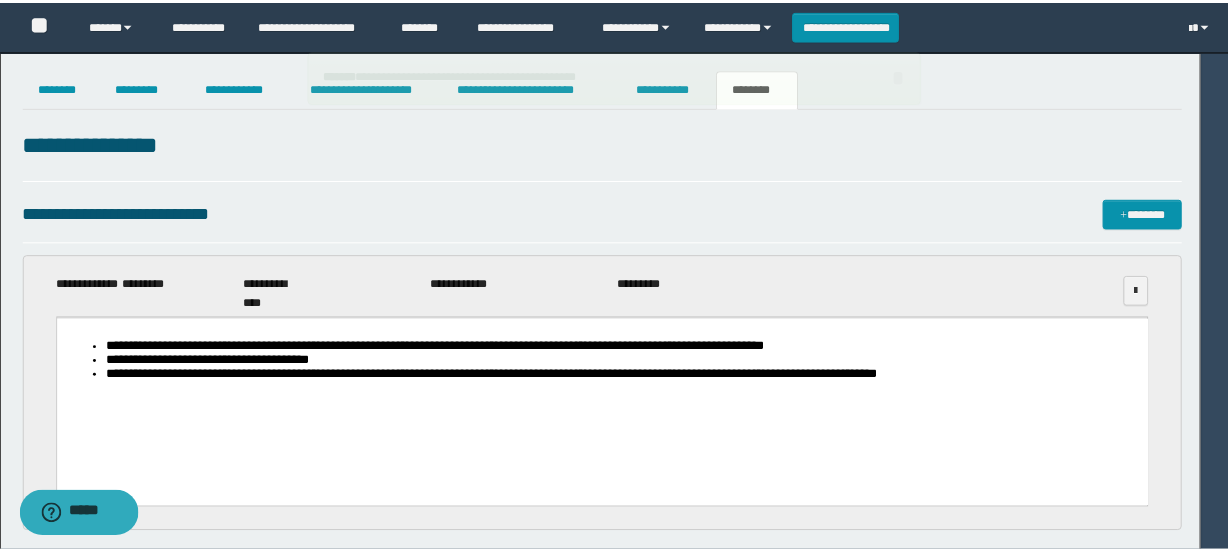 scroll, scrollTop: 0, scrollLeft: 0, axis: both 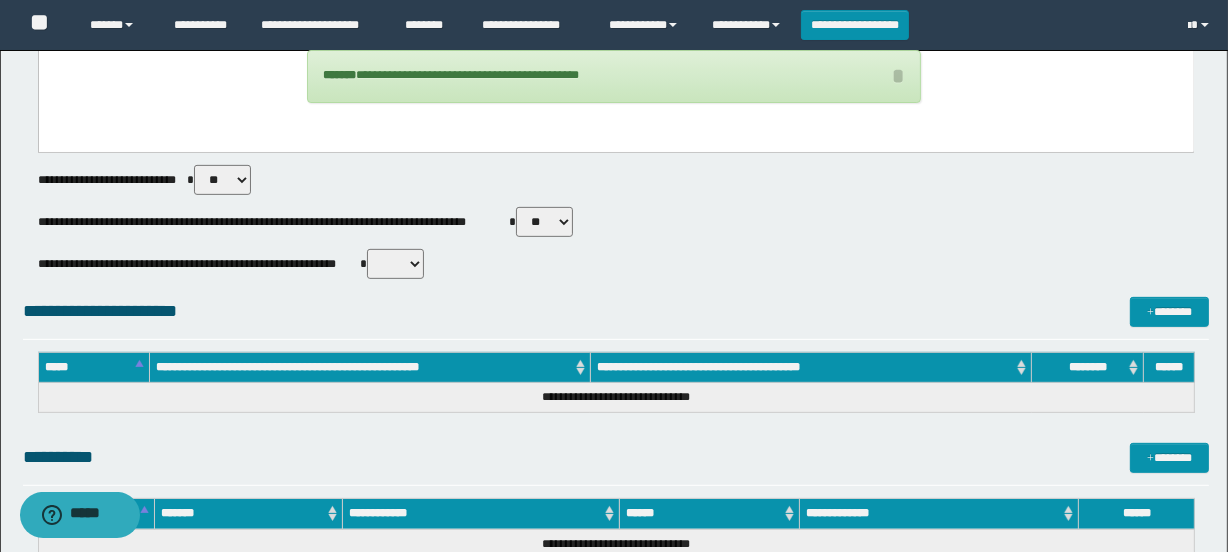 click on "**
**" at bounding box center (544, 222) 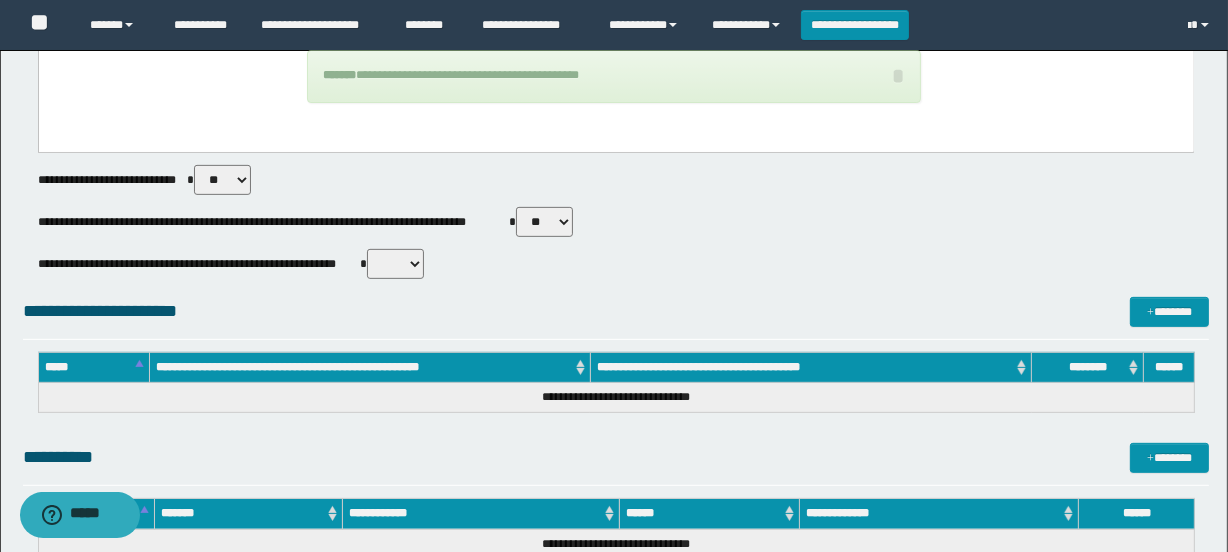 click on "**
**" at bounding box center [544, 222] 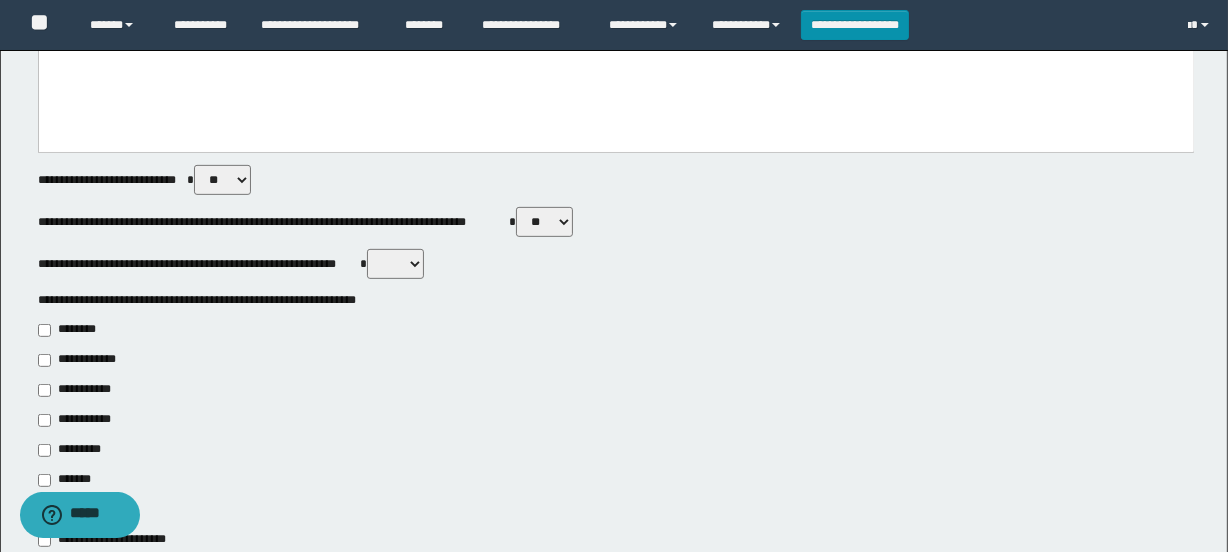 click on "**
**" at bounding box center [544, 222] 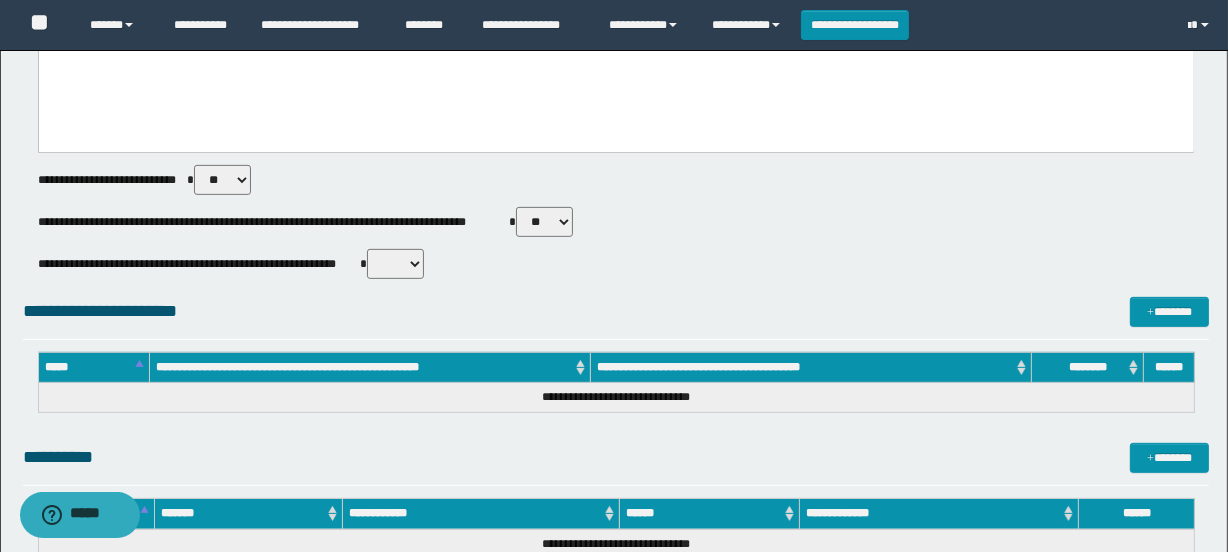 click on "**
**" at bounding box center (395, 264) 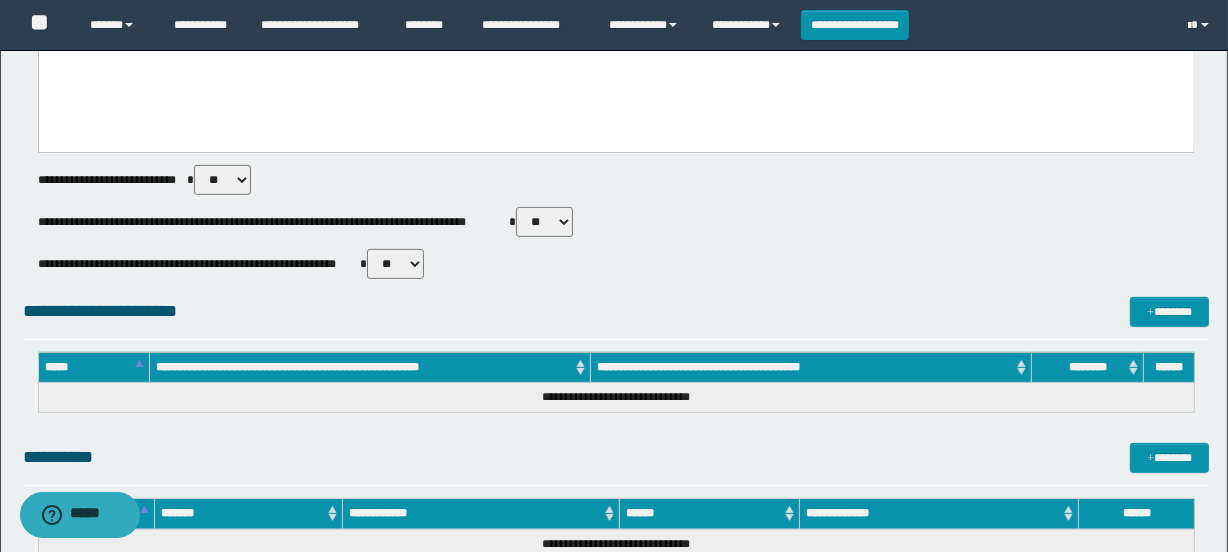 click on "**
**" at bounding box center [395, 264] 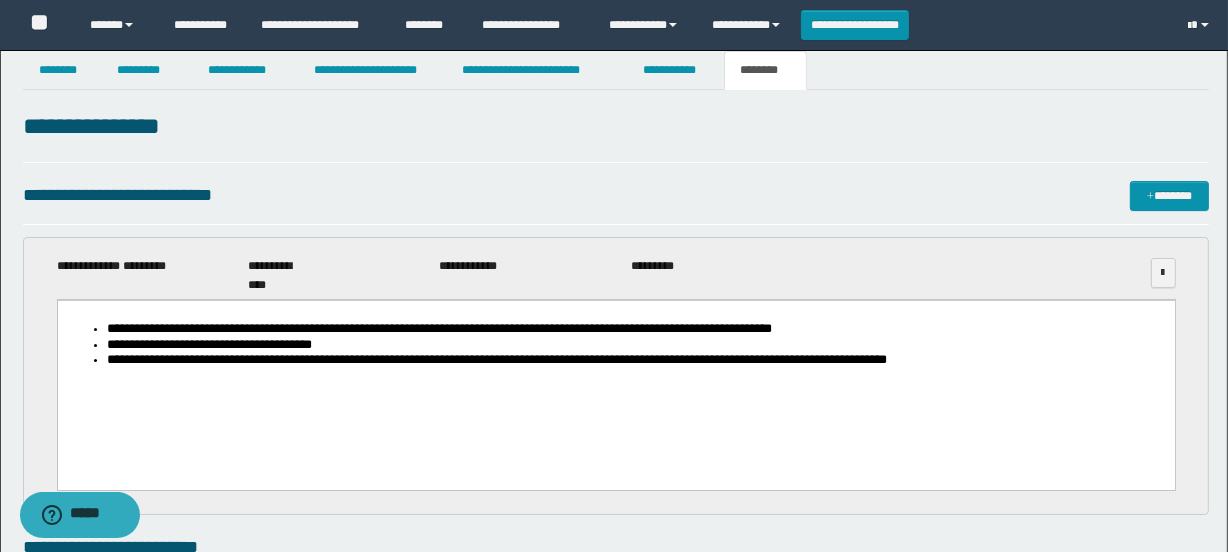scroll, scrollTop: 0, scrollLeft: 0, axis: both 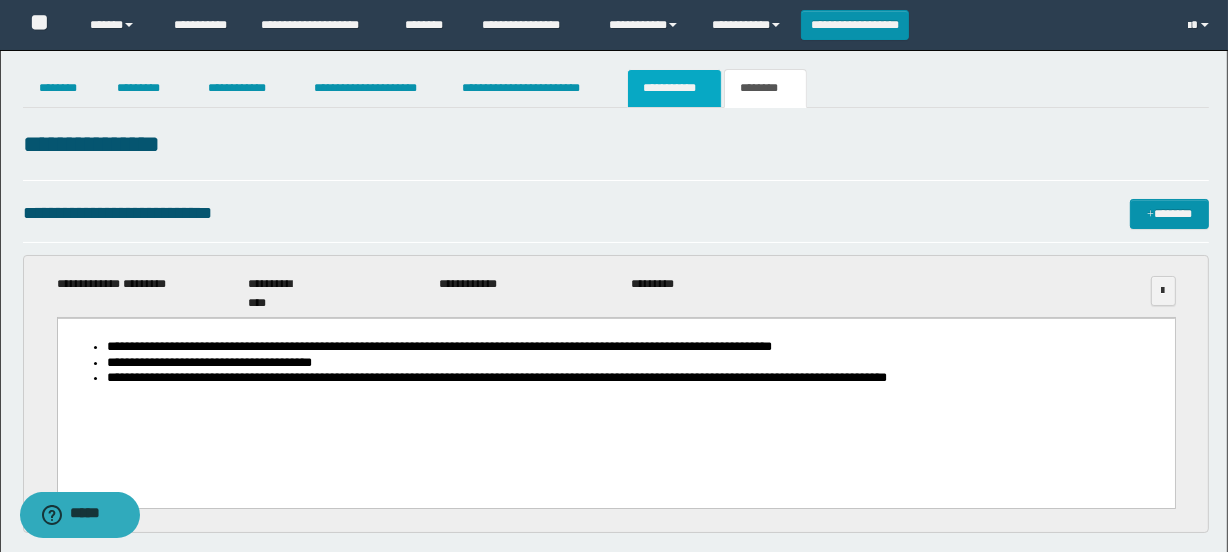 click on "**********" at bounding box center (674, 88) 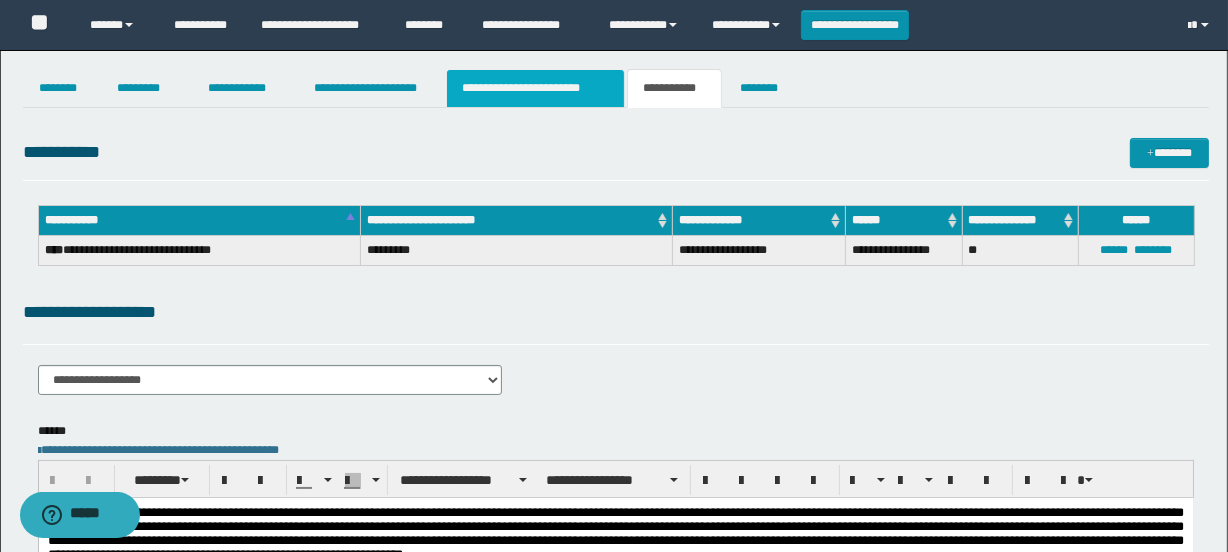 click on "**********" at bounding box center (535, 88) 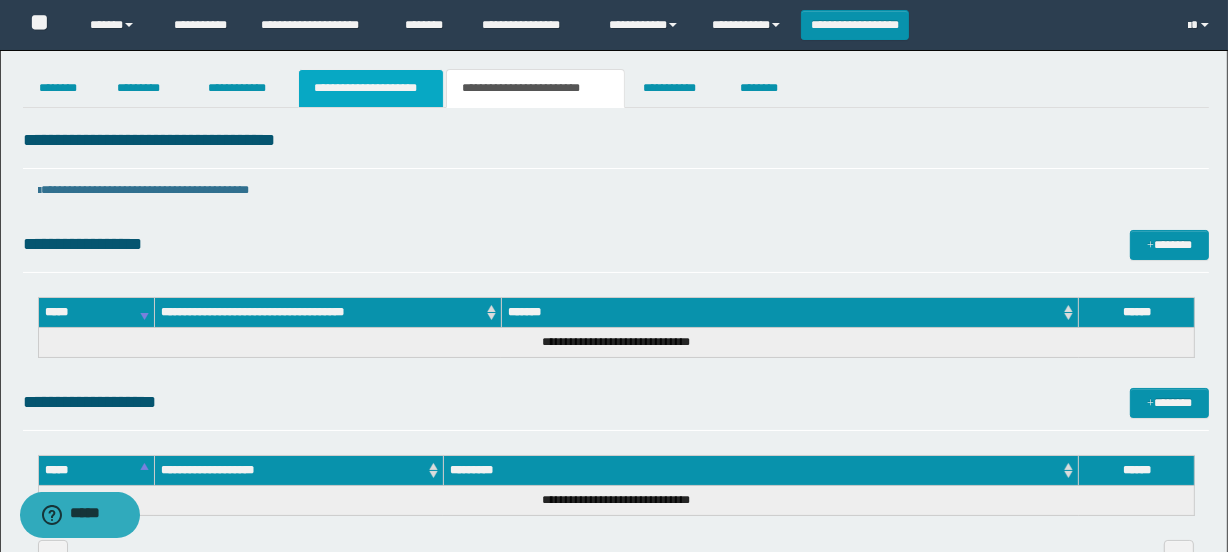 click on "**********" at bounding box center [371, 88] 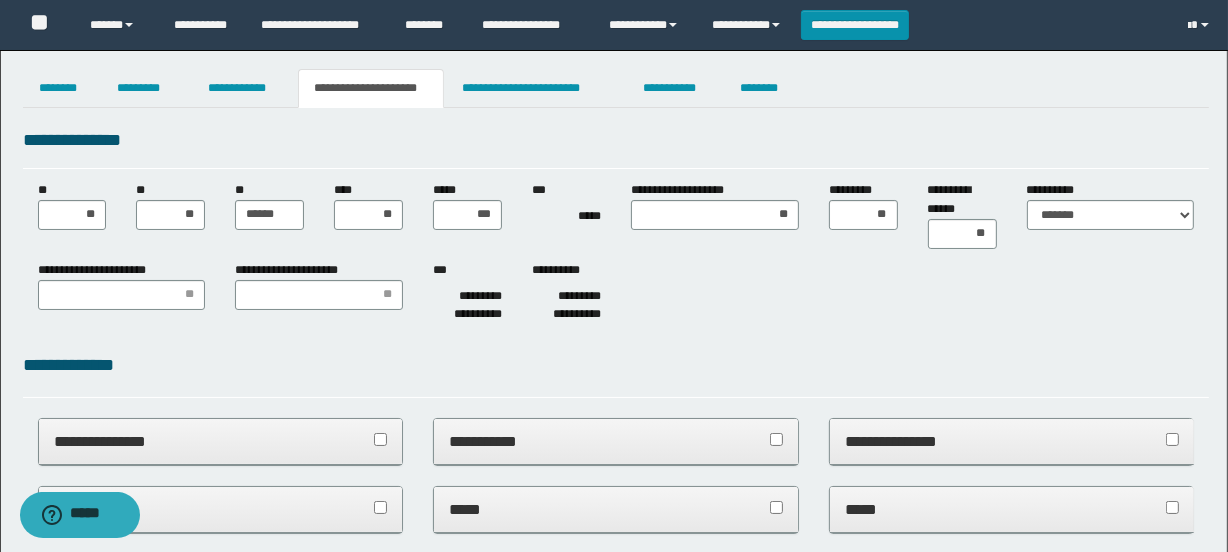 click on "*****" at bounding box center (566, 216) 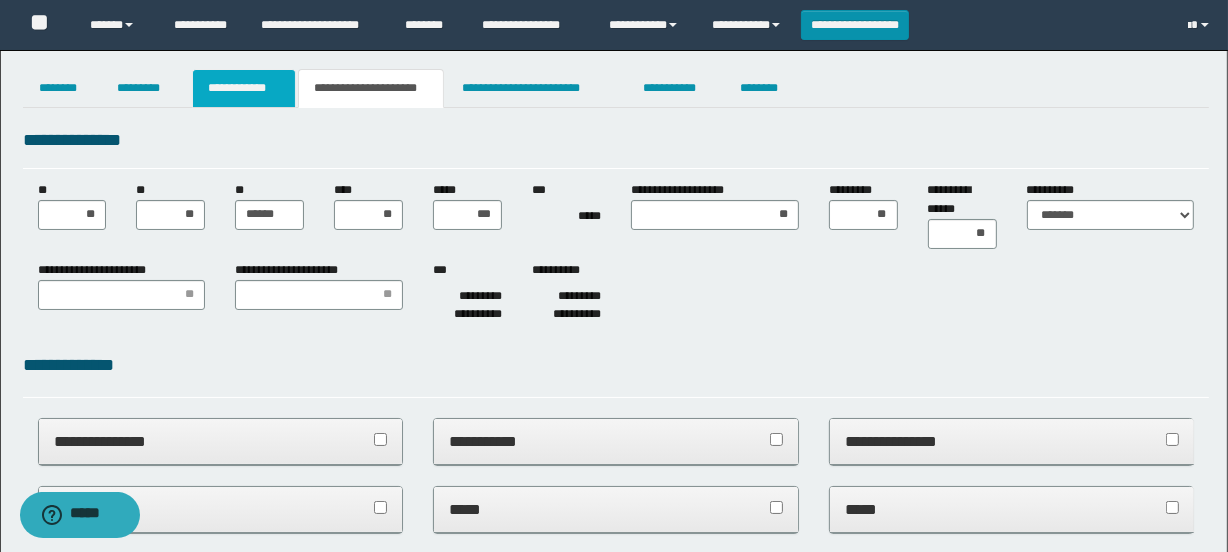 click on "**********" at bounding box center [244, 88] 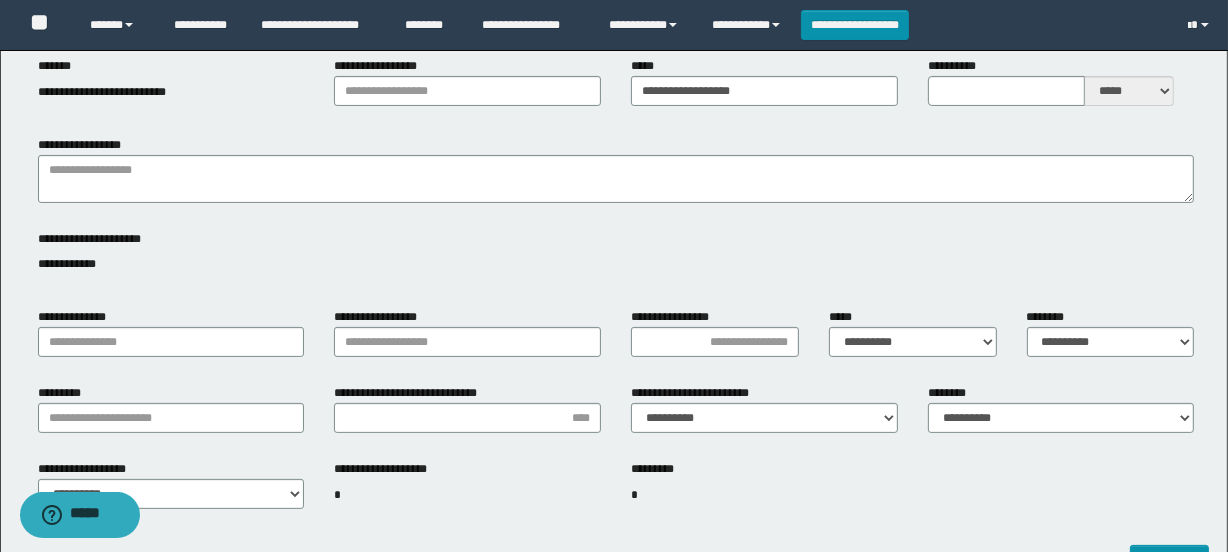 scroll, scrollTop: 0, scrollLeft: 0, axis: both 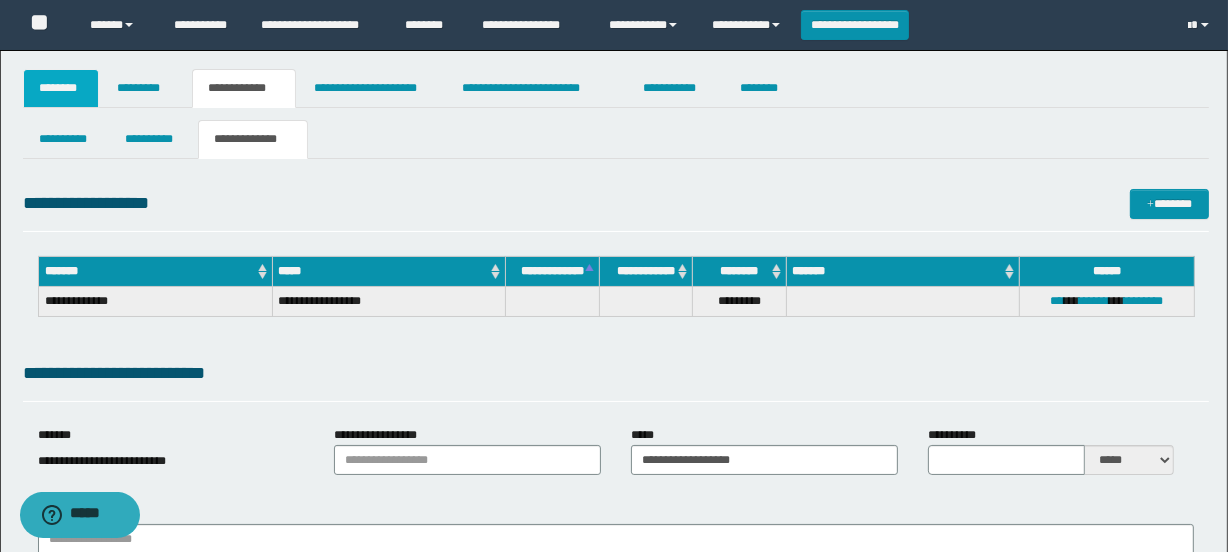 click on "********" at bounding box center [61, 88] 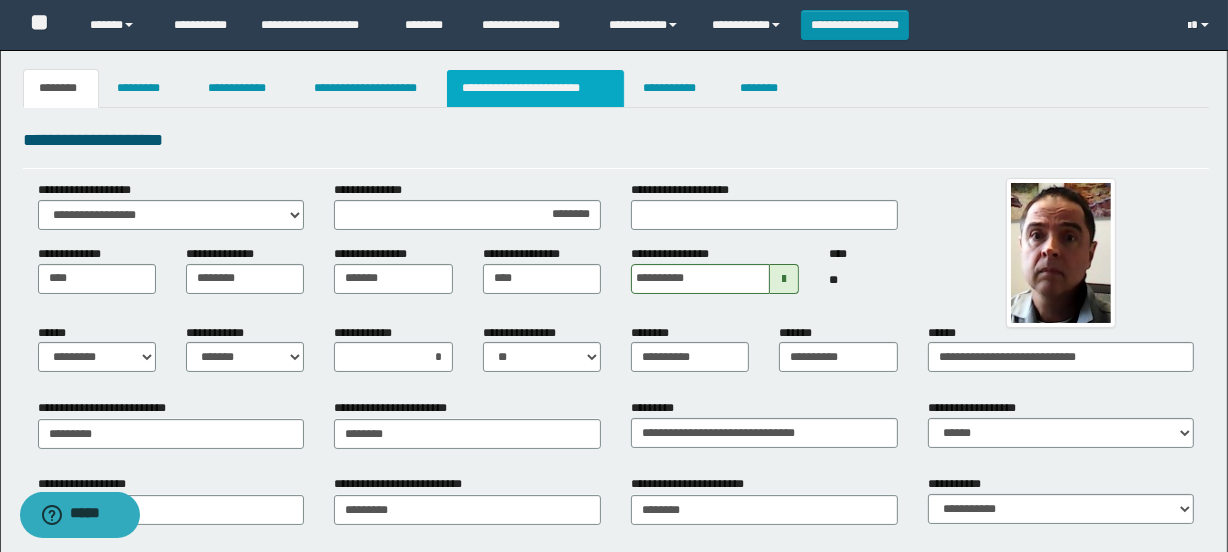 drag, startPoint x: 497, startPoint y: 85, endPoint x: 540, endPoint y: 87, distance: 43.046486 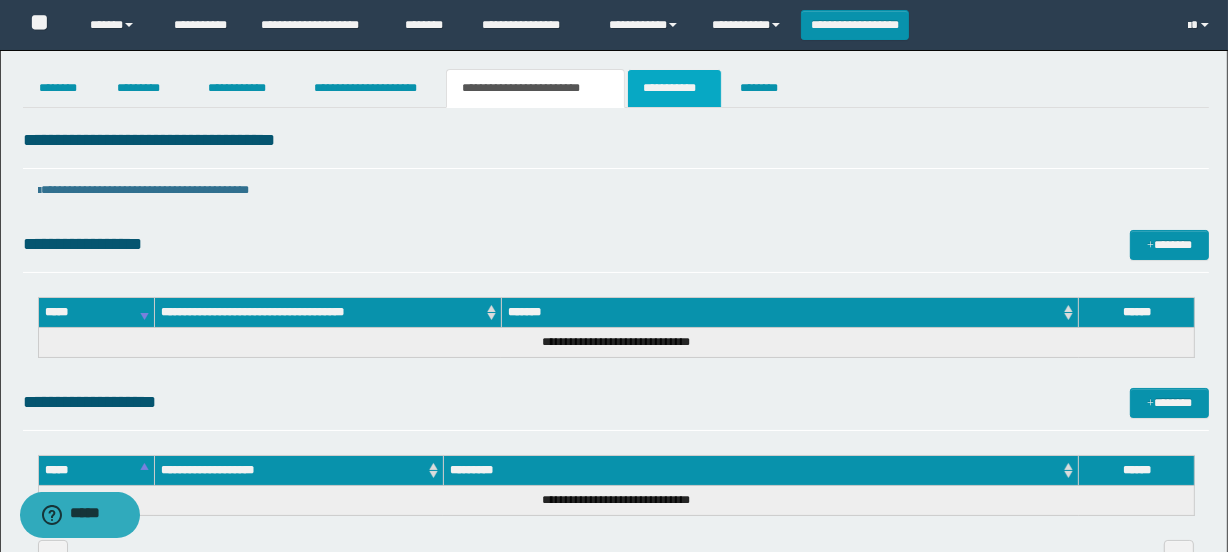 click on "**********" at bounding box center (674, 88) 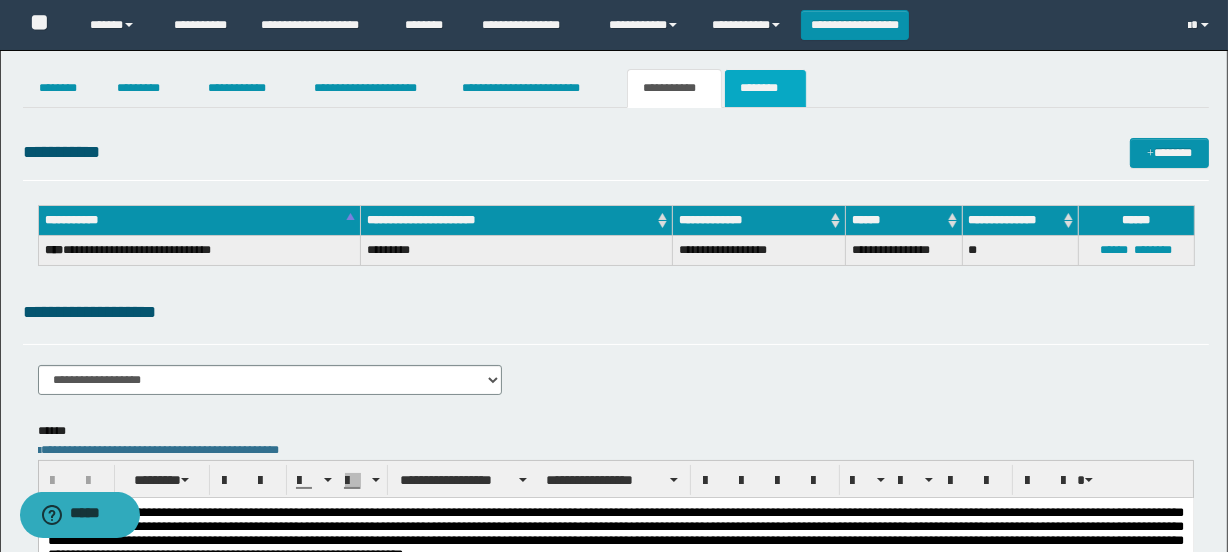 click on "********" at bounding box center (765, 88) 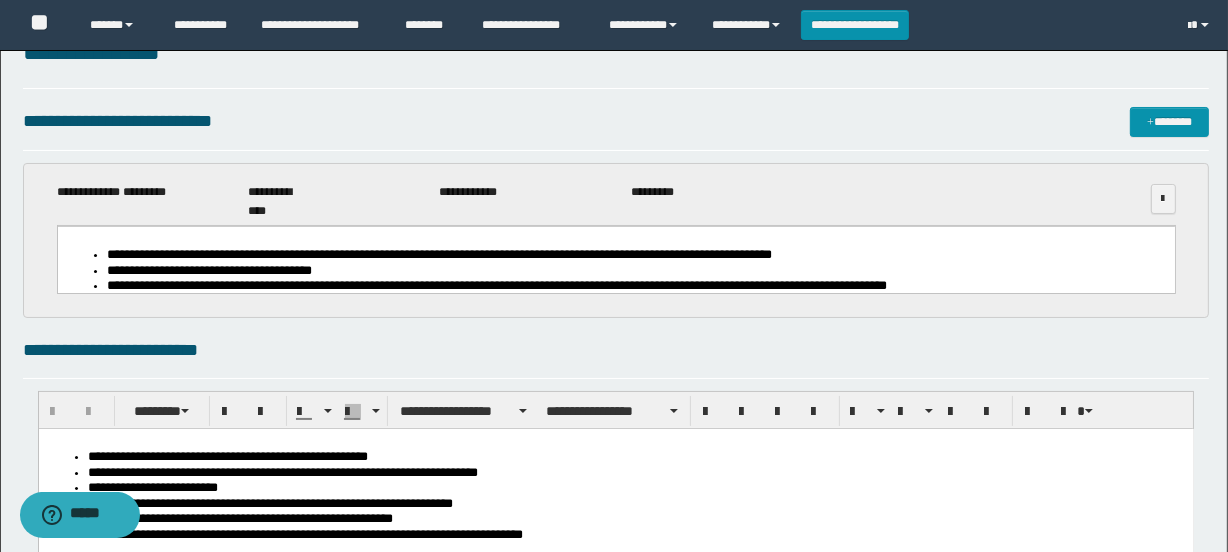 scroll, scrollTop: 181, scrollLeft: 0, axis: vertical 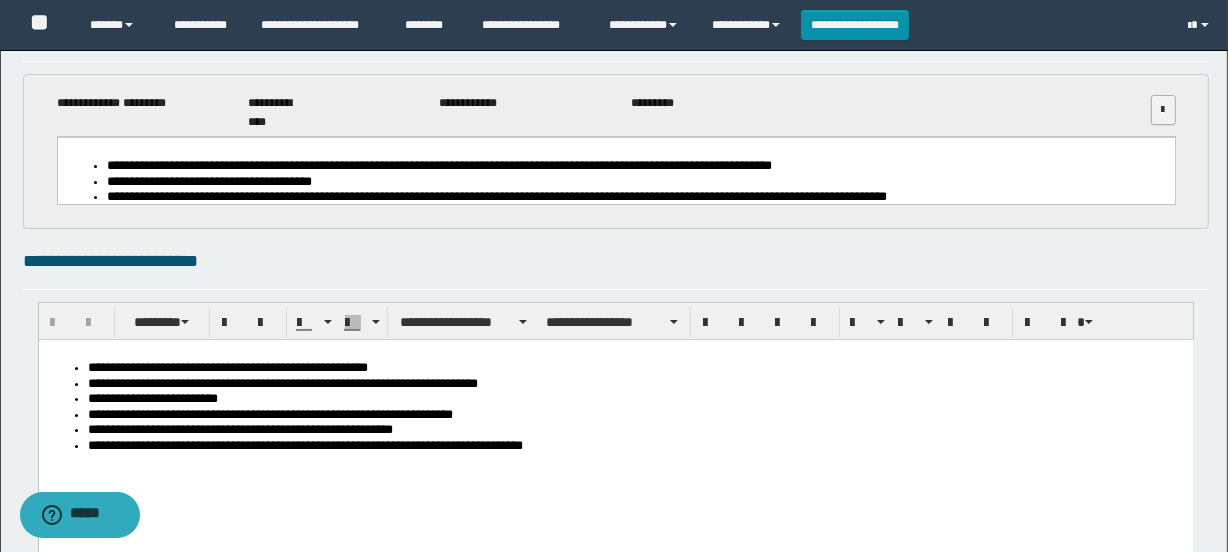 click at bounding box center [1163, 110] 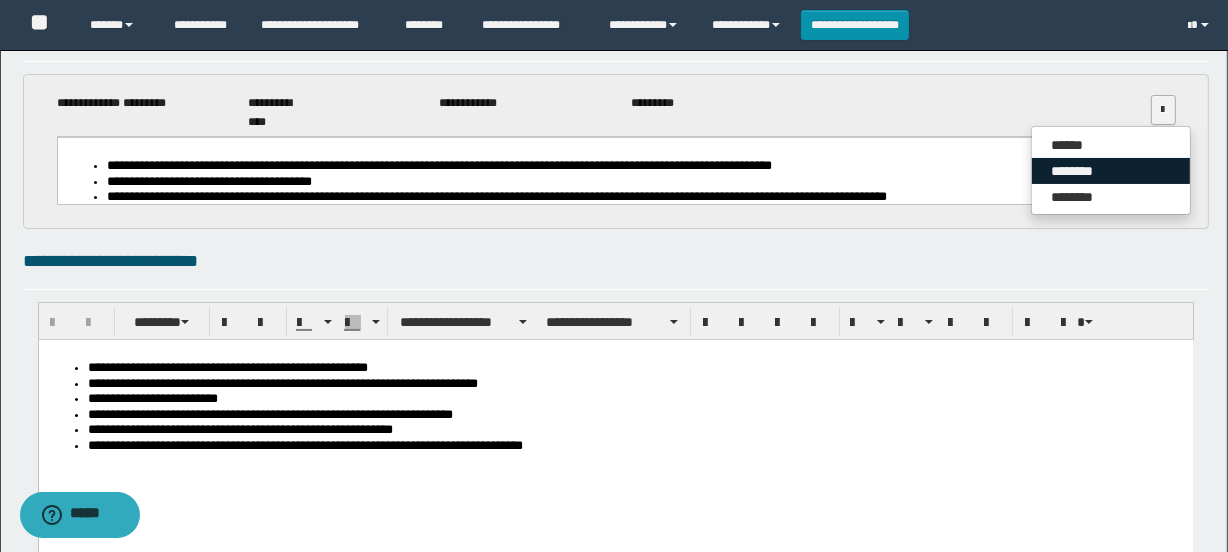 click on "********" at bounding box center (1111, 171) 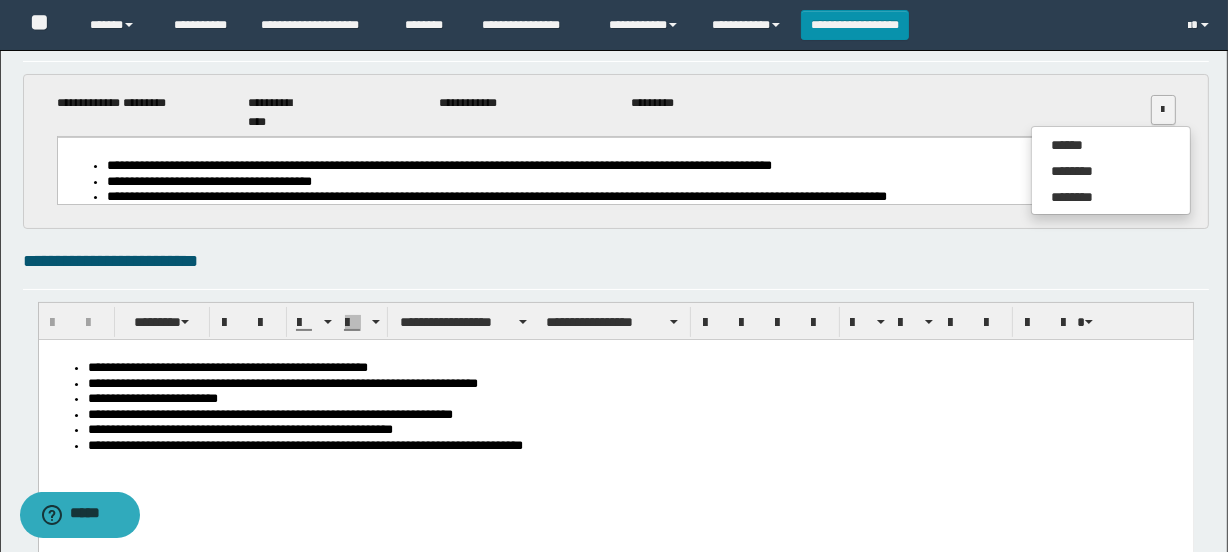 click on "**********" at bounding box center [616, 151] 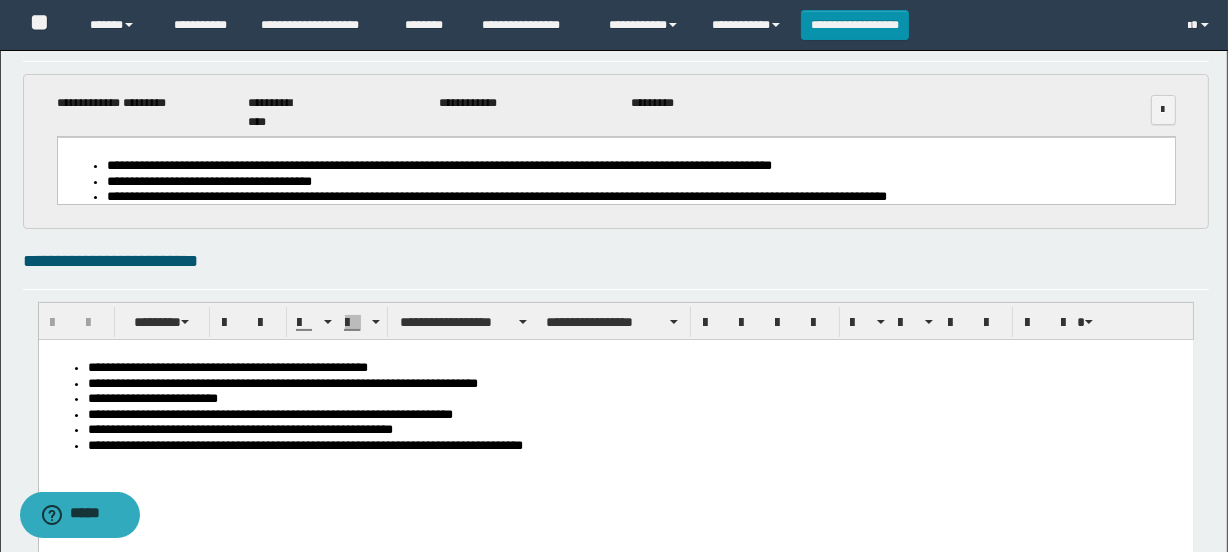 click on "**********" at bounding box center [616, 702] 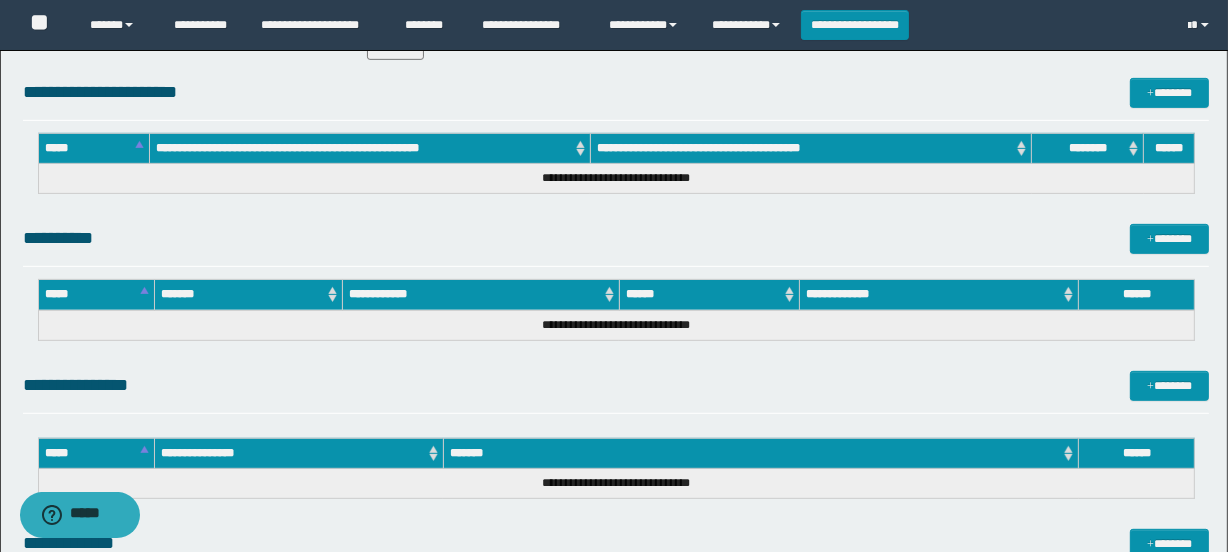 scroll, scrollTop: 1196, scrollLeft: 0, axis: vertical 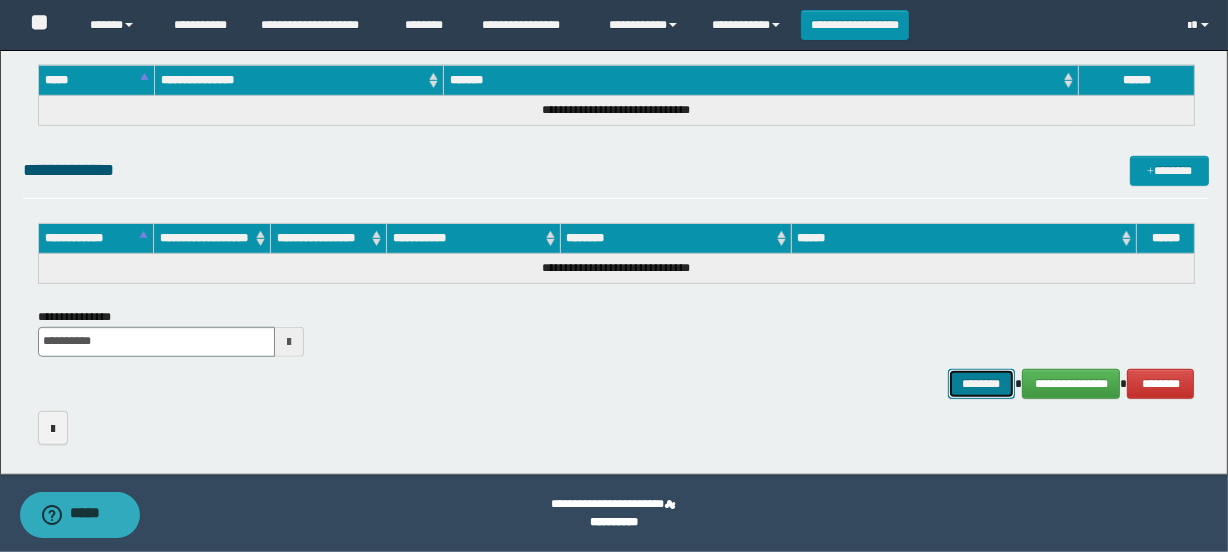 click on "********" at bounding box center [982, 384] 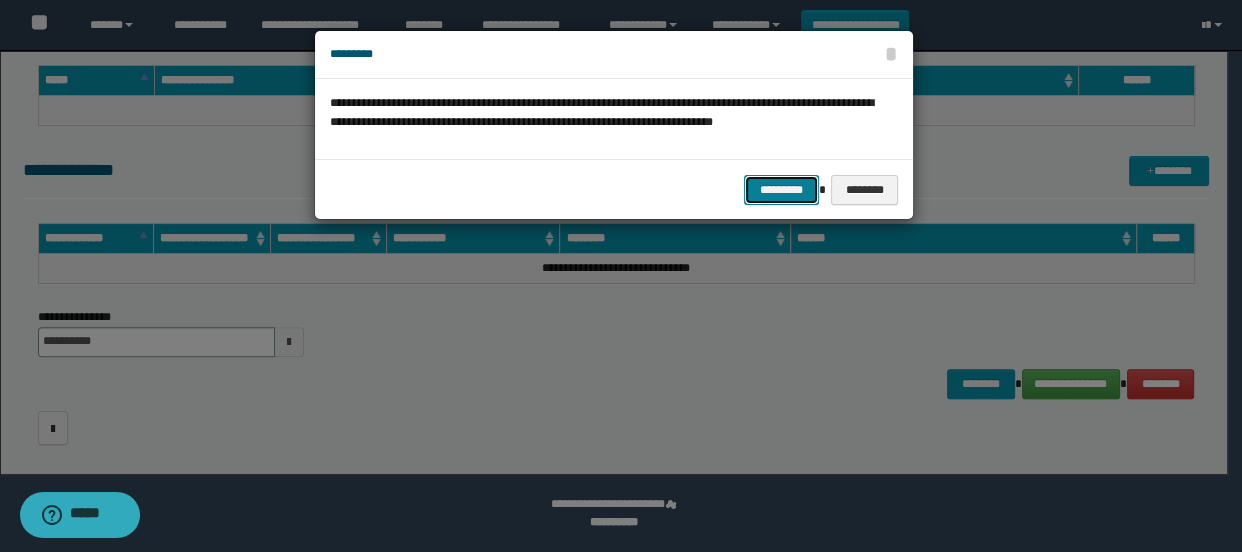 click on "*********" at bounding box center (781, 190) 